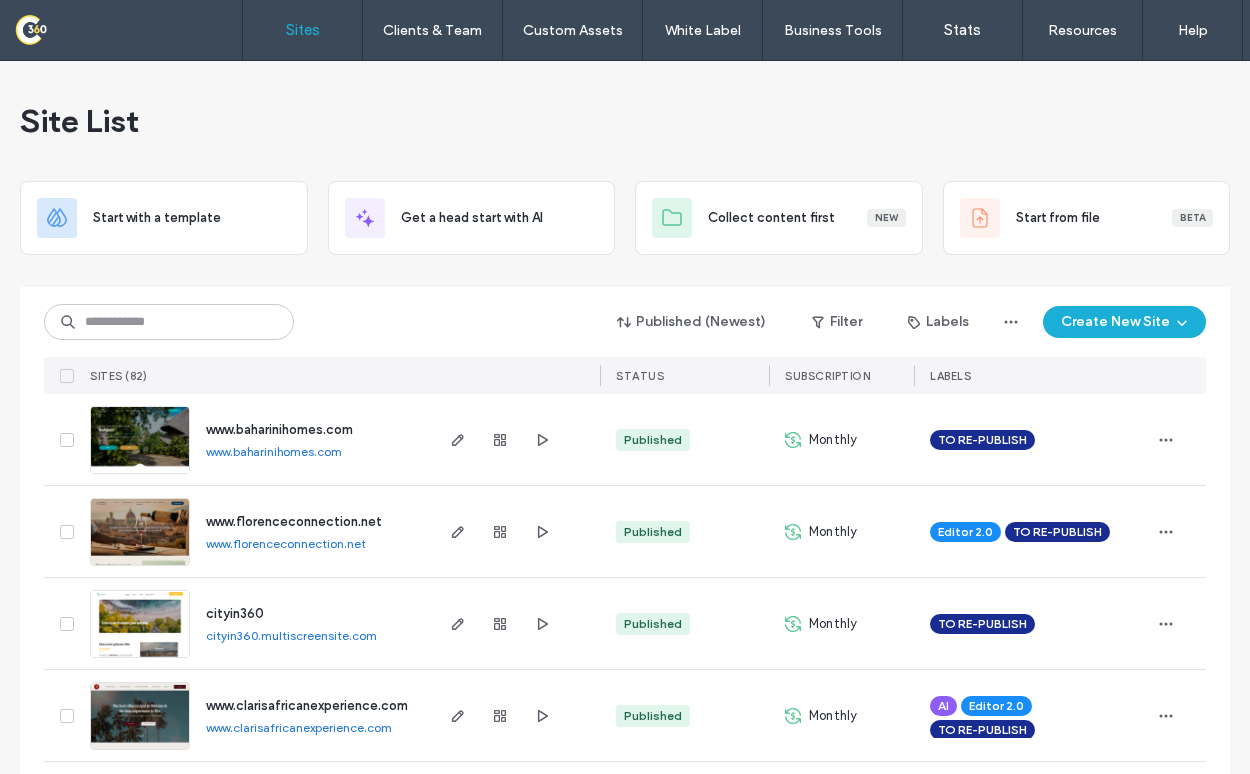 scroll, scrollTop: 0, scrollLeft: 0, axis: both 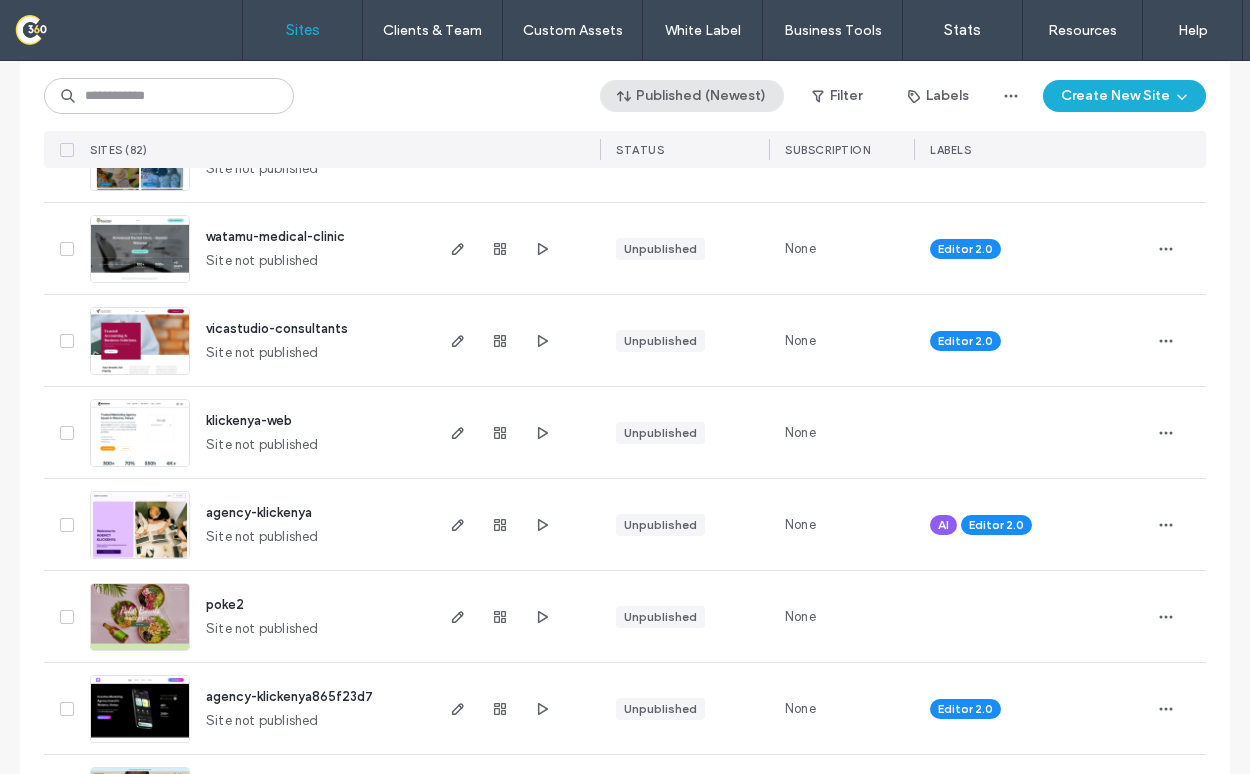 click on "Published (Newest)" at bounding box center [692, 96] 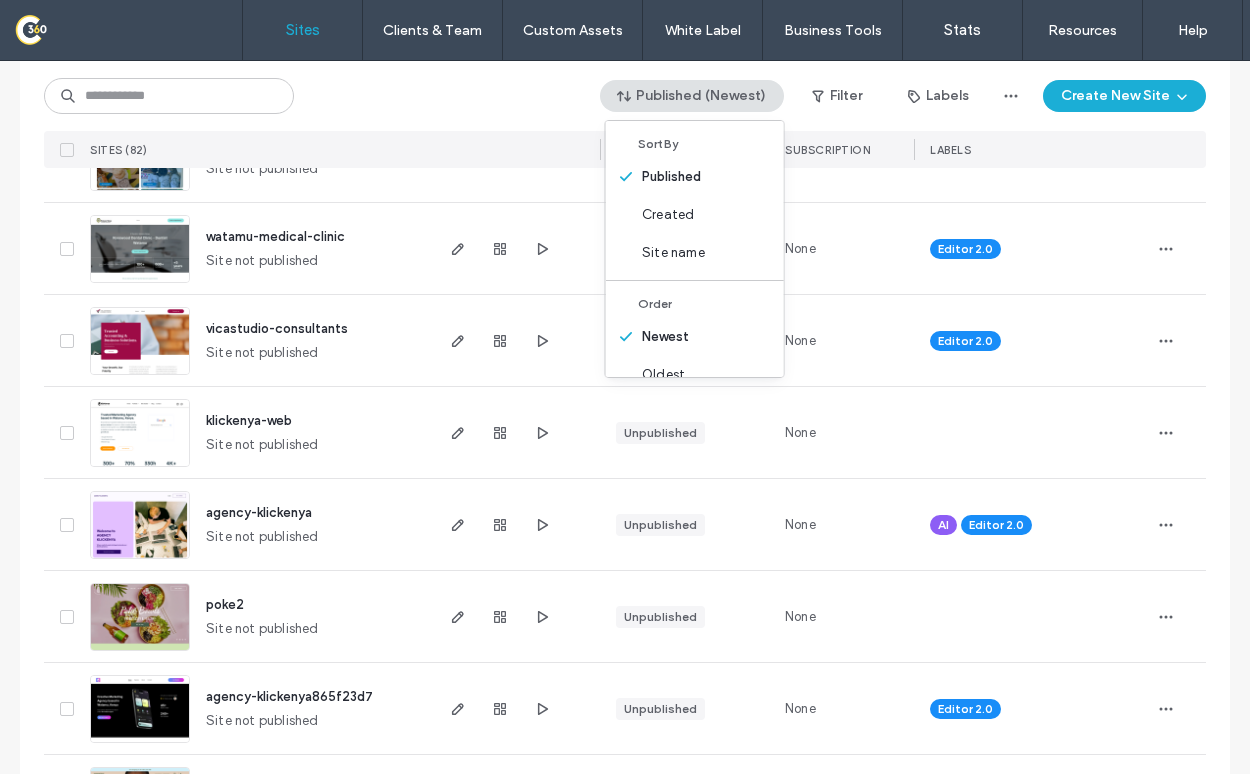 click on "Editor 2.0" at bounding box center [1030, 248] 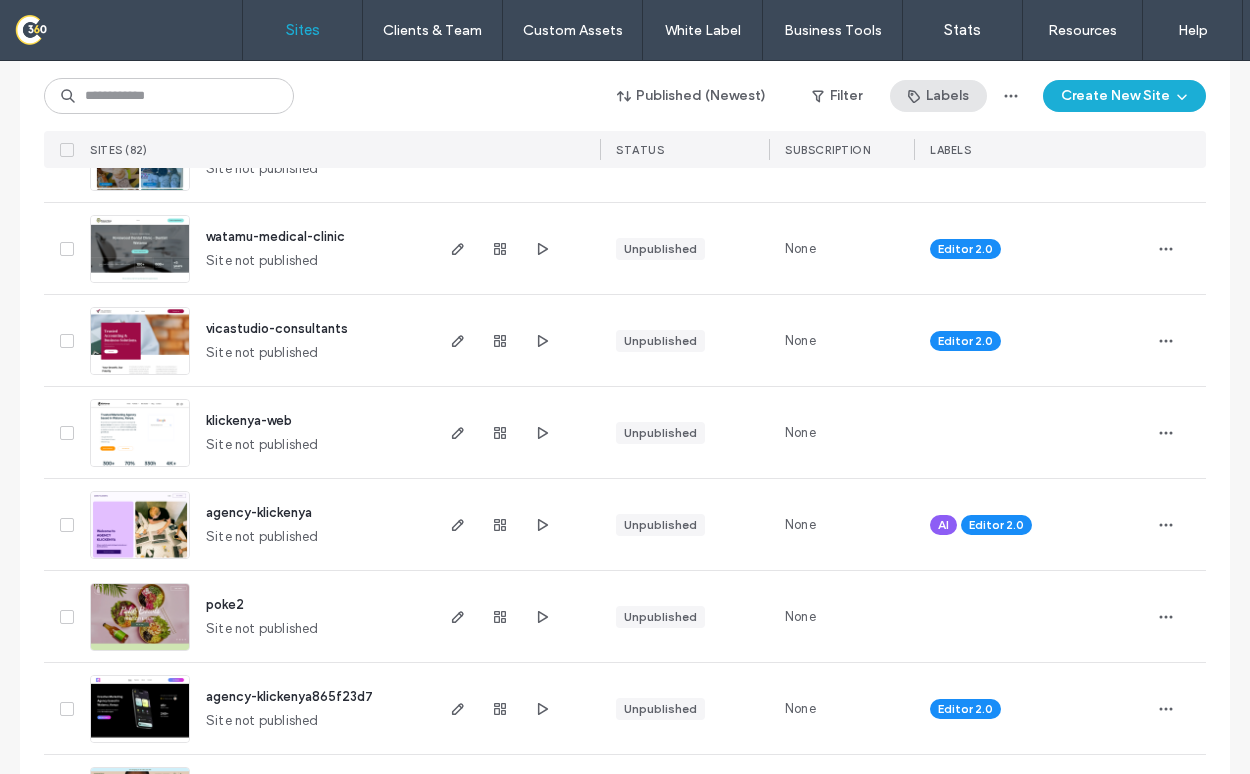 click on "Labels" at bounding box center (938, 96) 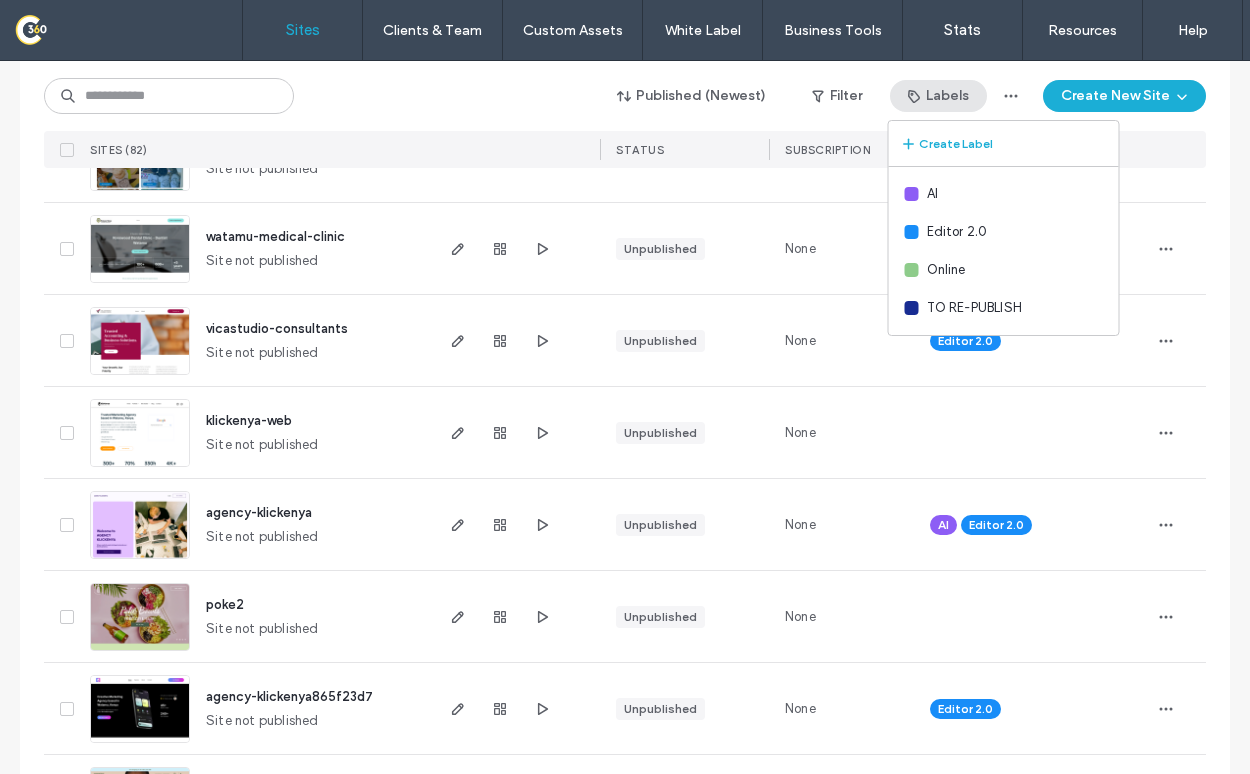 click on "Labels" at bounding box center [938, 96] 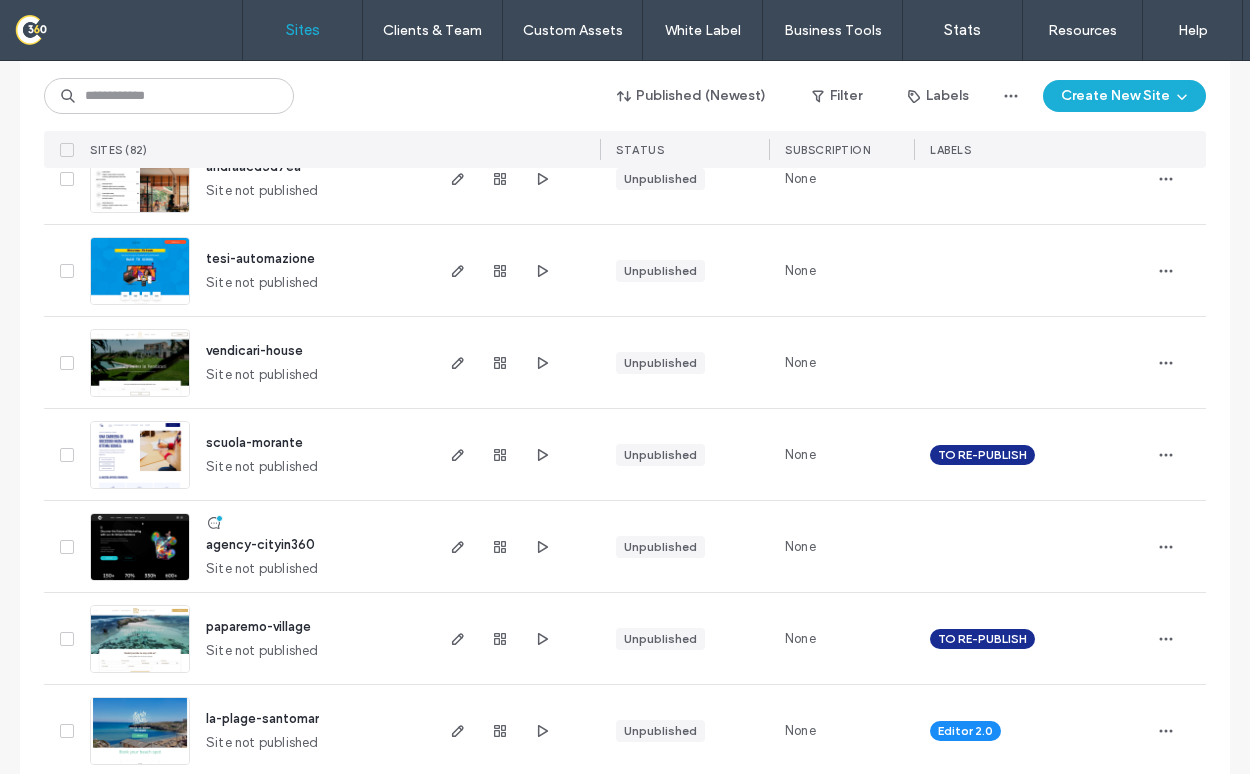 scroll, scrollTop: 4402, scrollLeft: 0, axis: vertical 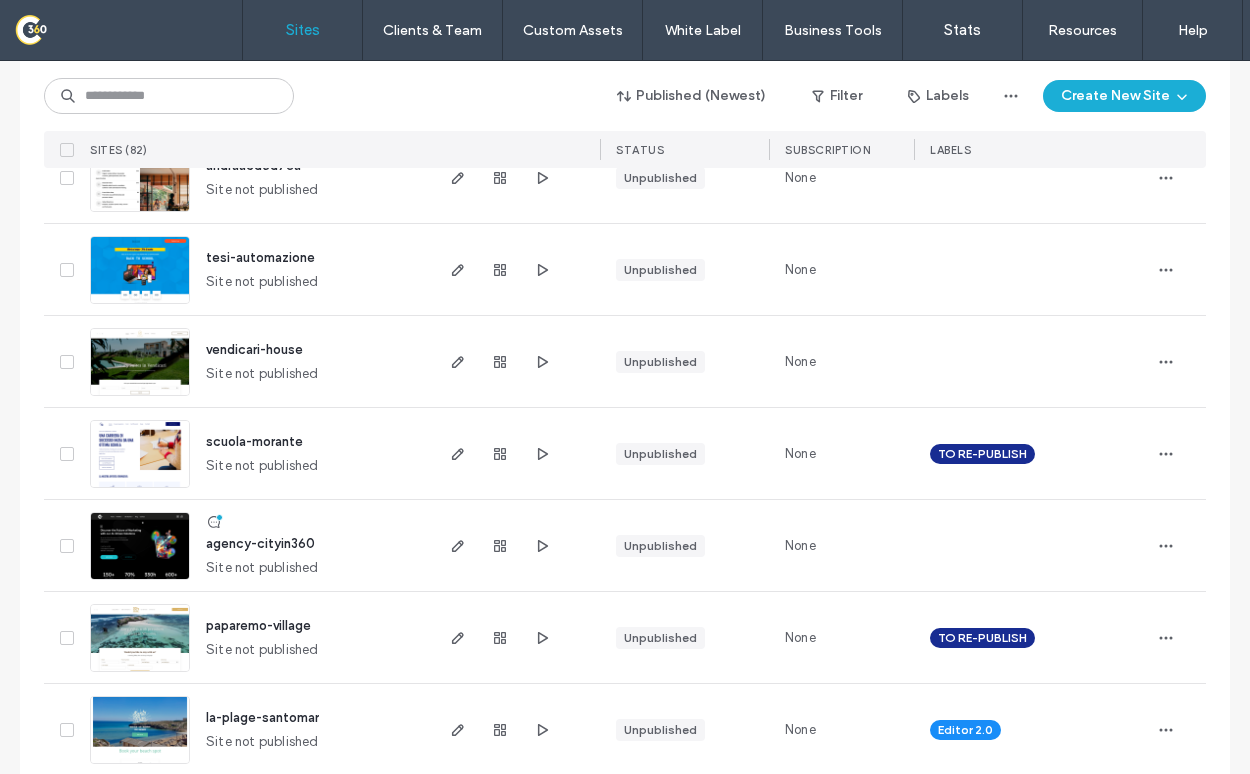 type 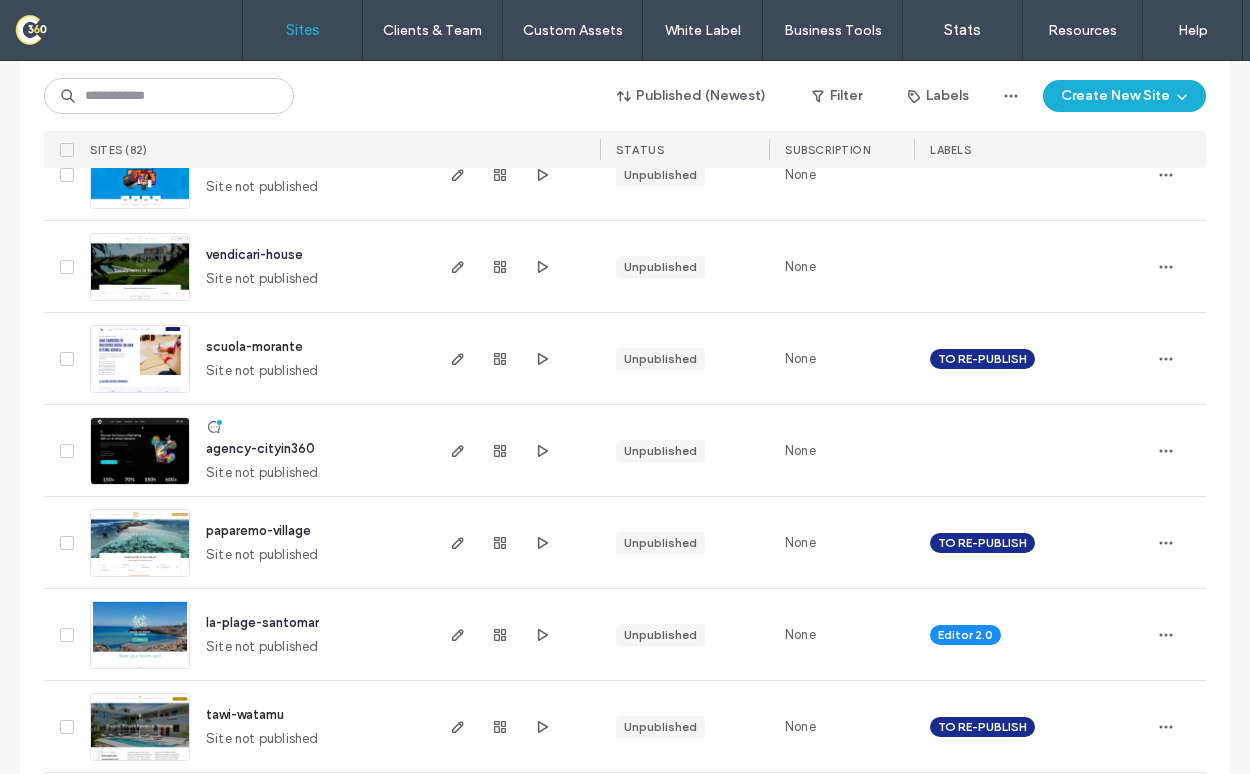 scroll, scrollTop: 4500, scrollLeft: 0, axis: vertical 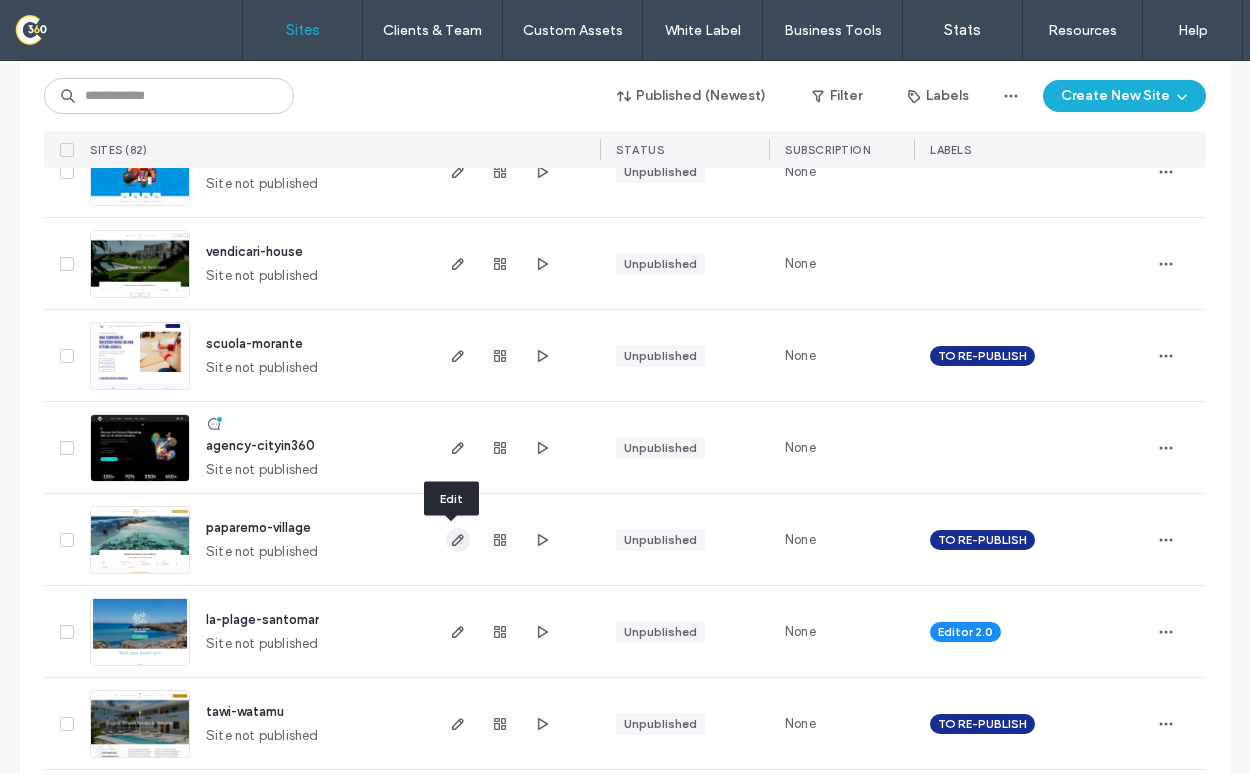 click 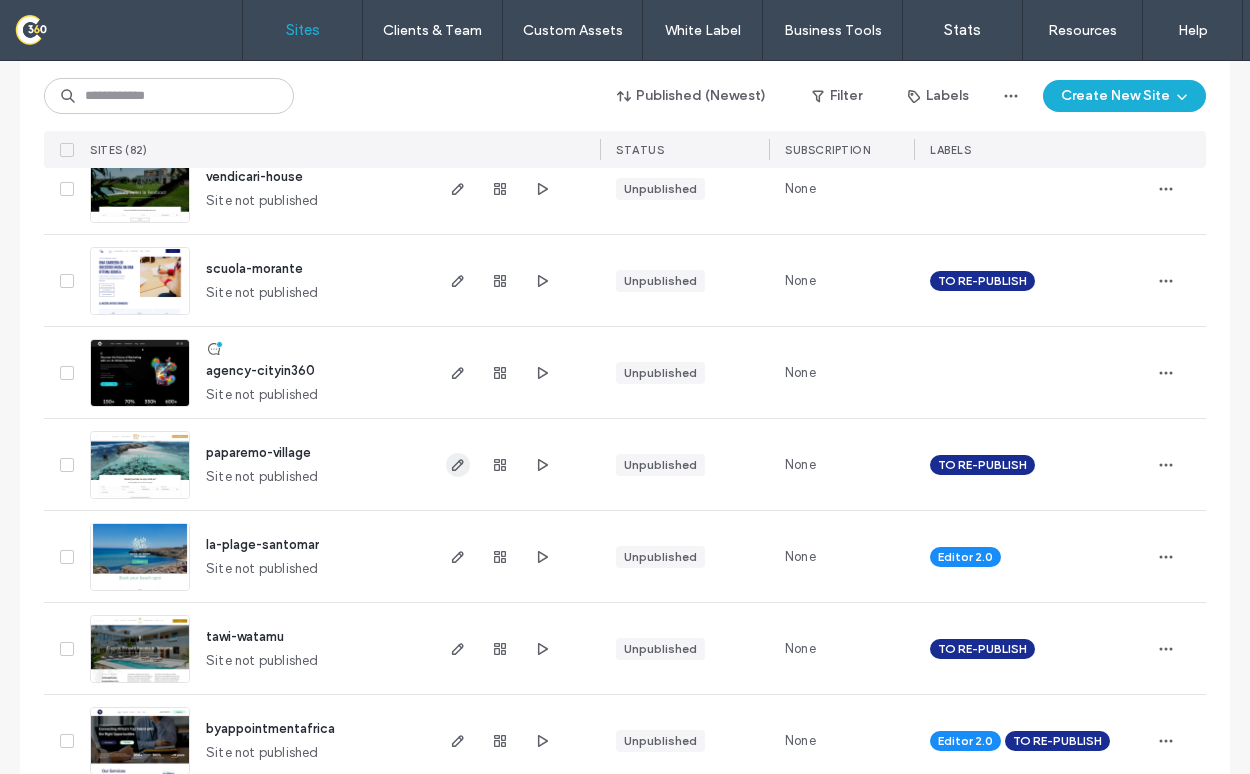 scroll, scrollTop: 4576, scrollLeft: 0, axis: vertical 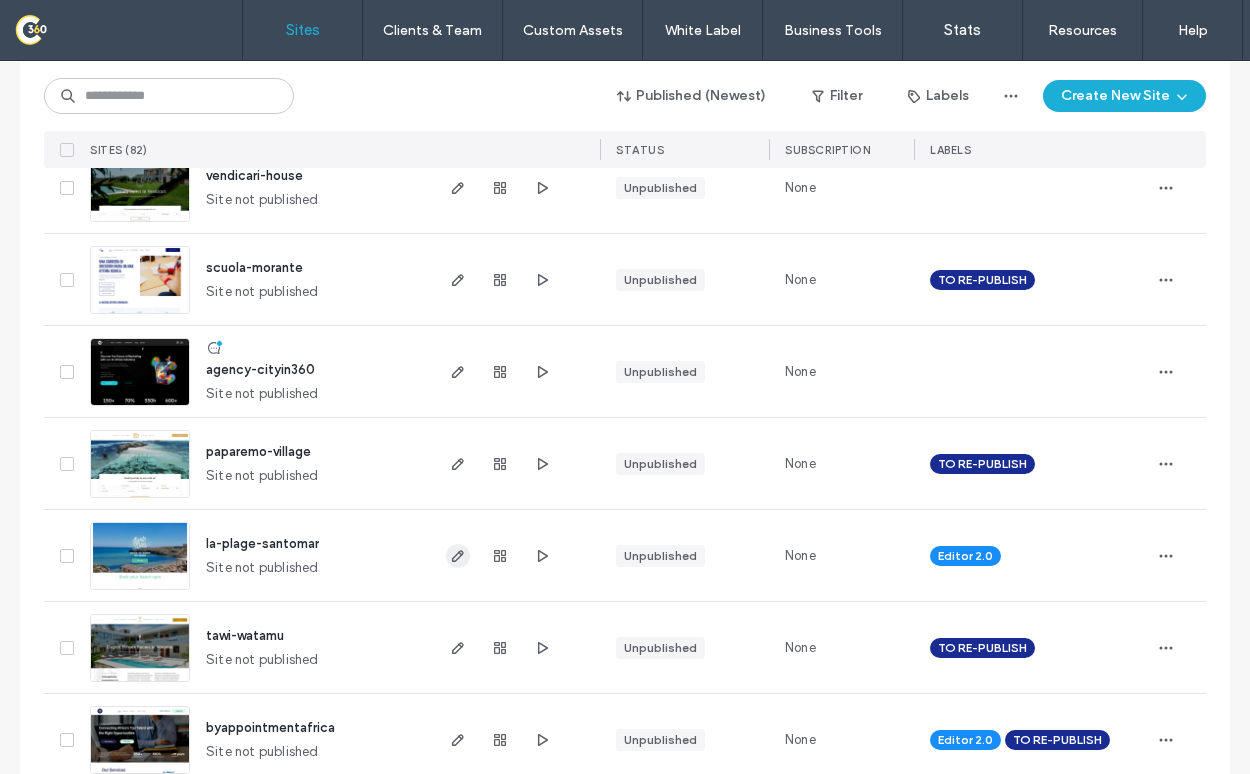 click 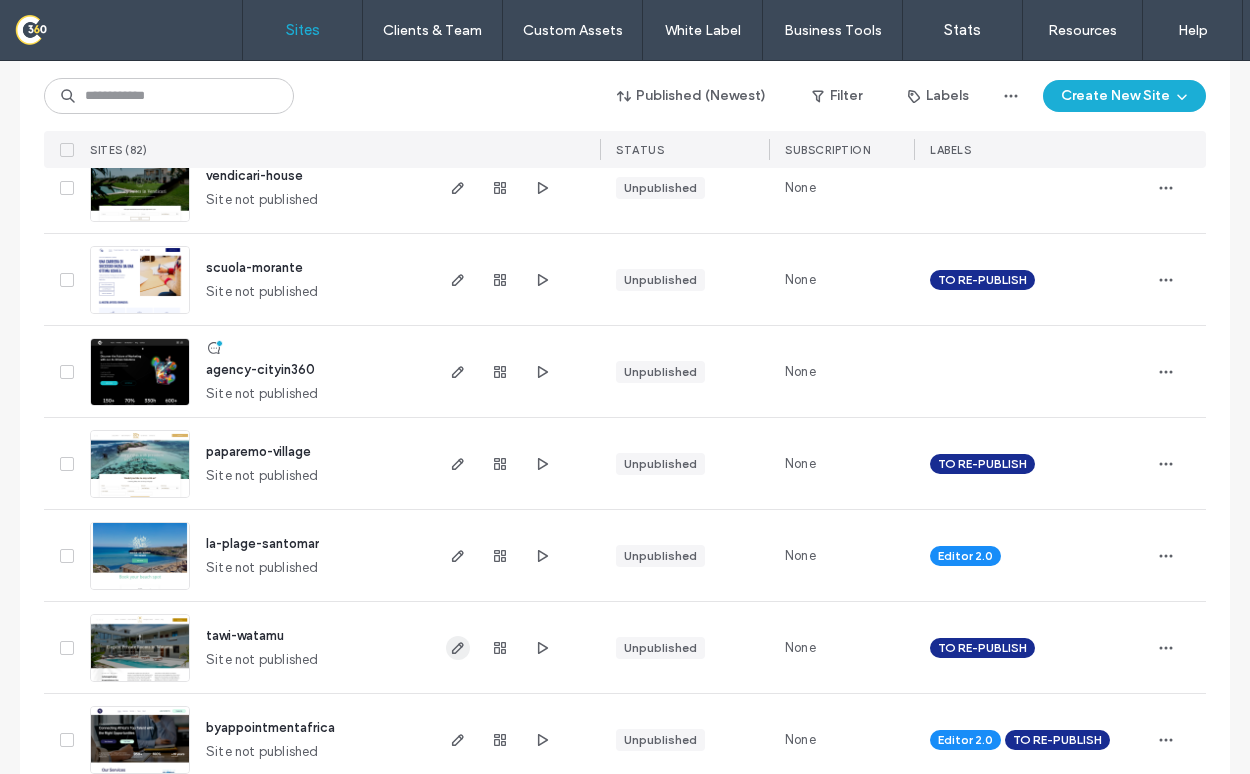 click 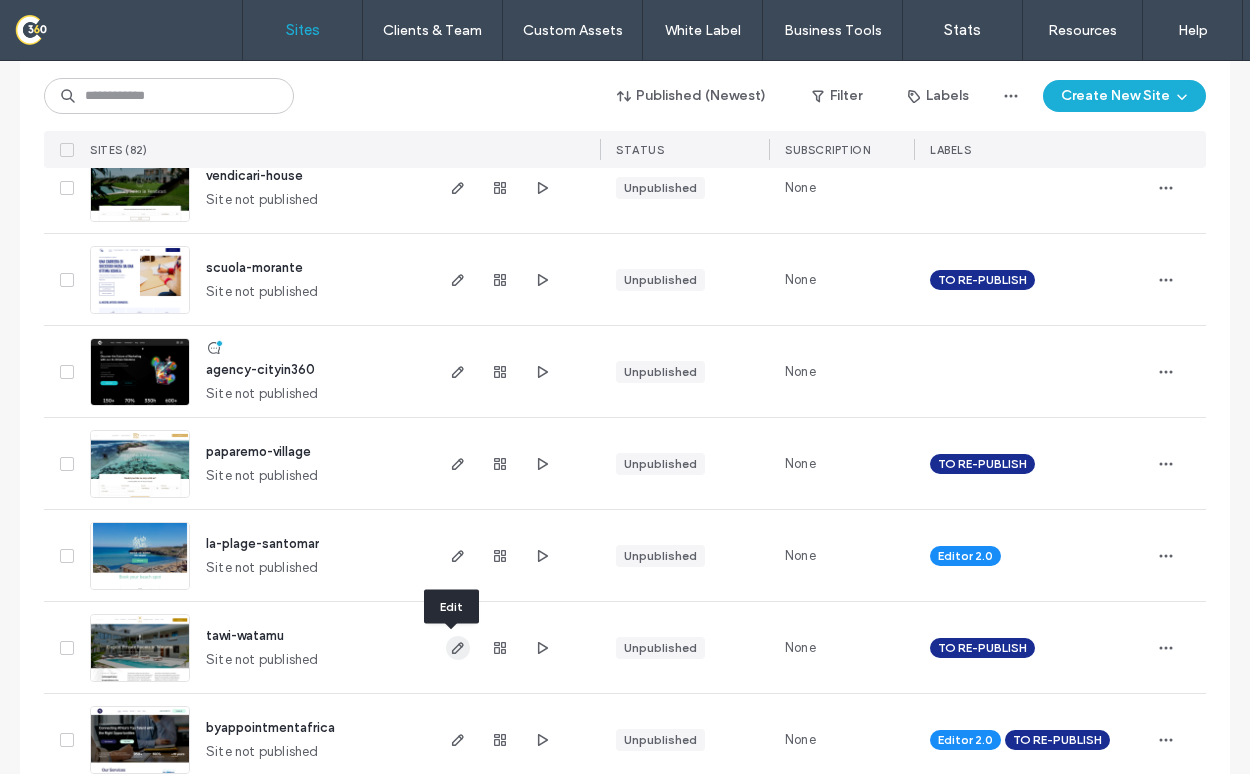 type 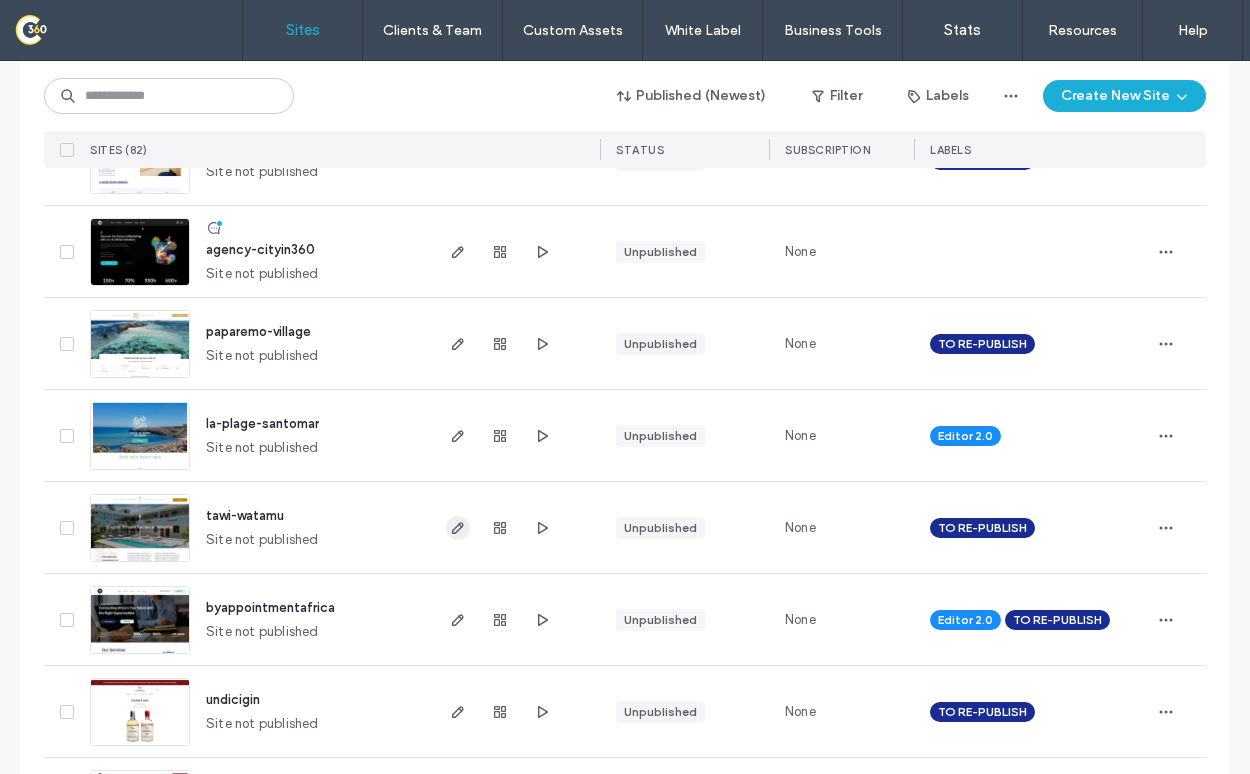 scroll, scrollTop: 4698, scrollLeft: 0, axis: vertical 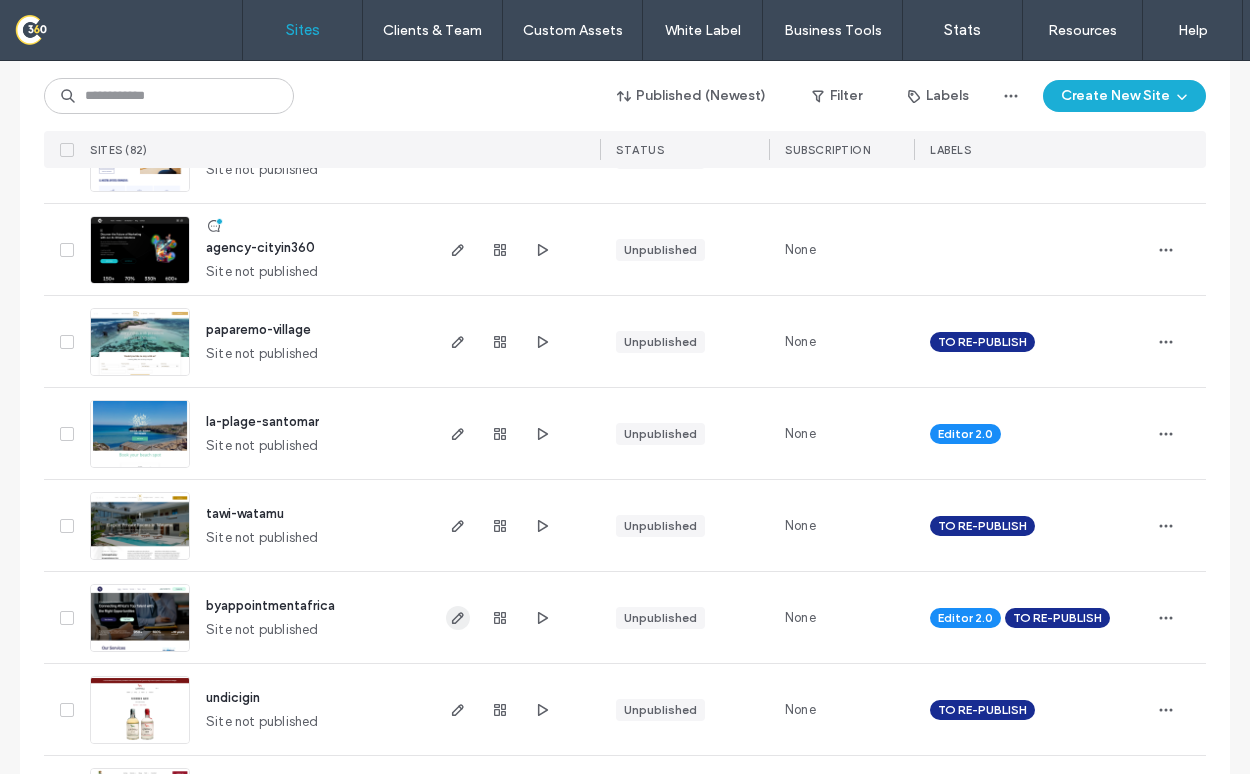 click 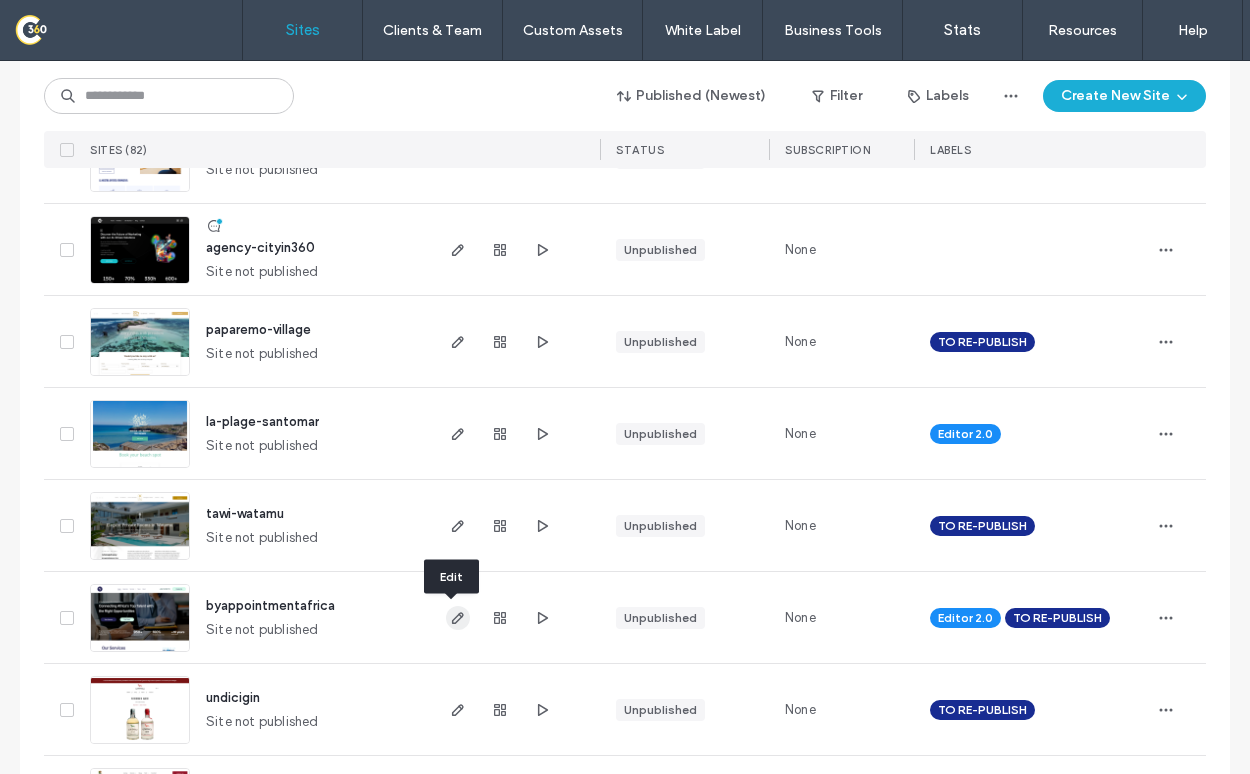 type 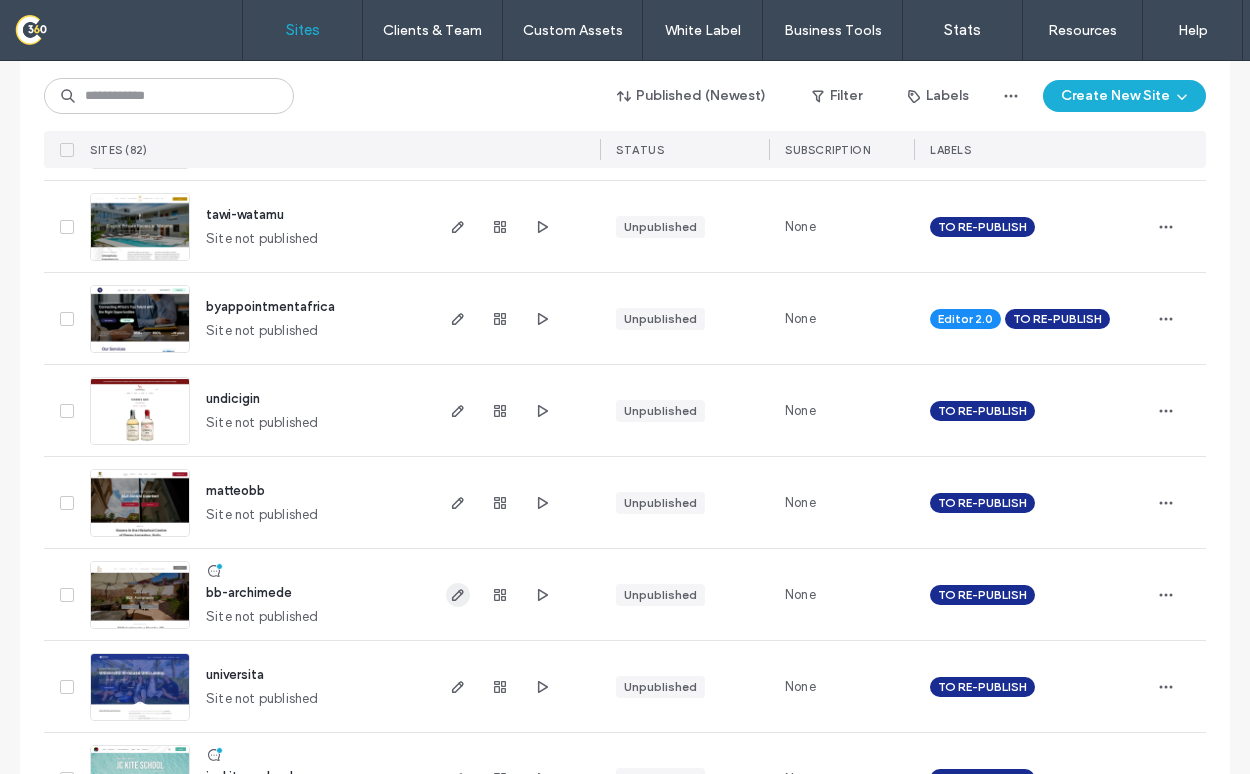 scroll, scrollTop: 5029, scrollLeft: 0, axis: vertical 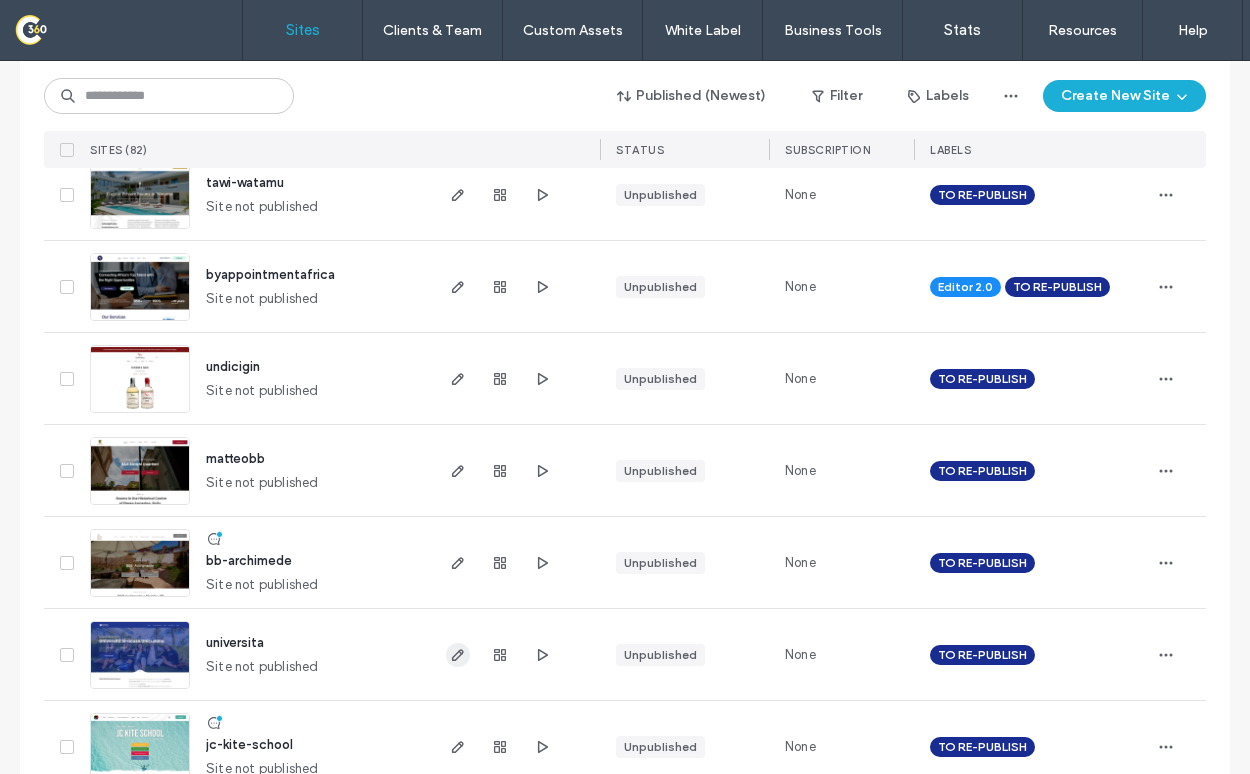 click 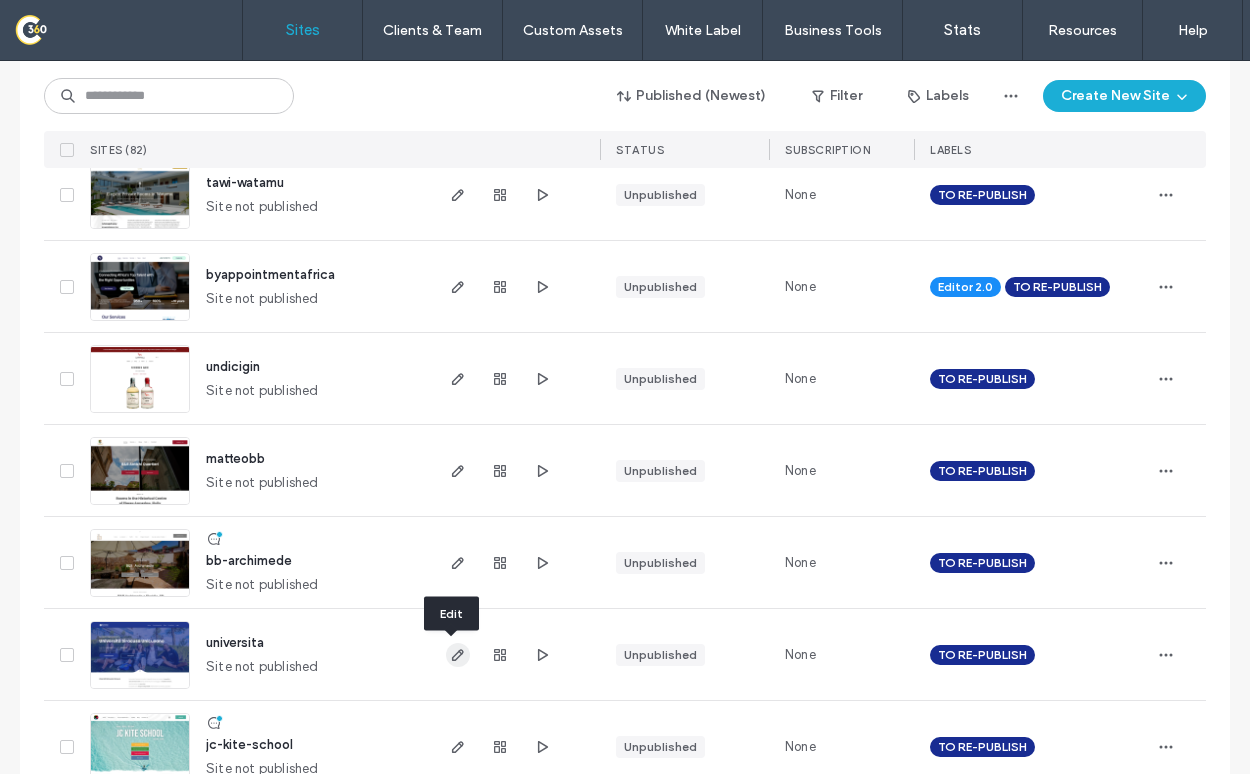 type 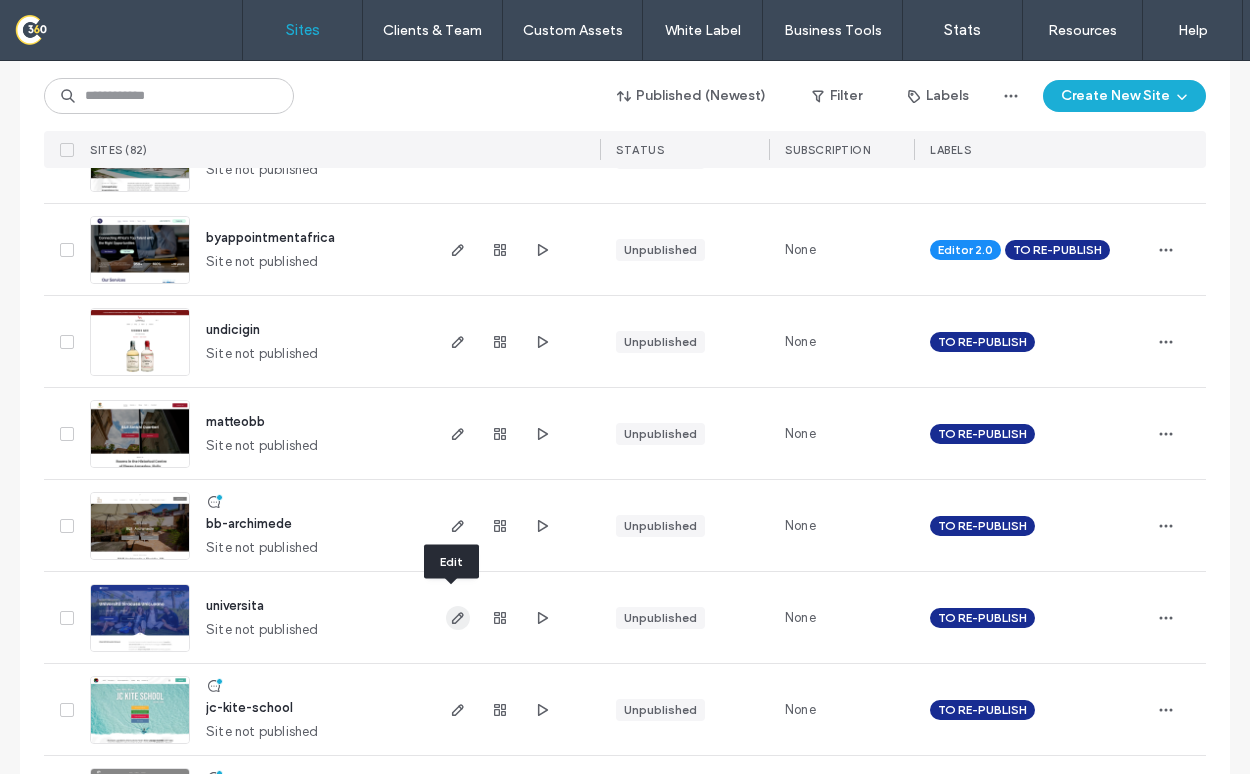 scroll, scrollTop: 5081, scrollLeft: 0, axis: vertical 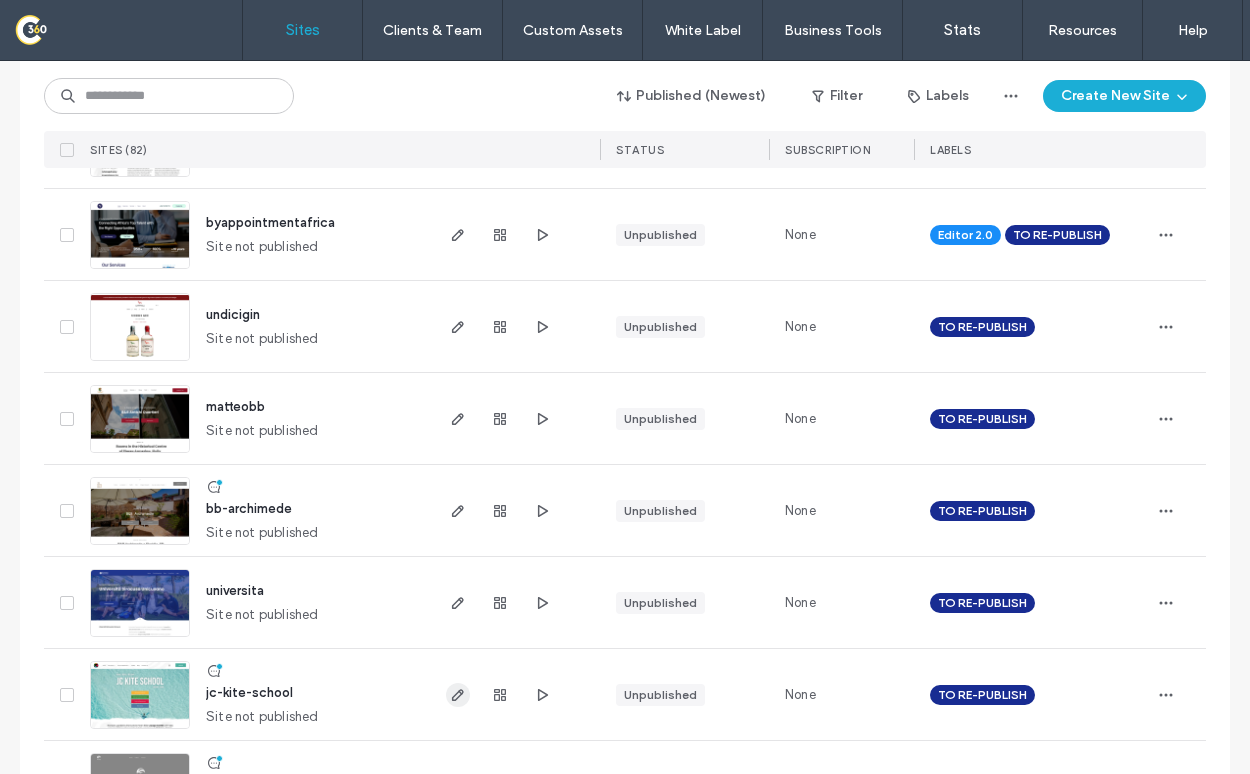click 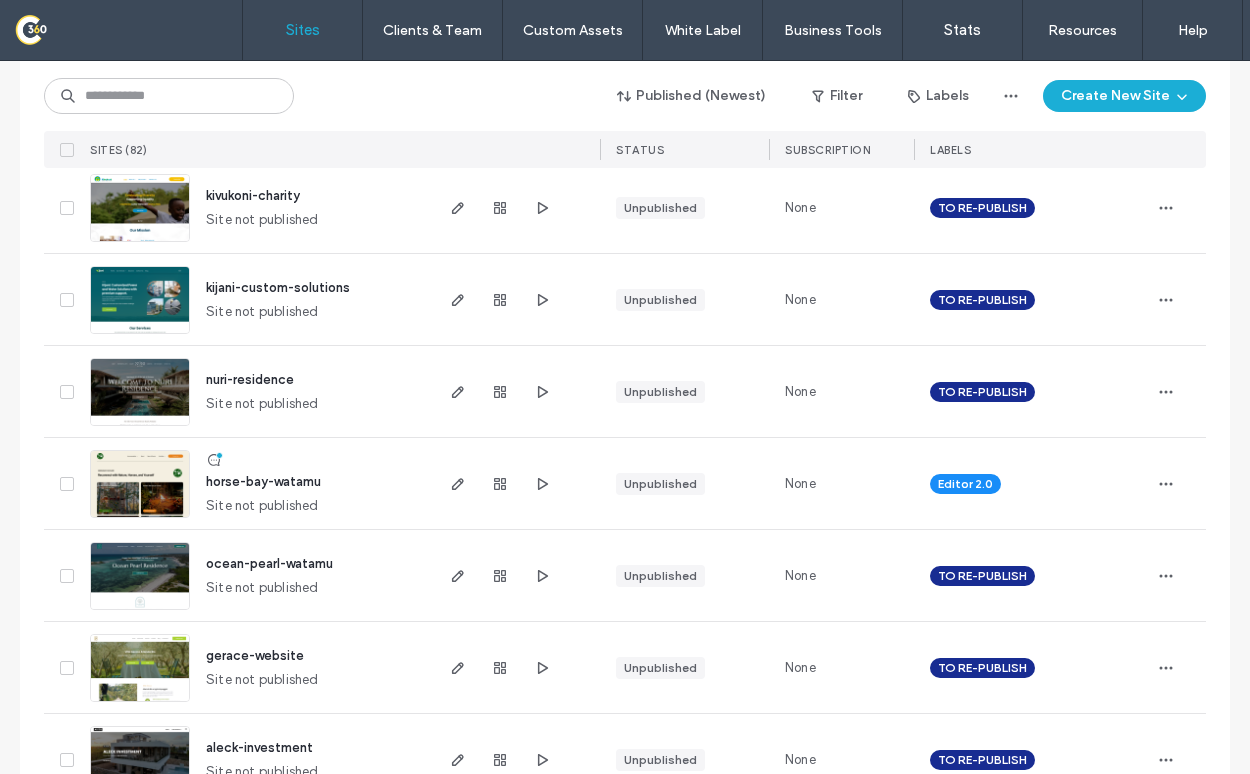 scroll, scrollTop: 5962, scrollLeft: 0, axis: vertical 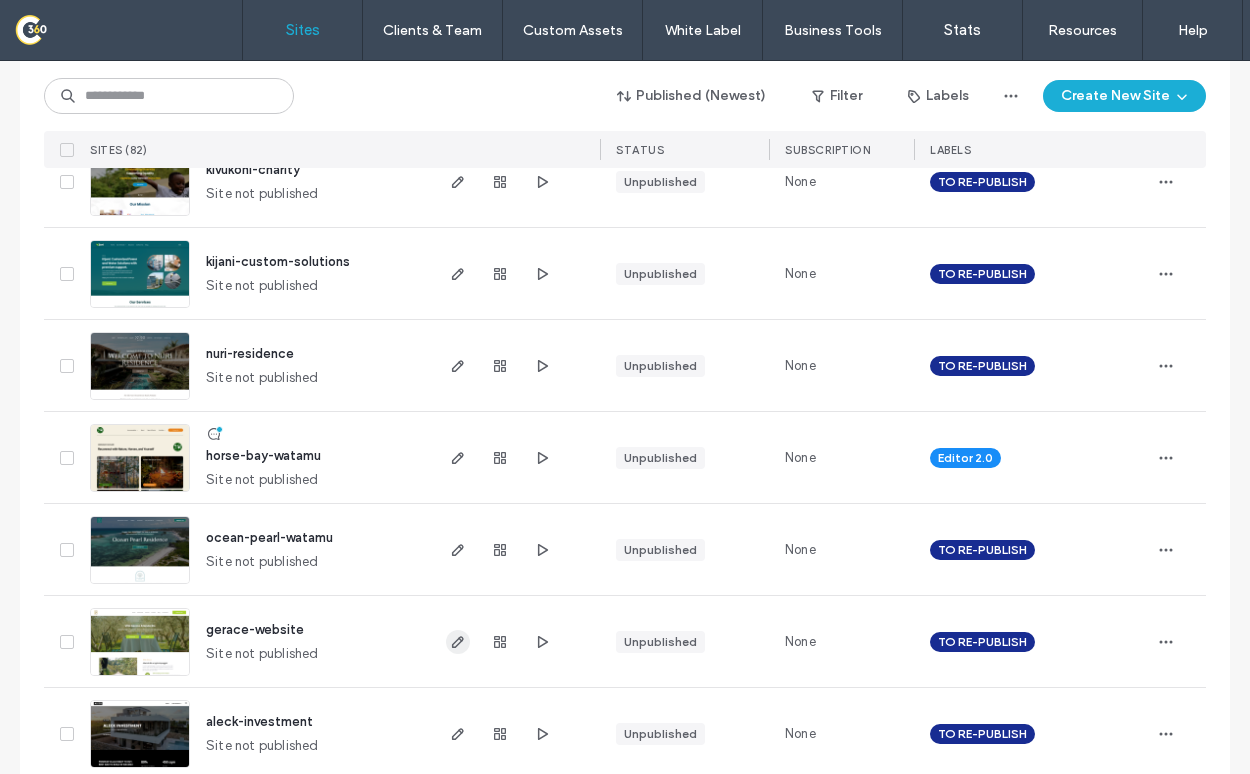 click 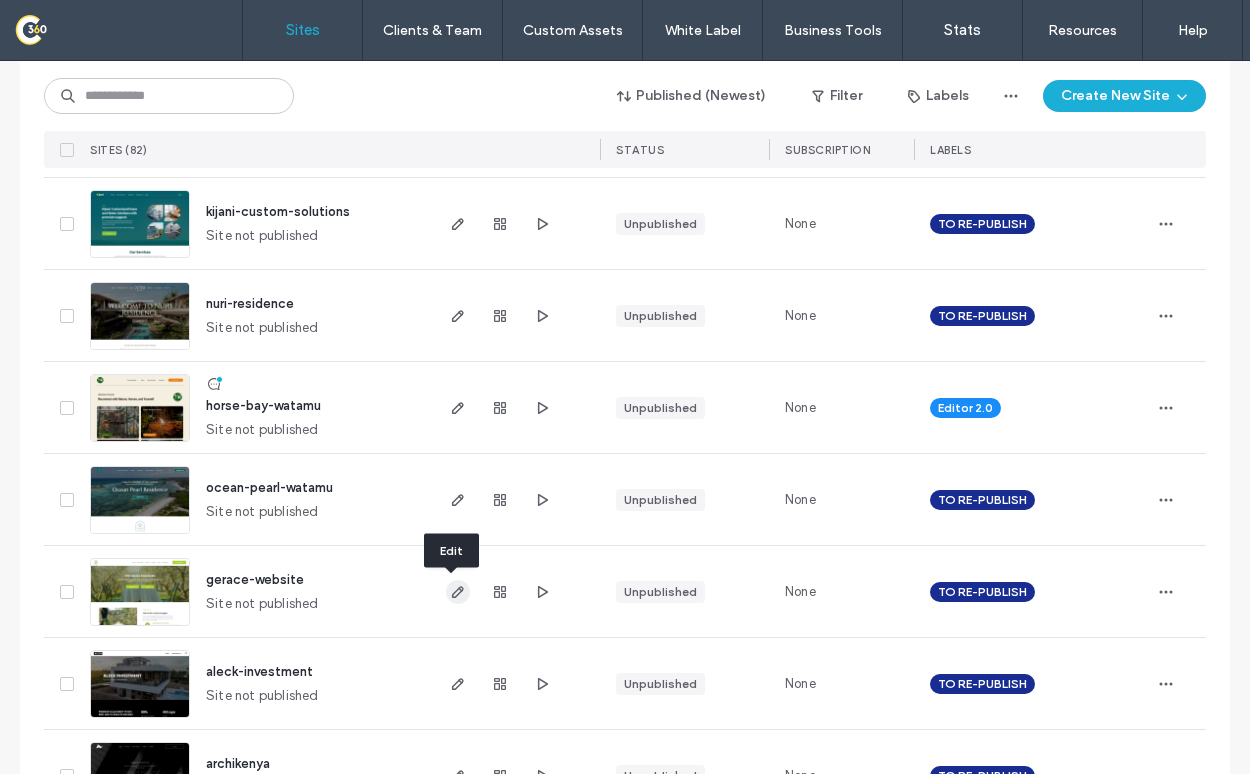 scroll, scrollTop: 6028, scrollLeft: 0, axis: vertical 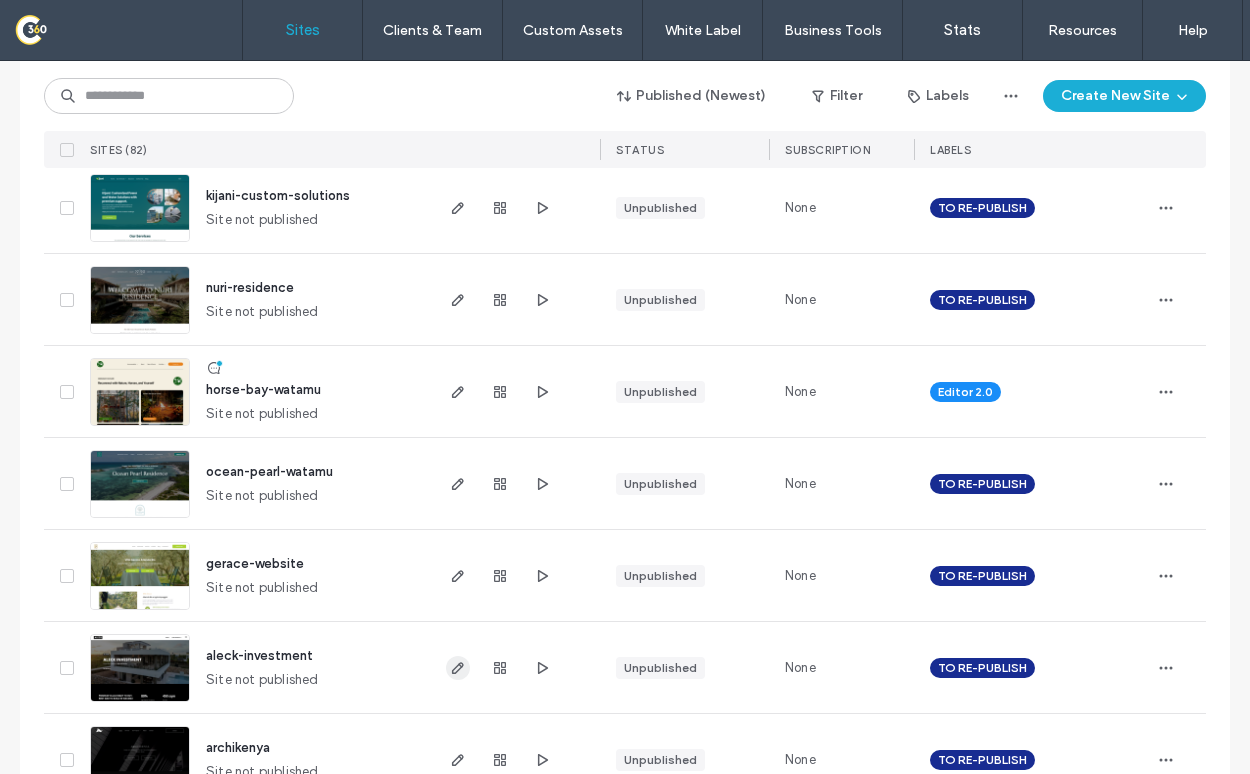 click 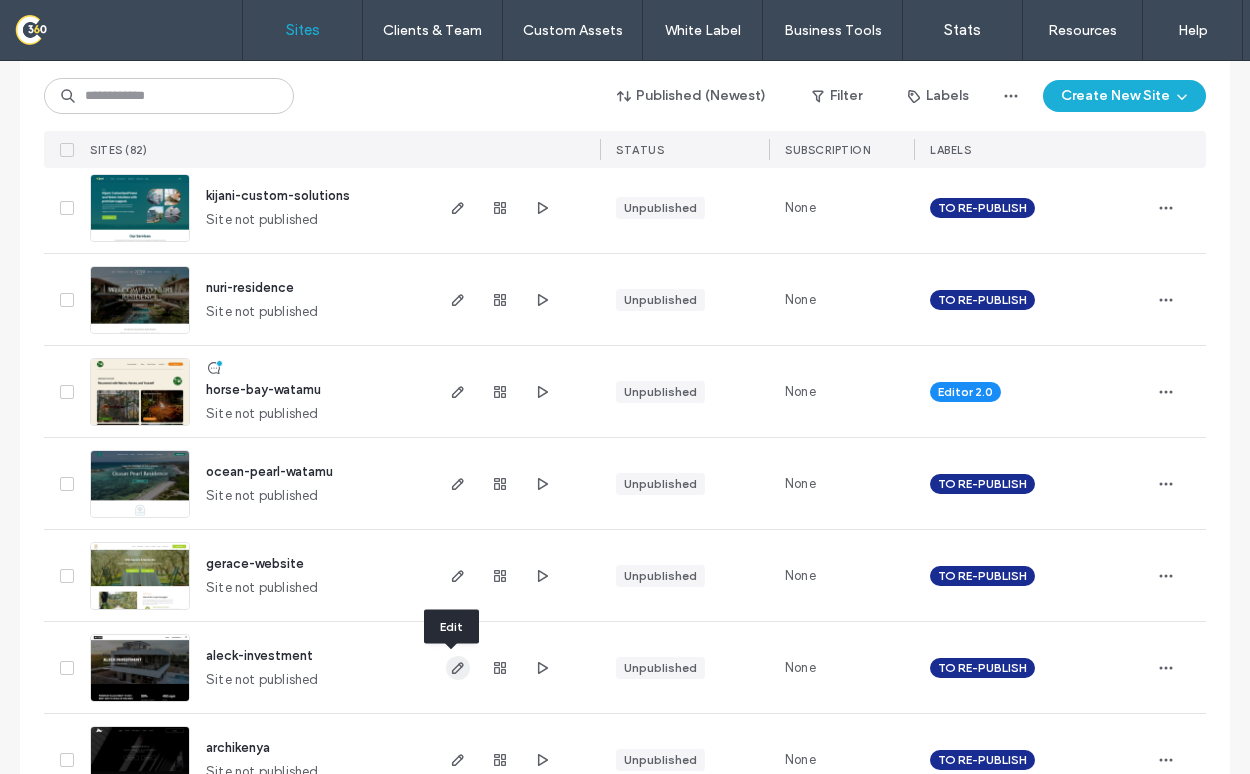 type 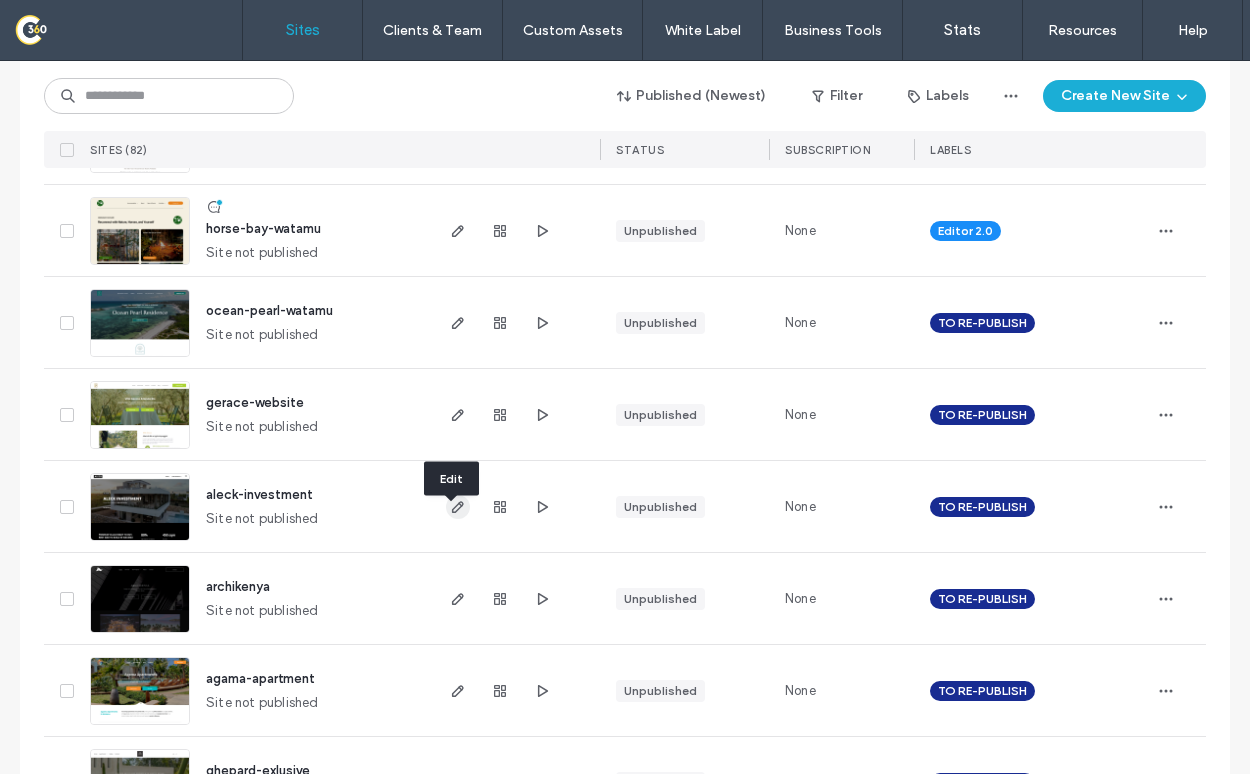 scroll, scrollTop: 6262, scrollLeft: 0, axis: vertical 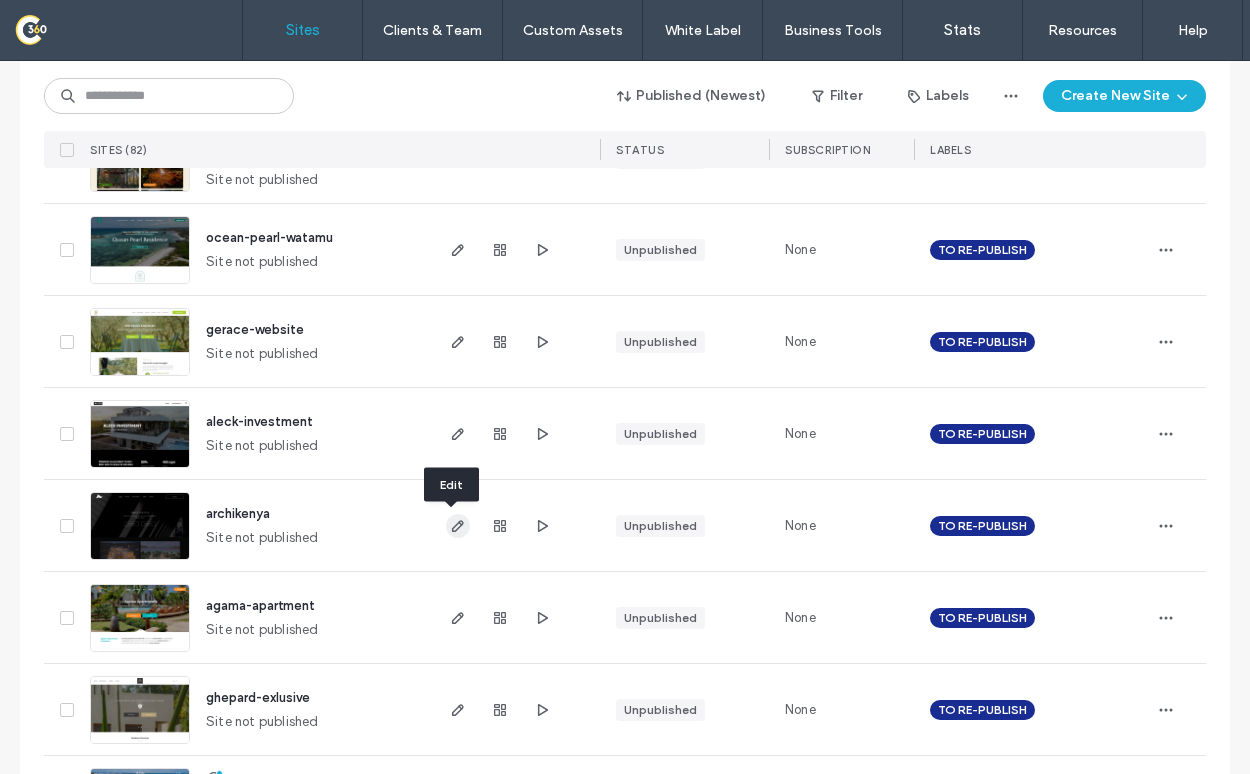 click 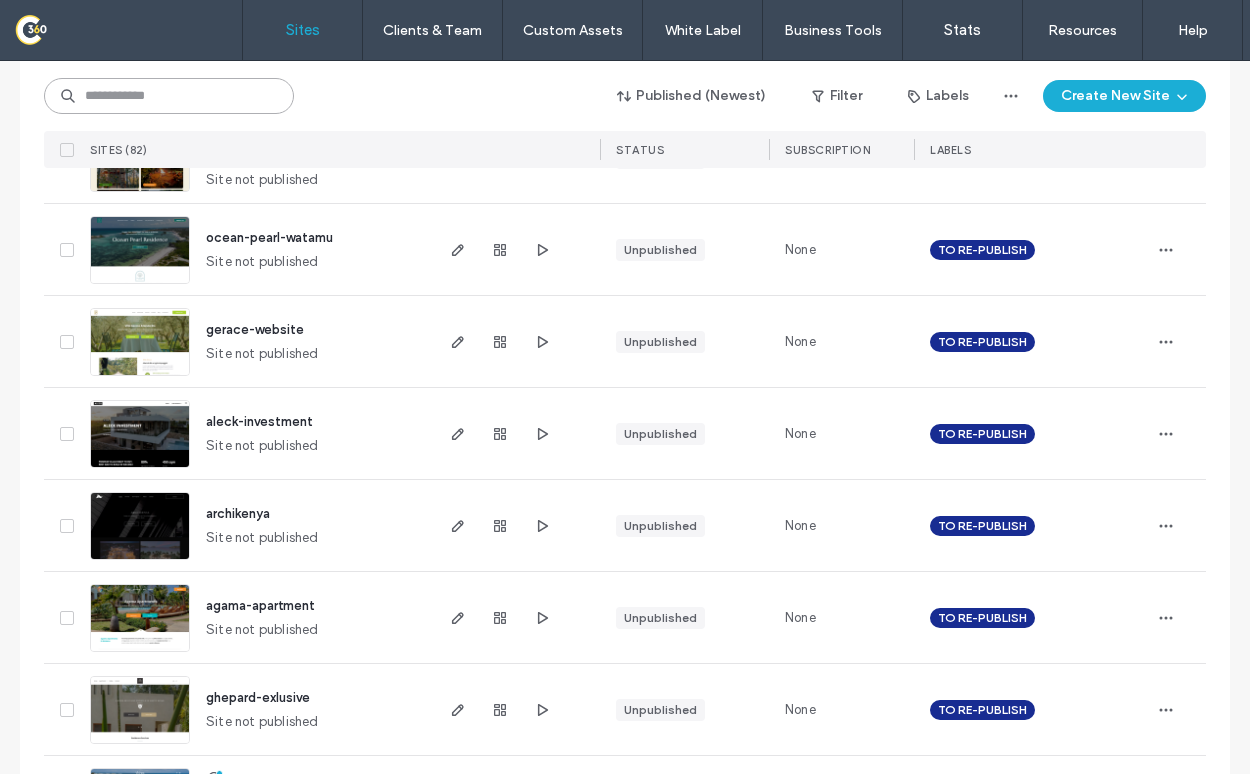 click at bounding box center [169, 96] 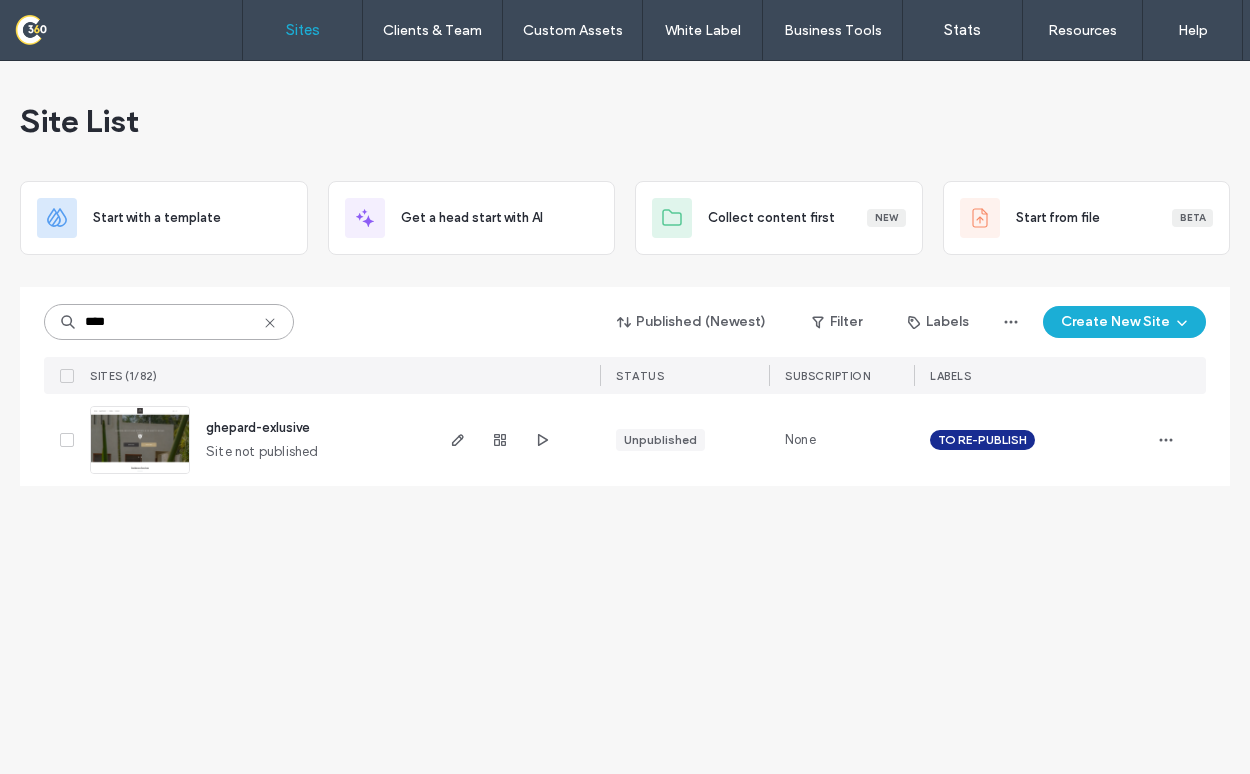 scroll, scrollTop: 0, scrollLeft: 0, axis: both 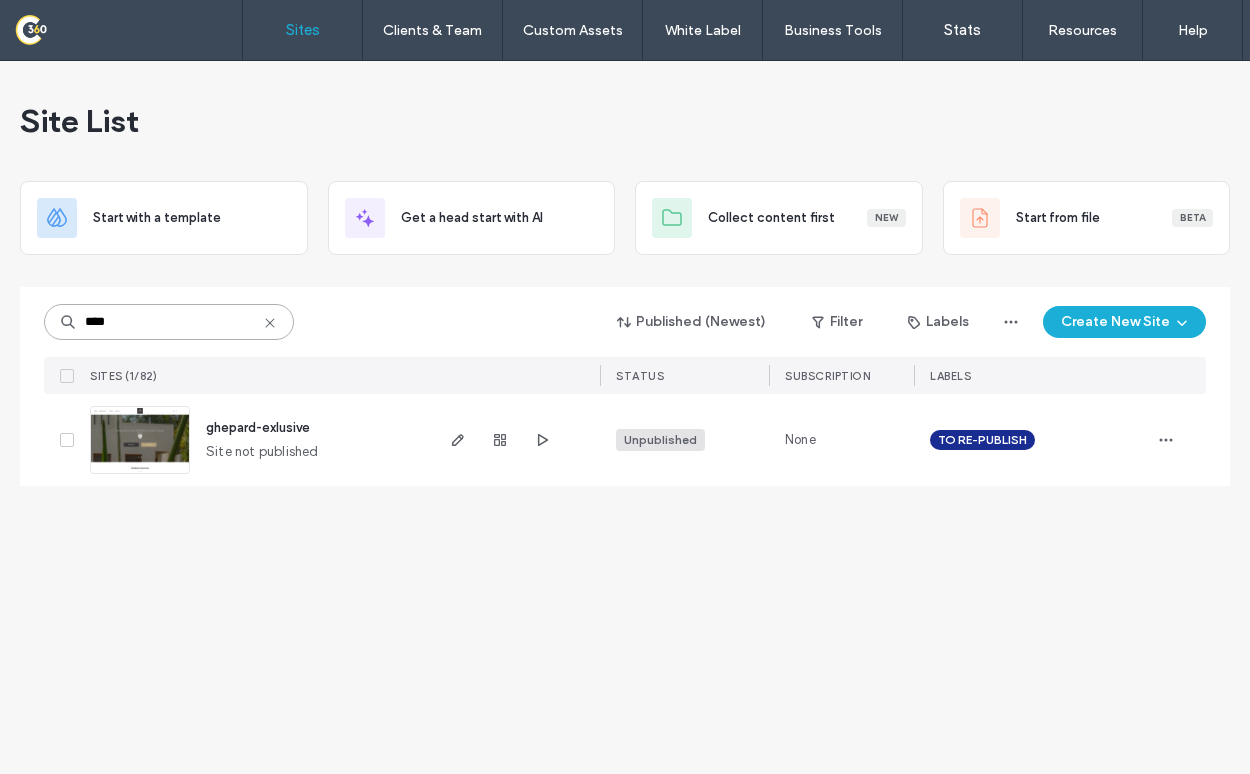 type on "****" 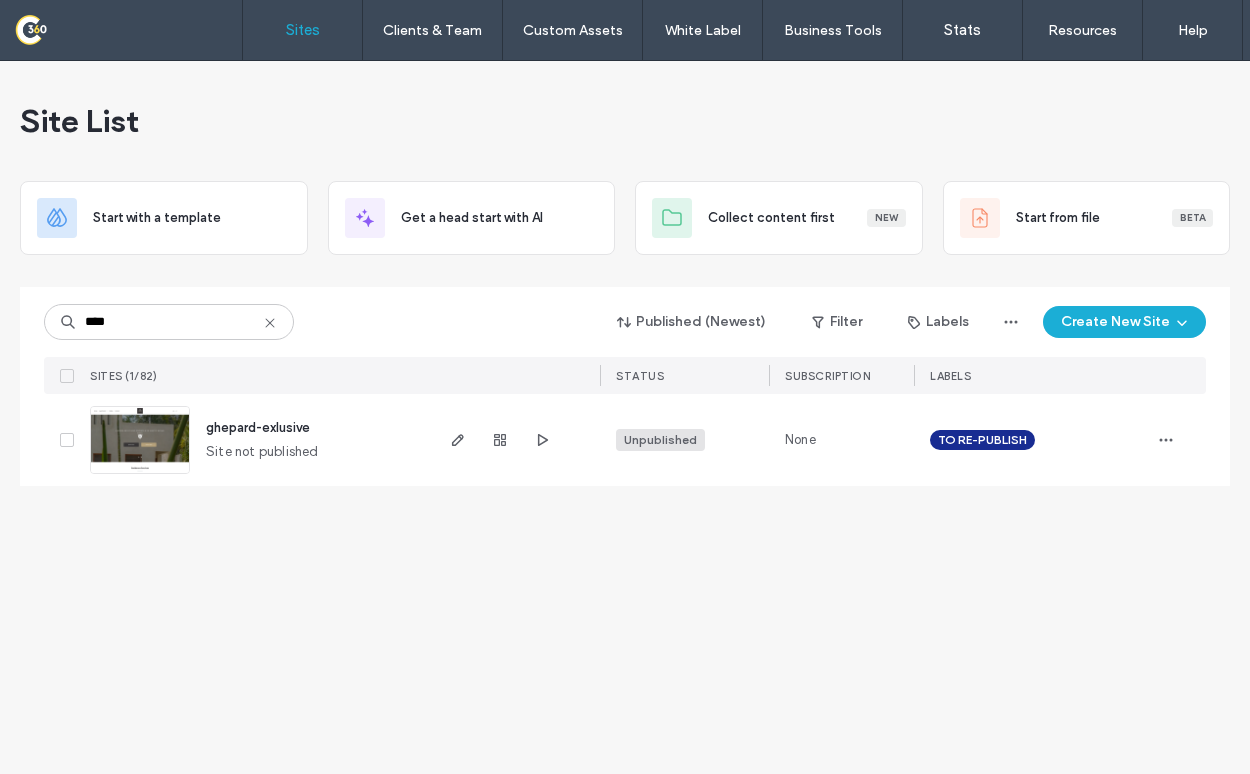 click on "Unpublished" at bounding box center (660, 440) 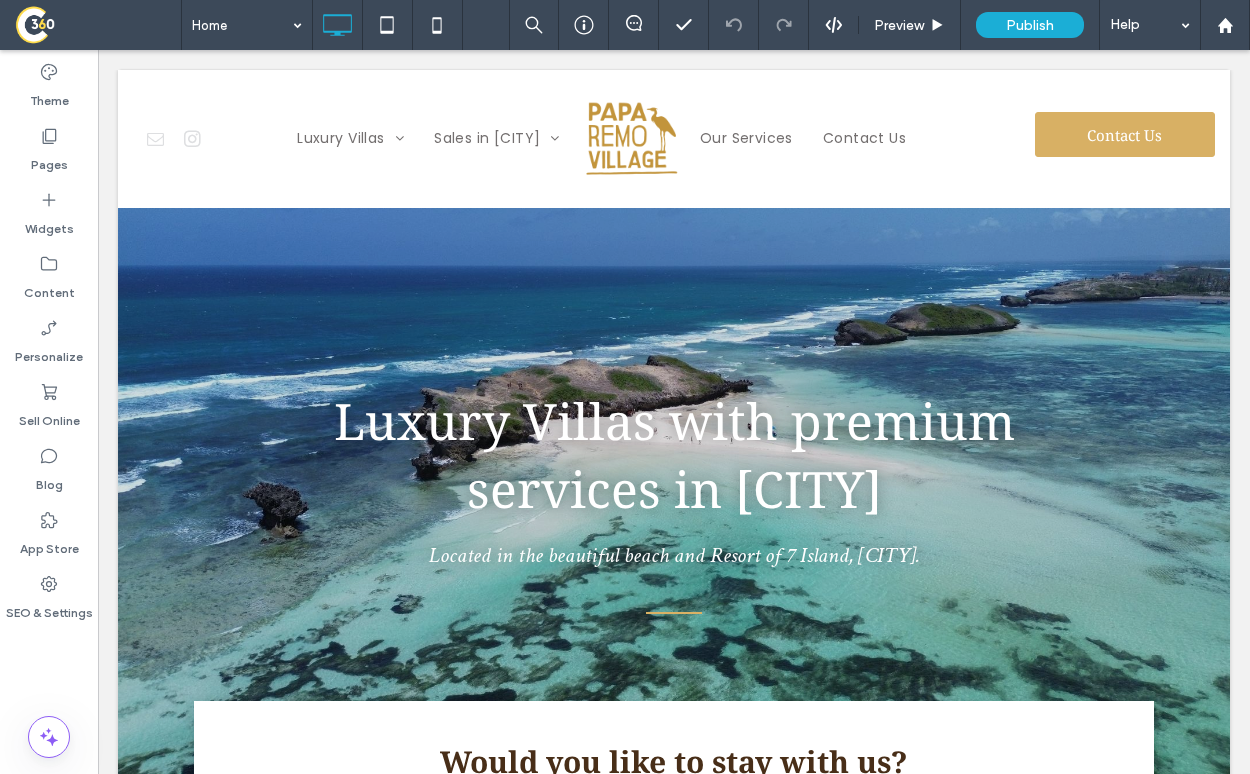 scroll, scrollTop: 0, scrollLeft: 0, axis: both 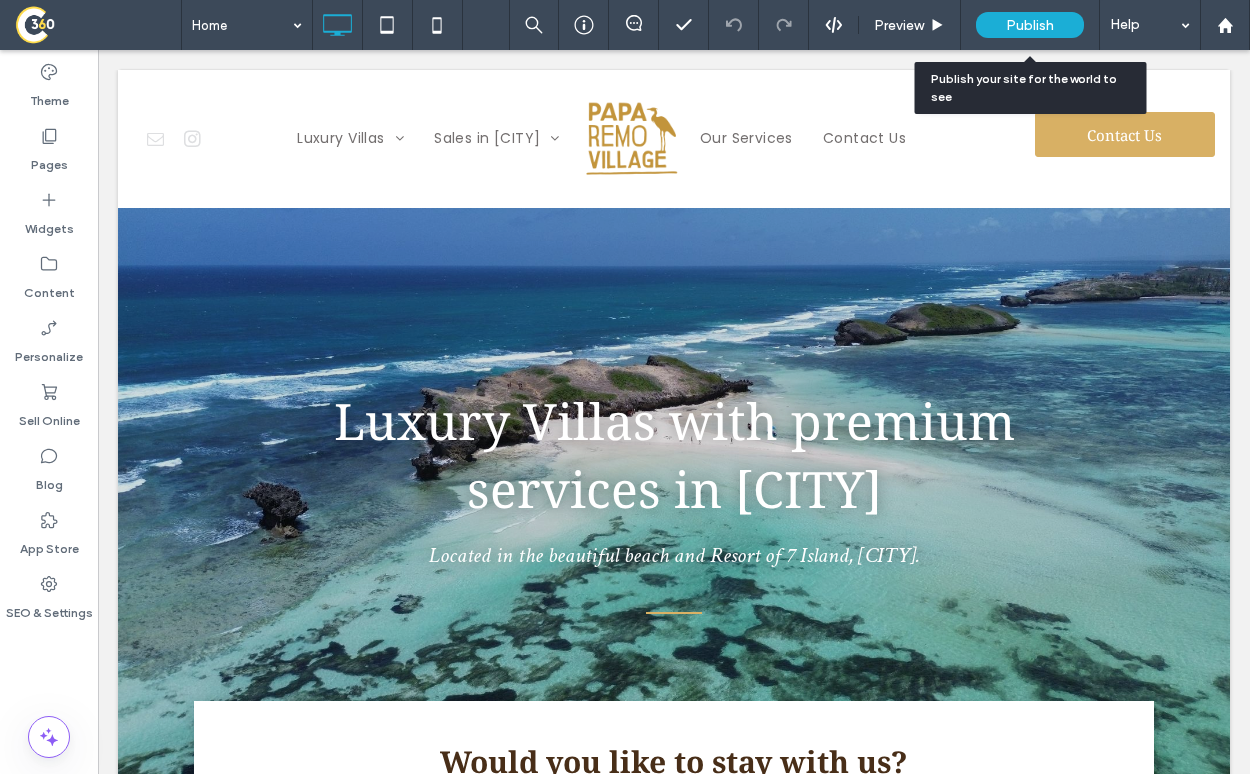 click on "Publish" at bounding box center (1030, 25) 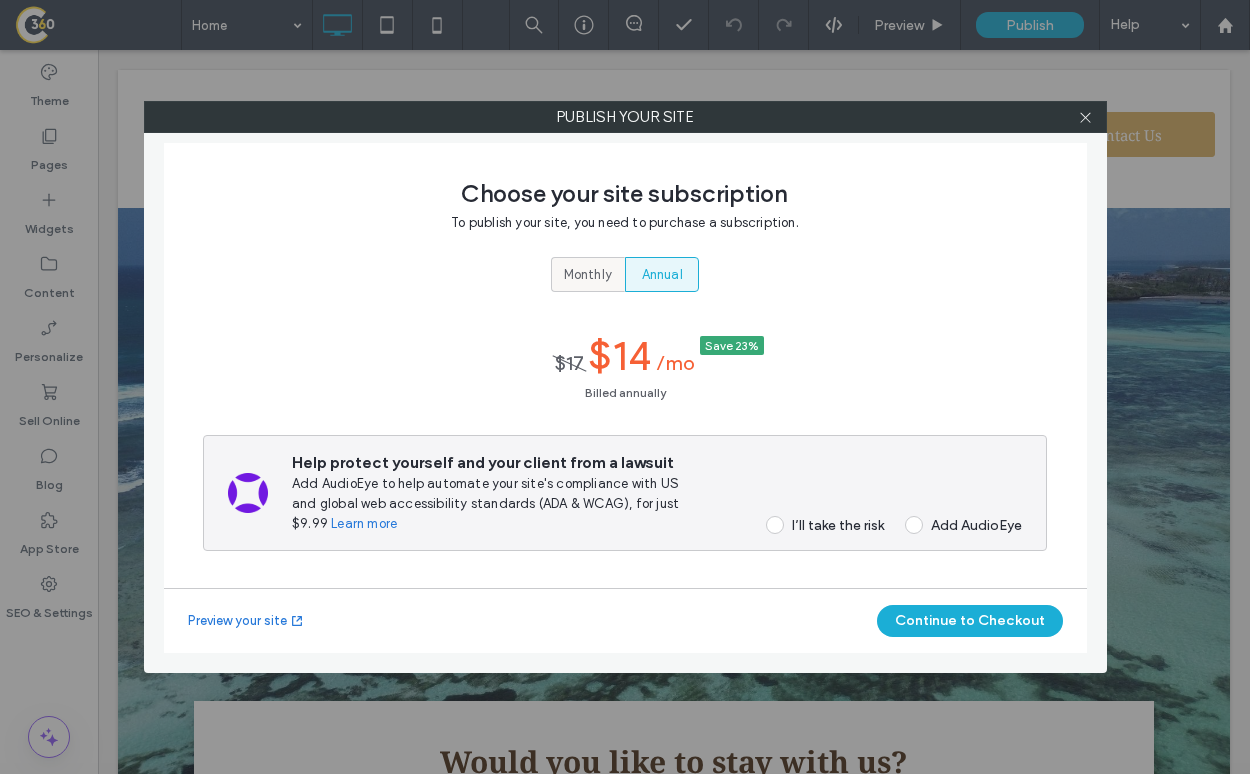 click on "Monthly" at bounding box center (588, 275) 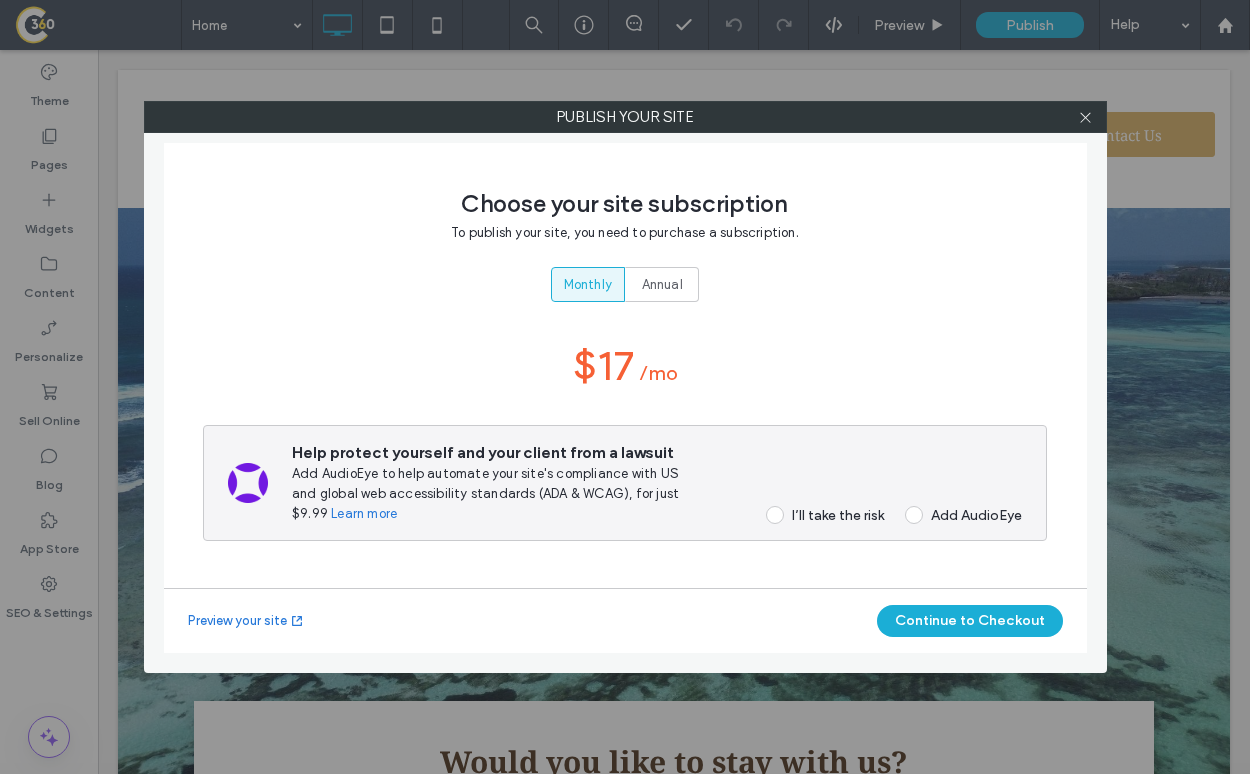 click on "I’ll take the risk" at bounding box center (838, 515) 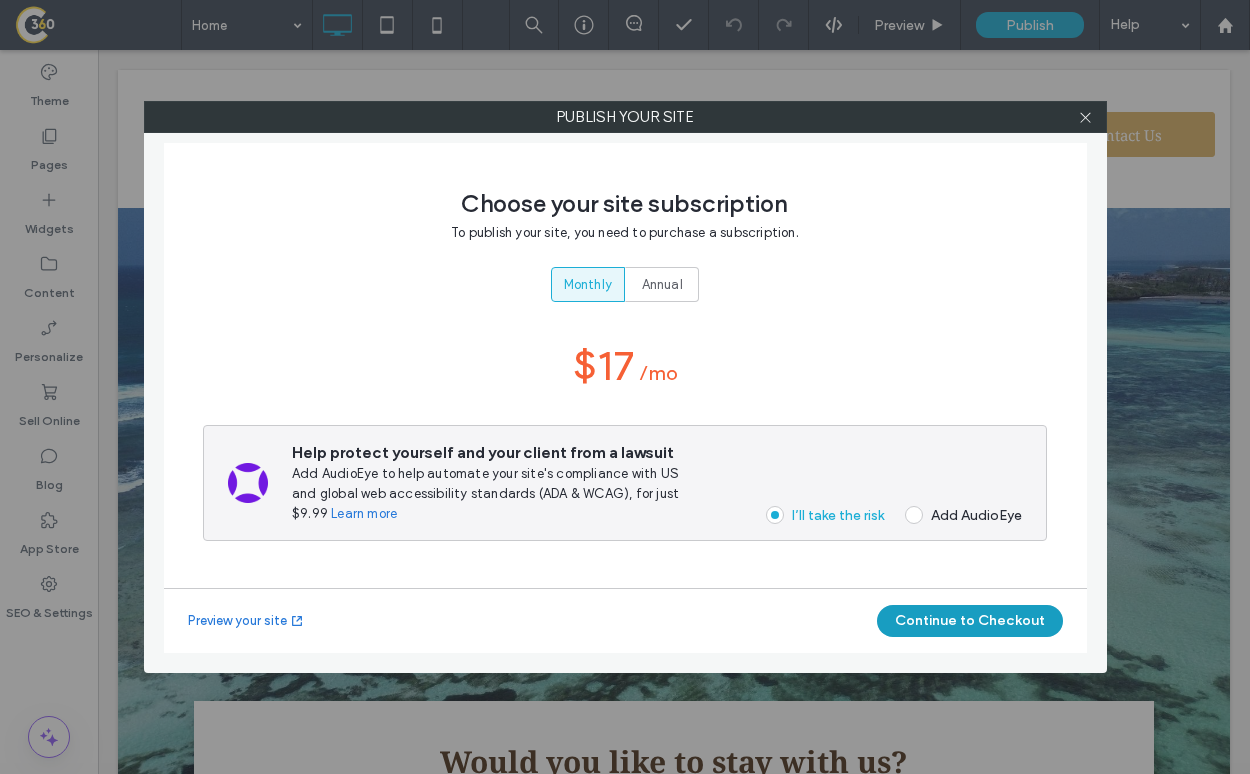 click on "Continue to Checkout" at bounding box center [970, 621] 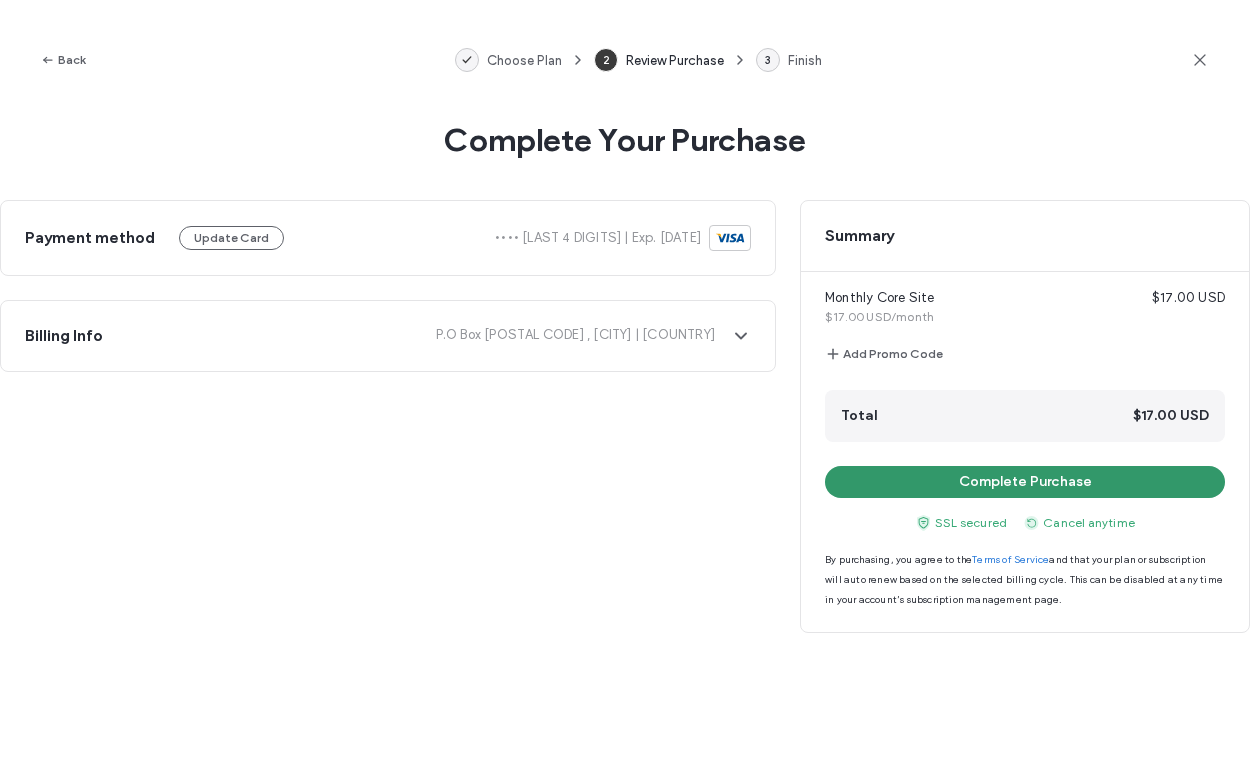 click on "Complete Purchase" at bounding box center [1025, 482] 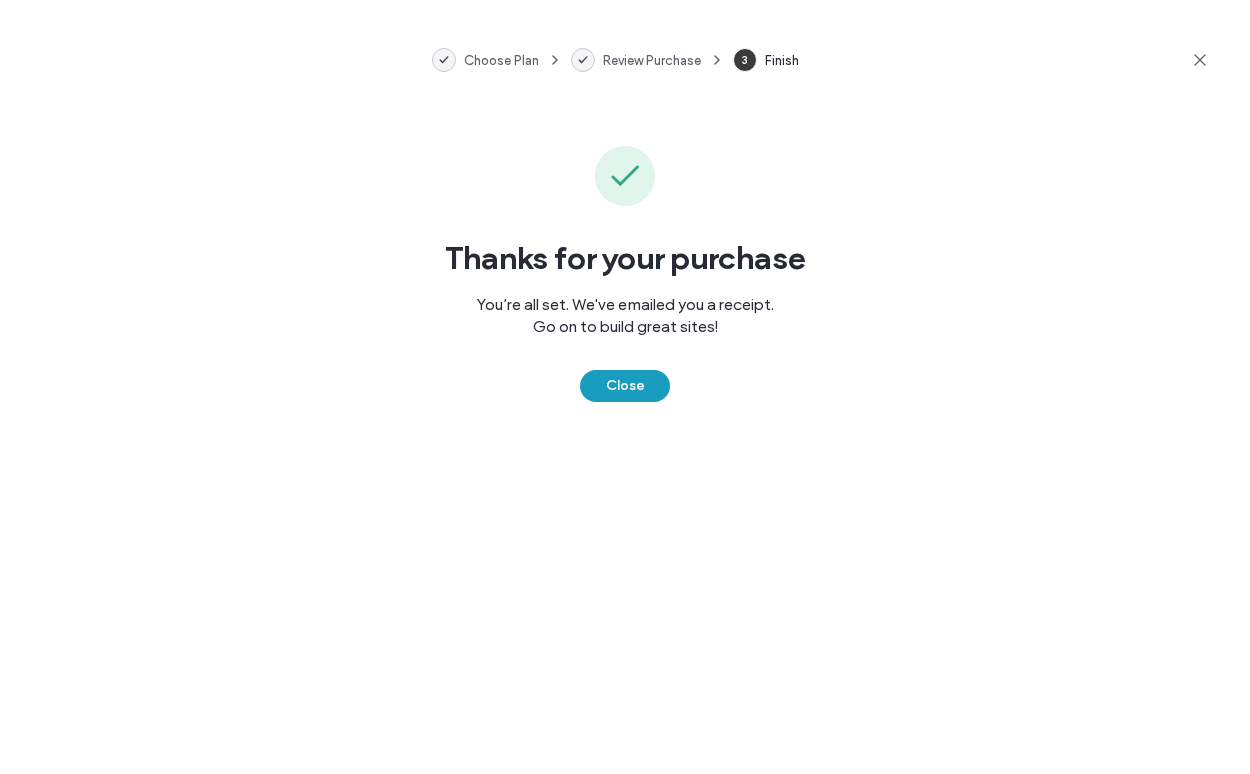 click on "Close" at bounding box center (625, 386) 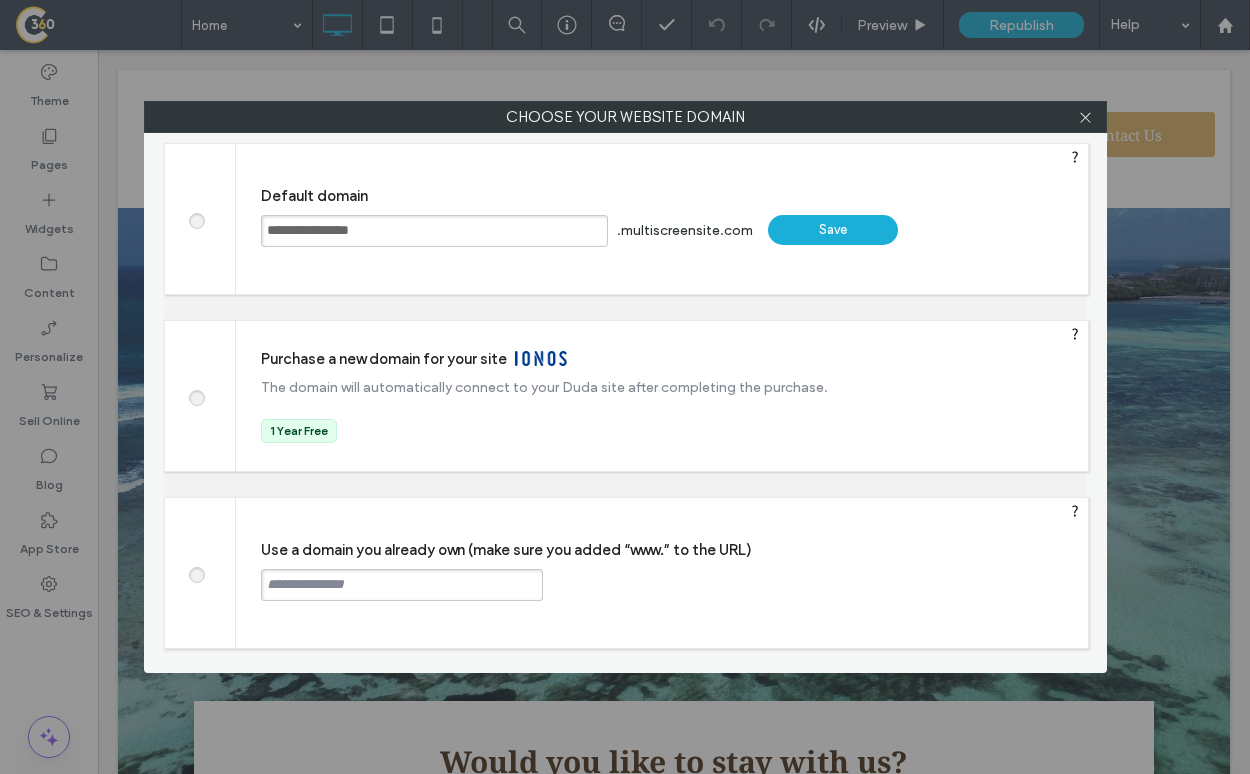 click at bounding box center [402, 585] 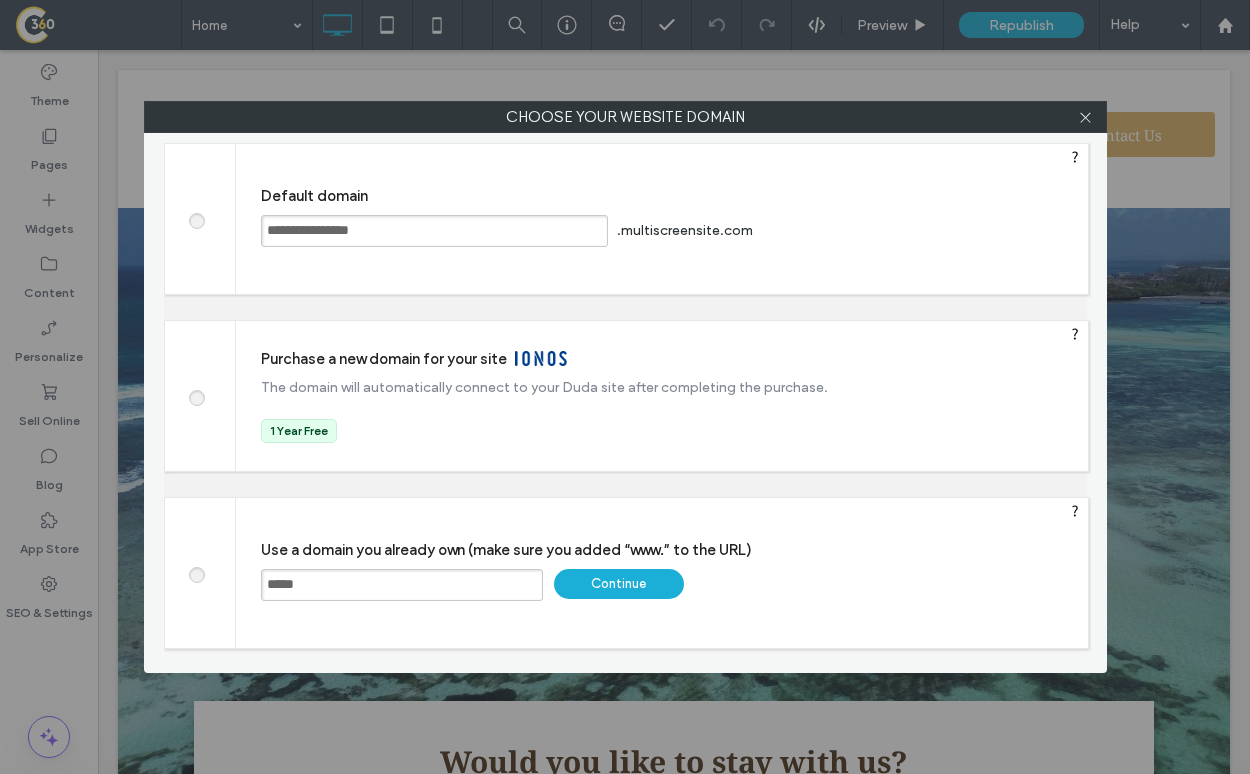 type on "**********" 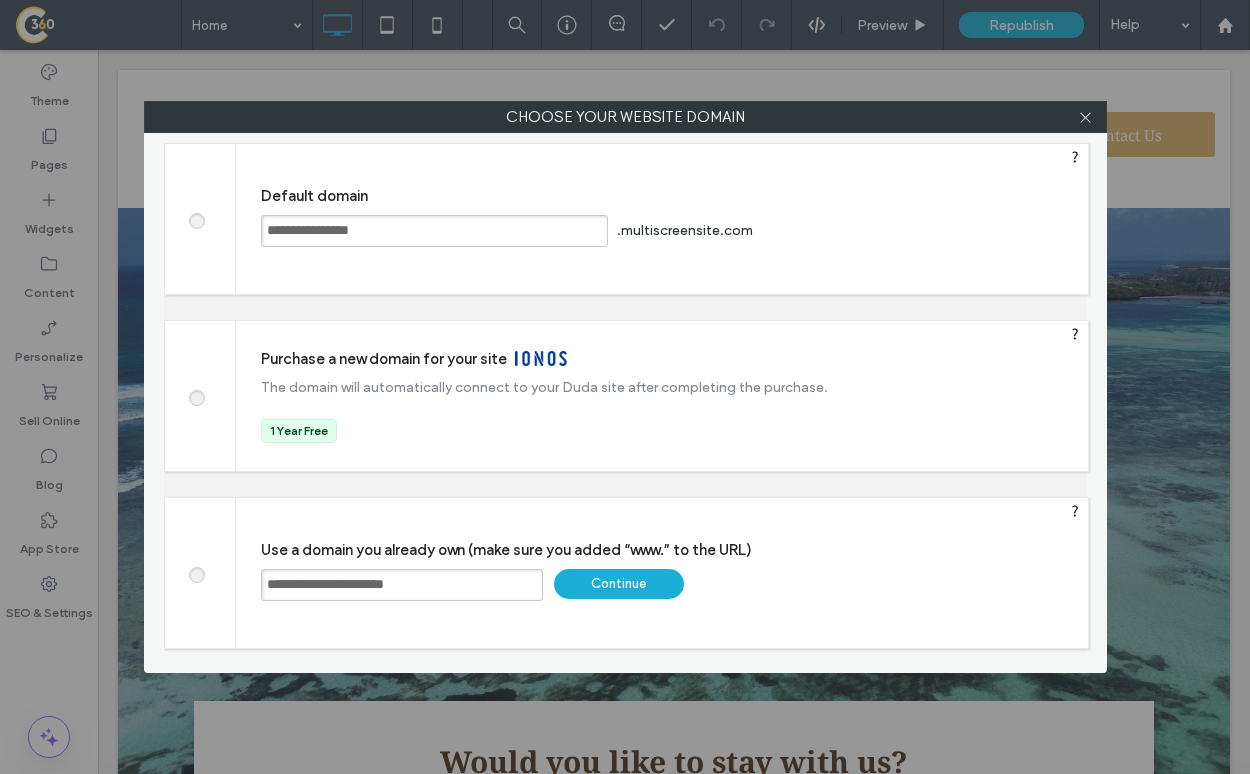 click on "Continue" at bounding box center (619, 584) 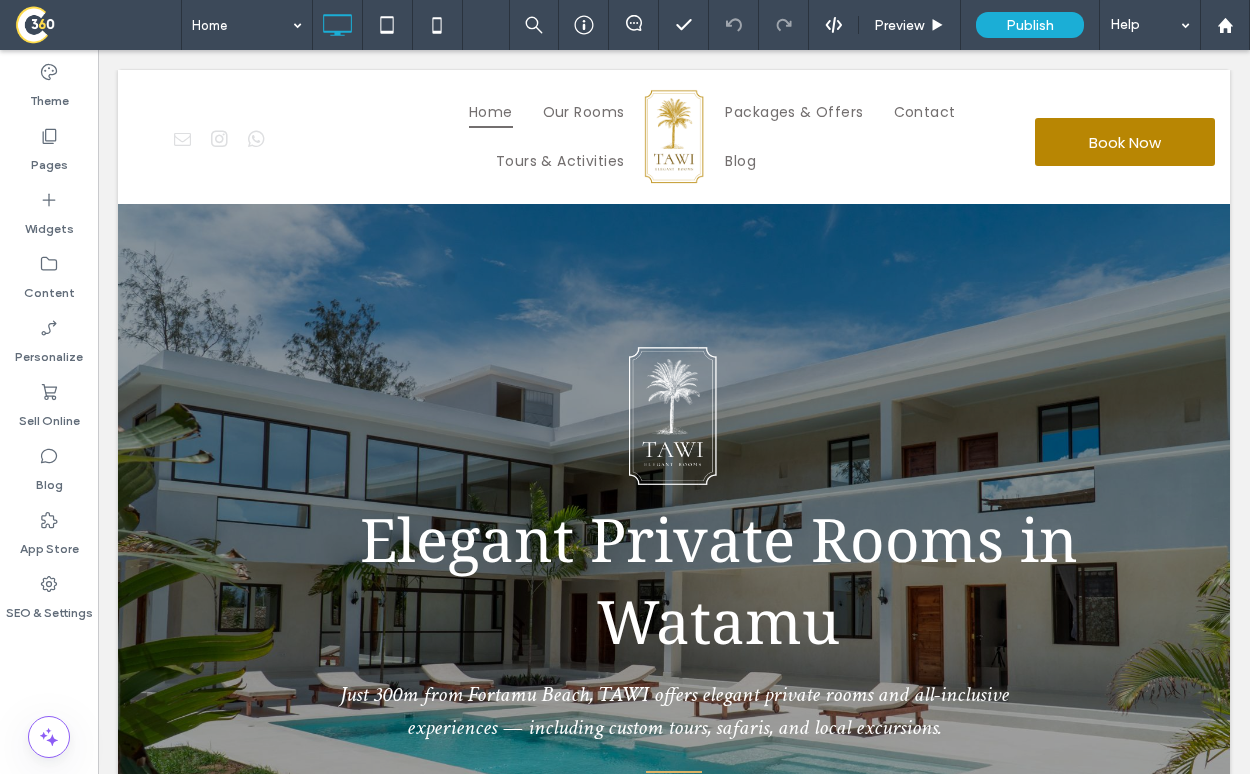 scroll, scrollTop: 0, scrollLeft: 0, axis: both 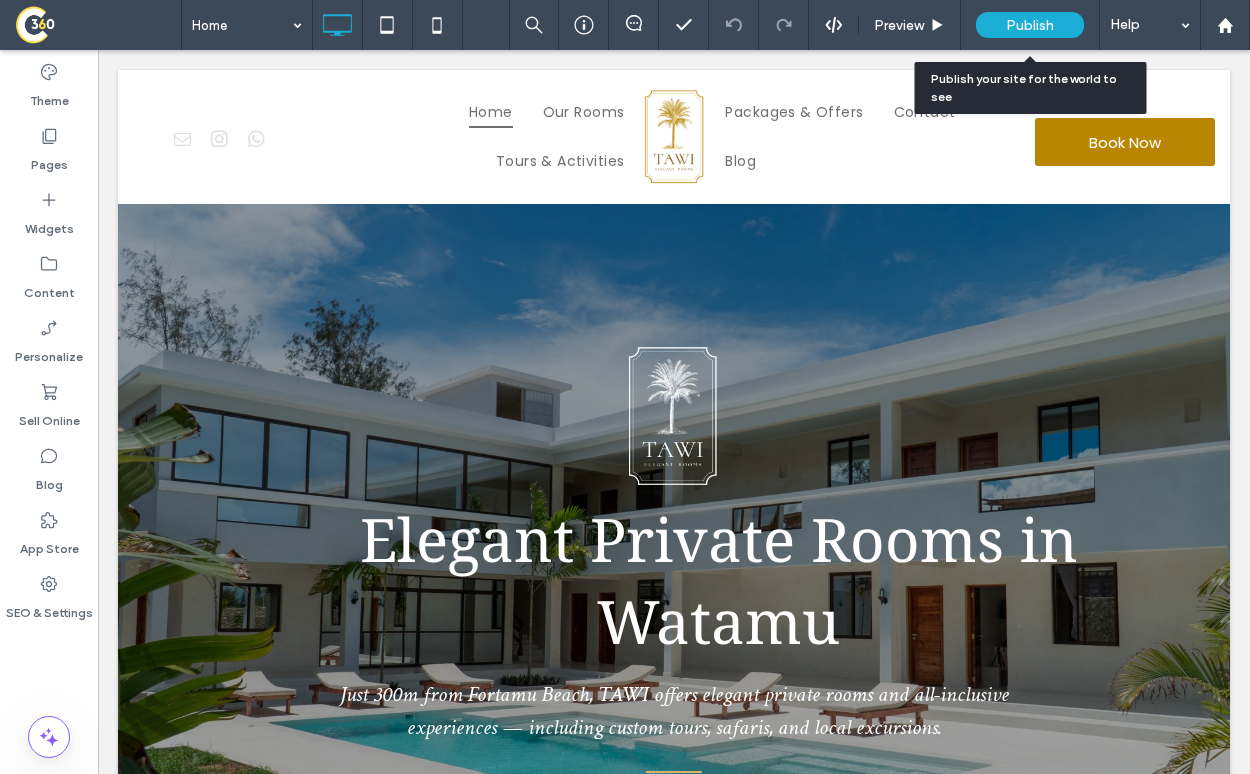 click on "Publish" at bounding box center (1030, 25) 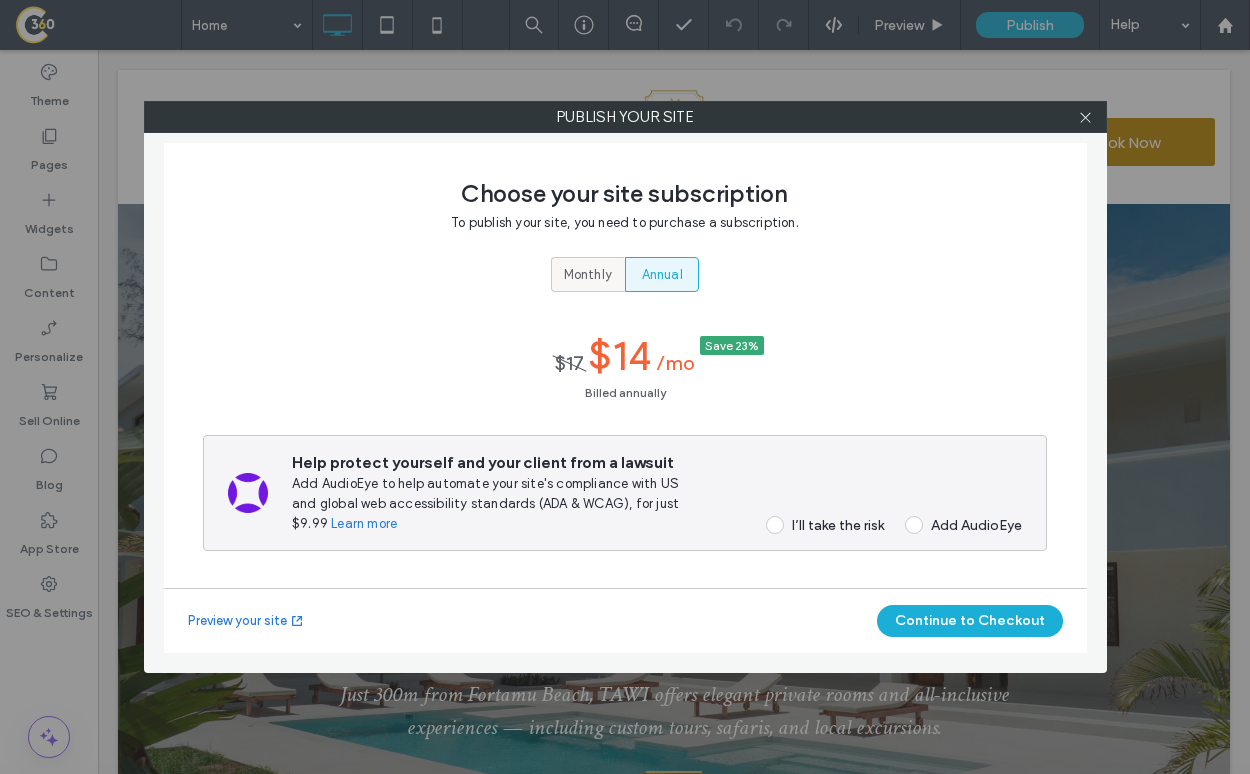 click on "Monthly" at bounding box center [588, 274] 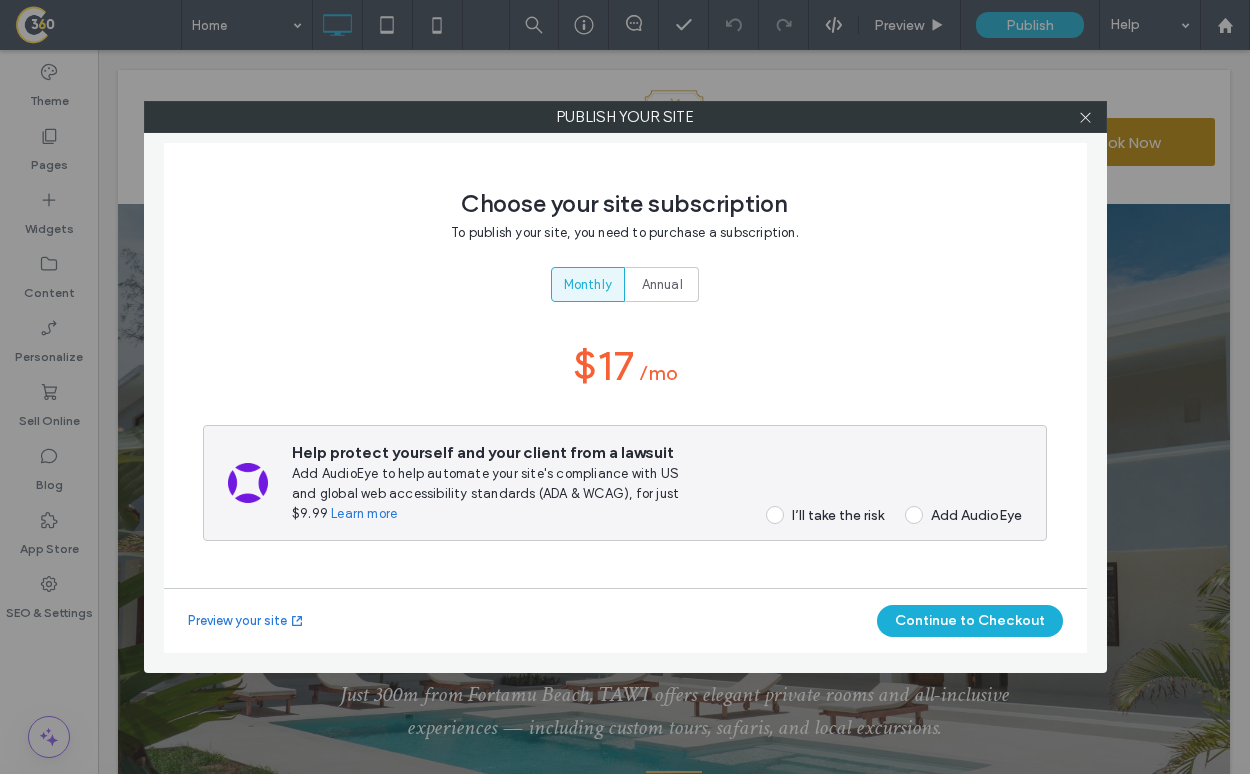 click on "I’ll take the risk" at bounding box center [838, 515] 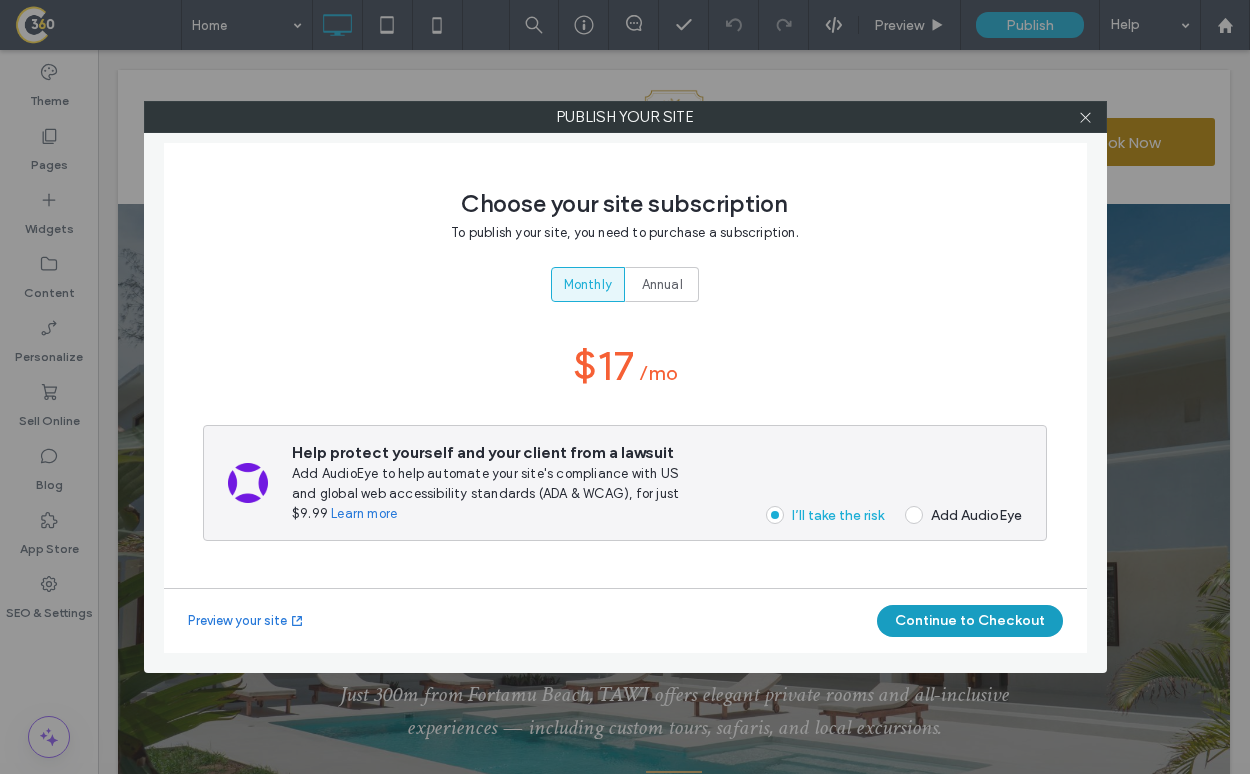 click on "Continue to Checkout" at bounding box center (970, 621) 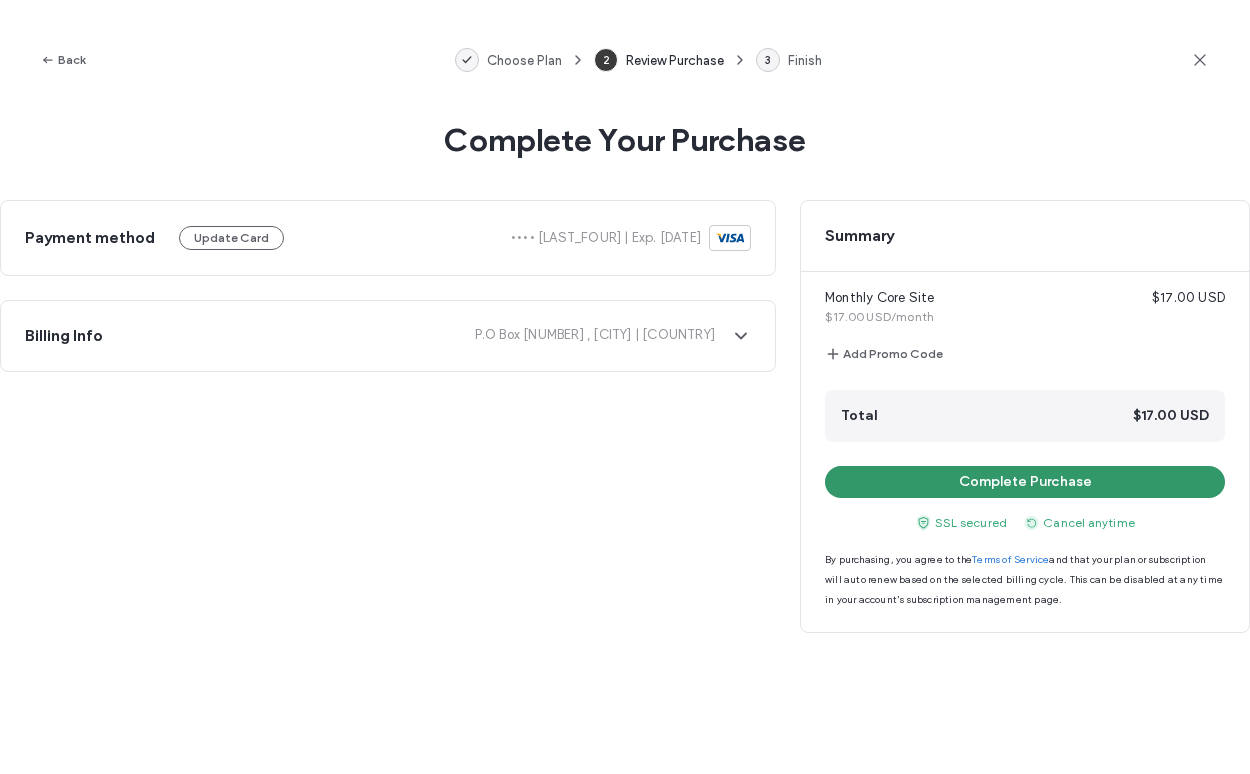 click on "Complete Purchase" at bounding box center [1025, 482] 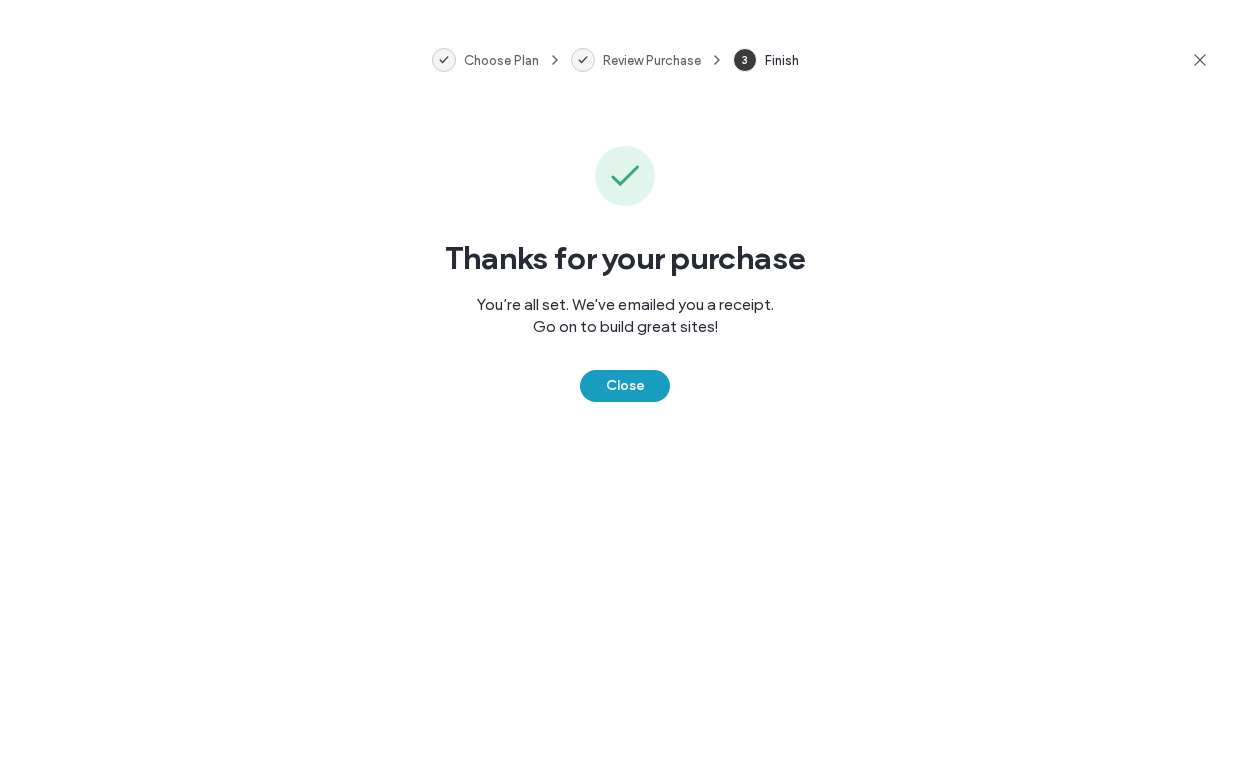click on "Close" at bounding box center [625, 386] 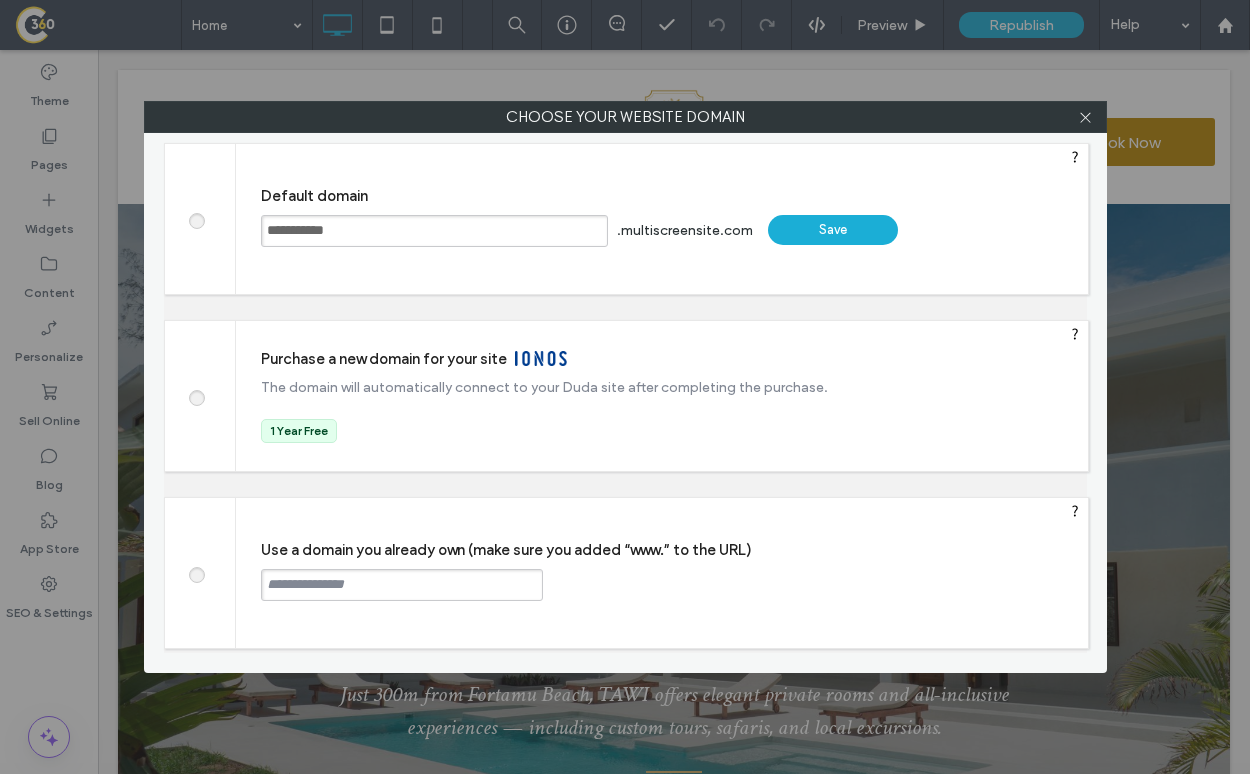 click at bounding box center [402, 585] 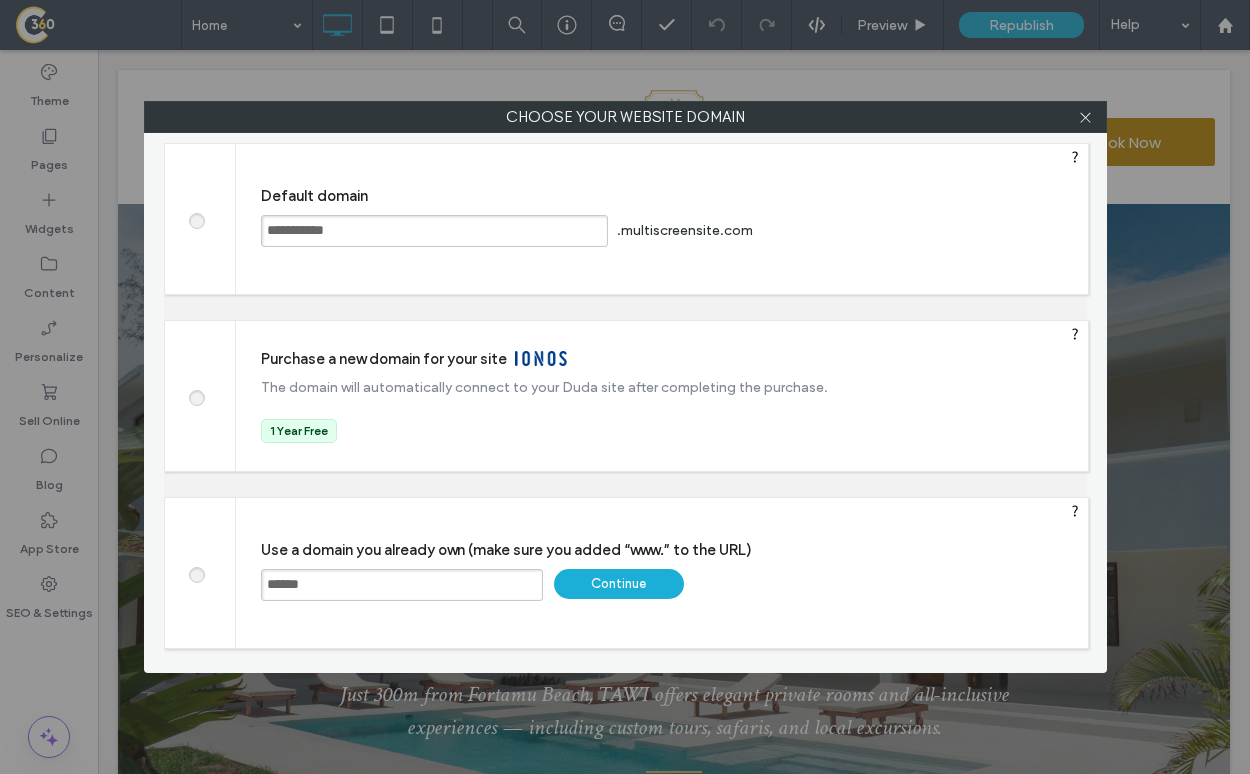 type on "**********" 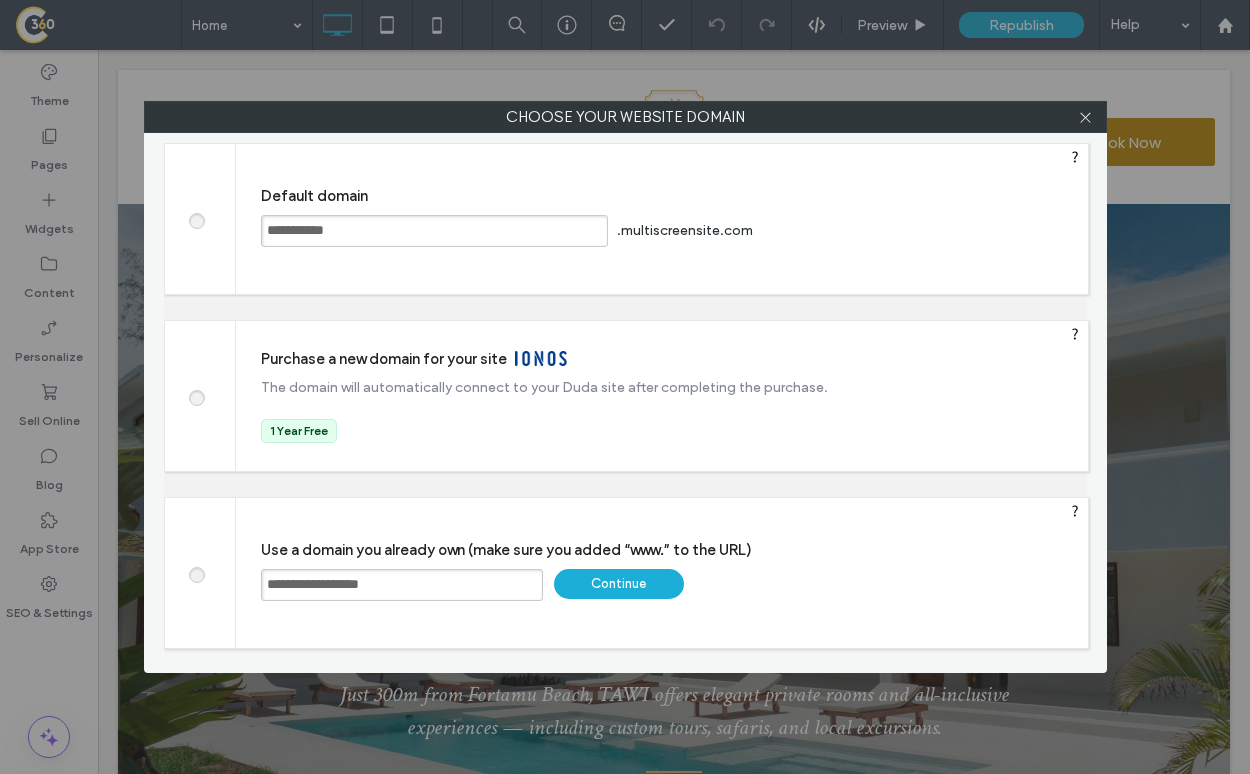 click on "Continue" at bounding box center [619, 584] 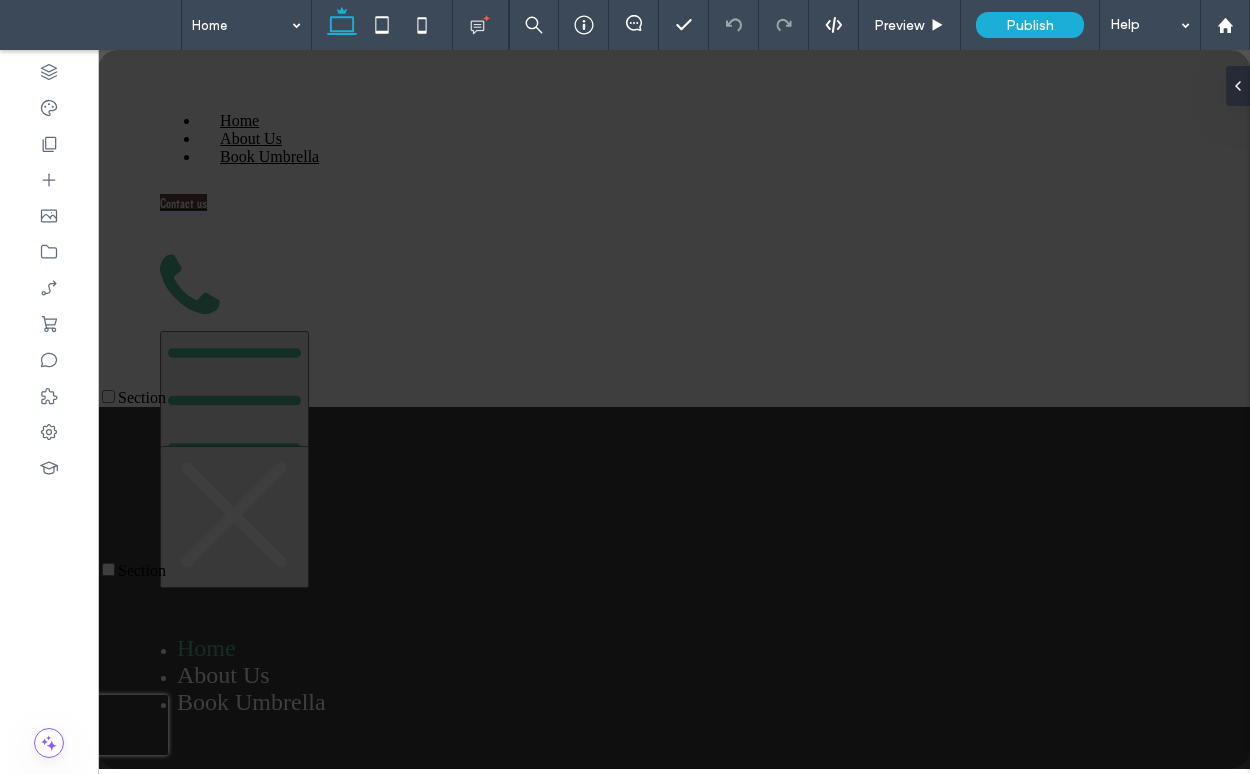 scroll, scrollTop: 0, scrollLeft: 0, axis: both 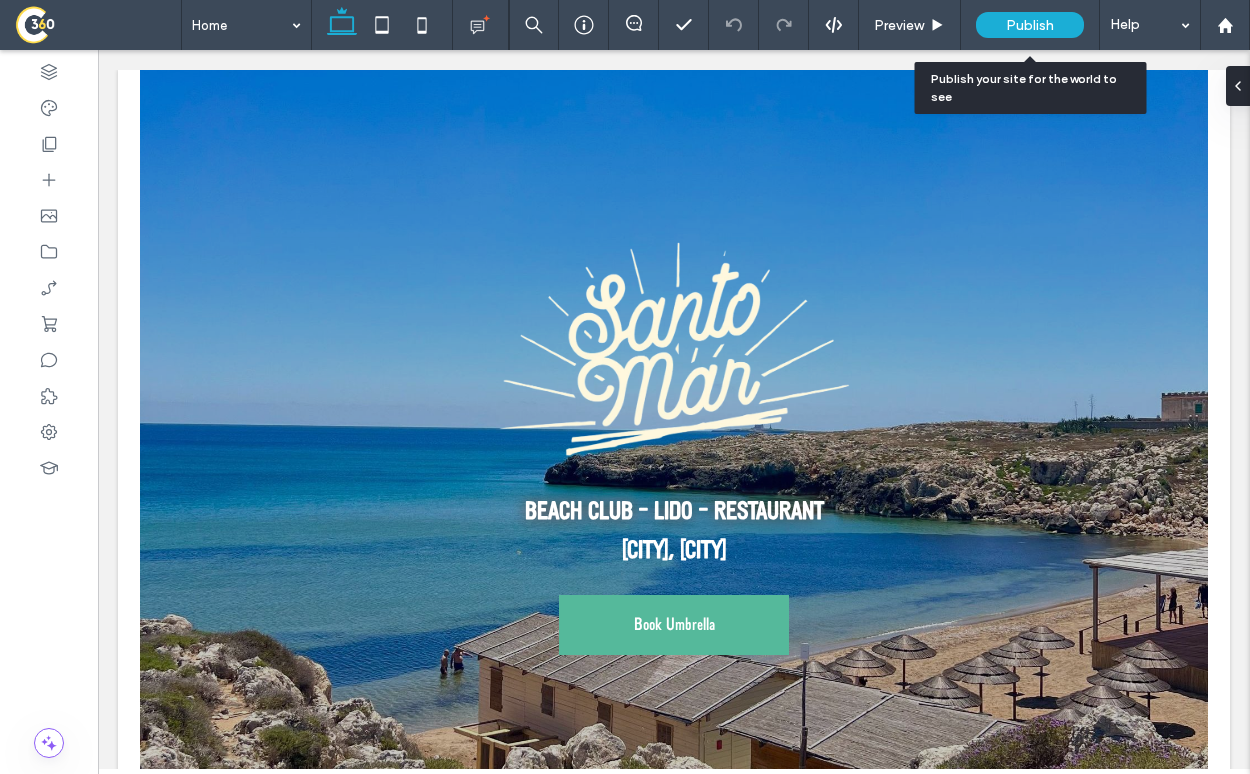 click on "Publish" at bounding box center [1030, 25] 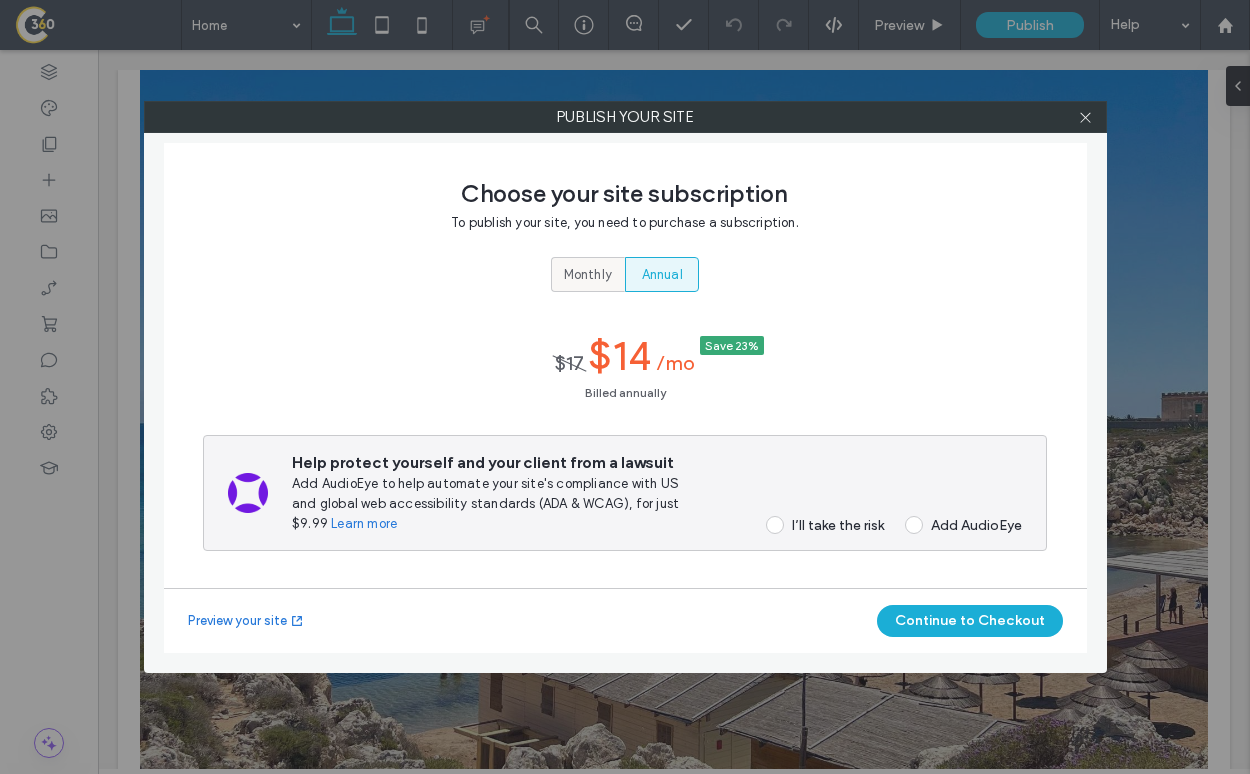 click on "Monthly" at bounding box center (588, 275) 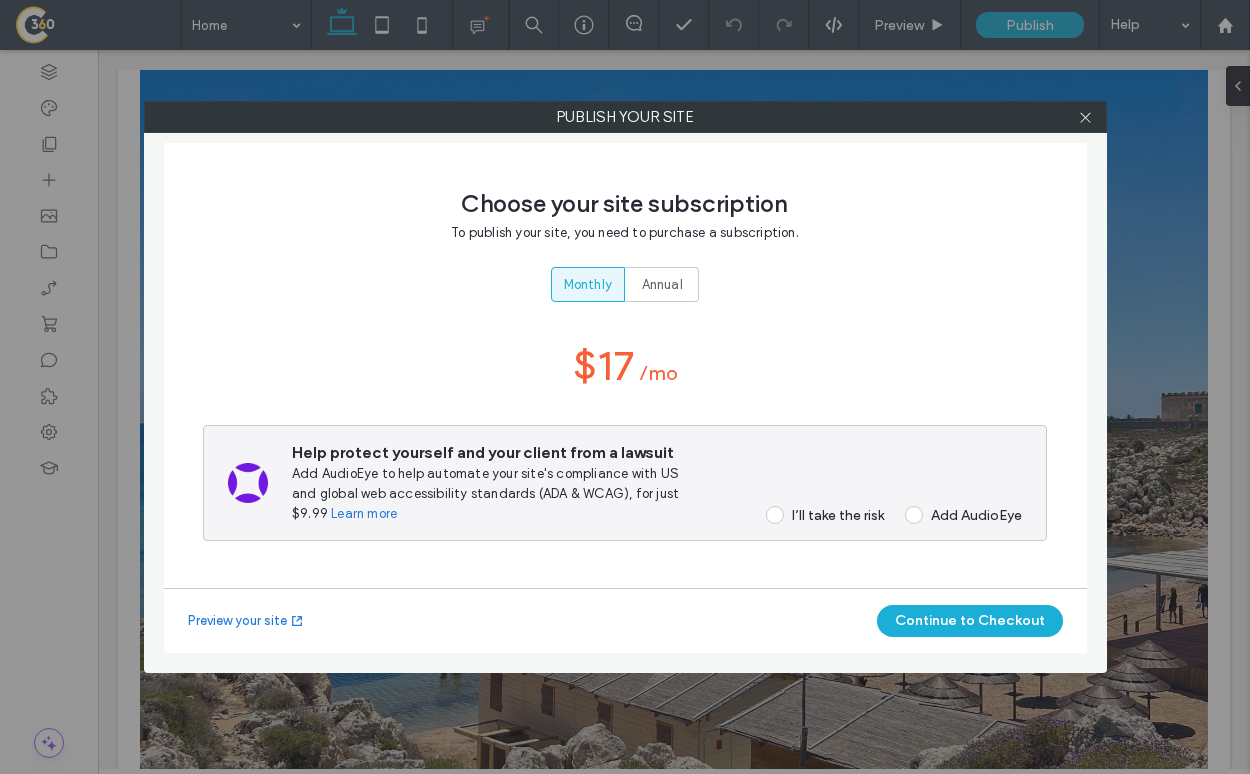 click on "I’ll take the risk" at bounding box center (838, 515) 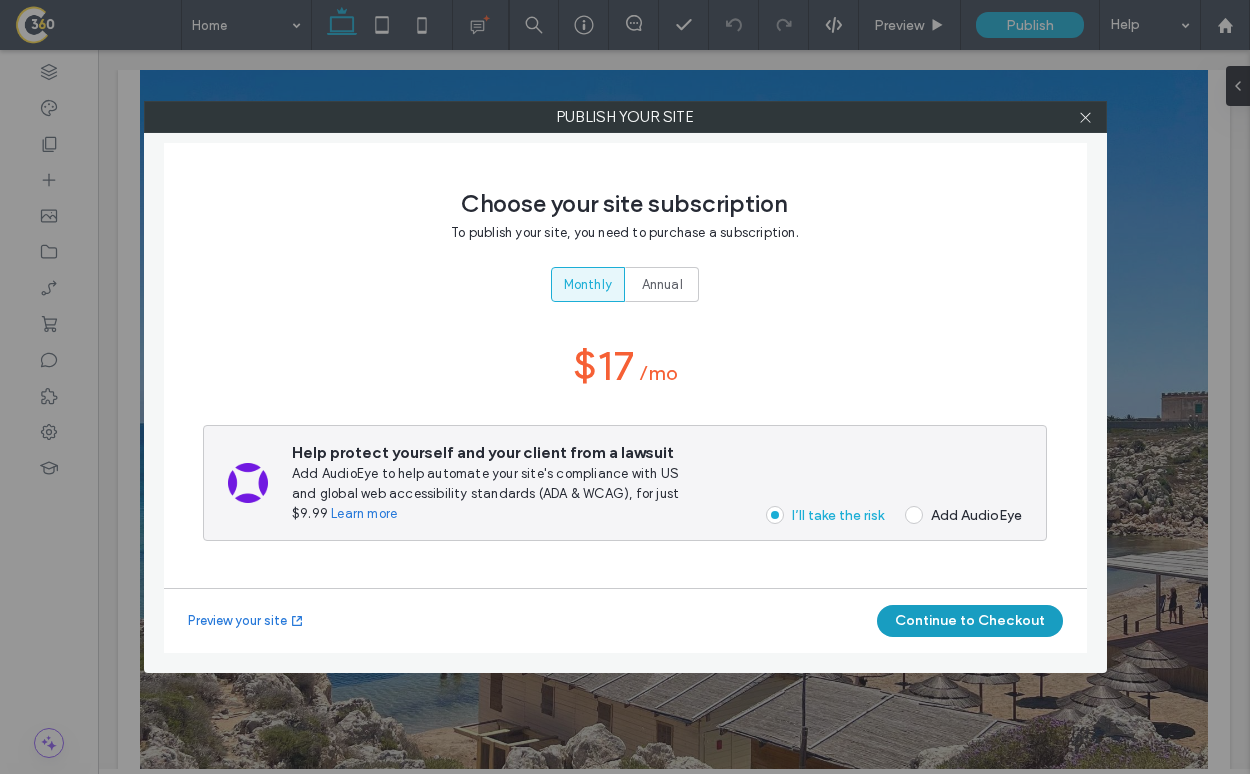 click on "Continue to Checkout" at bounding box center (970, 621) 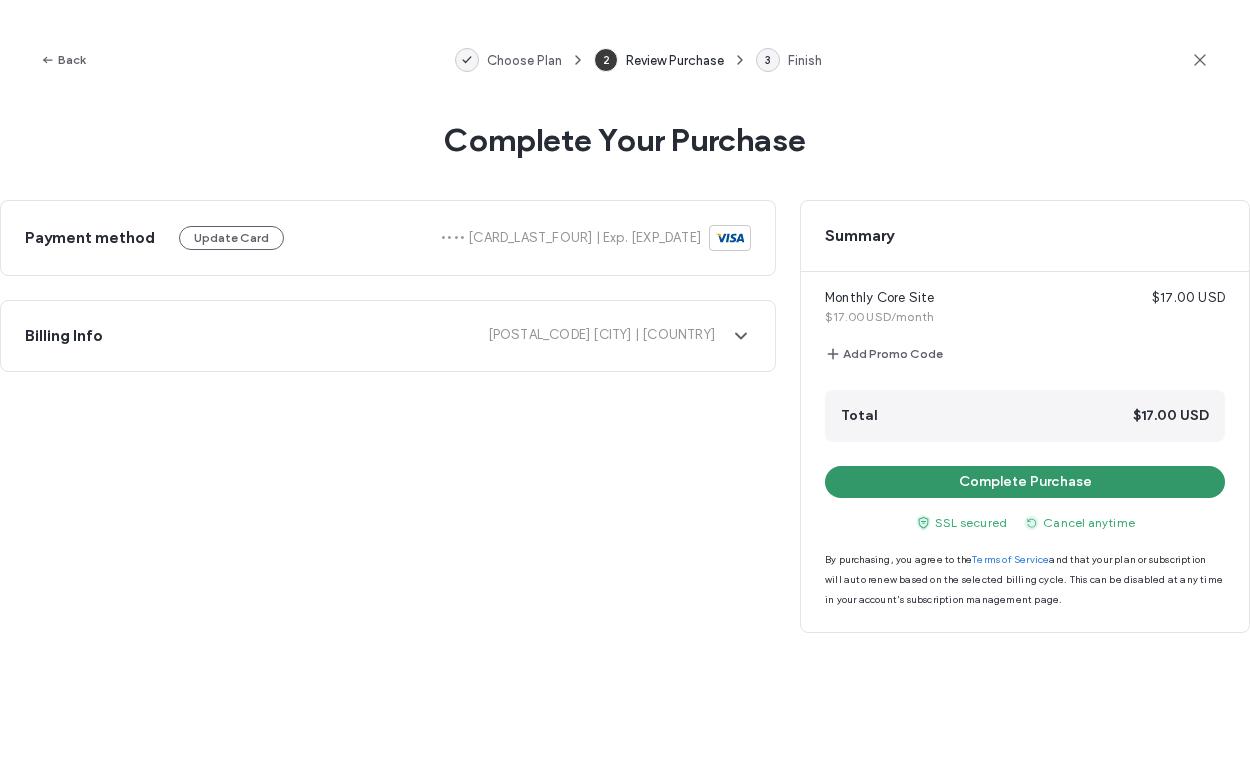 click on "Complete Purchase" at bounding box center [1025, 482] 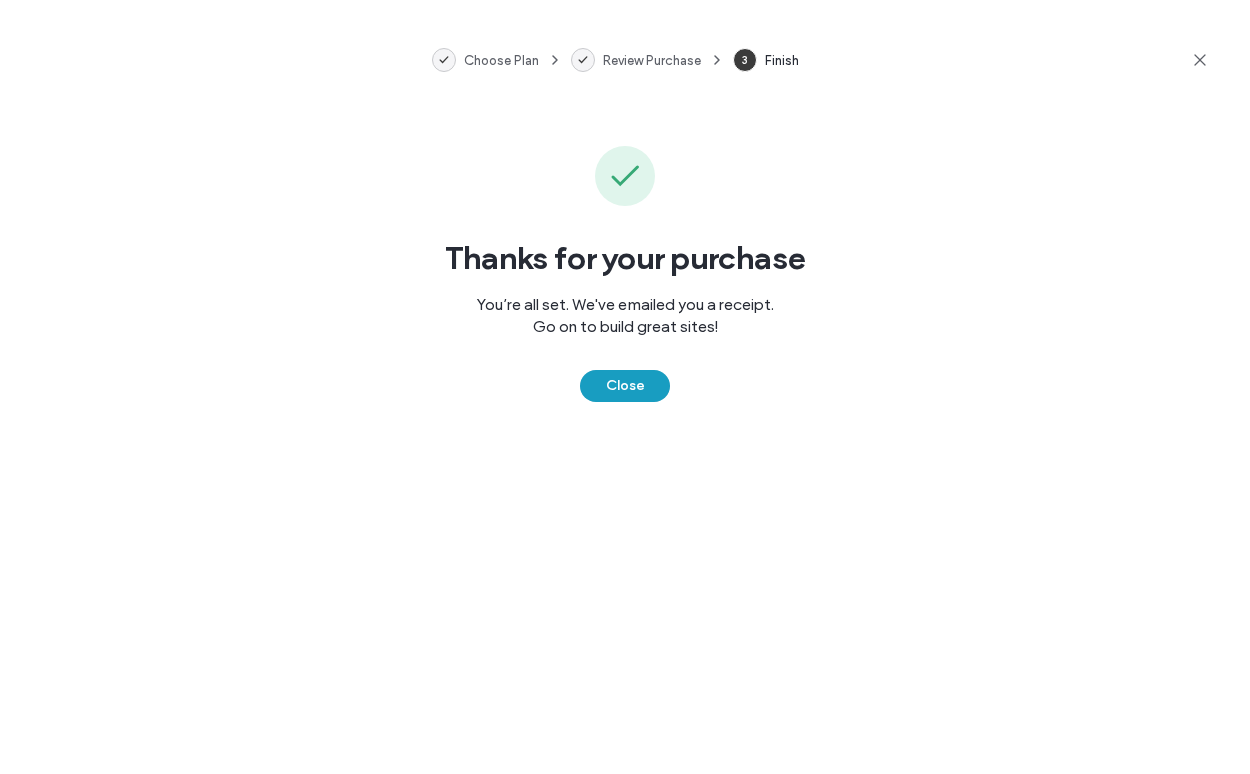 click on "Close" at bounding box center (625, 386) 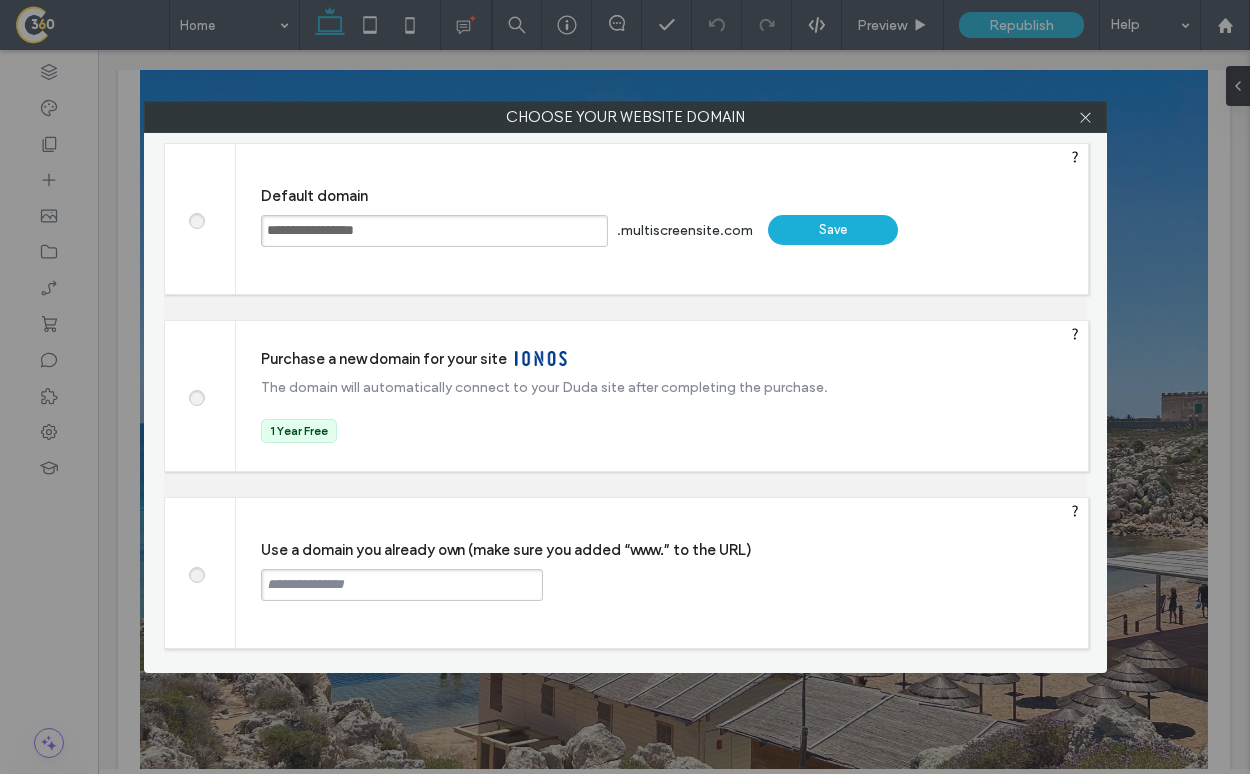 click at bounding box center (402, 585) 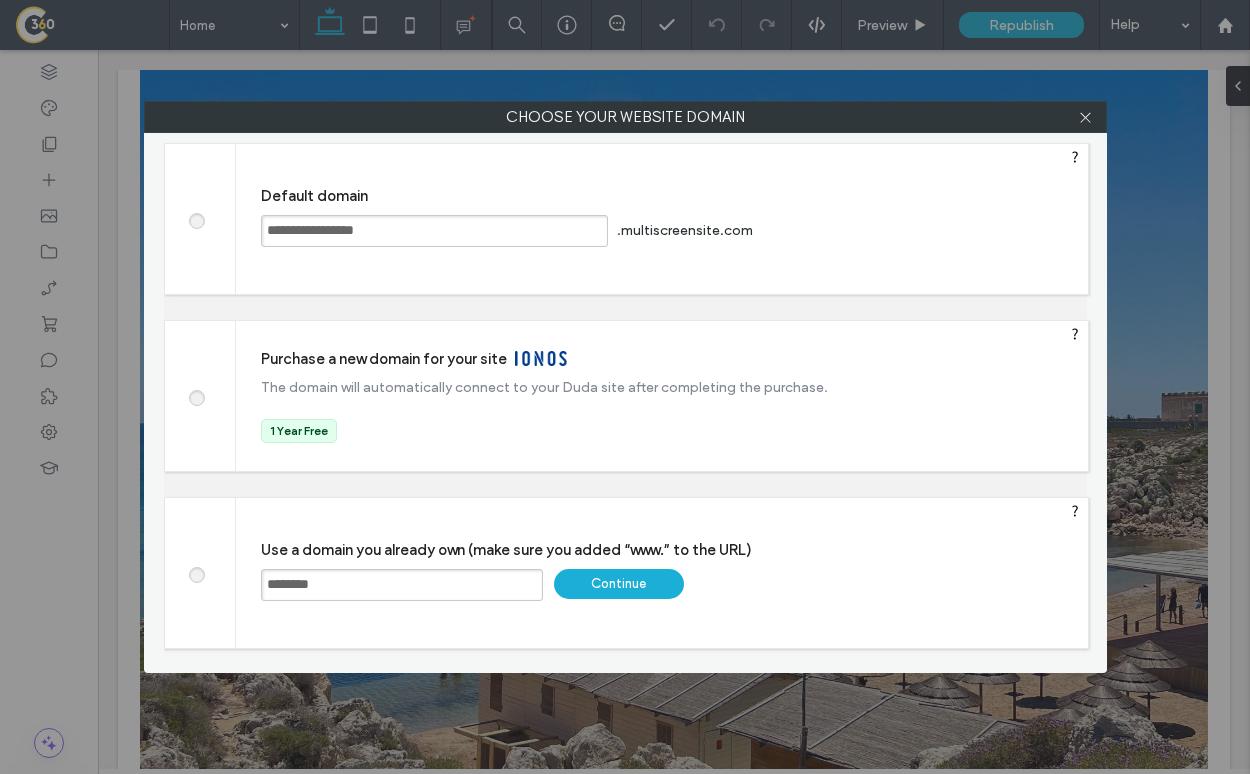 click on "********" at bounding box center (402, 585) 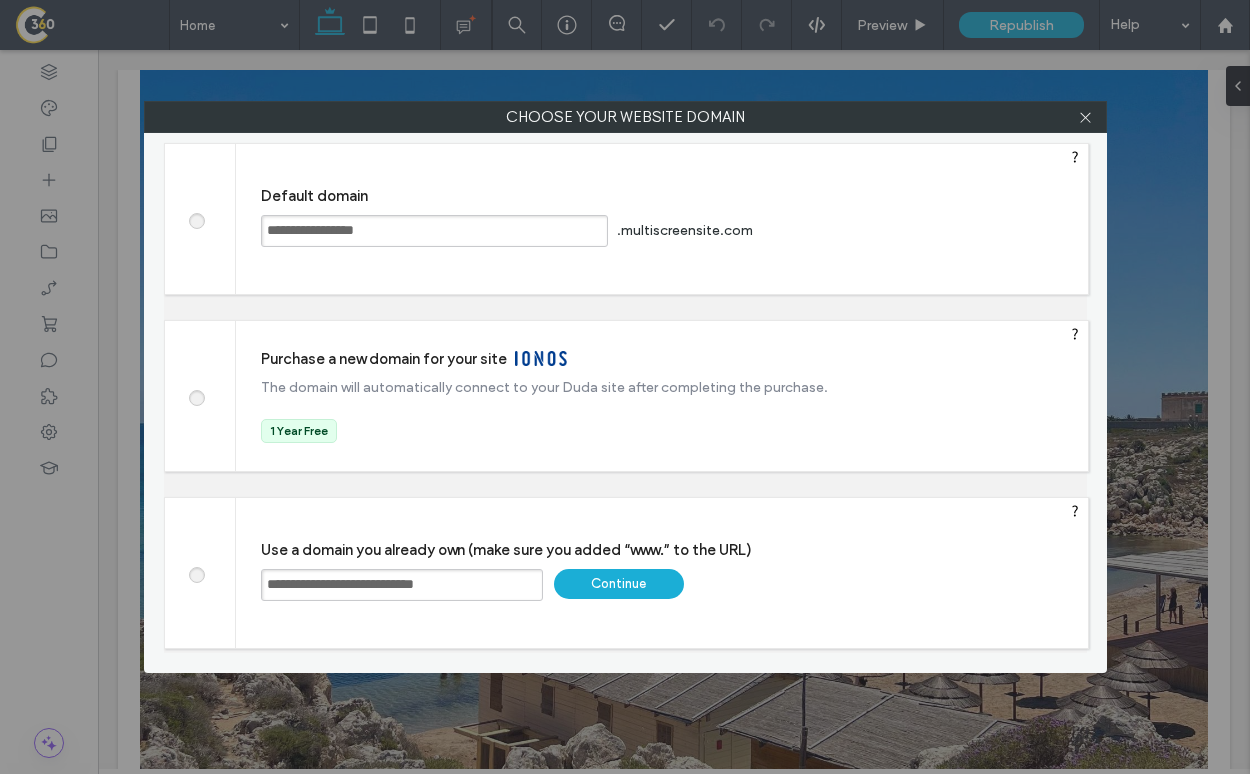 drag, startPoint x: 313, startPoint y: 587, endPoint x: 254, endPoint y: 587, distance: 59 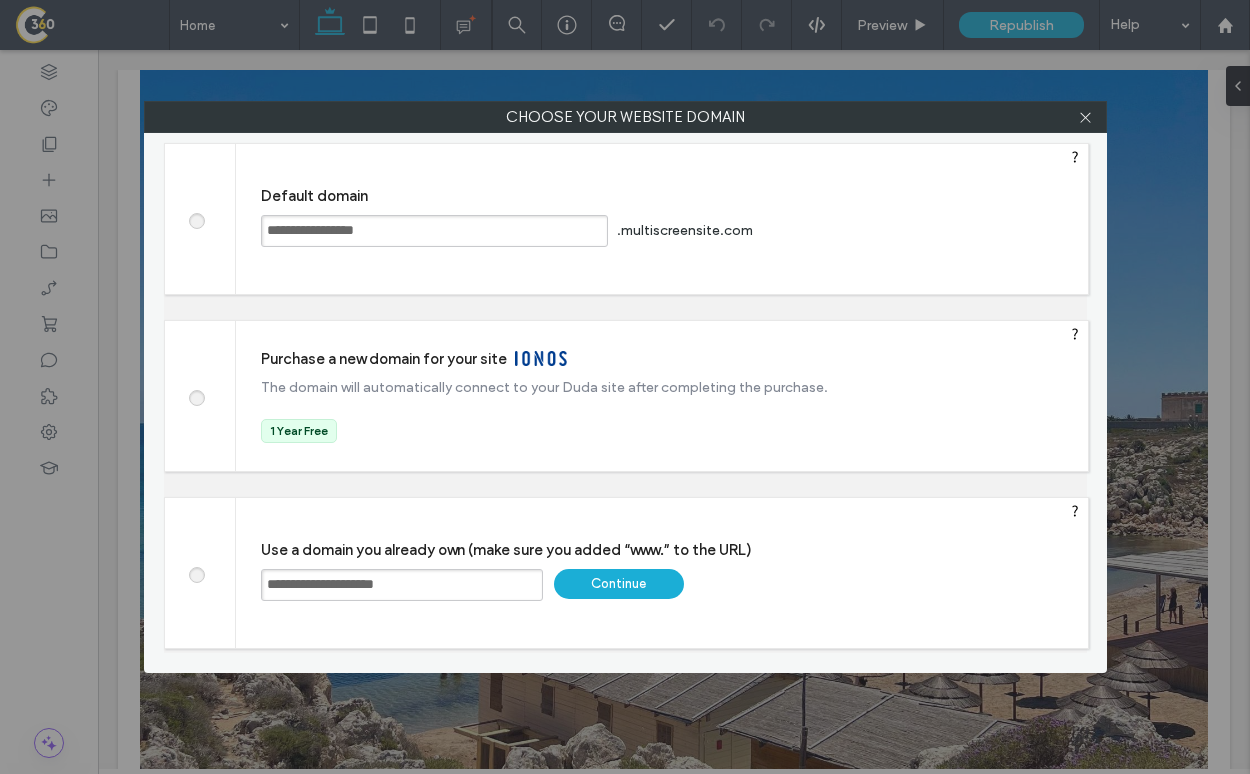 click on "**********" at bounding box center [402, 585] 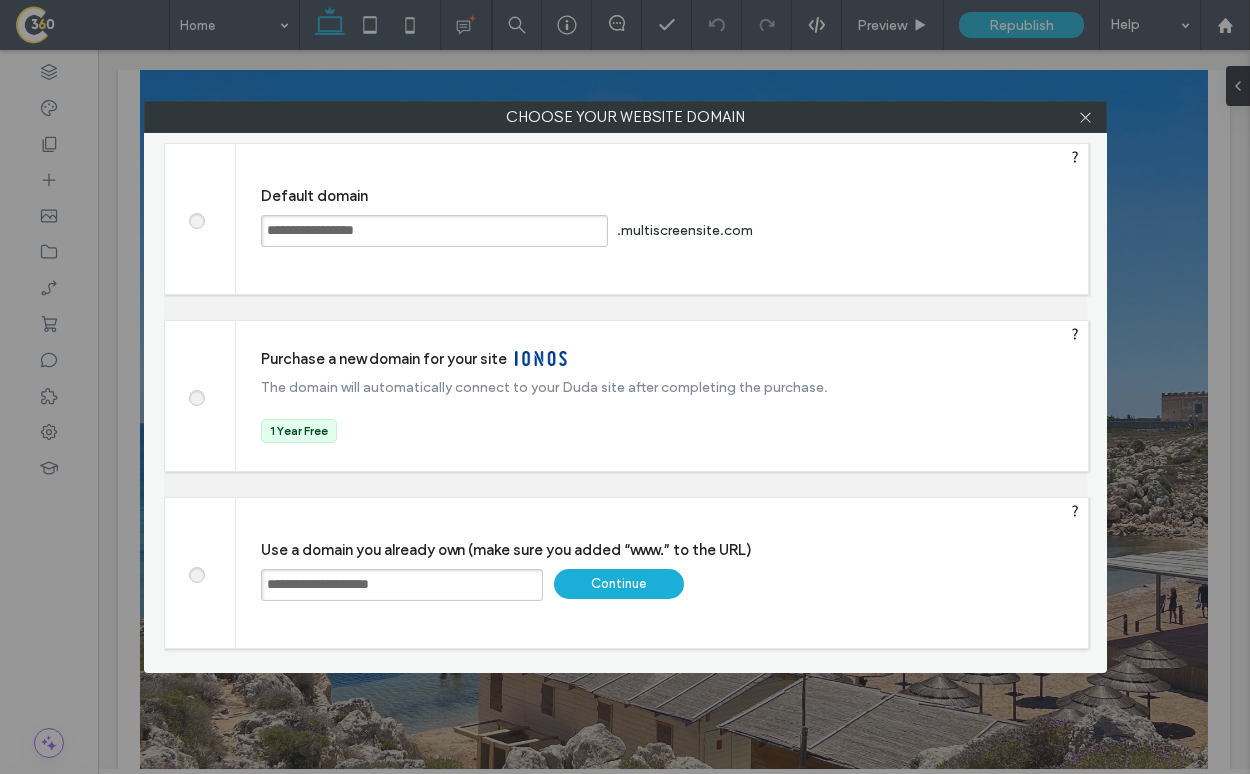 type on "**********" 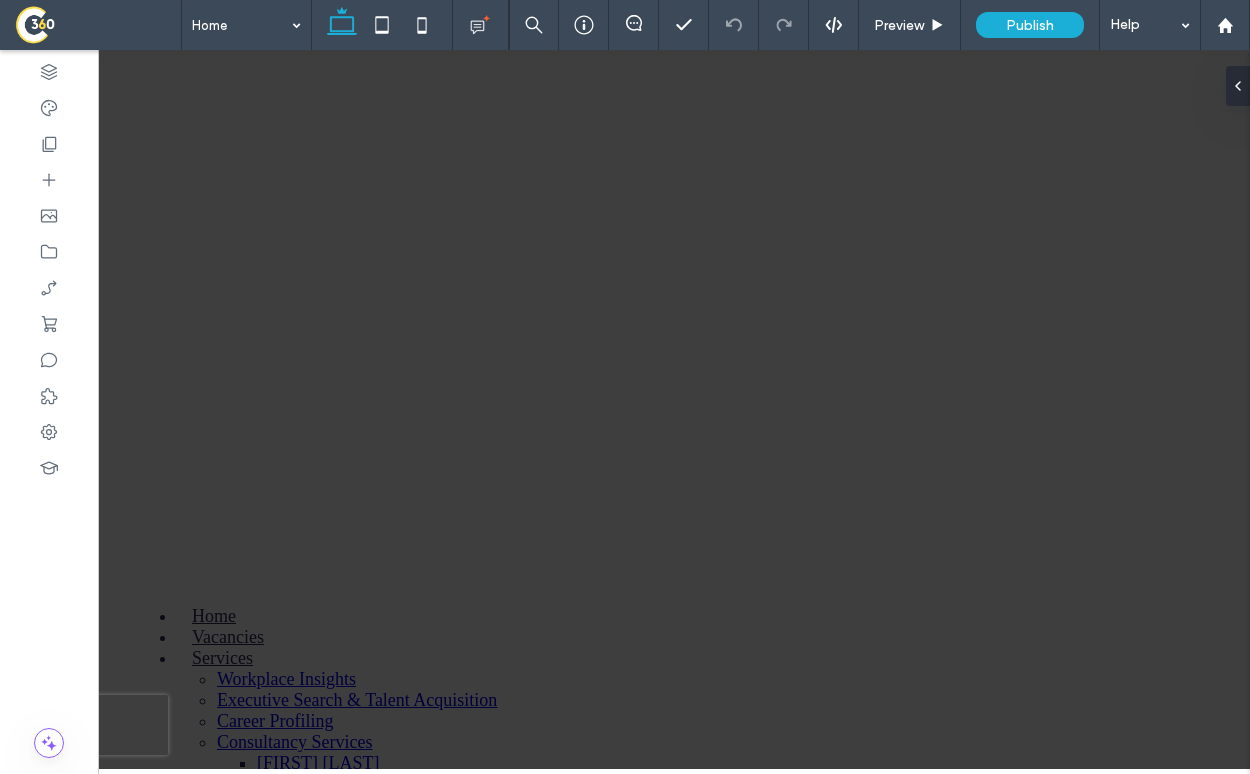 scroll, scrollTop: 0, scrollLeft: 0, axis: both 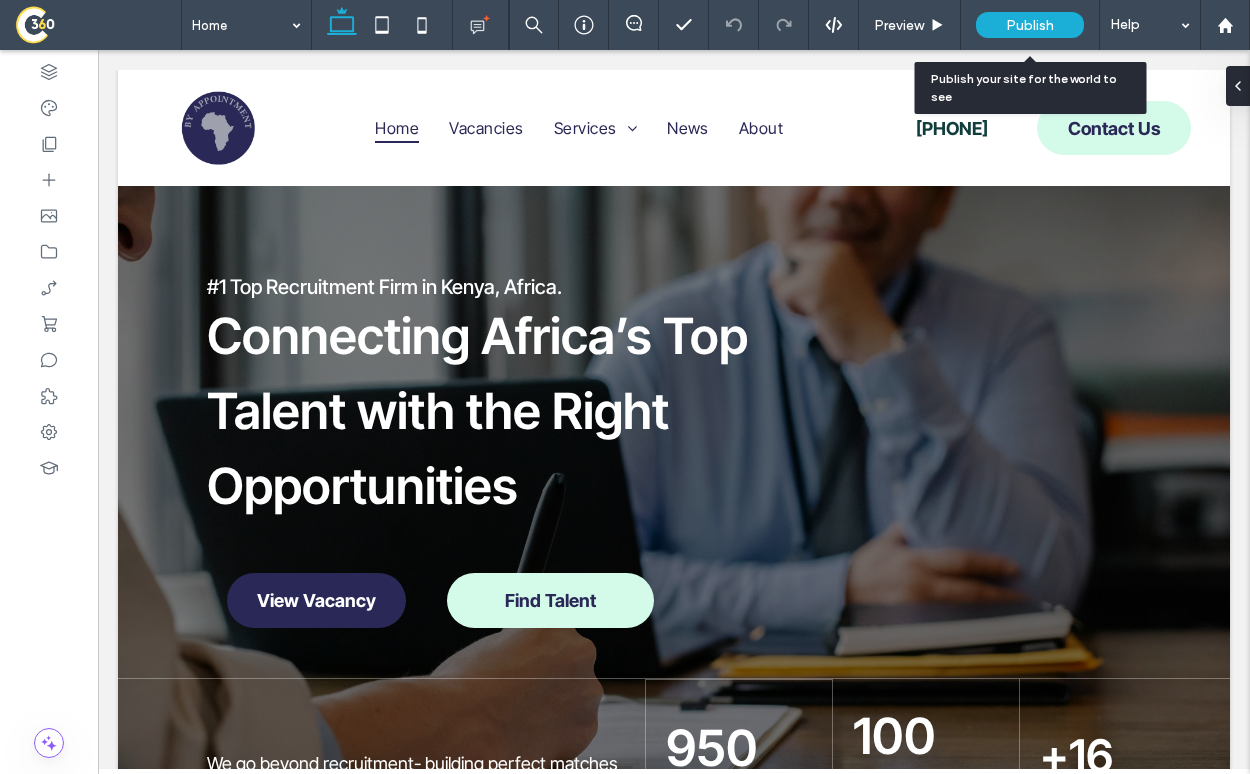 click on "Publish" at bounding box center [1030, 25] 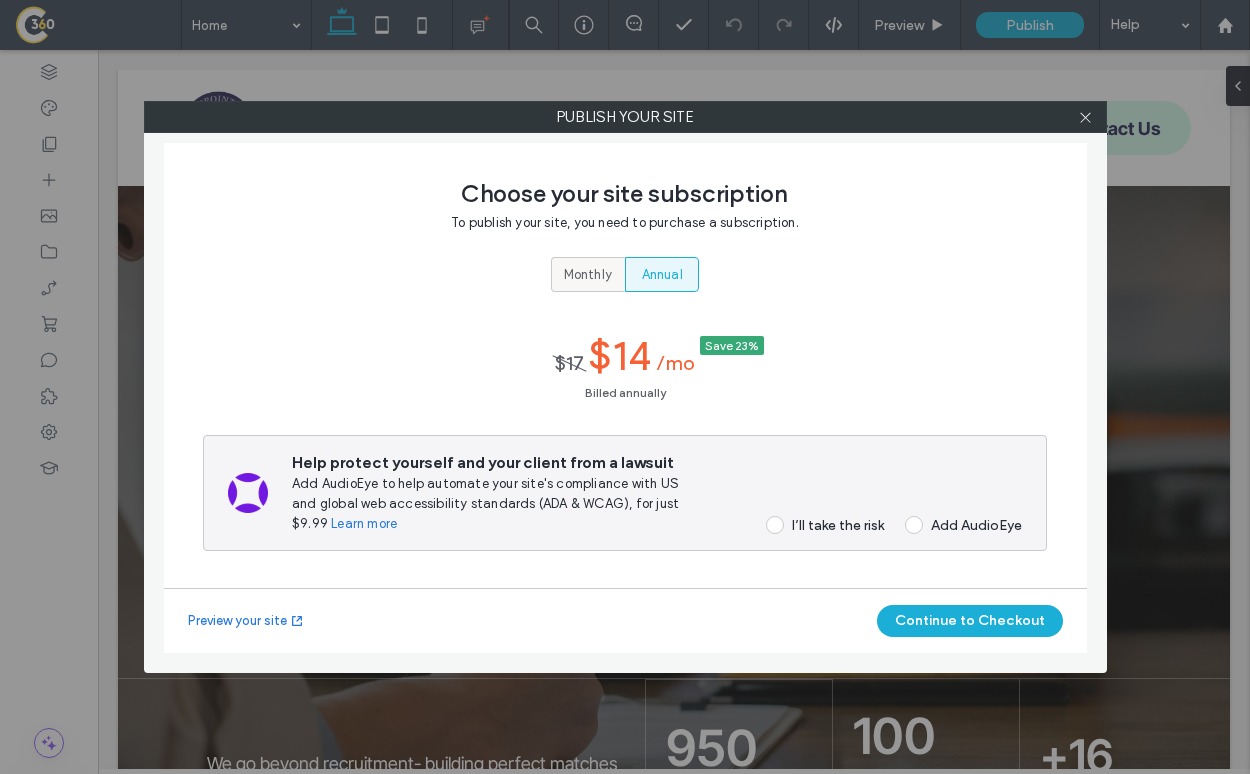 click on "Monthly" at bounding box center [588, 275] 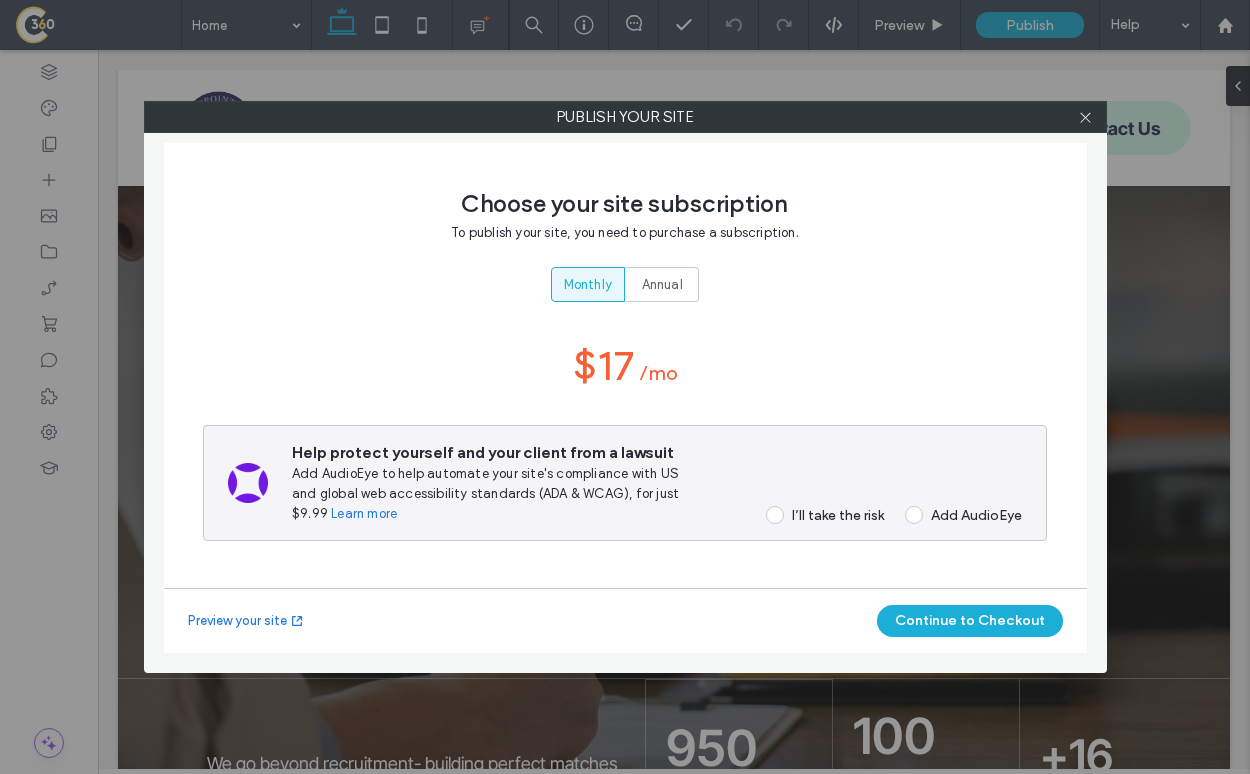 click on "I’ll take the risk" at bounding box center [838, 515] 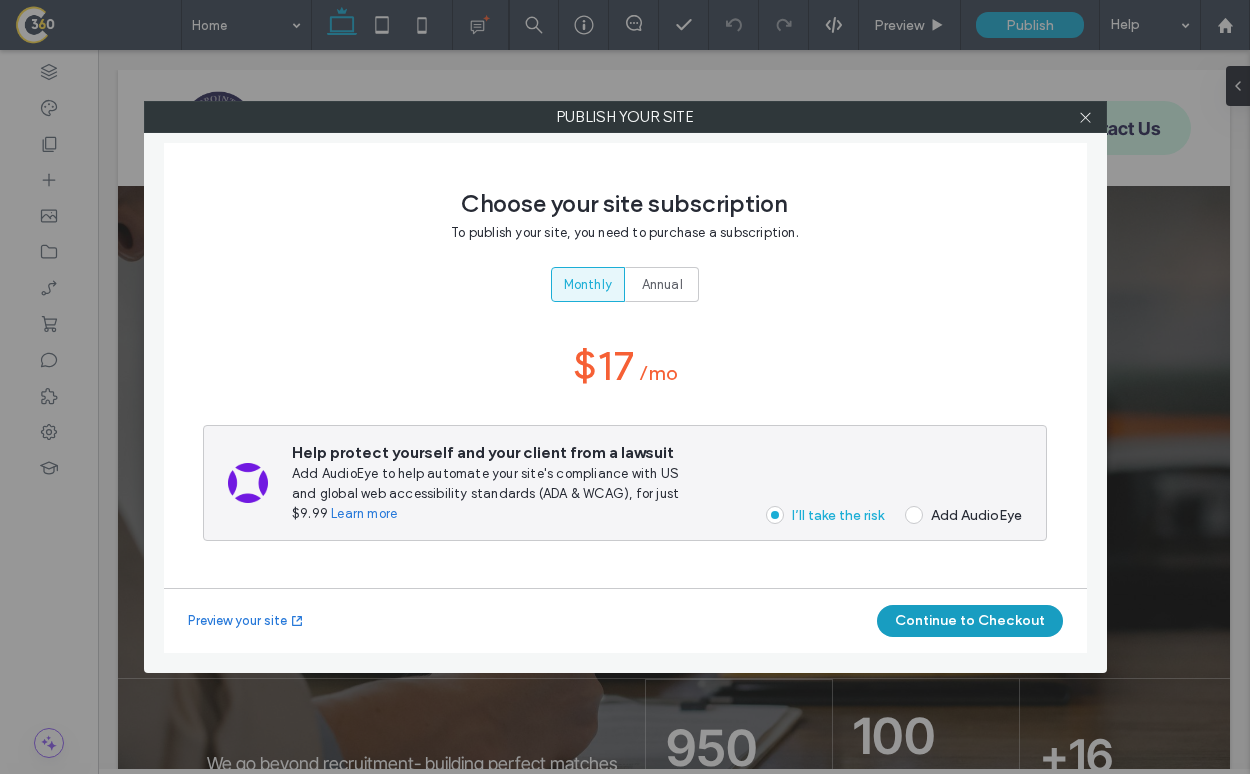 click on "Continue to Checkout" at bounding box center (970, 621) 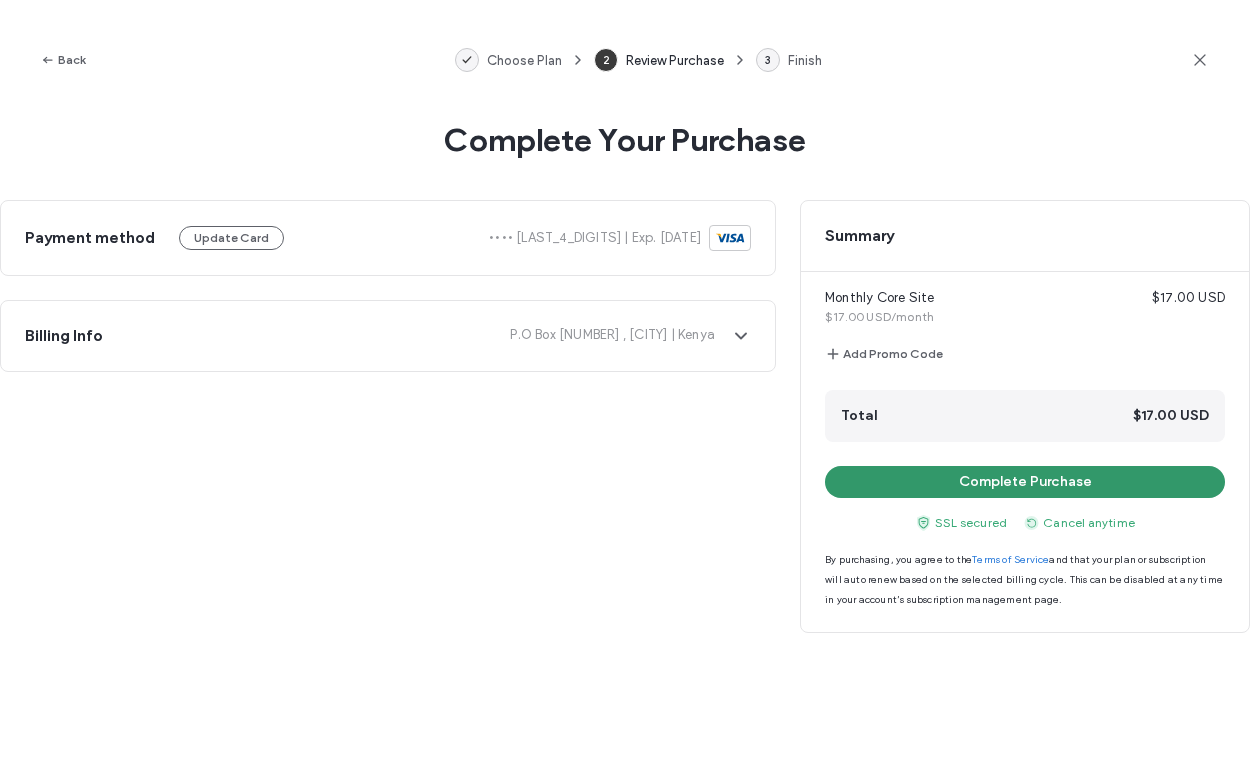 click on "Complete Purchase" at bounding box center [1025, 482] 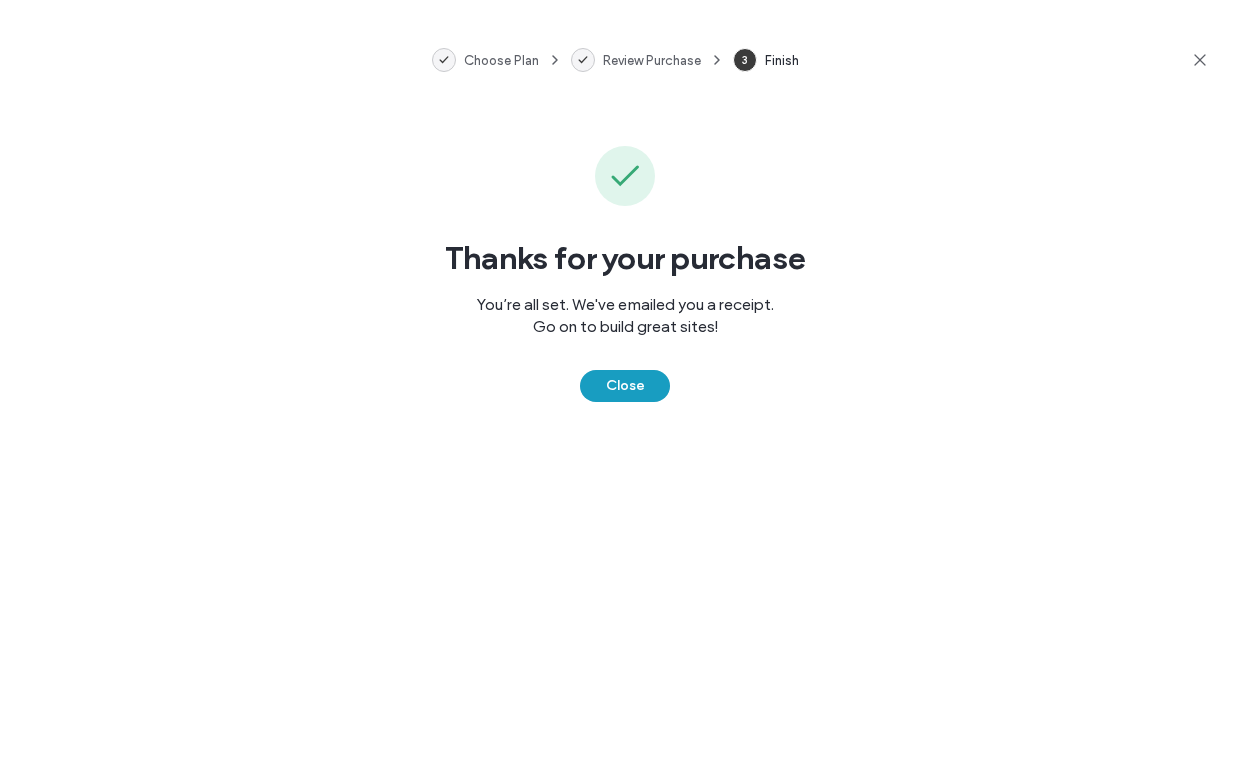 click on "Close" at bounding box center (625, 386) 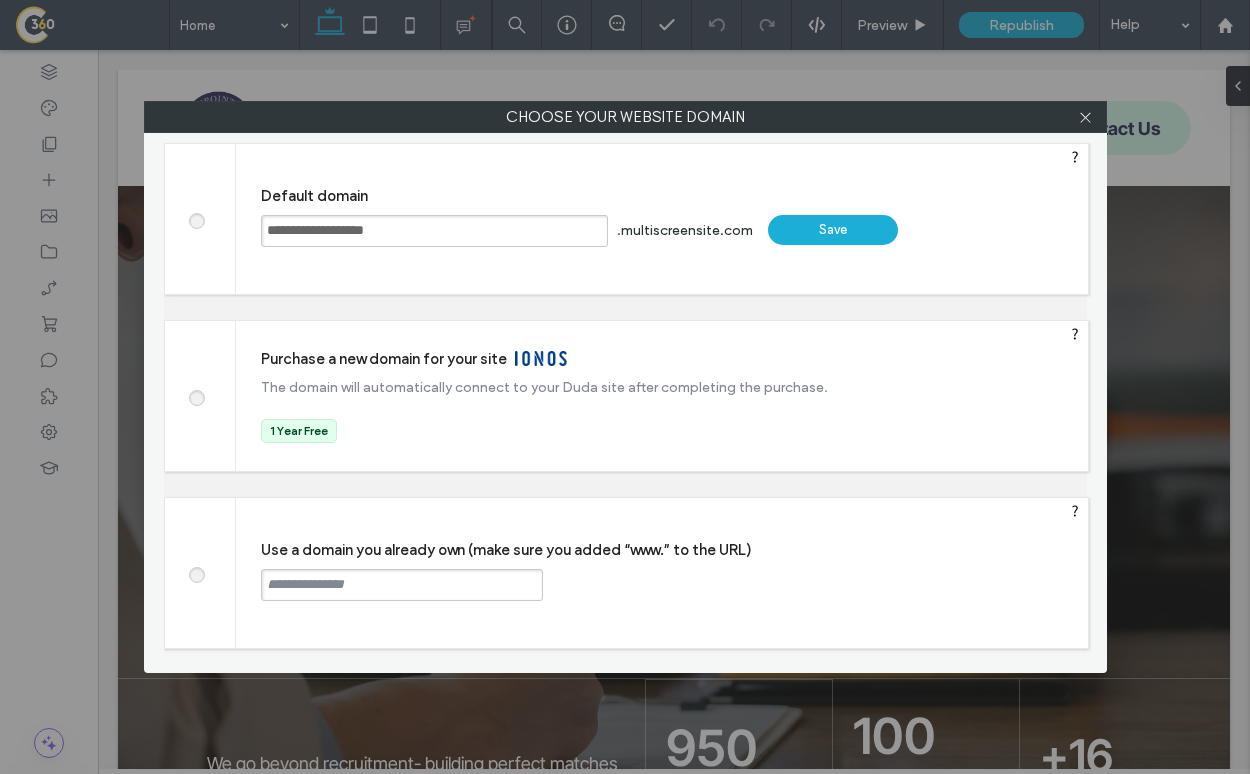 click at bounding box center (402, 585) 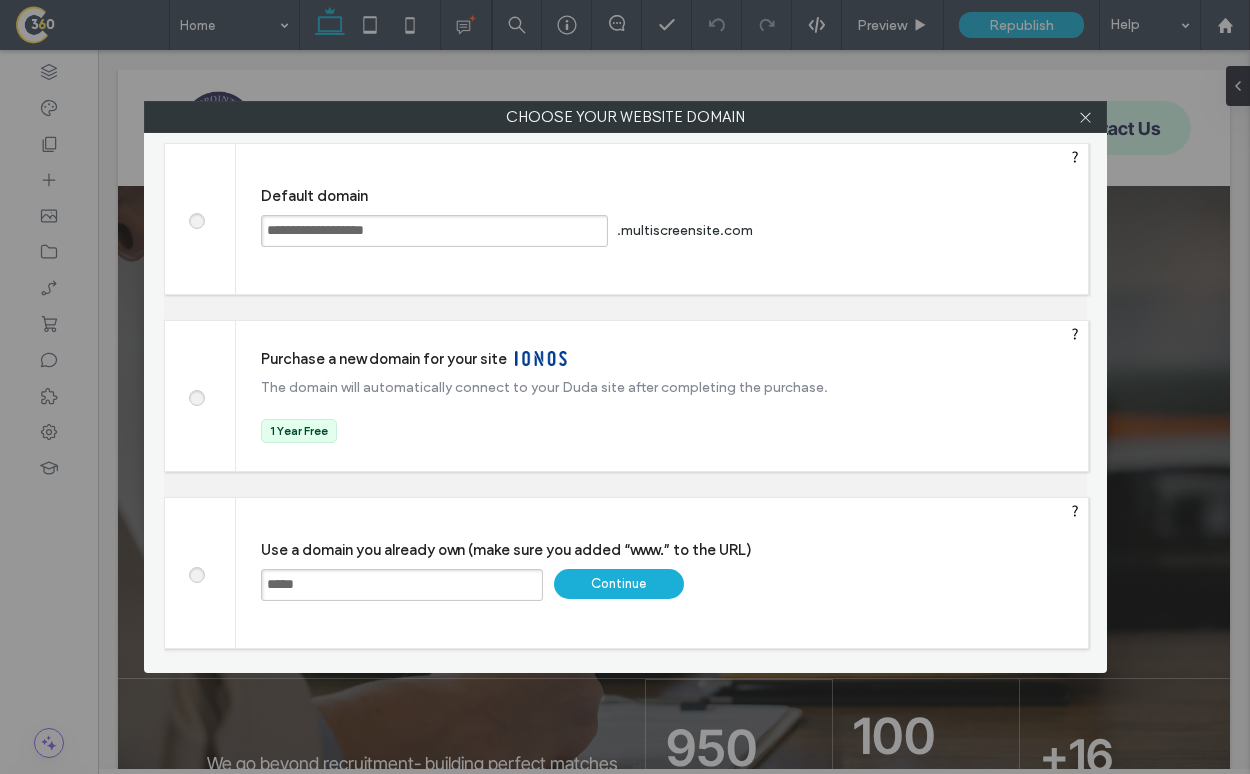 type on "**********" 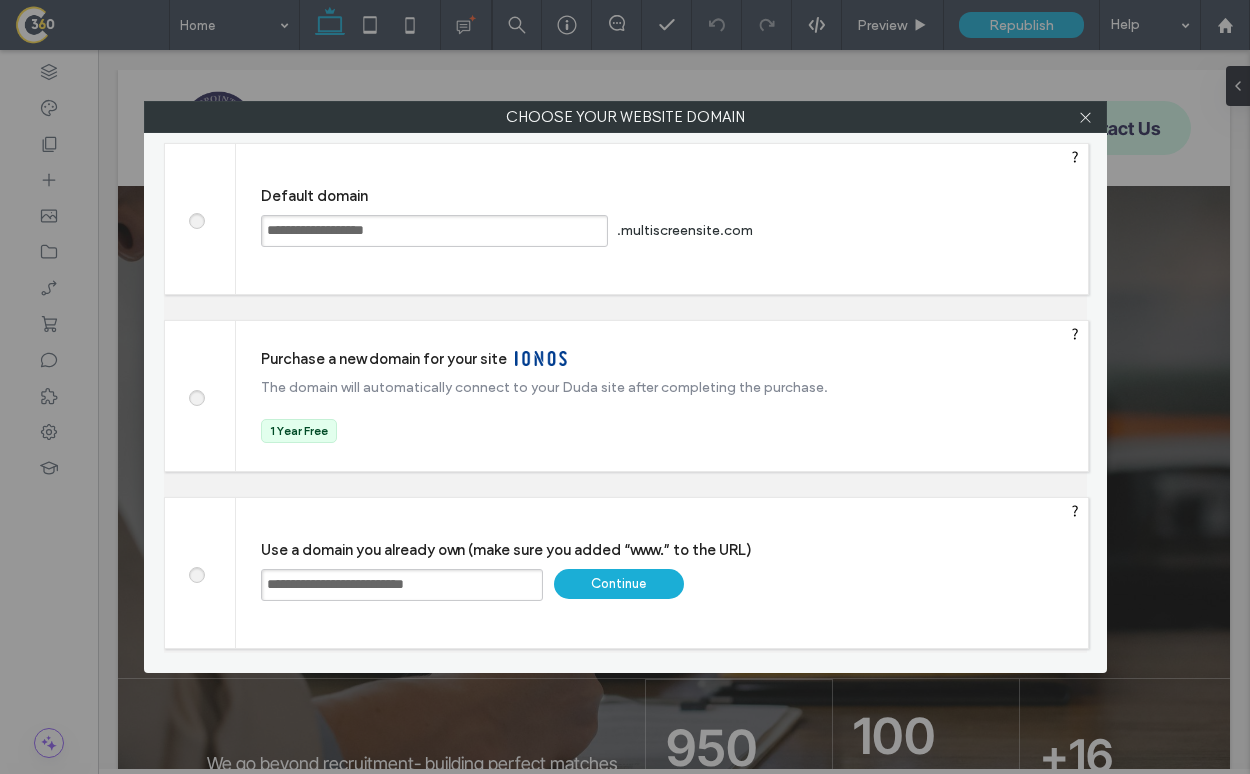 click on "Continue" at bounding box center [619, 584] 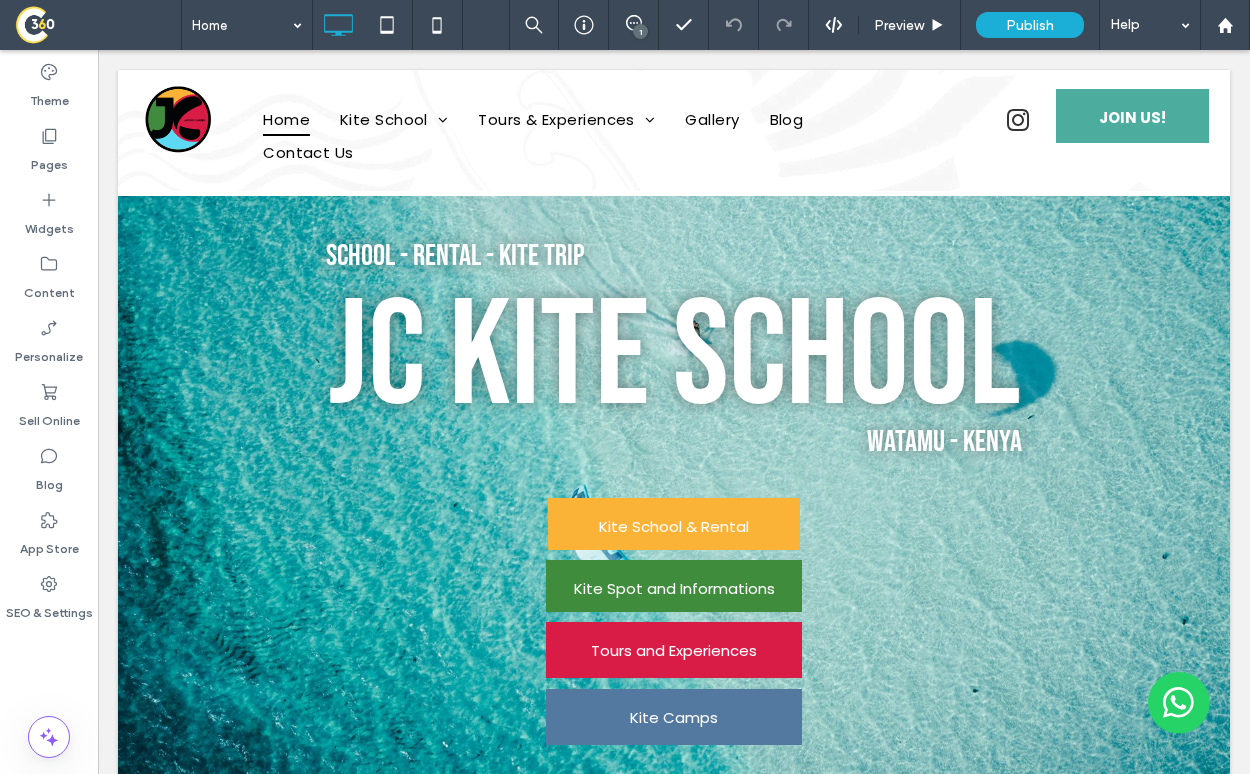scroll, scrollTop: 0, scrollLeft: 0, axis: both 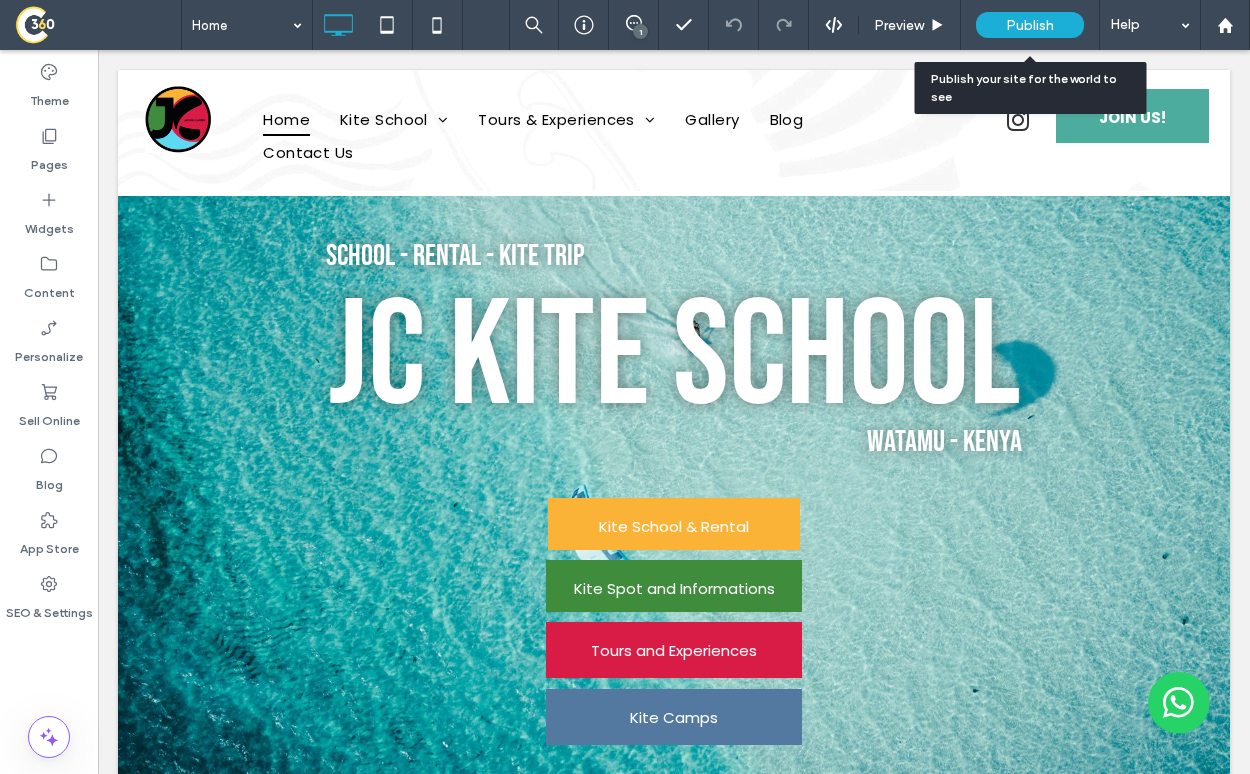 click on "Publish" at bounding box center [1030, 25] 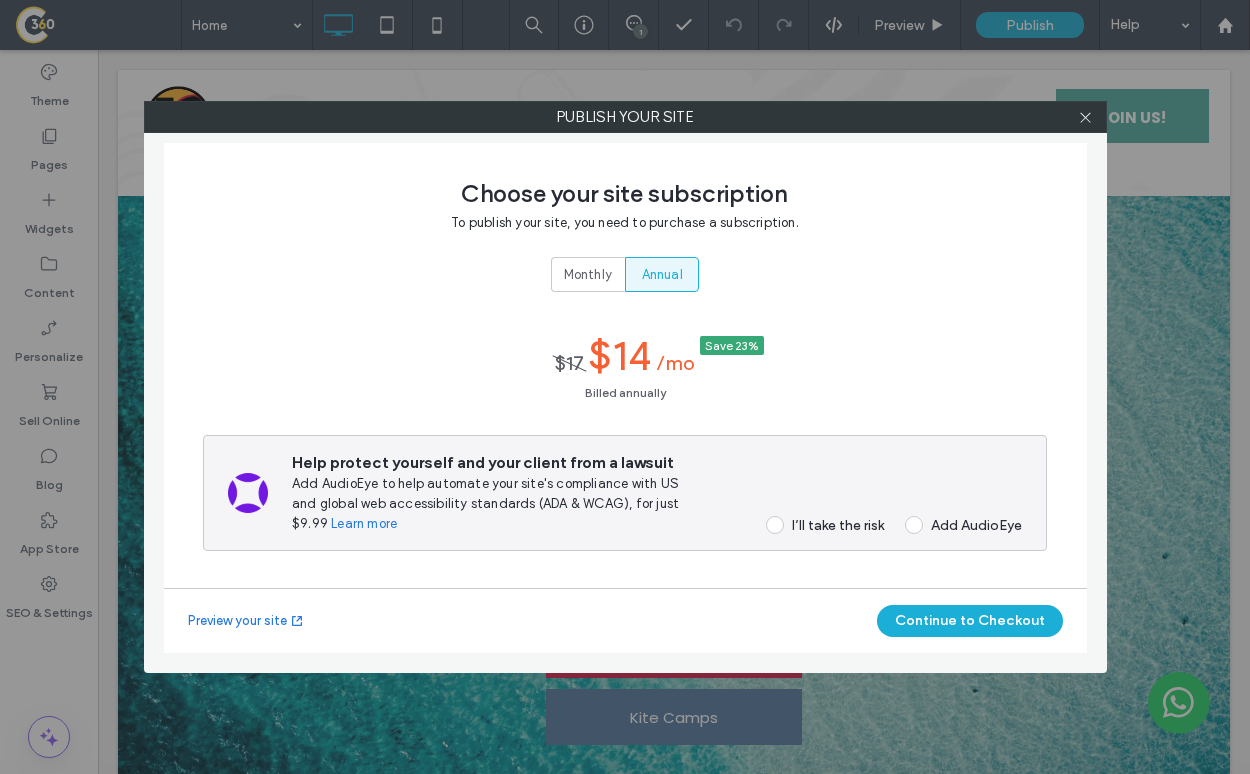 click on "I’ll take the risk" at bounding box center [838, 525] 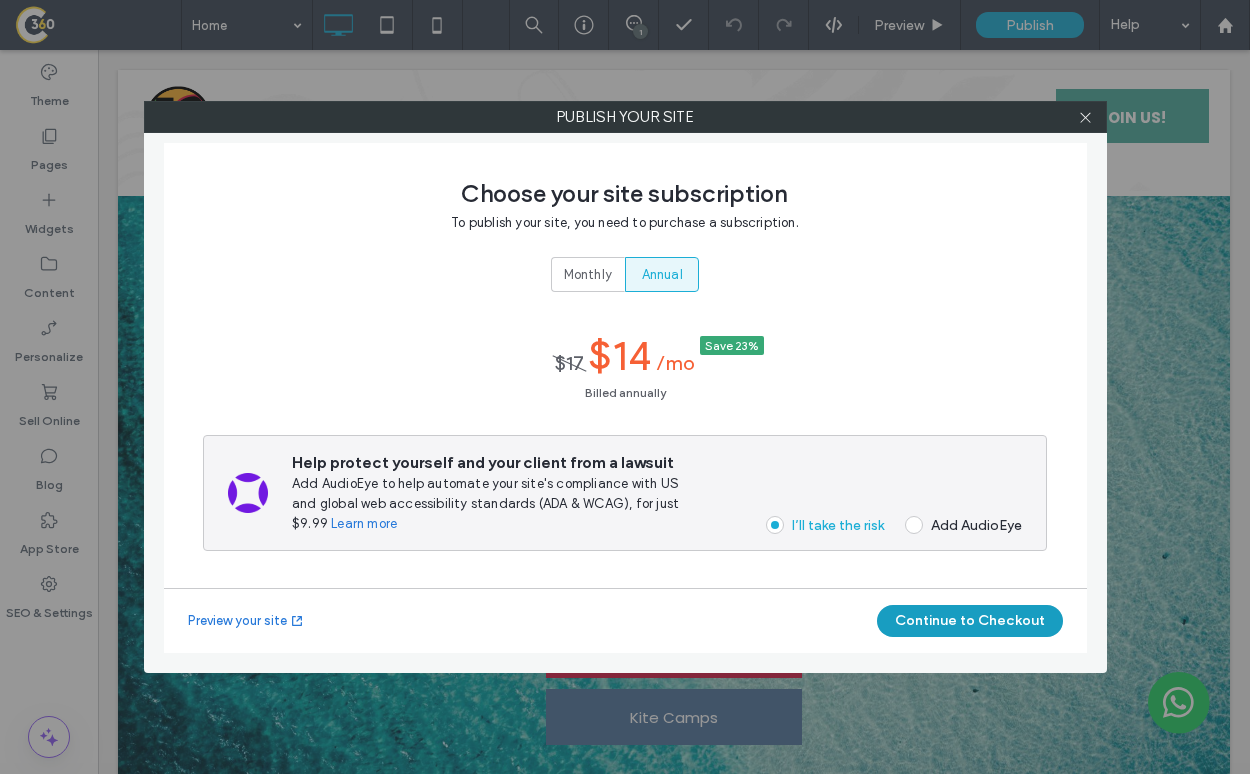 click on "Continue to Checkout" at bounding box center (970, 621) 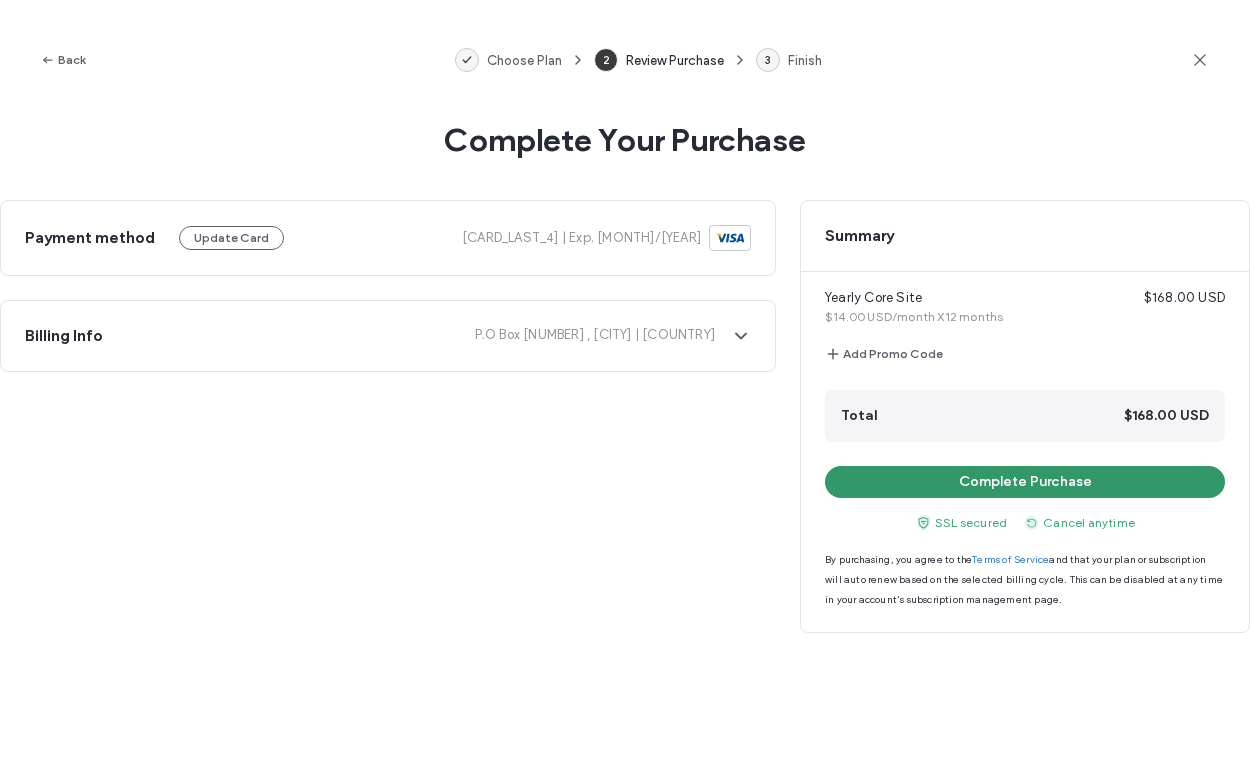 click on "Complete Purchase" at bounding box center [1025, 482] 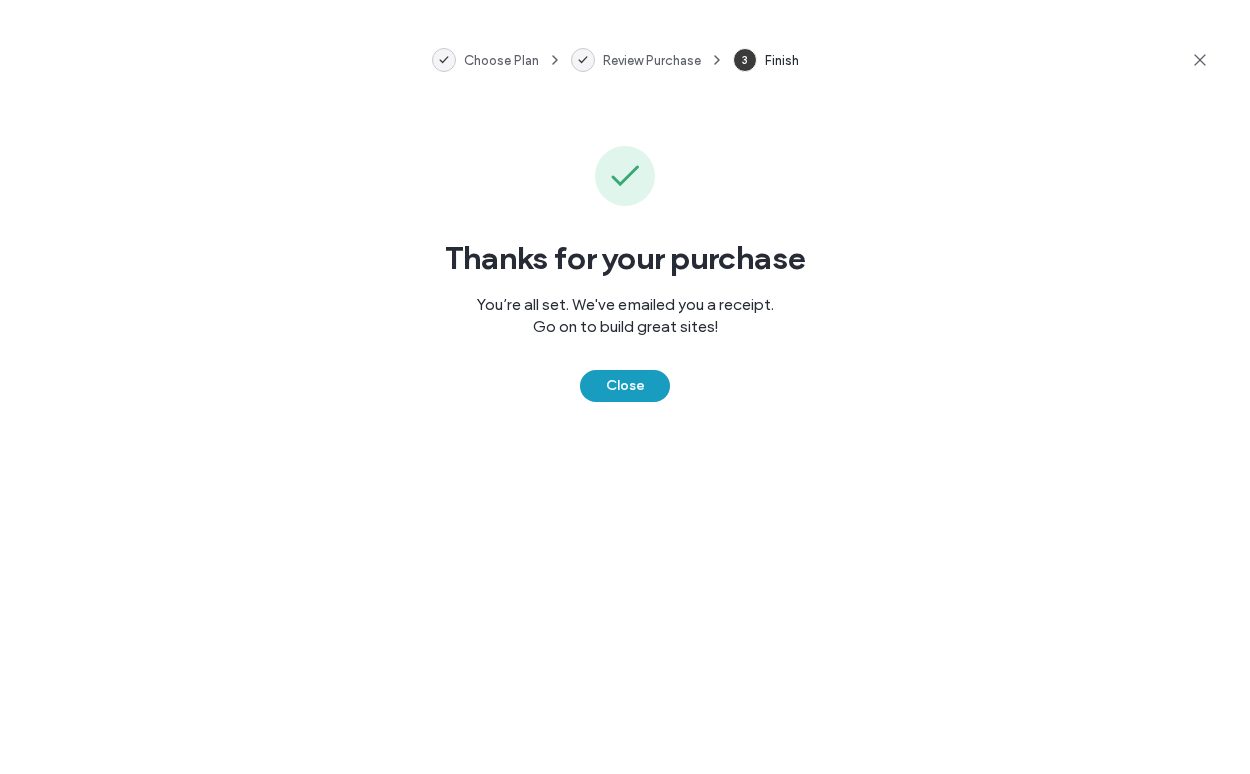 click on "Close" at bounding box center [625, 386] 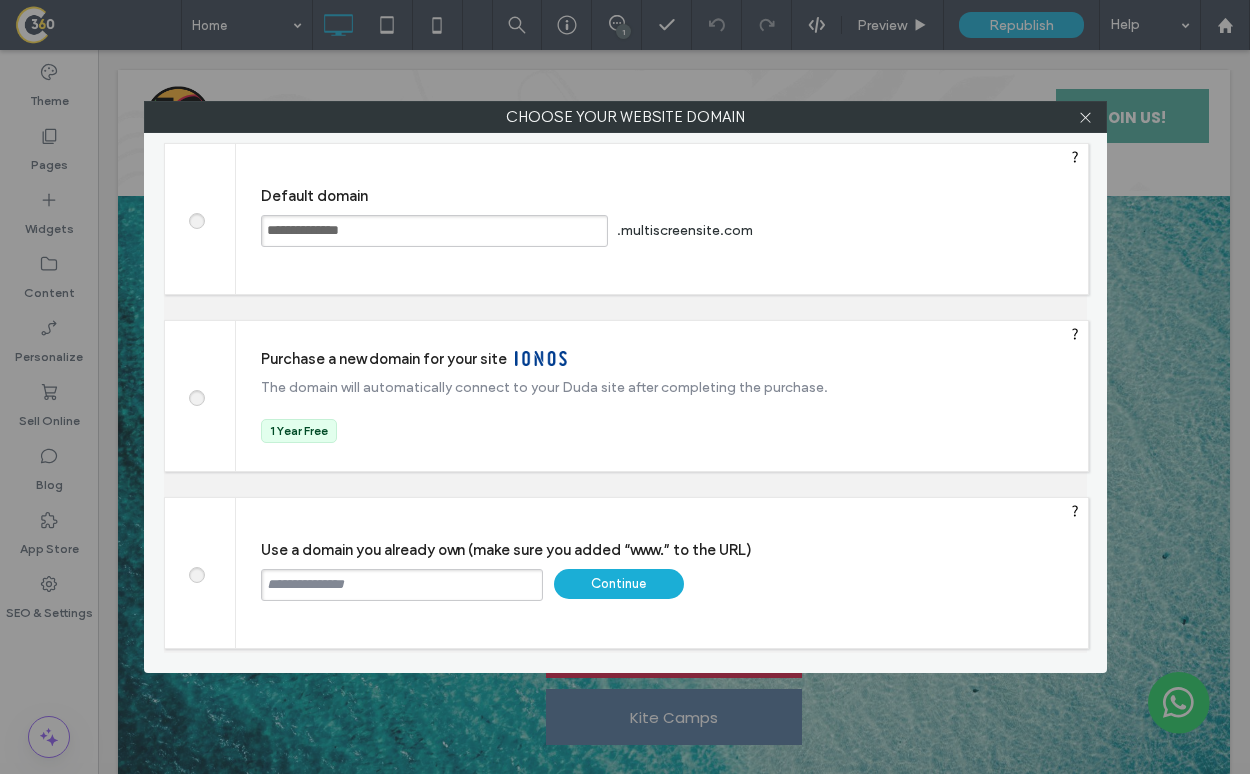 click at bounding box center [402, 585] 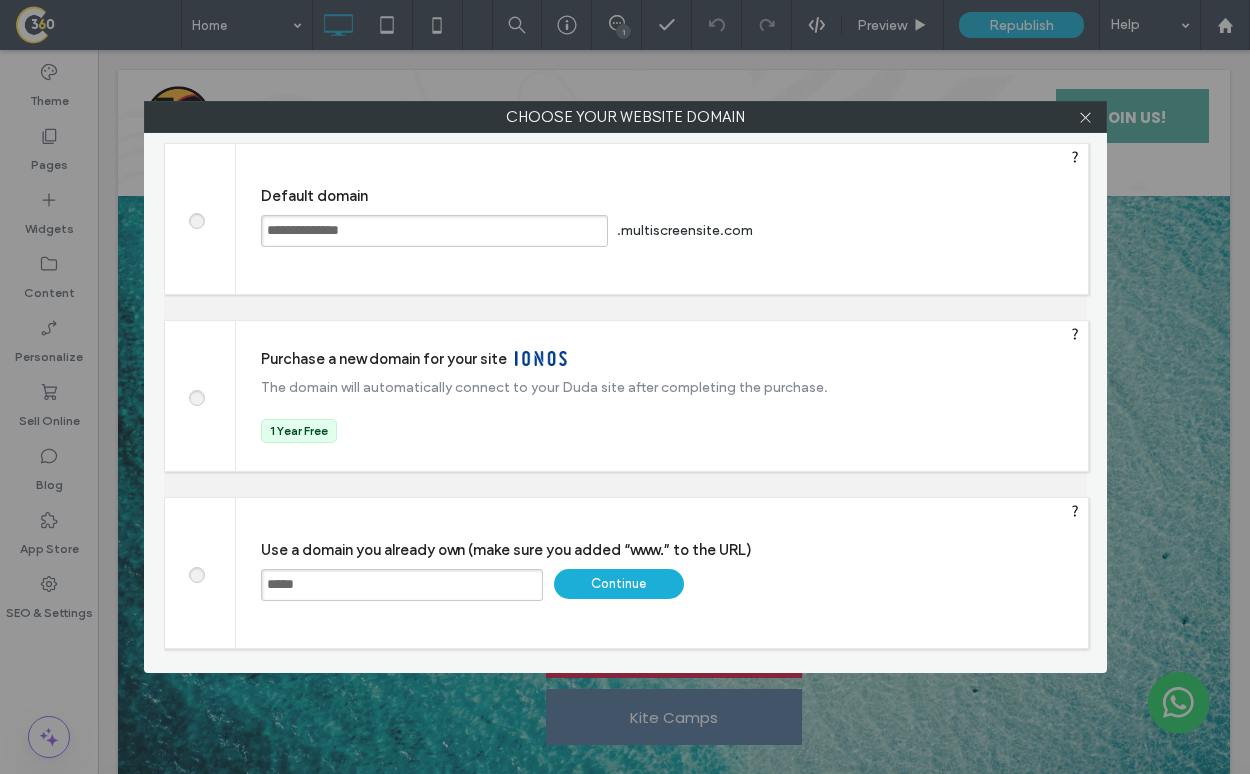 type on "**********" 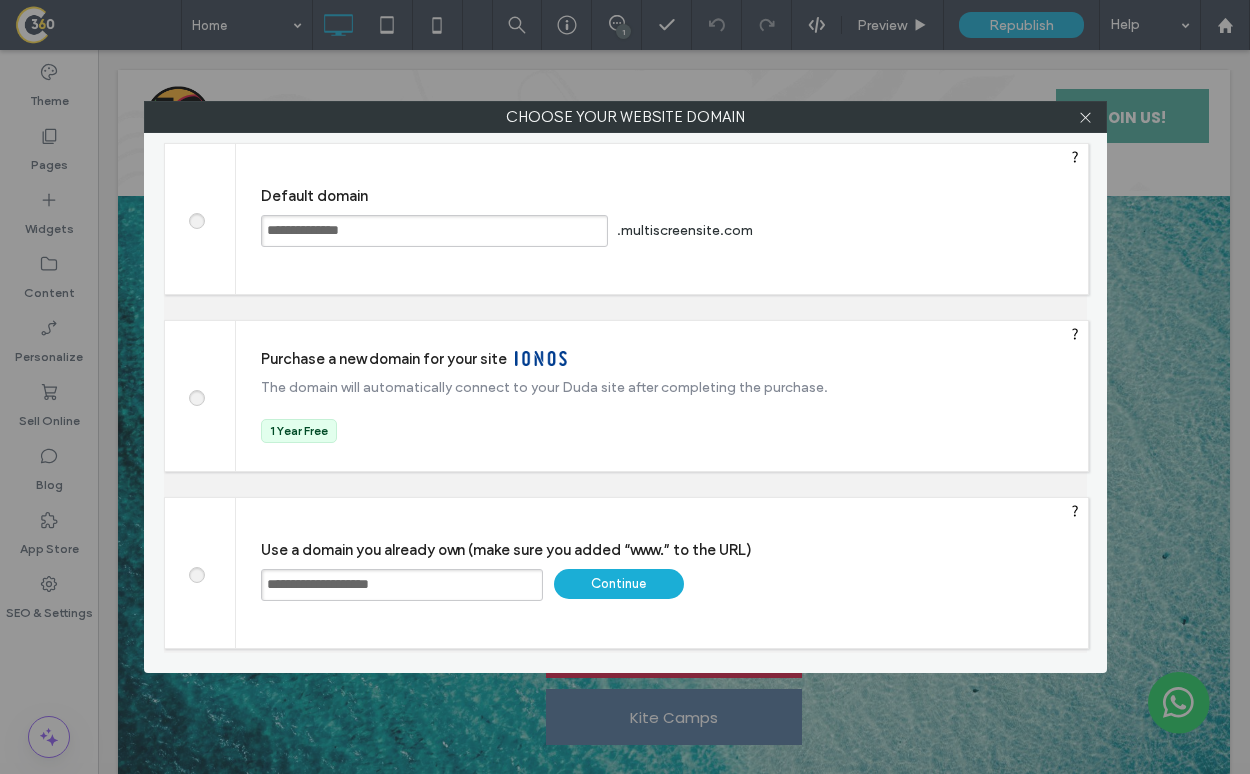 click on "Continue" at bounding box center (619, 584) 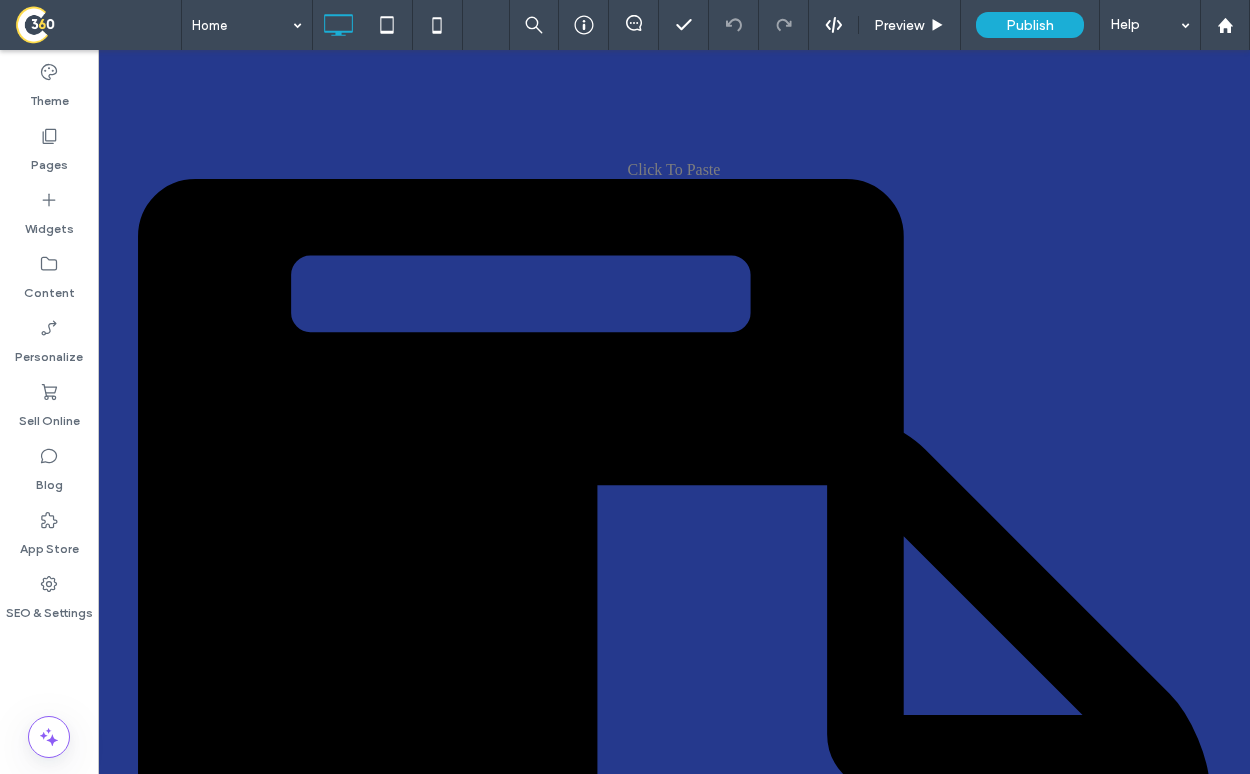 scroll, scrollTop: 0, scrollLeft: 0, axis: both 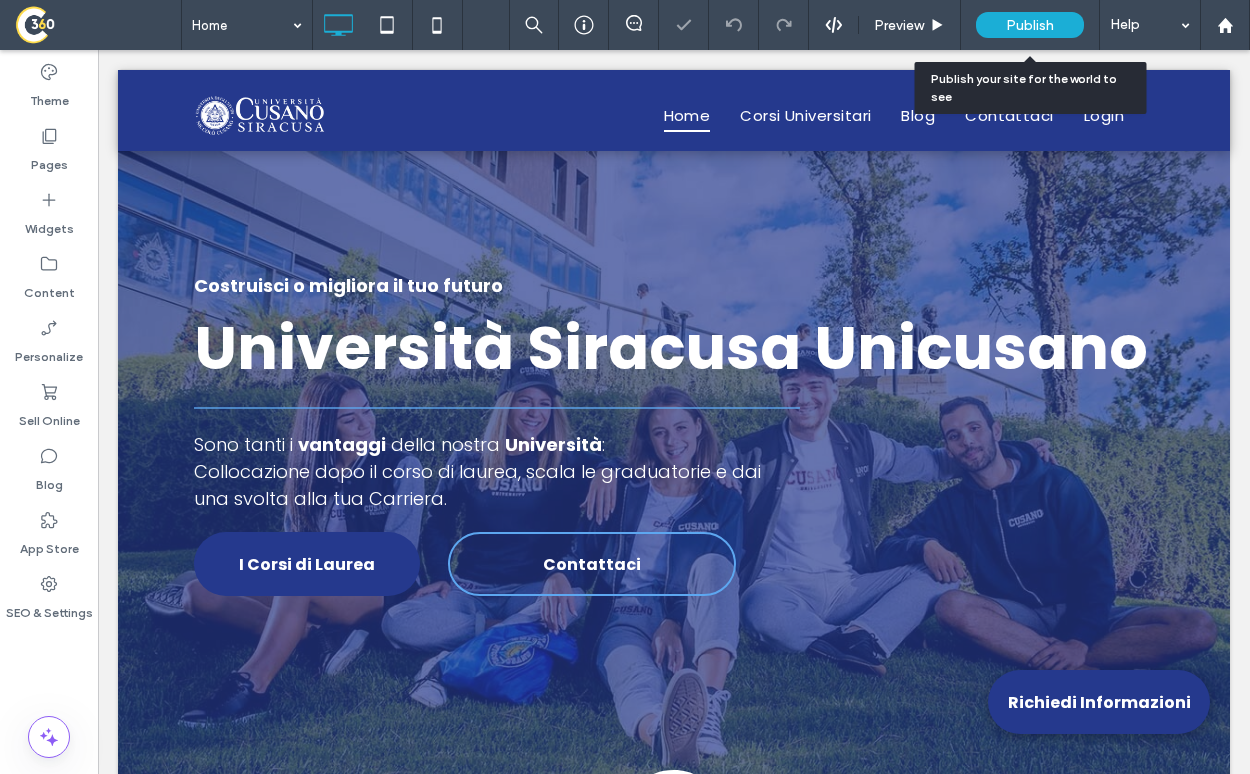 click on "Publish" at bounding box center [1030, 25] 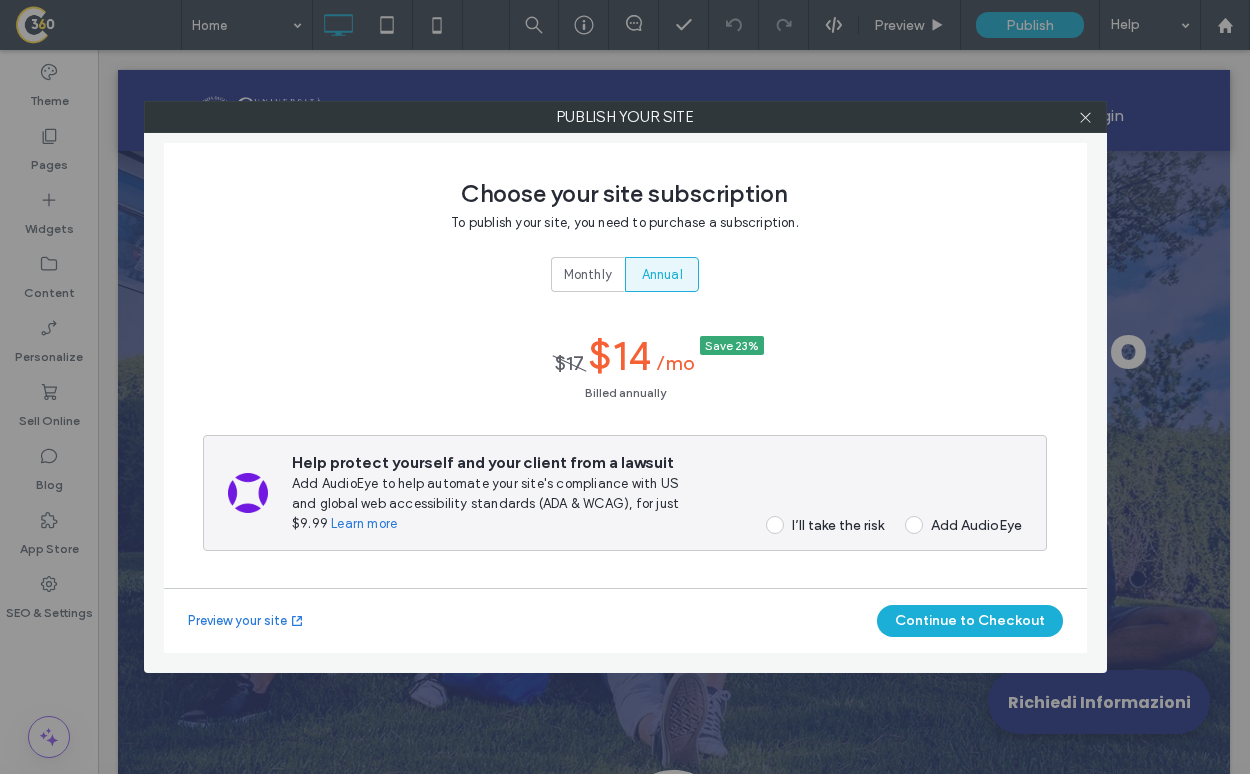 click on "I’ll take the risk" at bounding box center (838, 525) 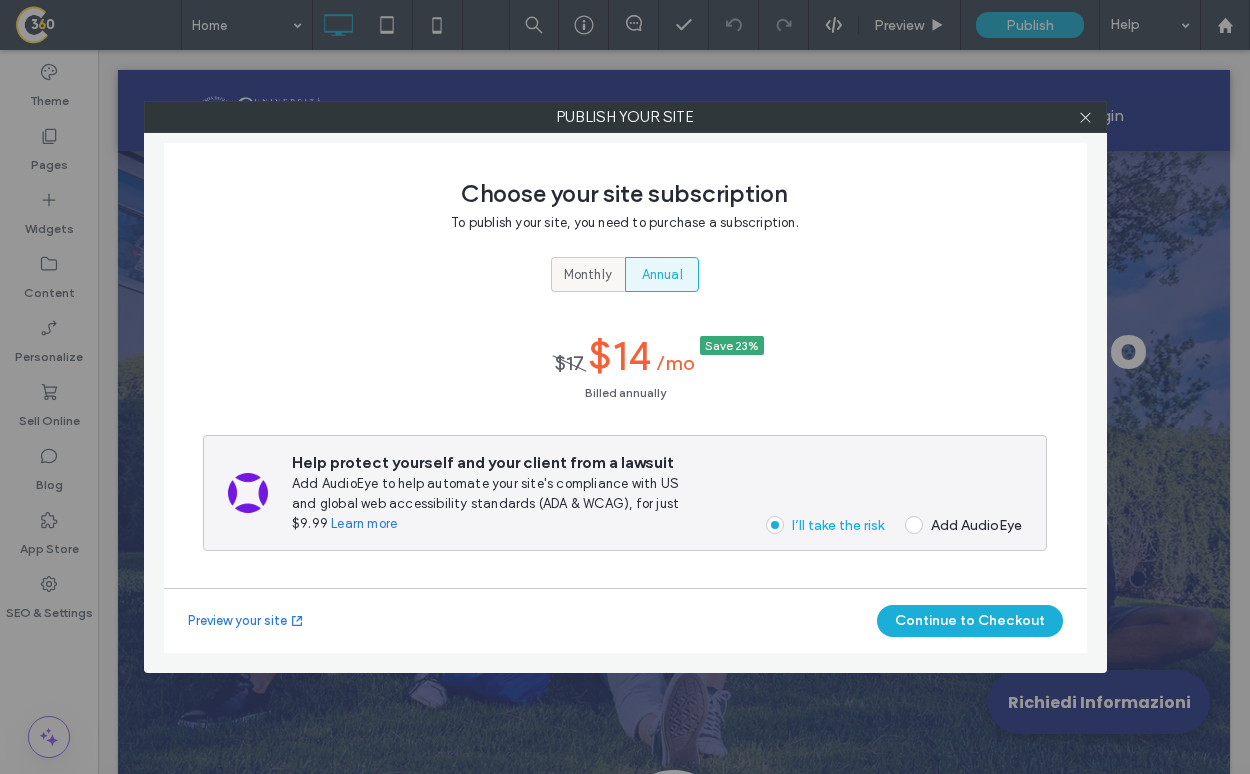 click on "Monthly" at bounding box center [588, 275] 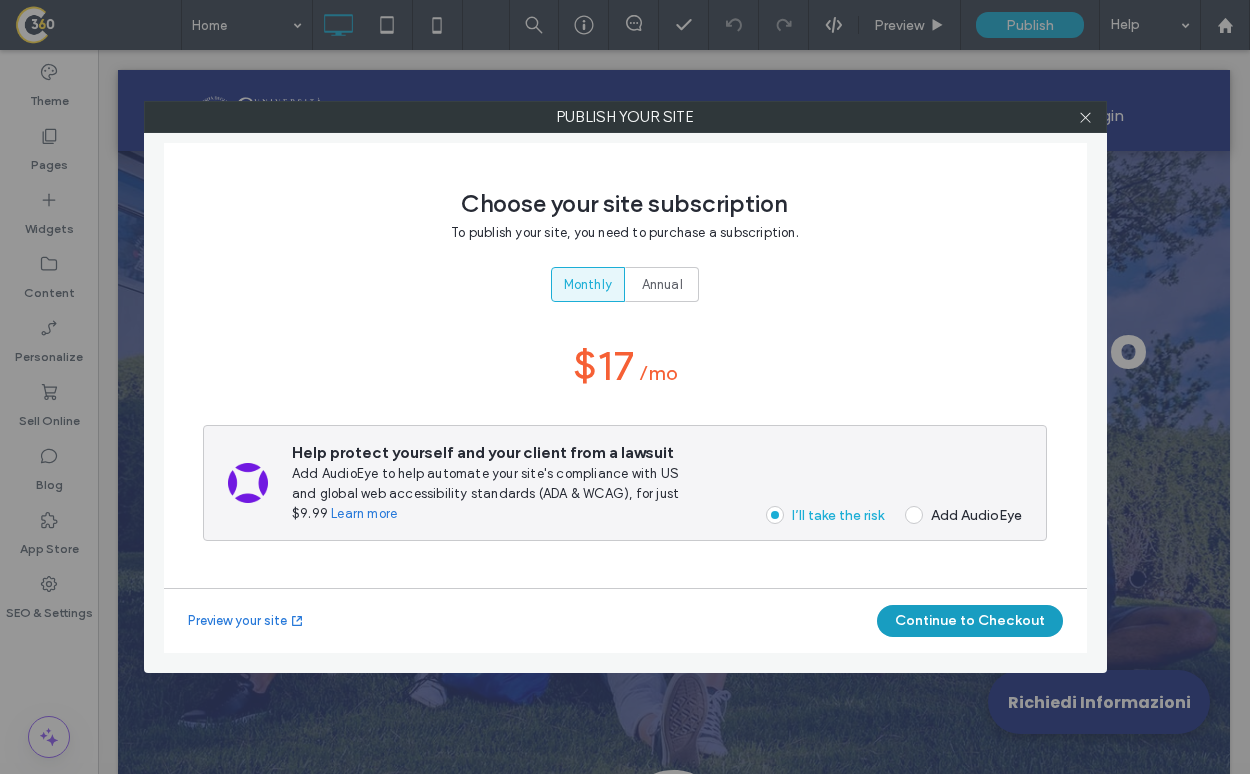 click on "Continue to Checkout" at bounding box center [970, 621] 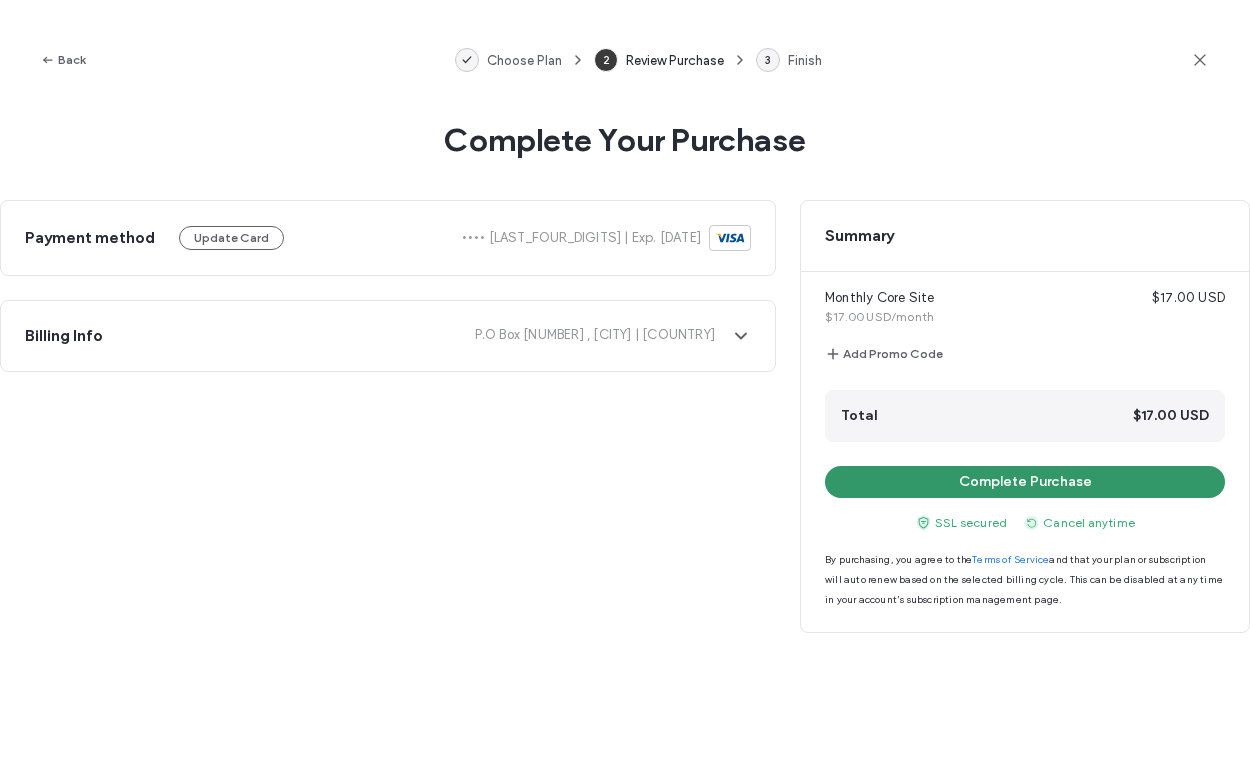 click on "Complete Purchase" at bounding box center (1025, 482) 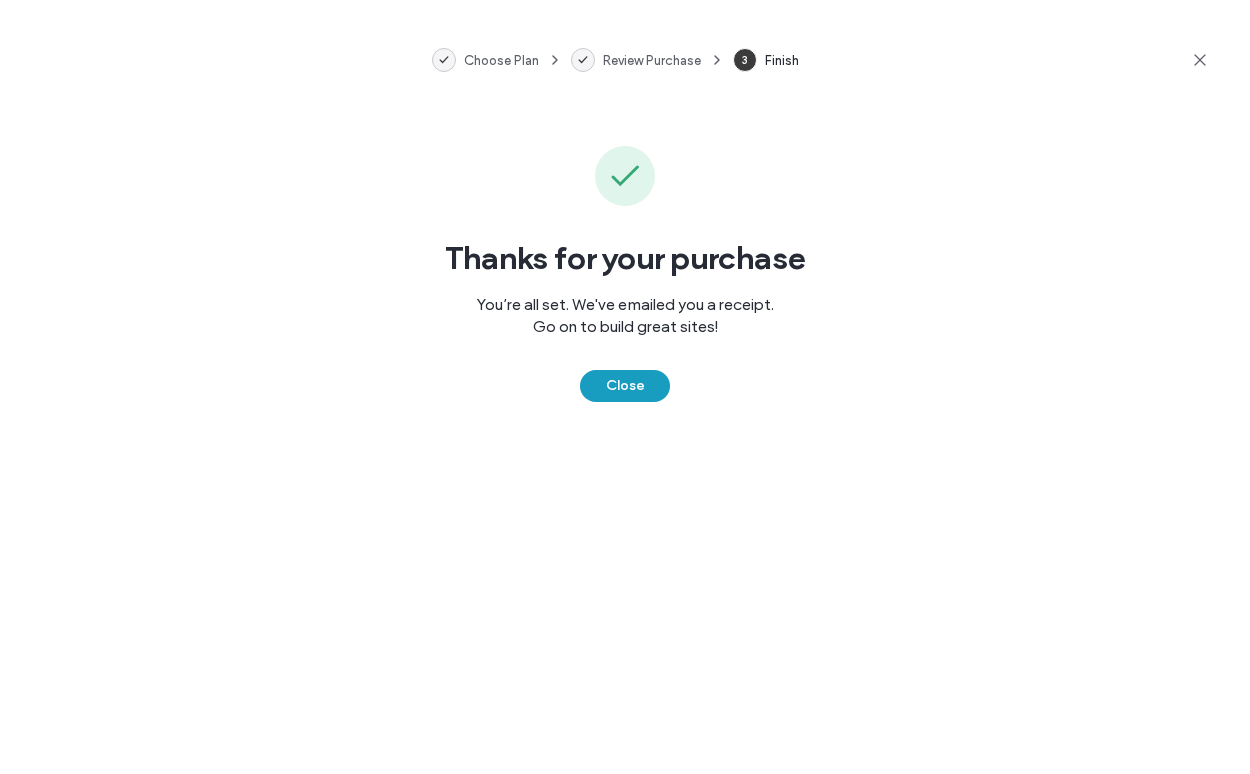 click on "Close" at bounding box center [625, 386] 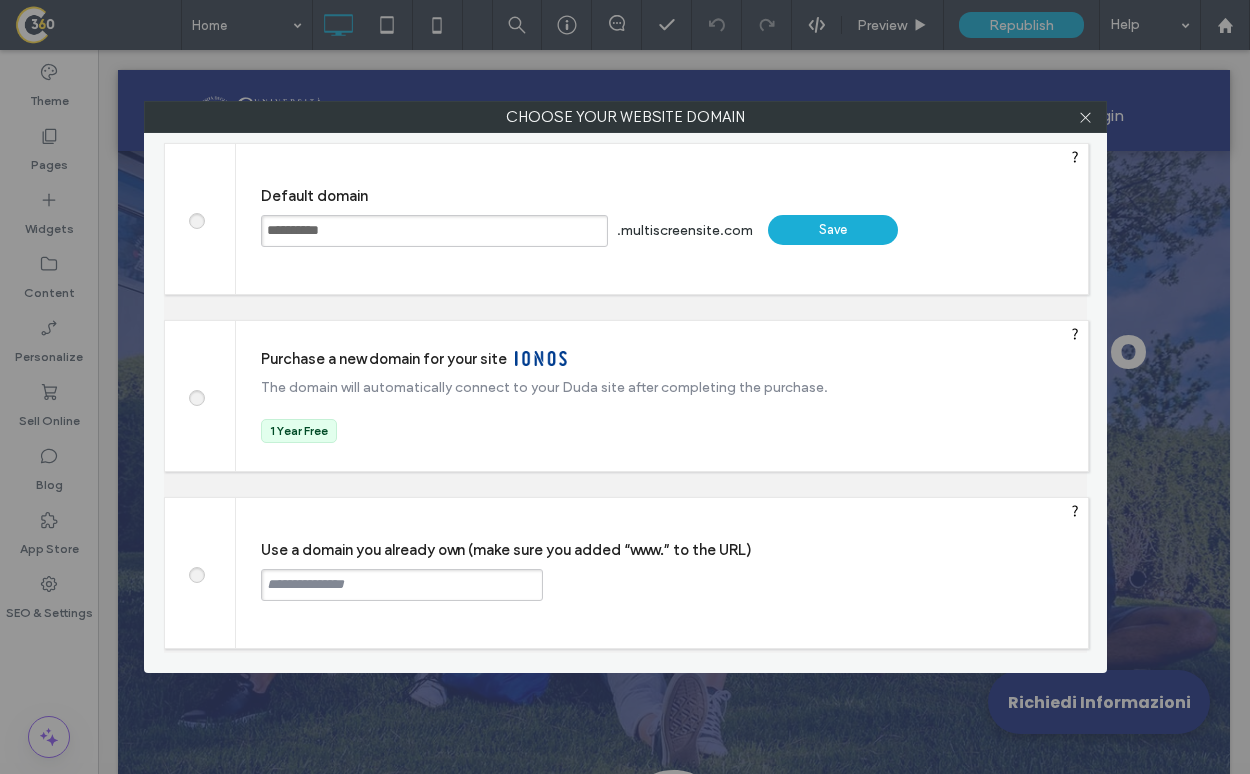 click at bounding box center [402, 585] 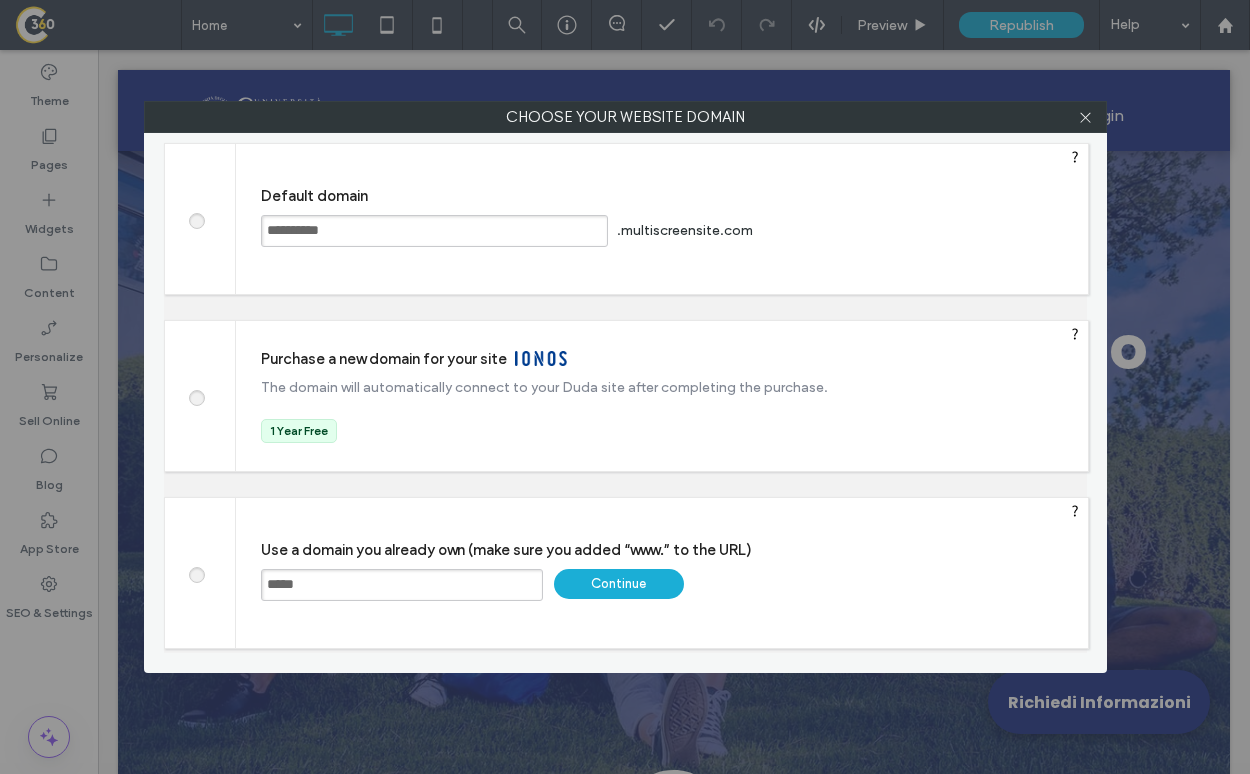 type on "**********" 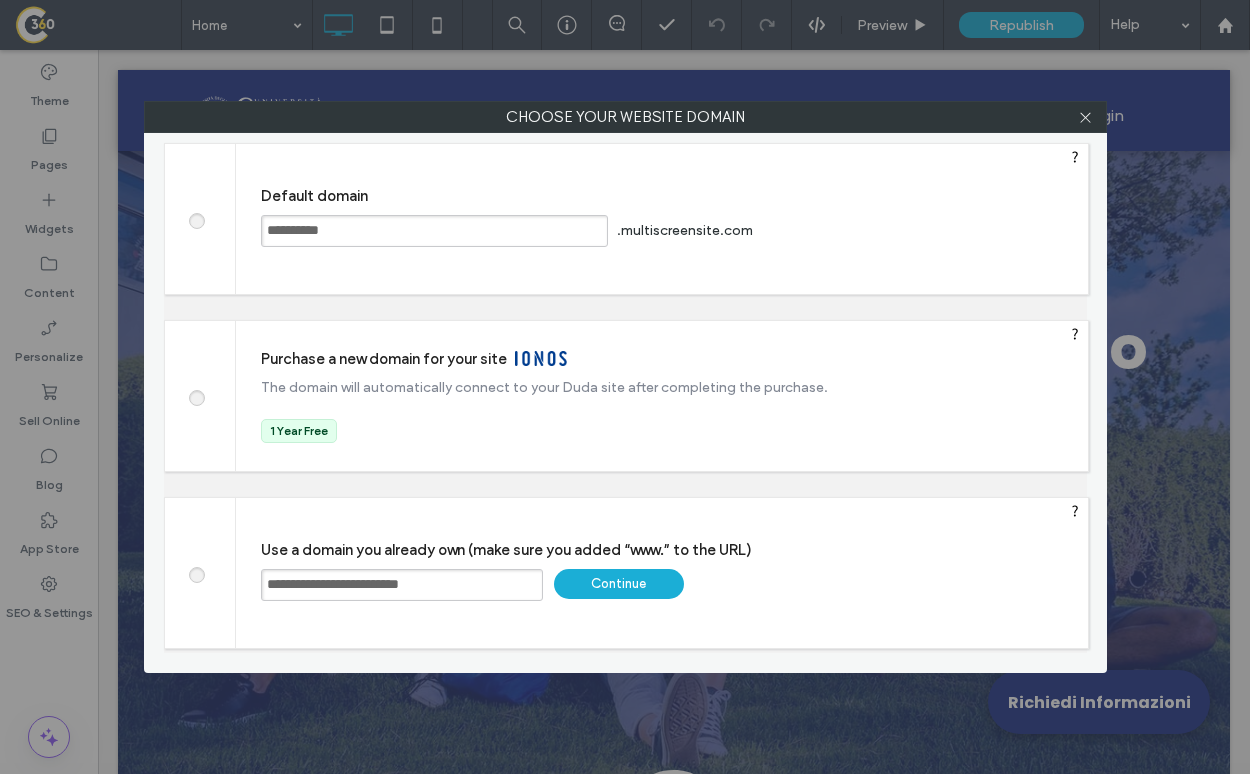 click on "Continue" at bounding box center (619, 584) 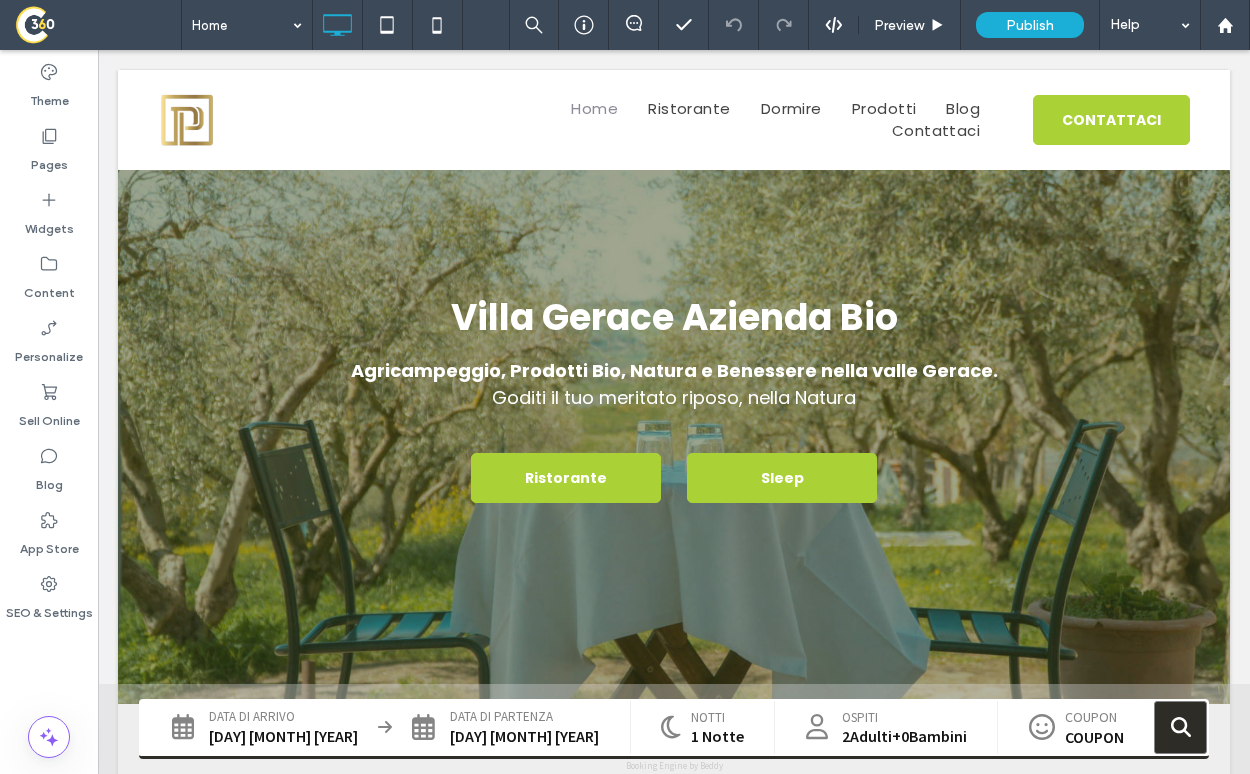 scroll, scrollTop: 0, scrollLeft: 0, axis: both 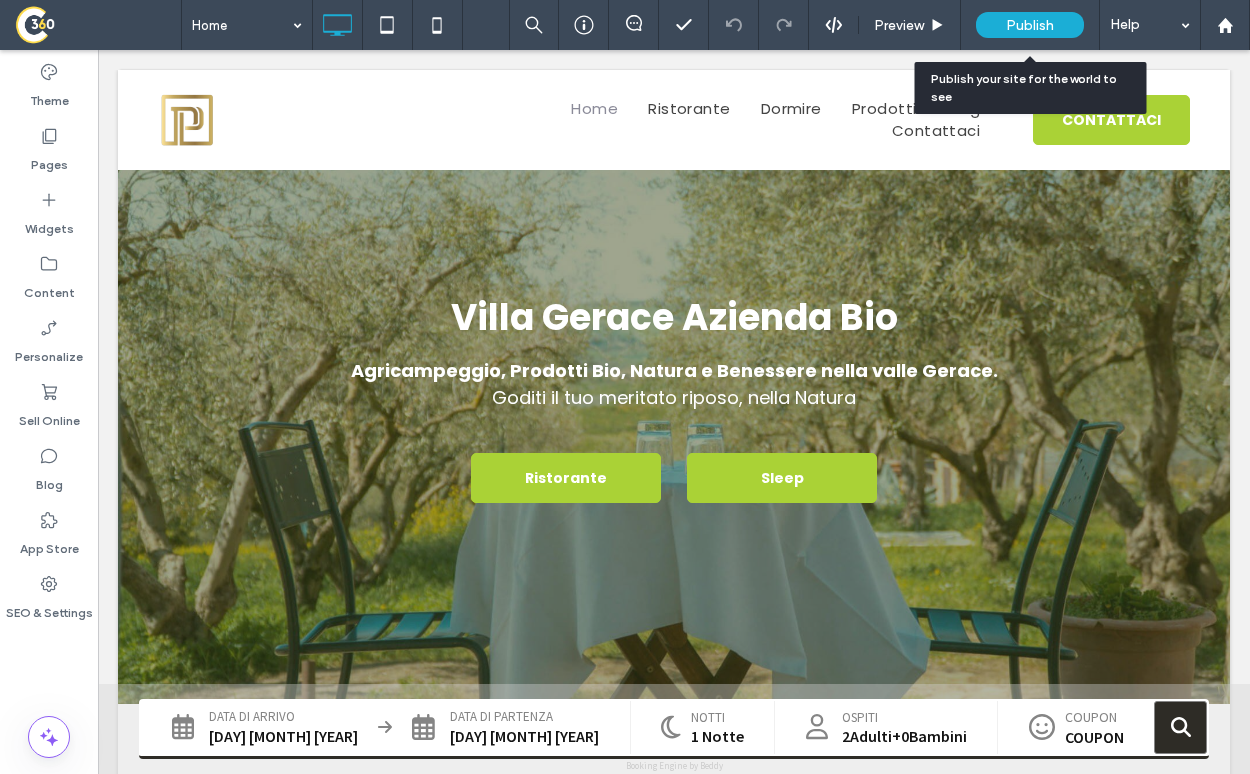 click on "Publish" at bounding box center (1030, 25) 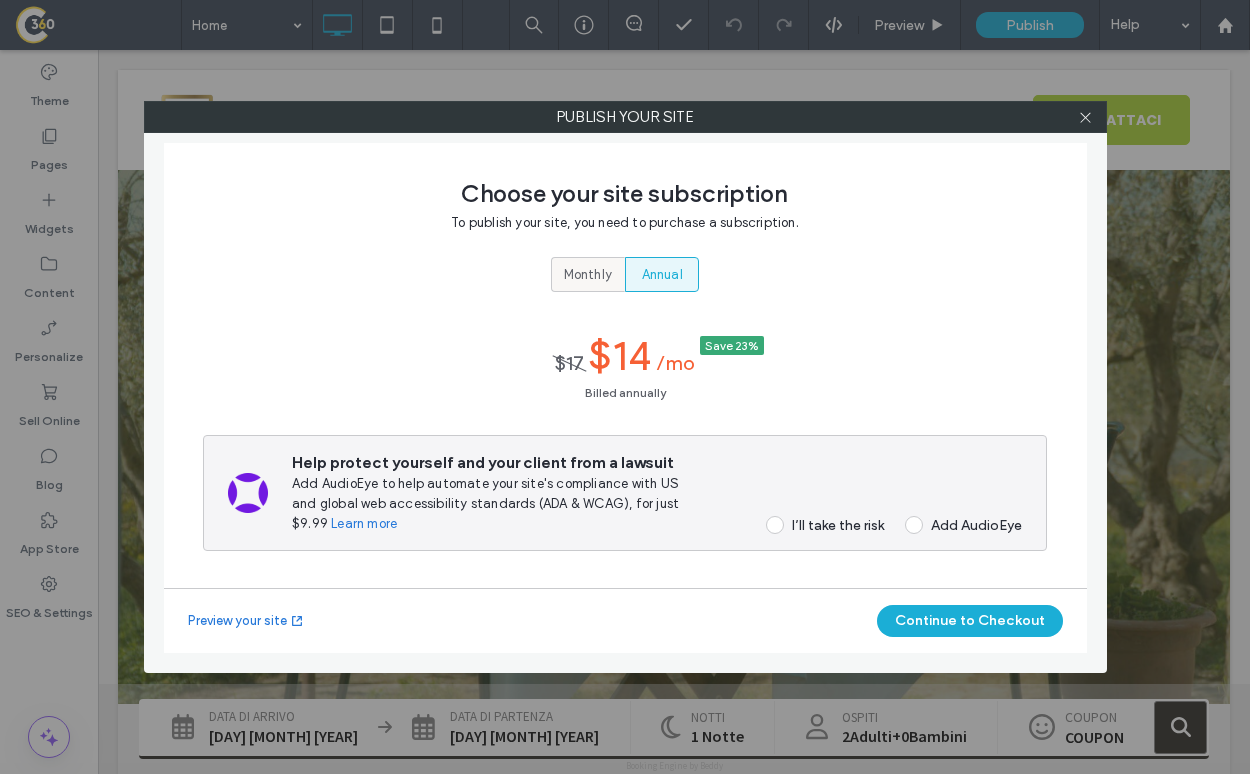 click on "Monthly" at bounding box center [588, 275] 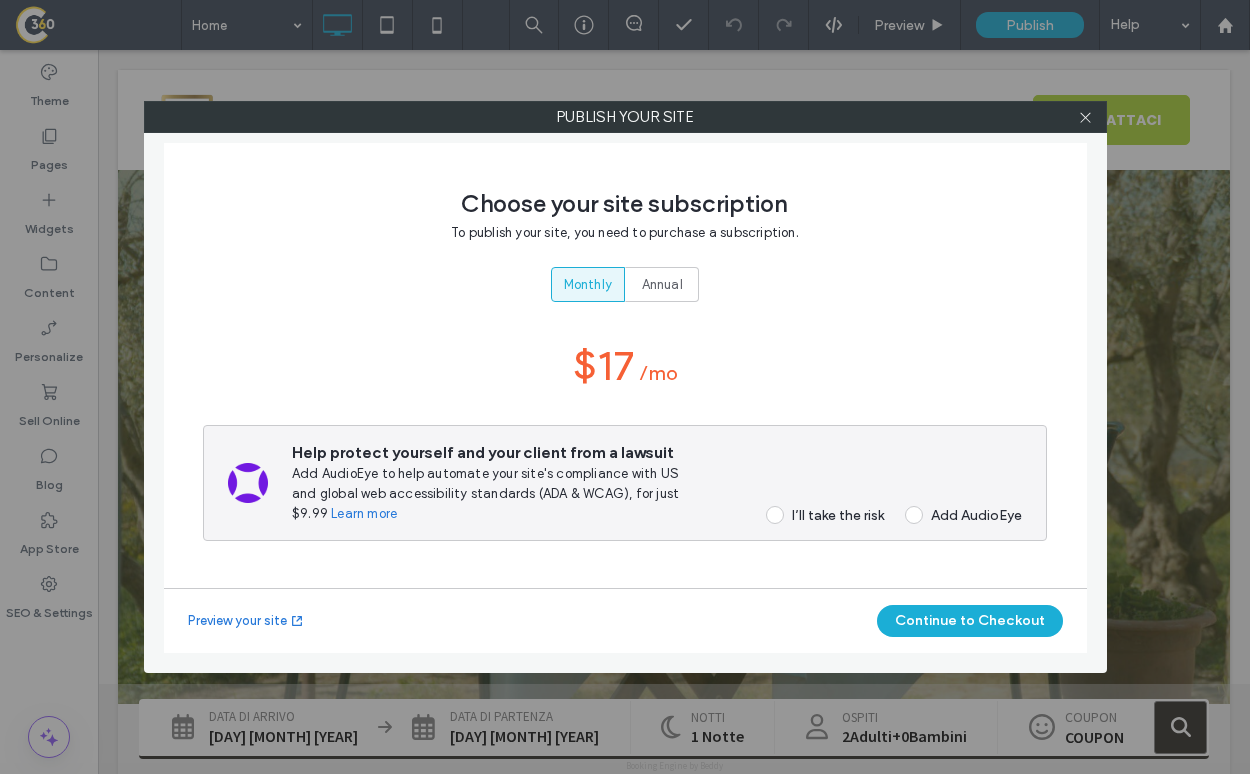 click on "I’ll take the risk" at bounding box center (838, 515) 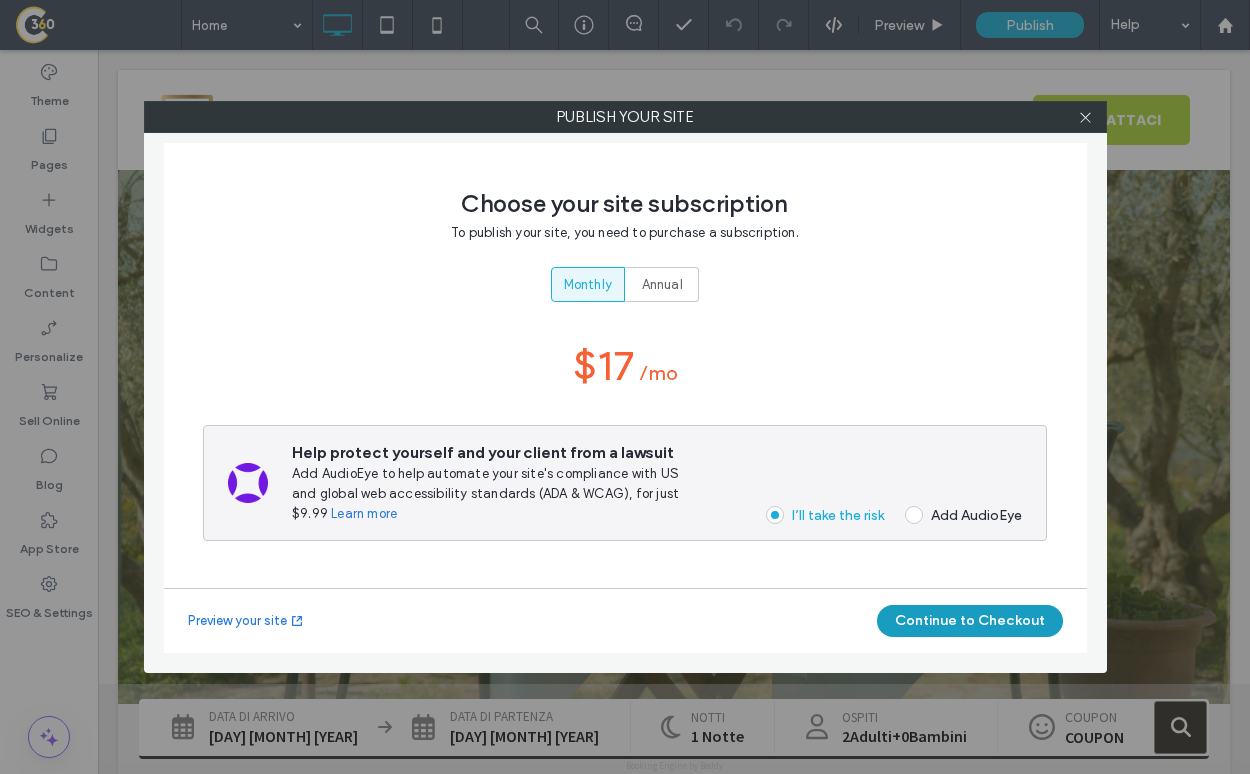 click on "Continue to Checkout" at bounding box center (970, 621) 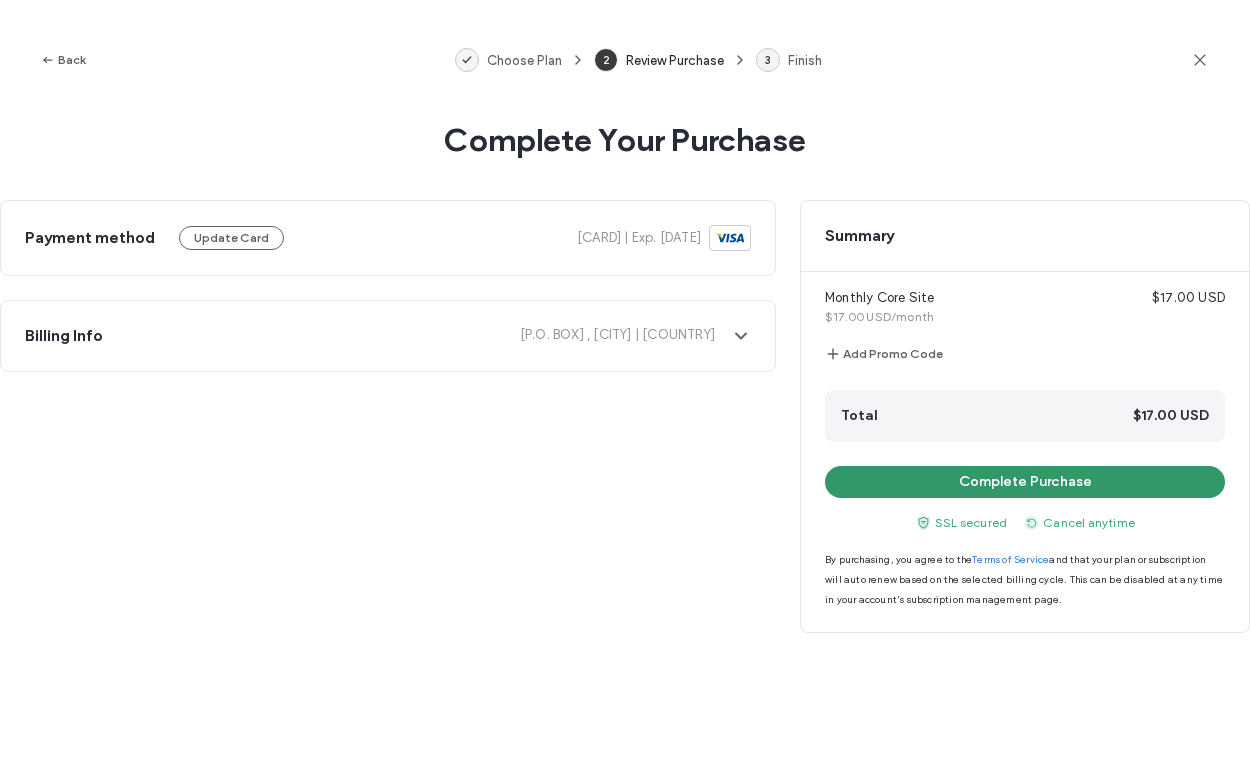 click on "Complete Purchase" at bounding box center [1025, 482] 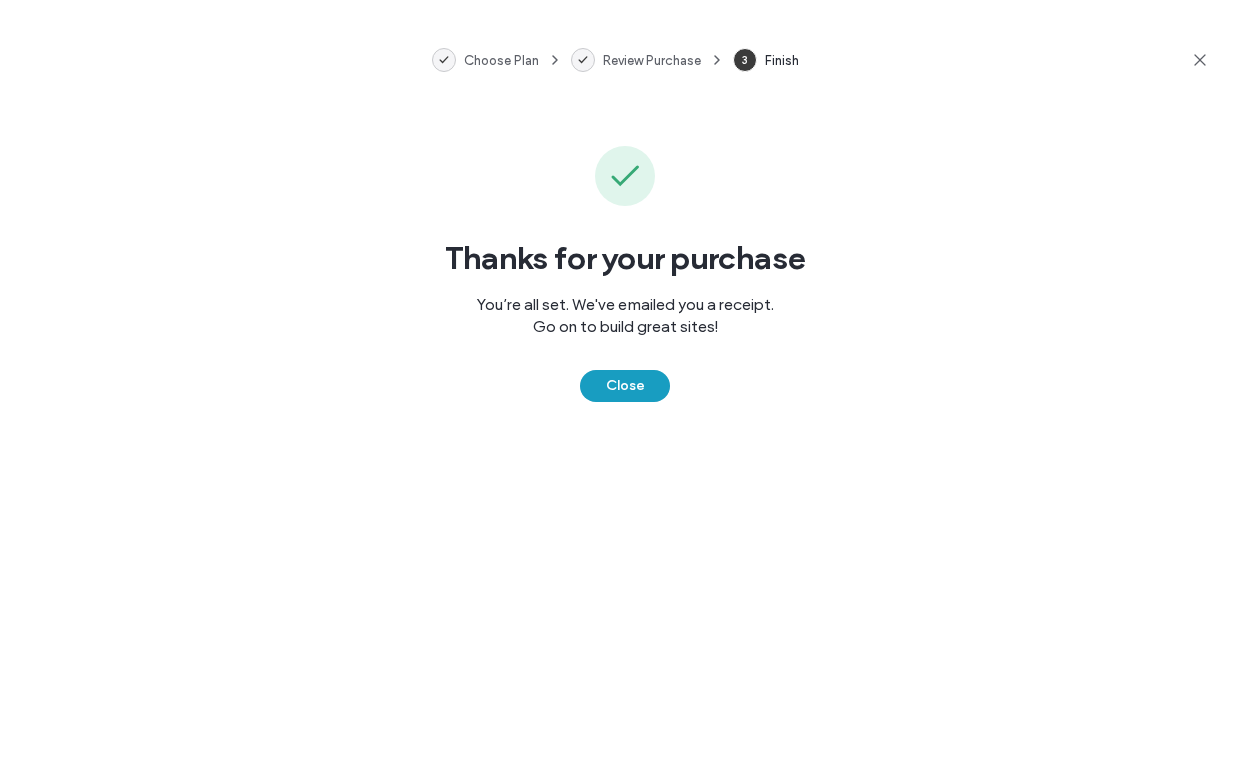 click on "Close" at bounding box center (625, 386) 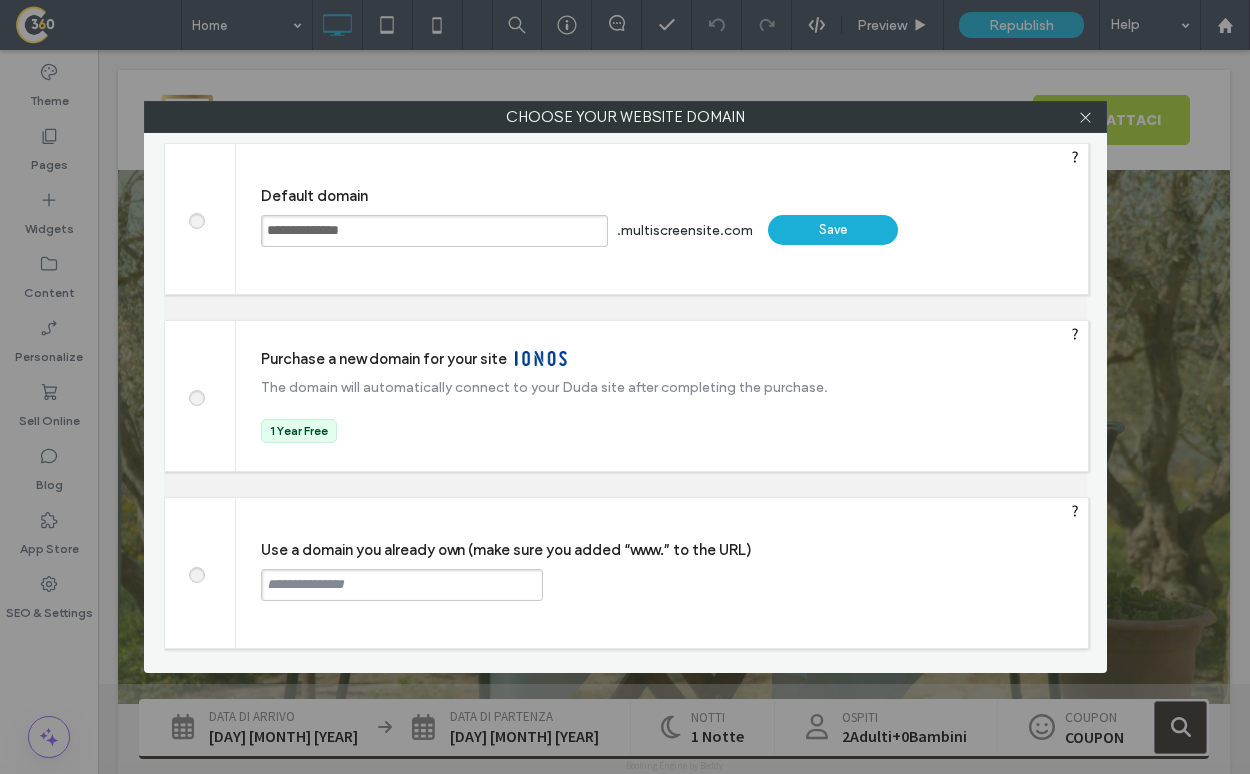 click at bounding box center (402, 585) 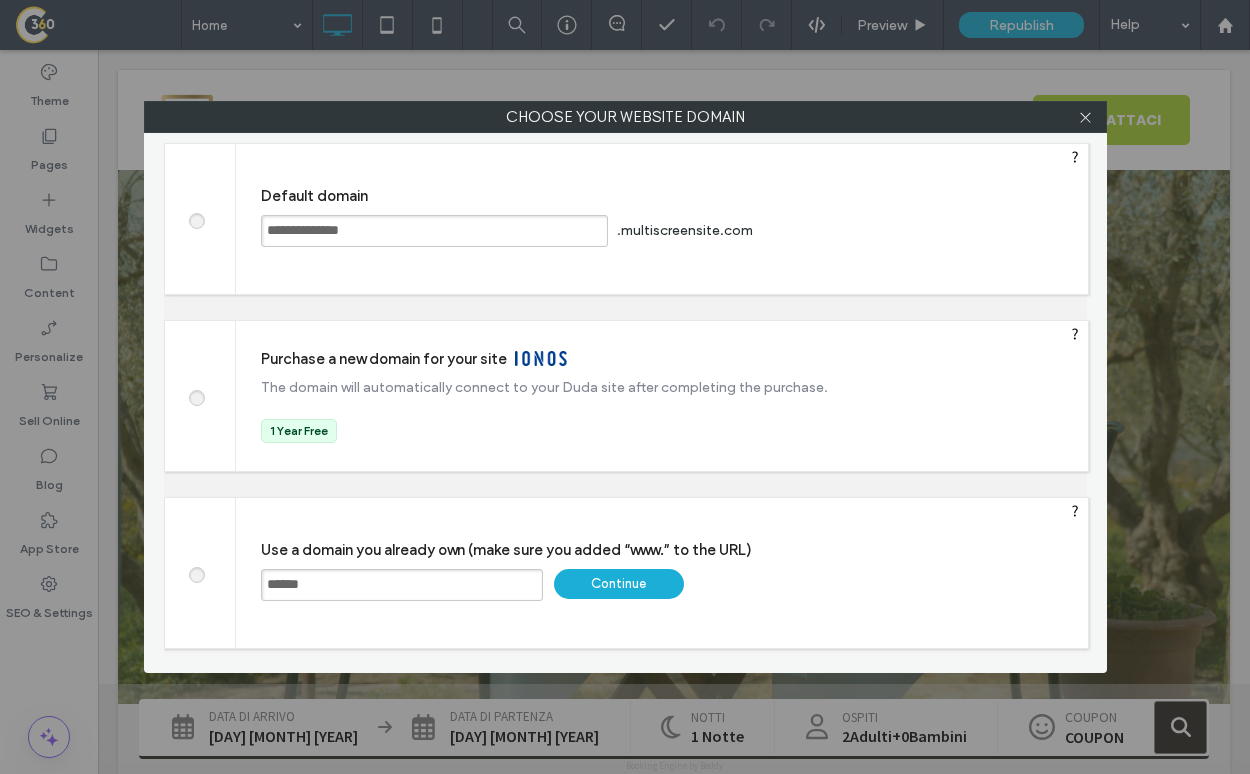 type on "**********" 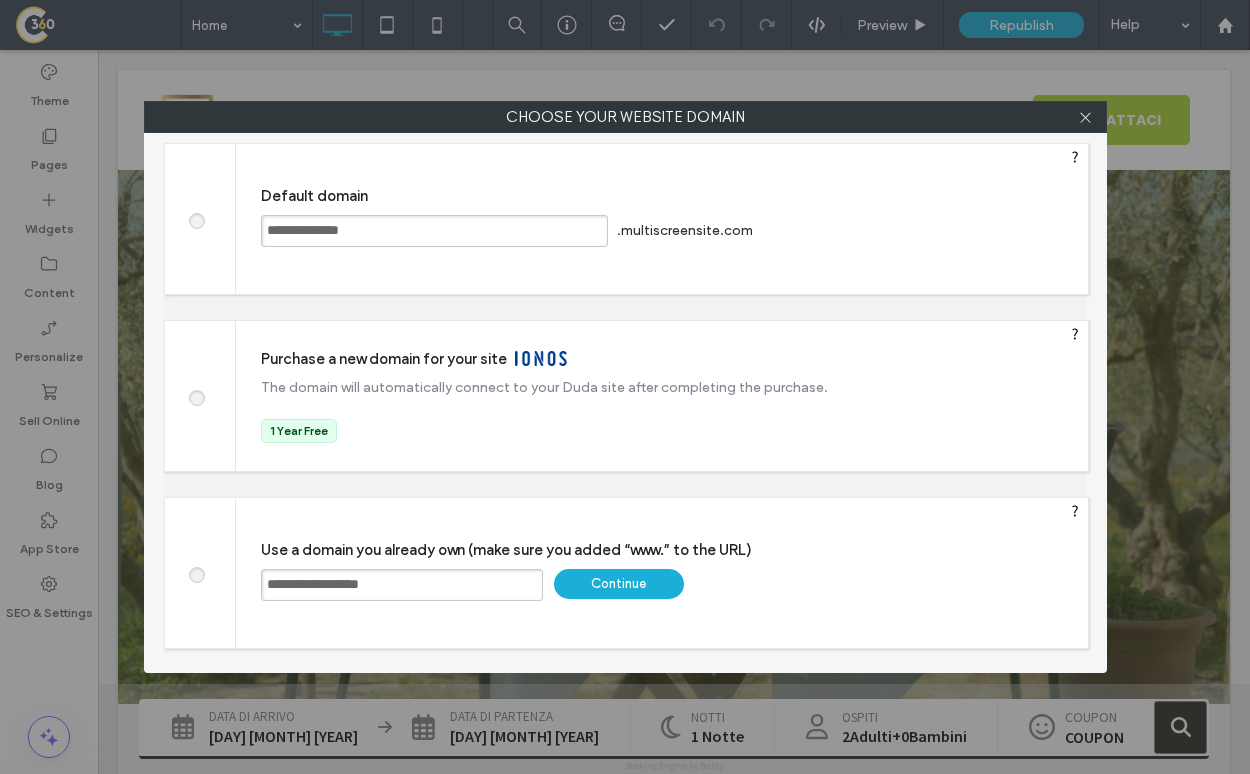 click on "Continue" at bounding box center [619, 584] 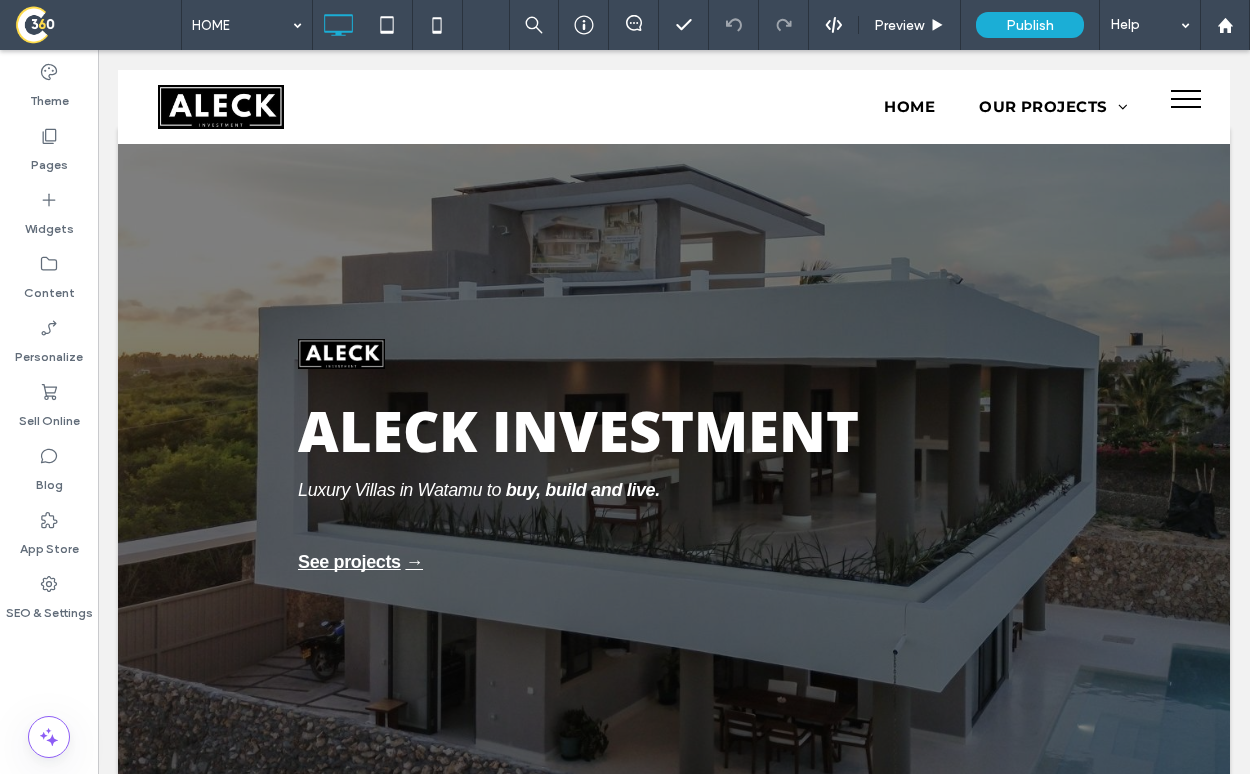 scroll, scrollTop: 0, scrollLeft: 0, axis: both 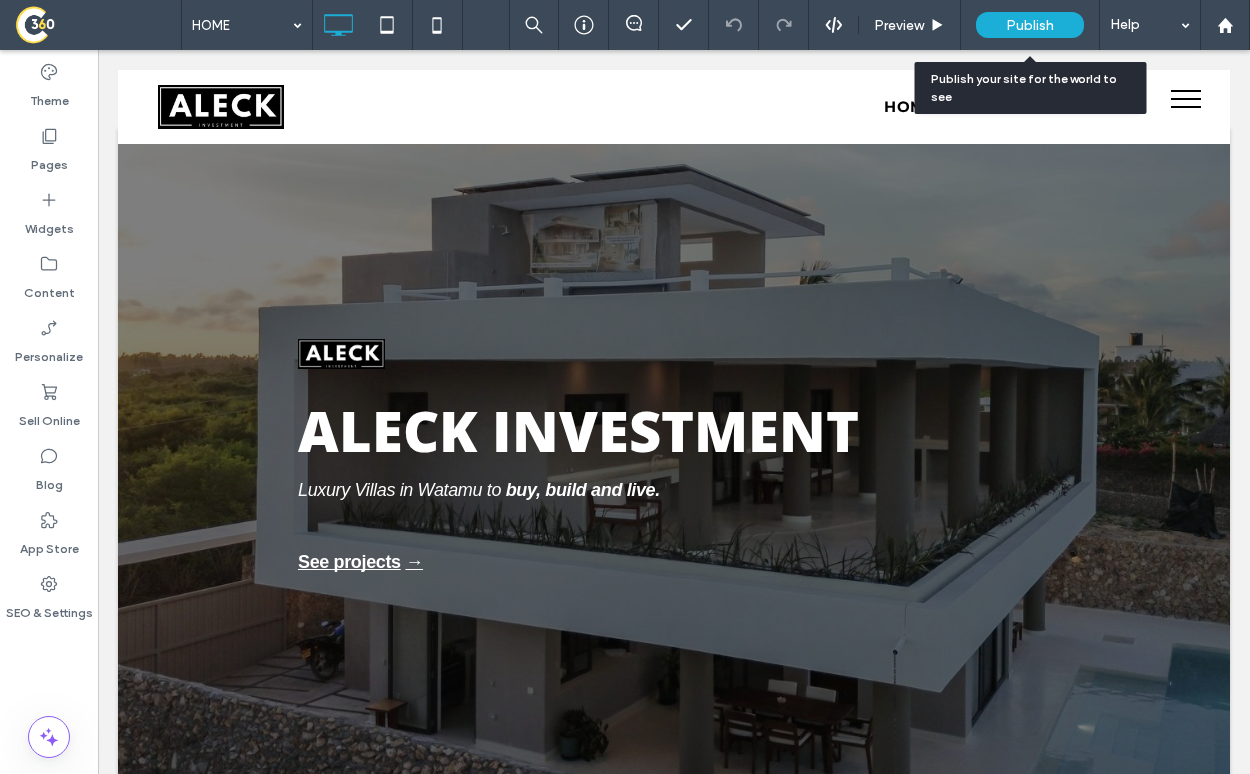 click on "Publish" at bounding box center (1030, 25) 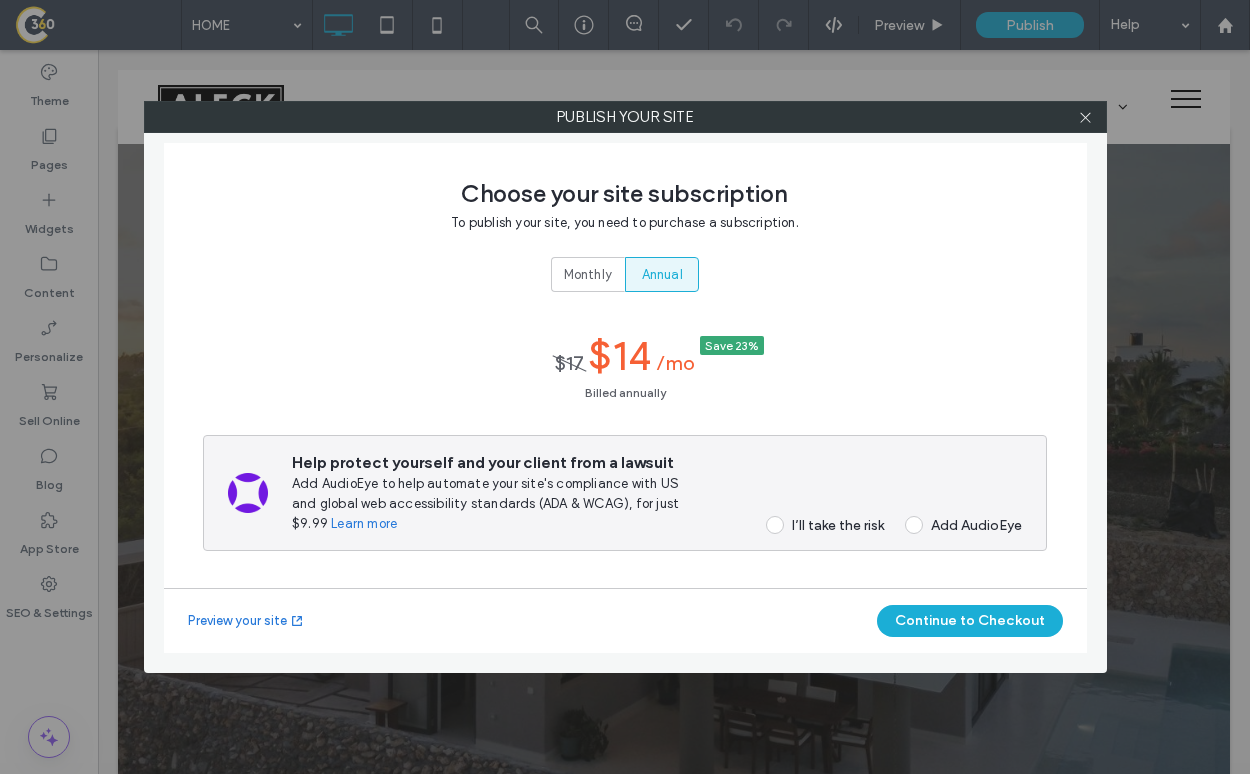 click on "Help protect yourself and your client from a lawsuit Add AudioEye to help automate your site's compliance with US and global web accessibility standards (ADA & WCAG), for just $9.99   Learn more I’ll take the risk Add AudioEye" at bounding box center [657, 493] 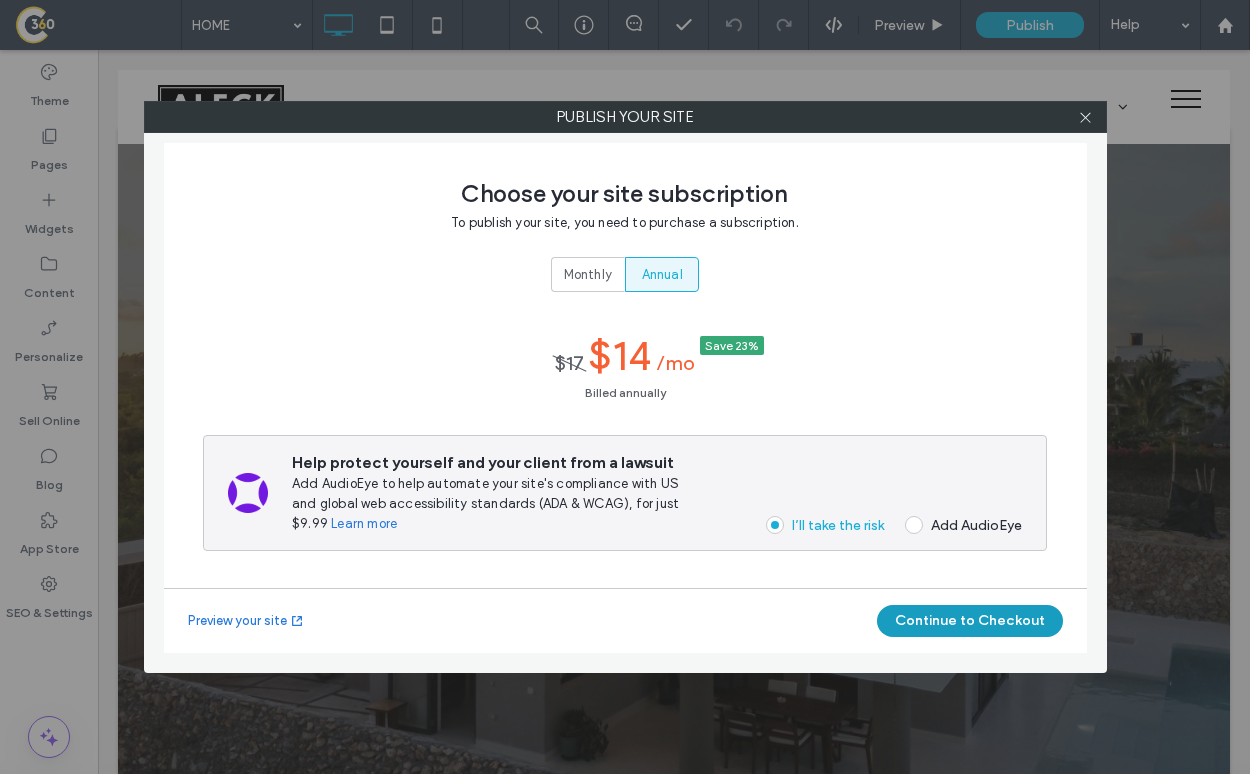 click on "Continue to Checkout" at bounding box center (970, 621) 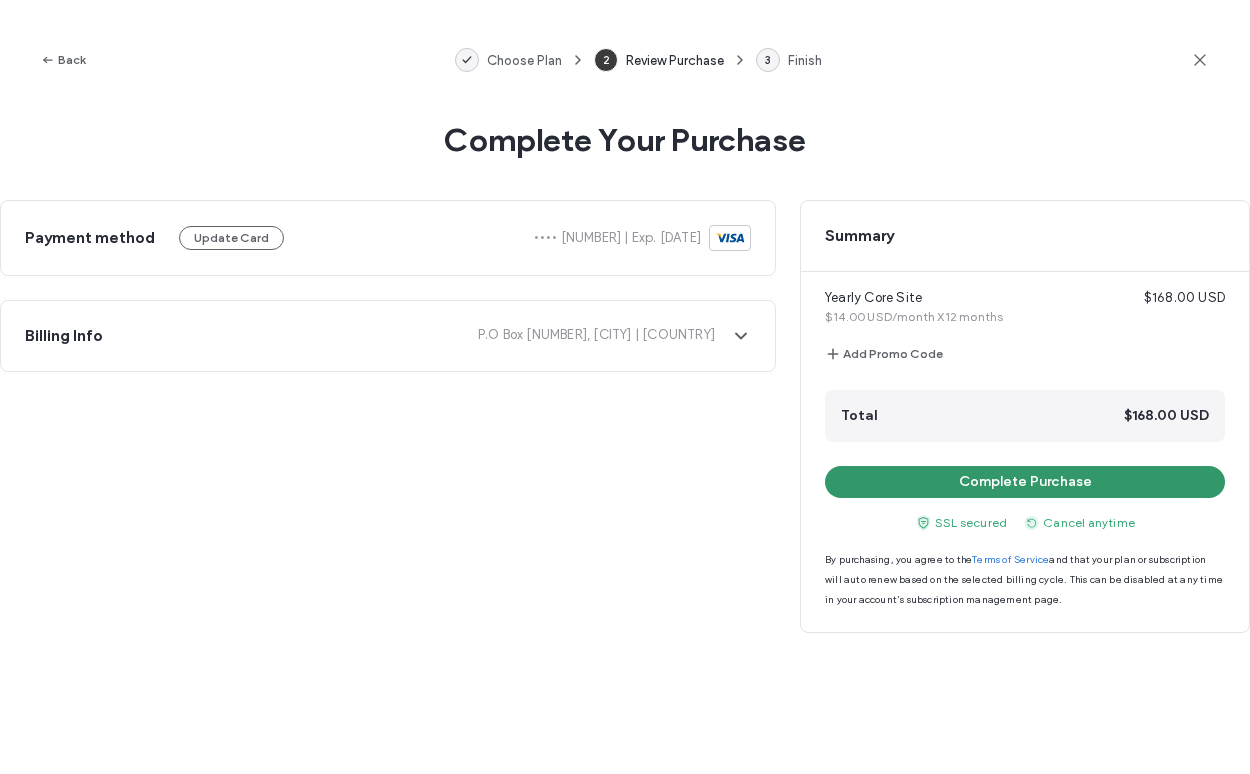 click on "Complete Purchase" at bounding box center (1025, 482) 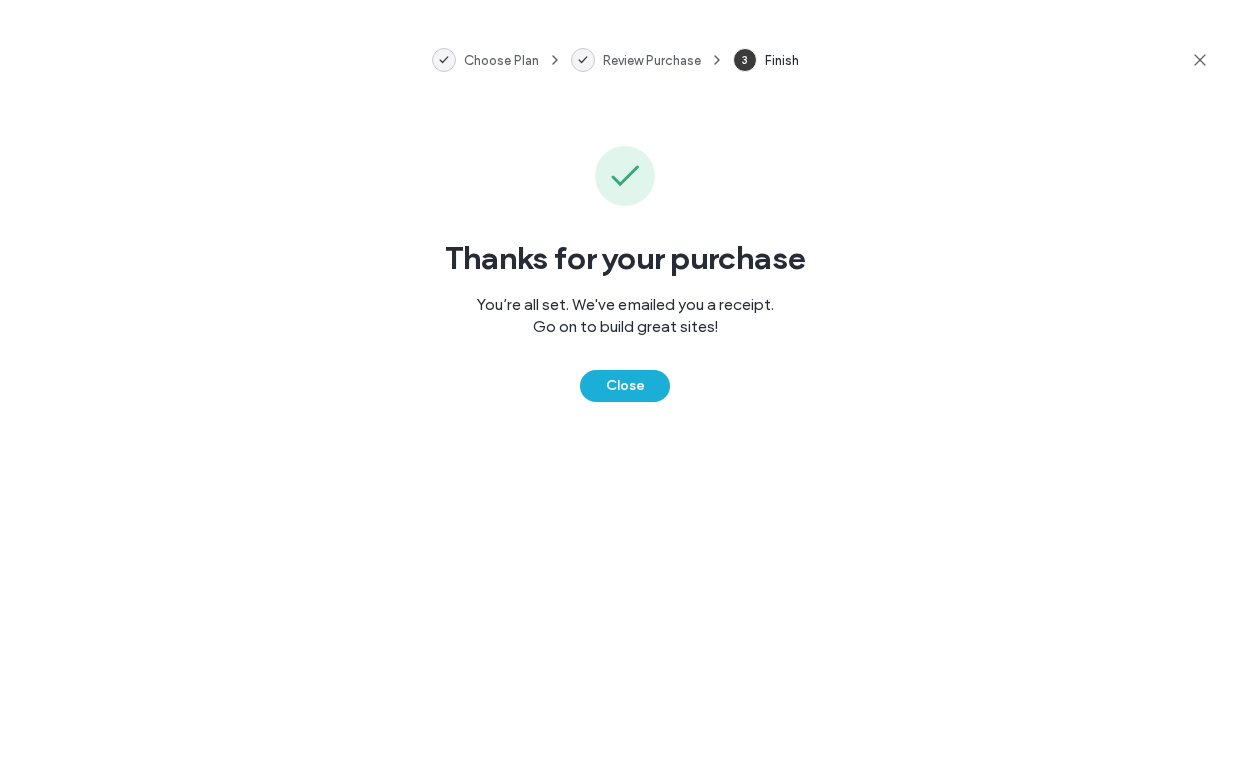 click 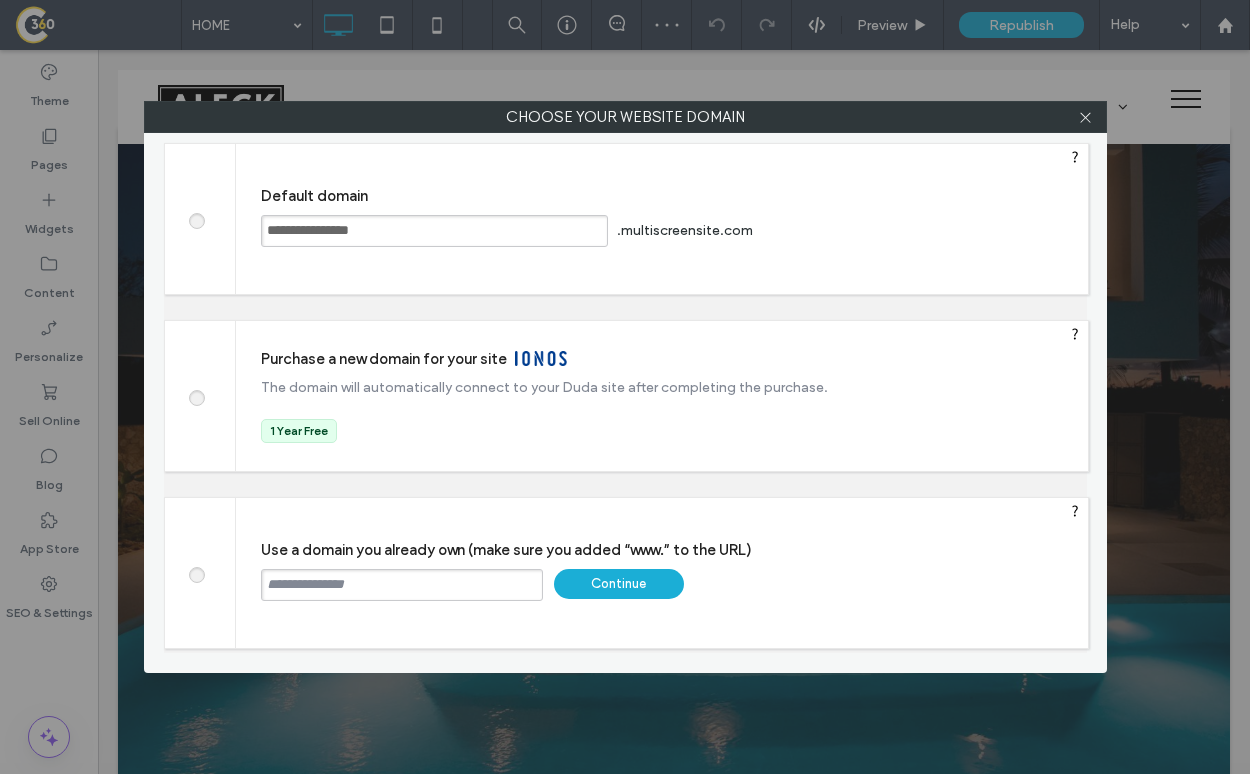 click at bounding box center (402, 585) 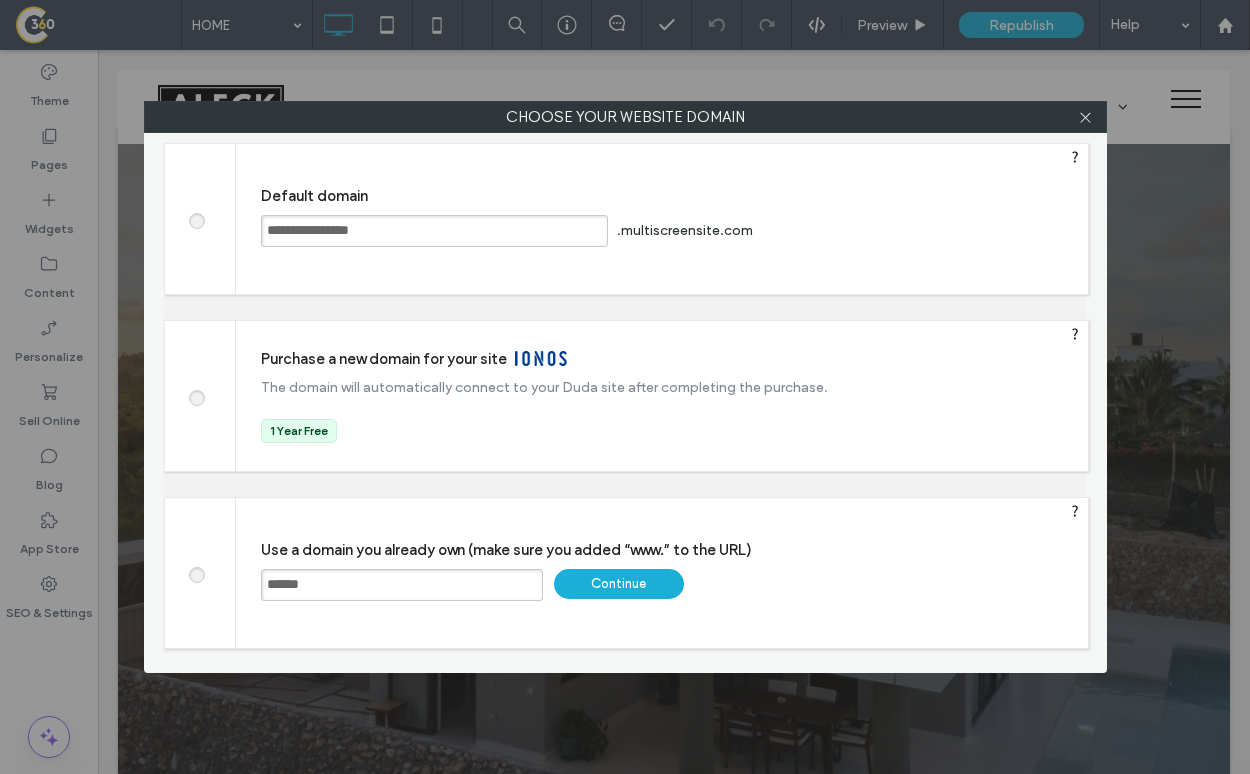 type on "**********" 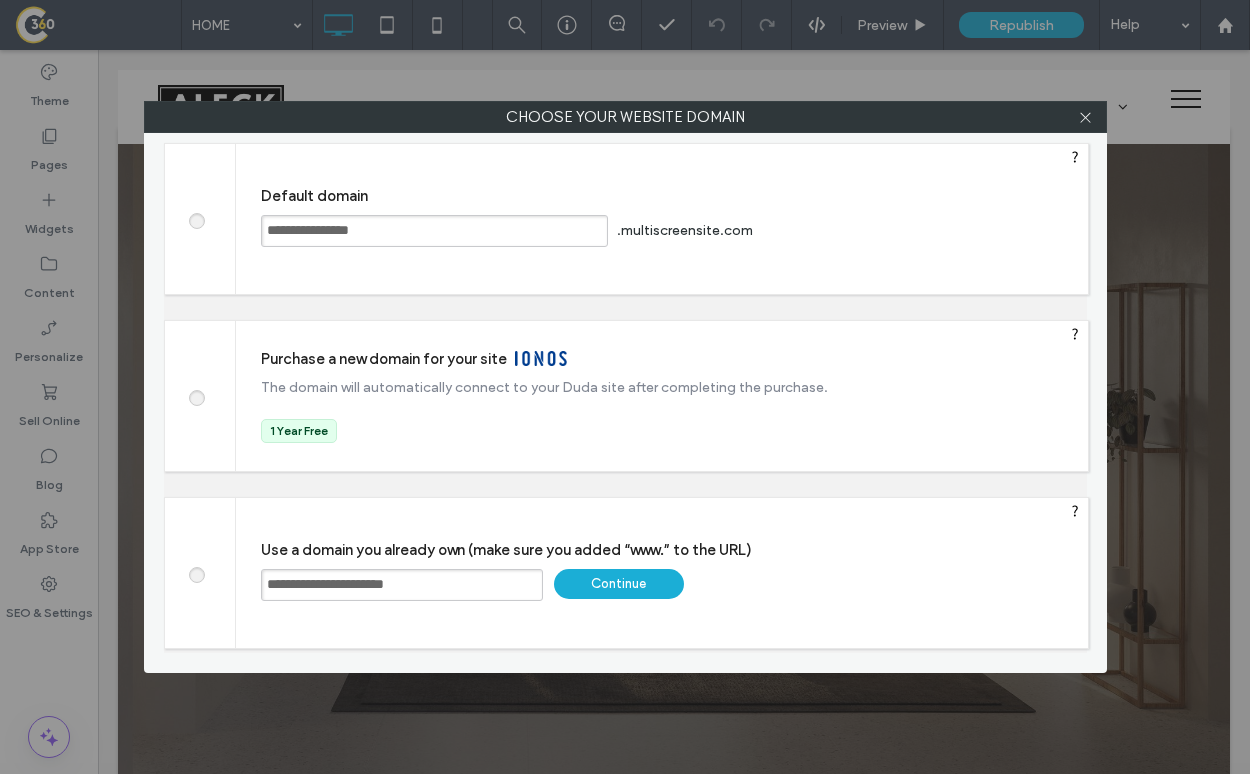 click on "Continue" at bounding box center (619, 584) 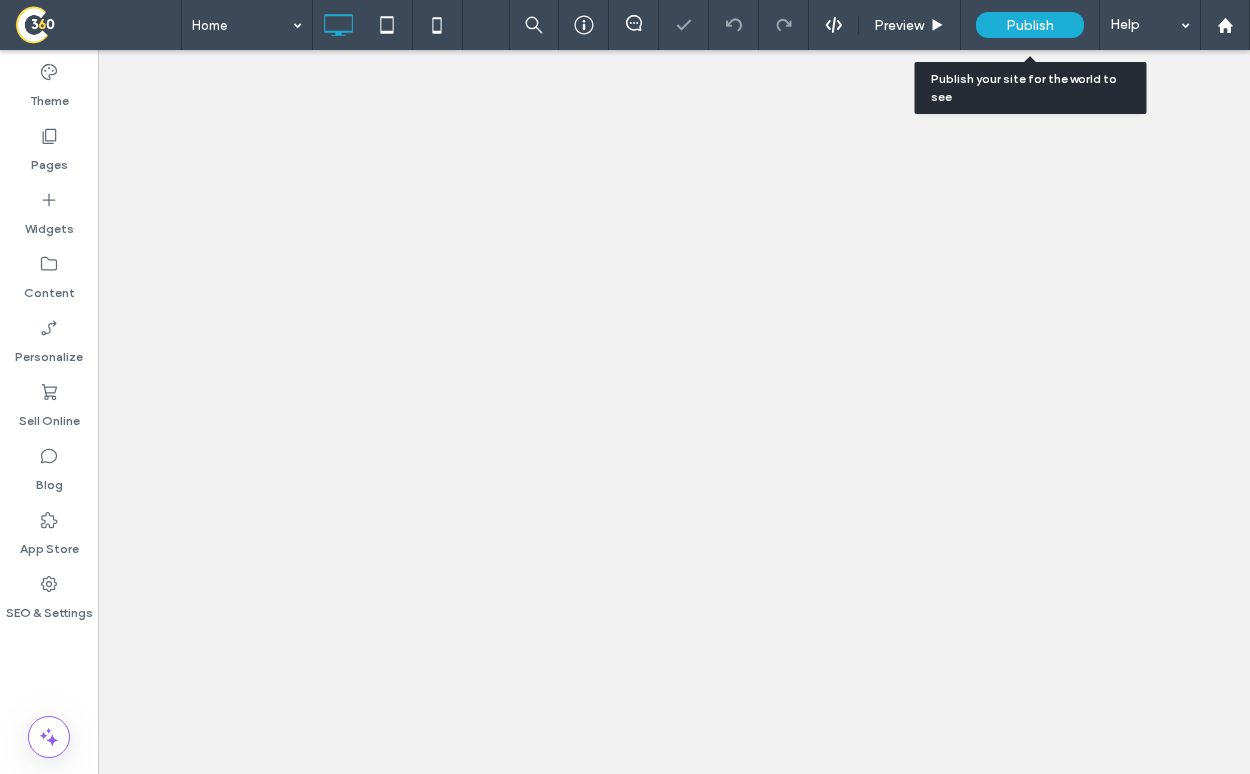 click on "Publish" at bounding box center [1030, 25] 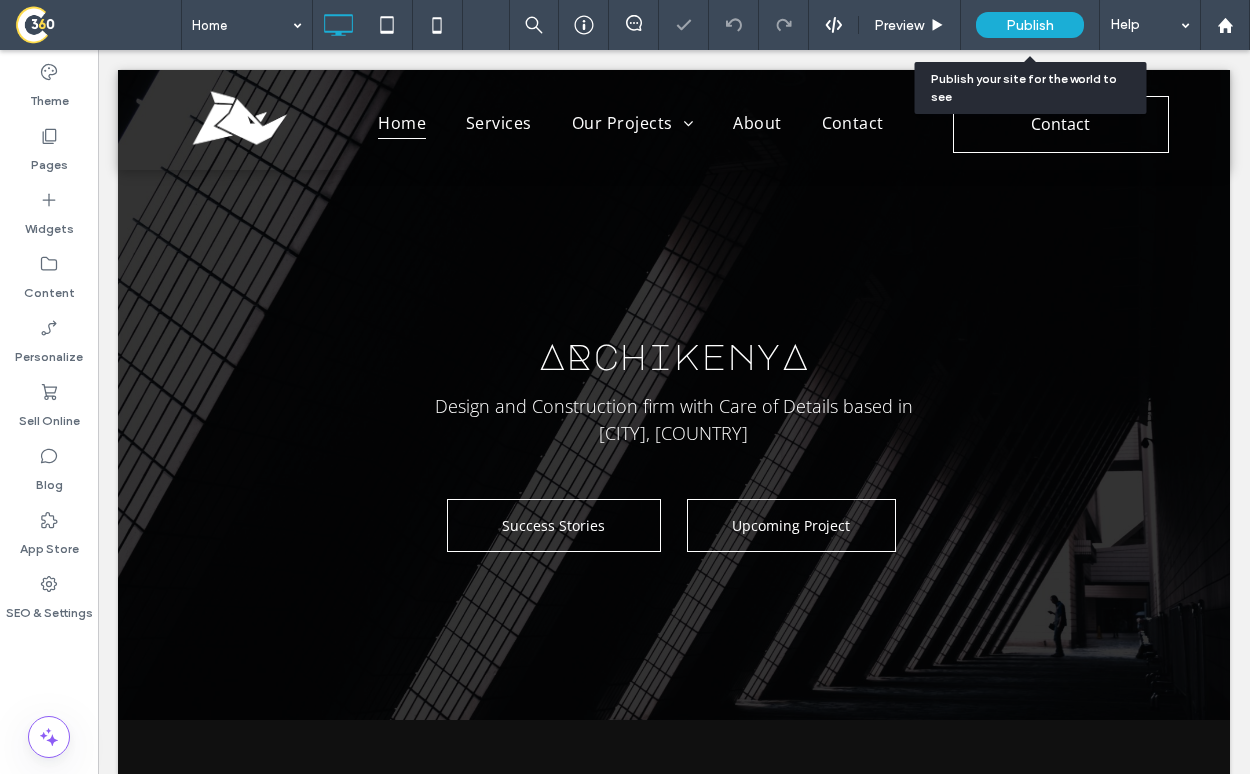 scroll, scrollTop: 0, scrollLeft: 0, axis: both 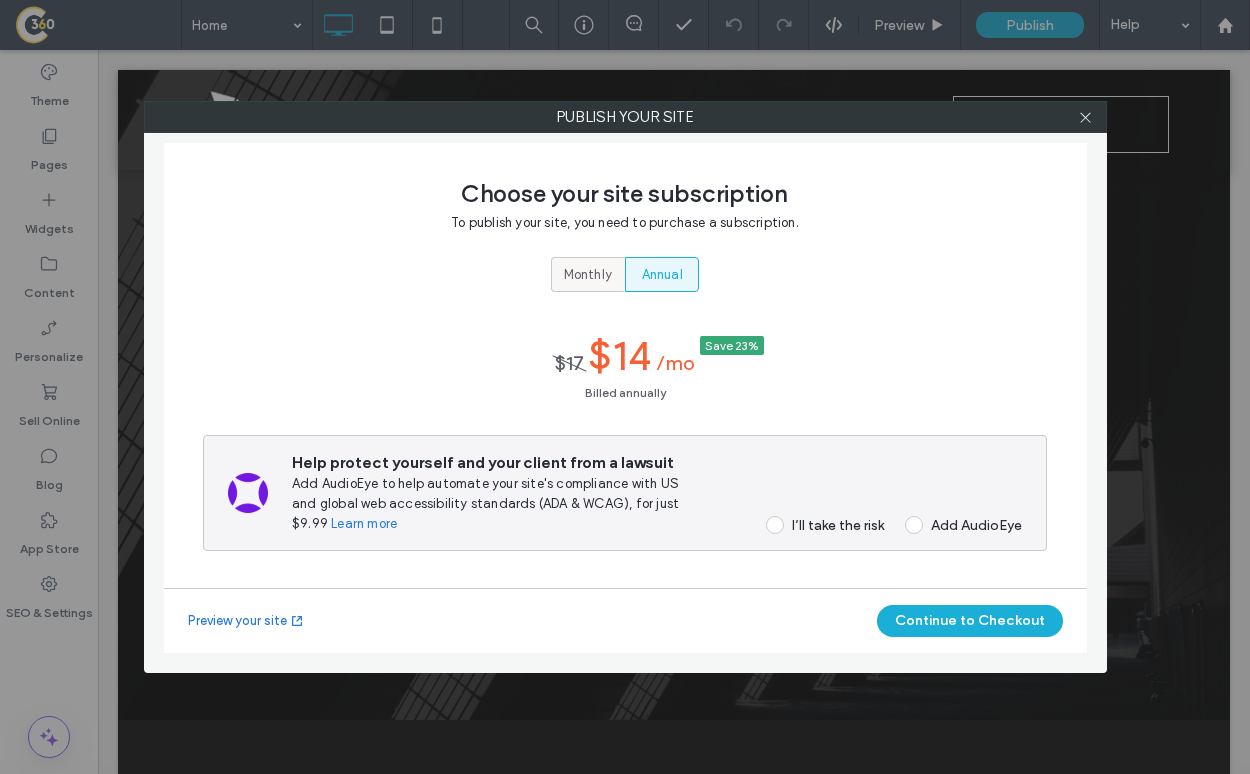 click on "Monthly" at bounding box center (588, 275) 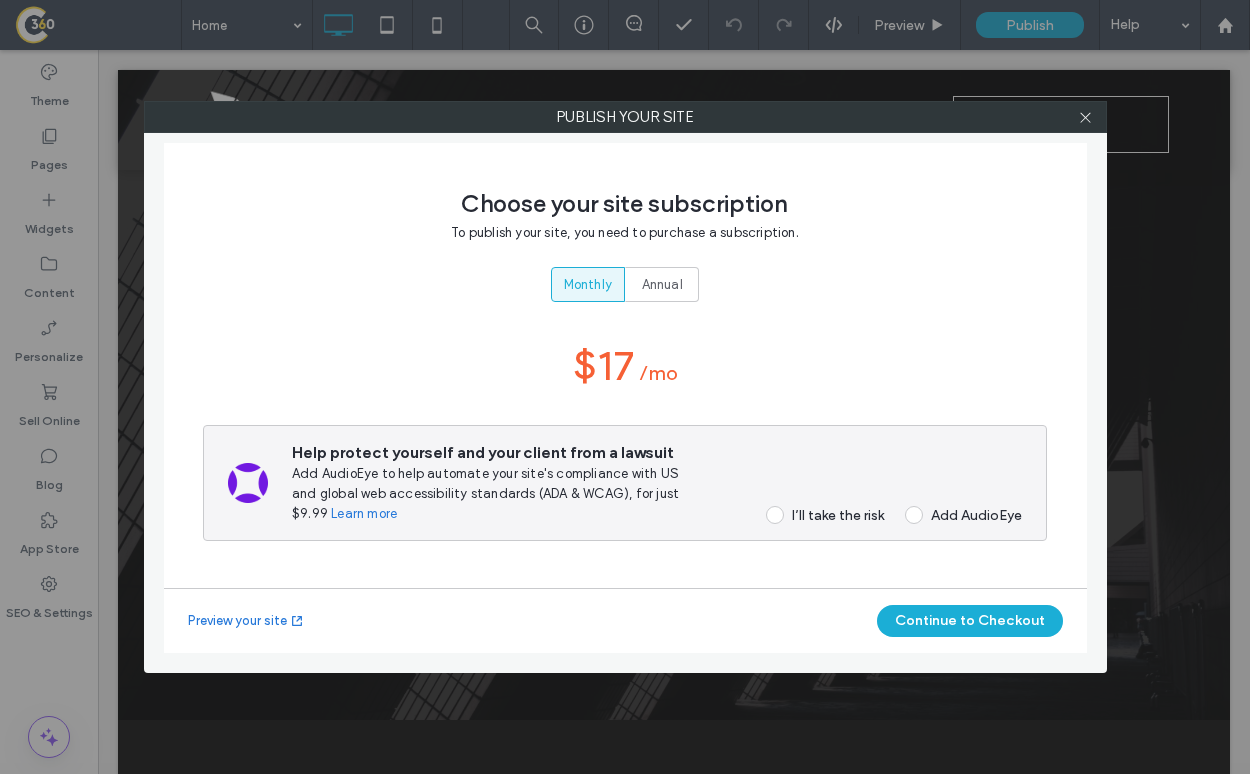 click on "I’ll take the risk" at bounding box center (838, 515) 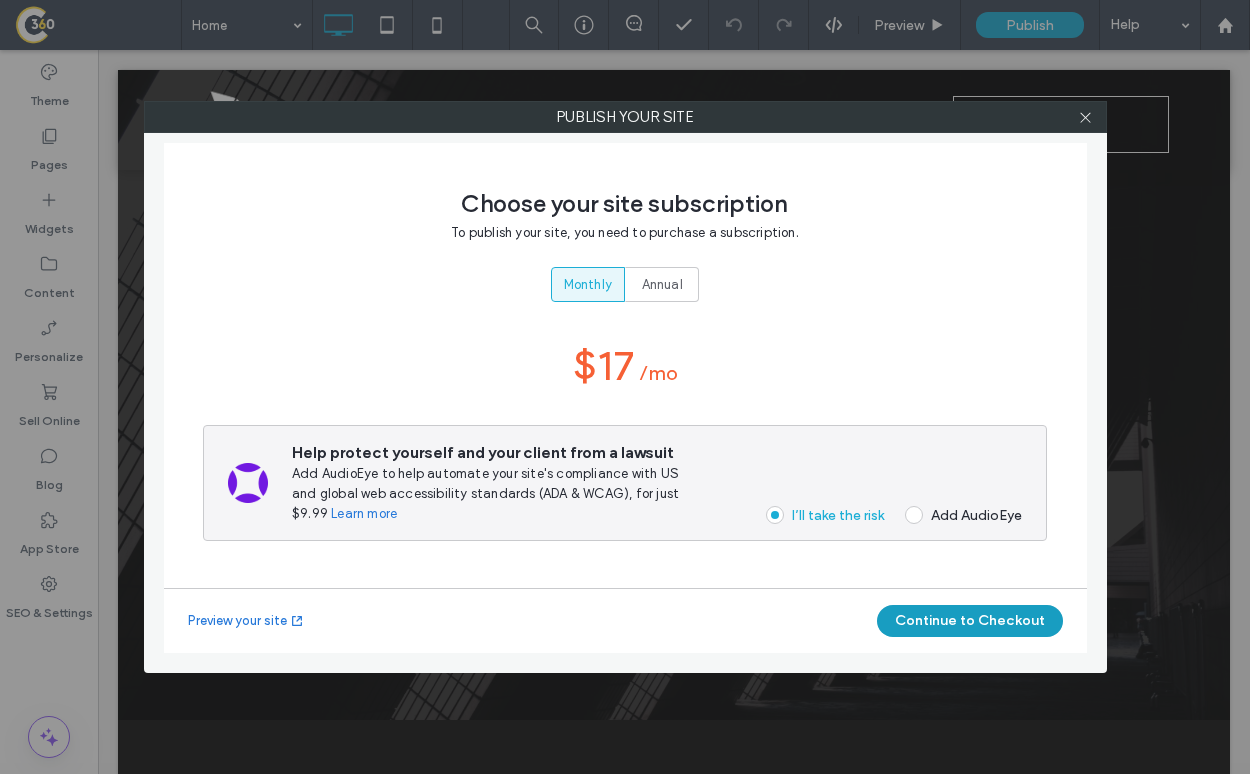 click on "Continue to Checkout" at bounding box center (970, 621) 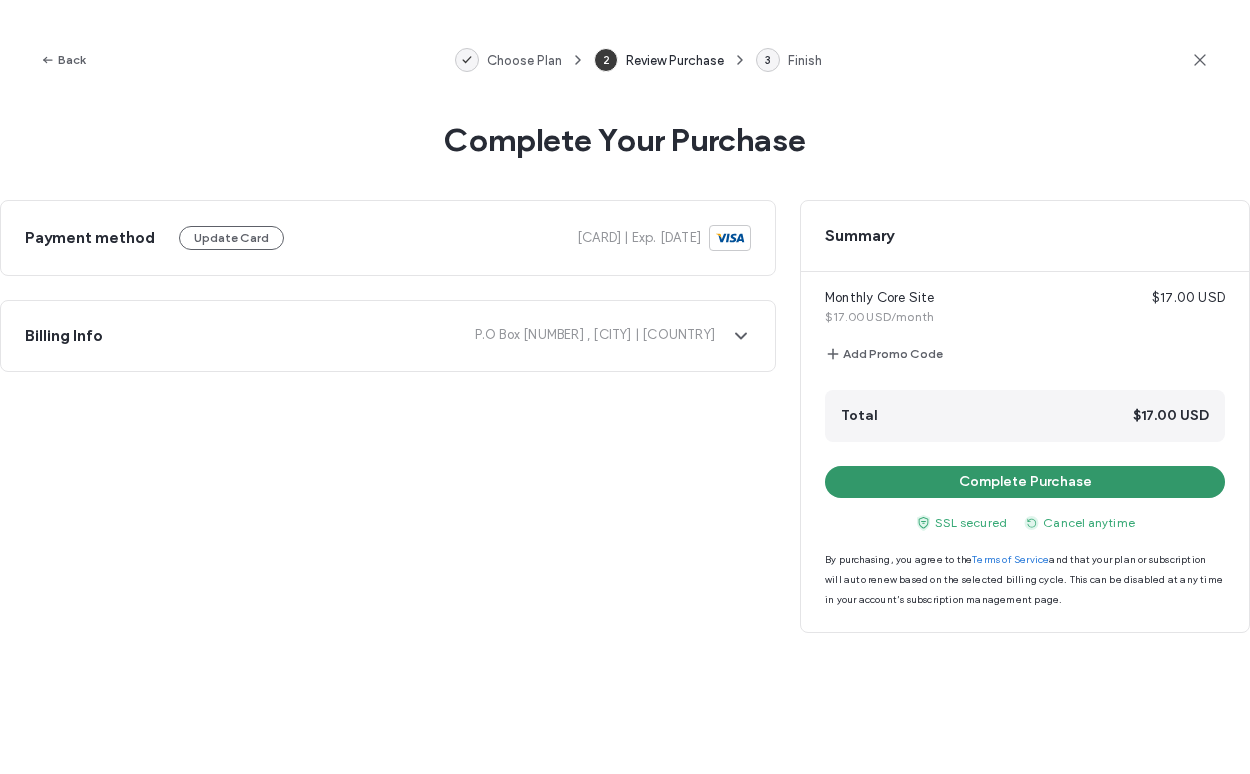click on "Complete Purchase" at bounding box center (1025, 482) 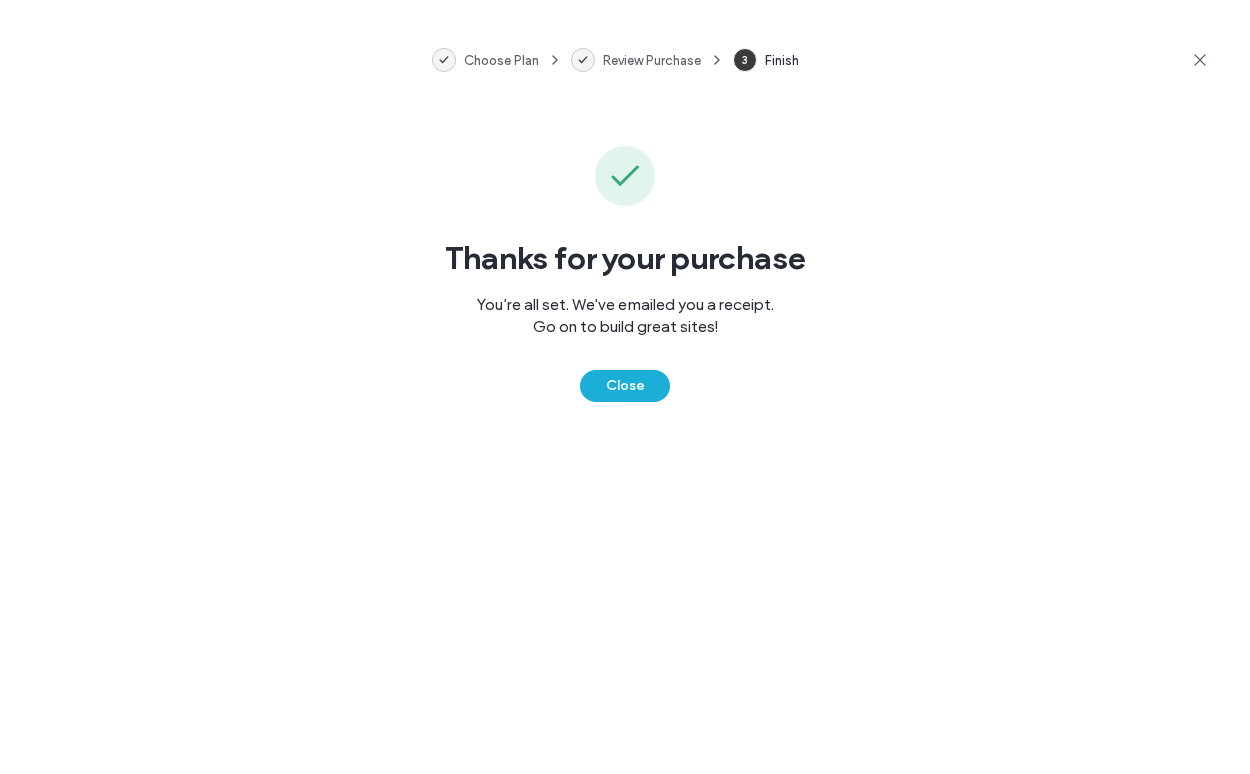 click 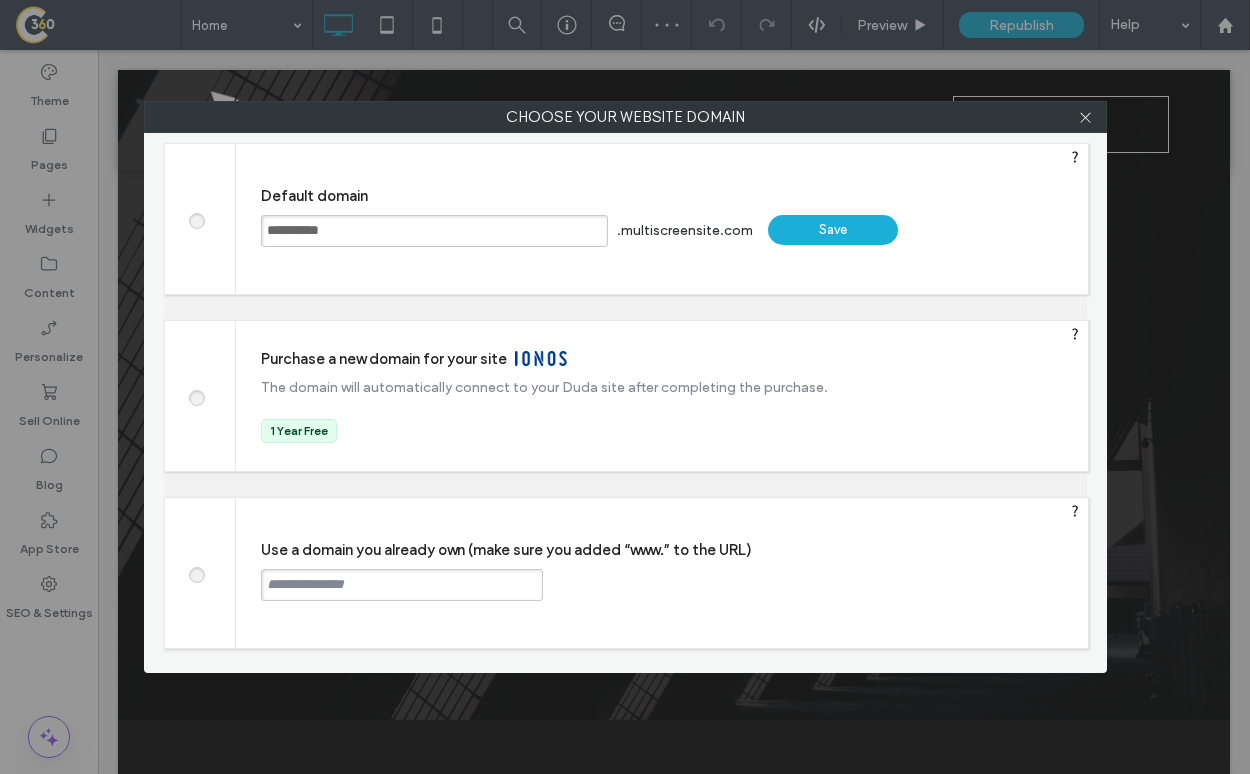 click at bounding box center [402, 585] 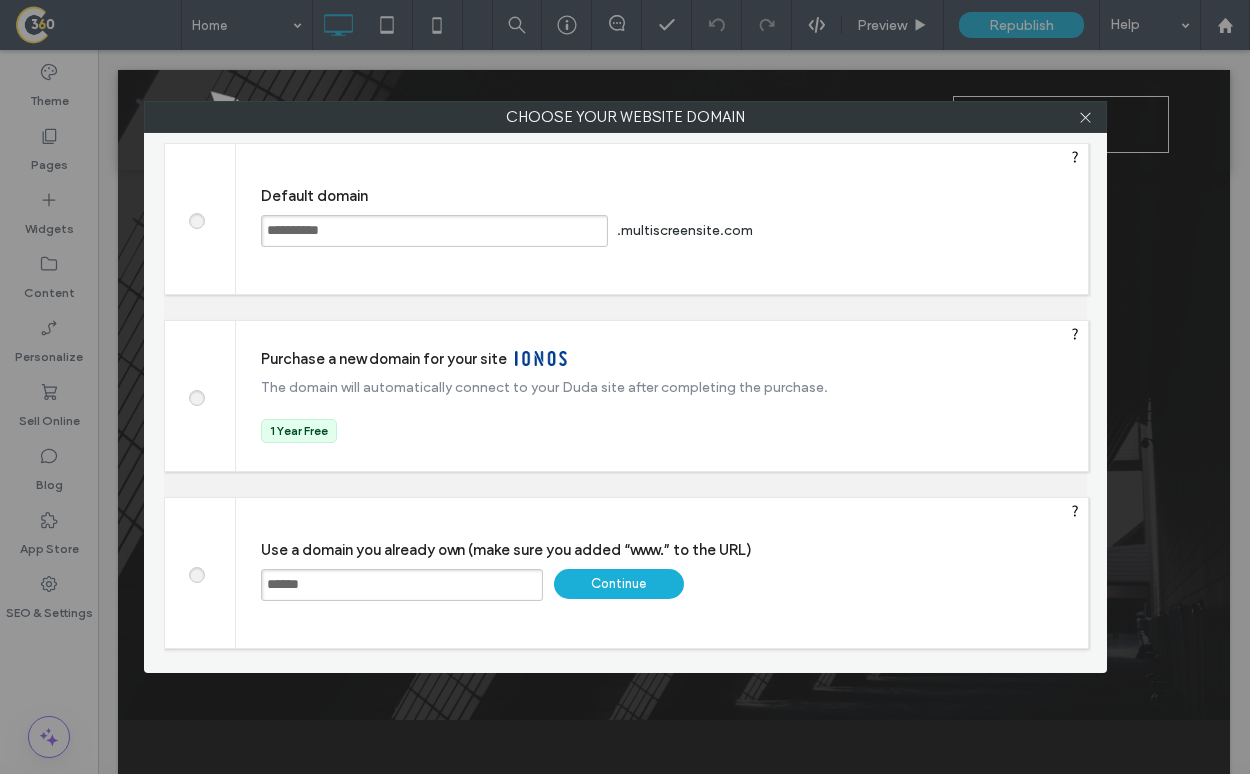 type on "**********" 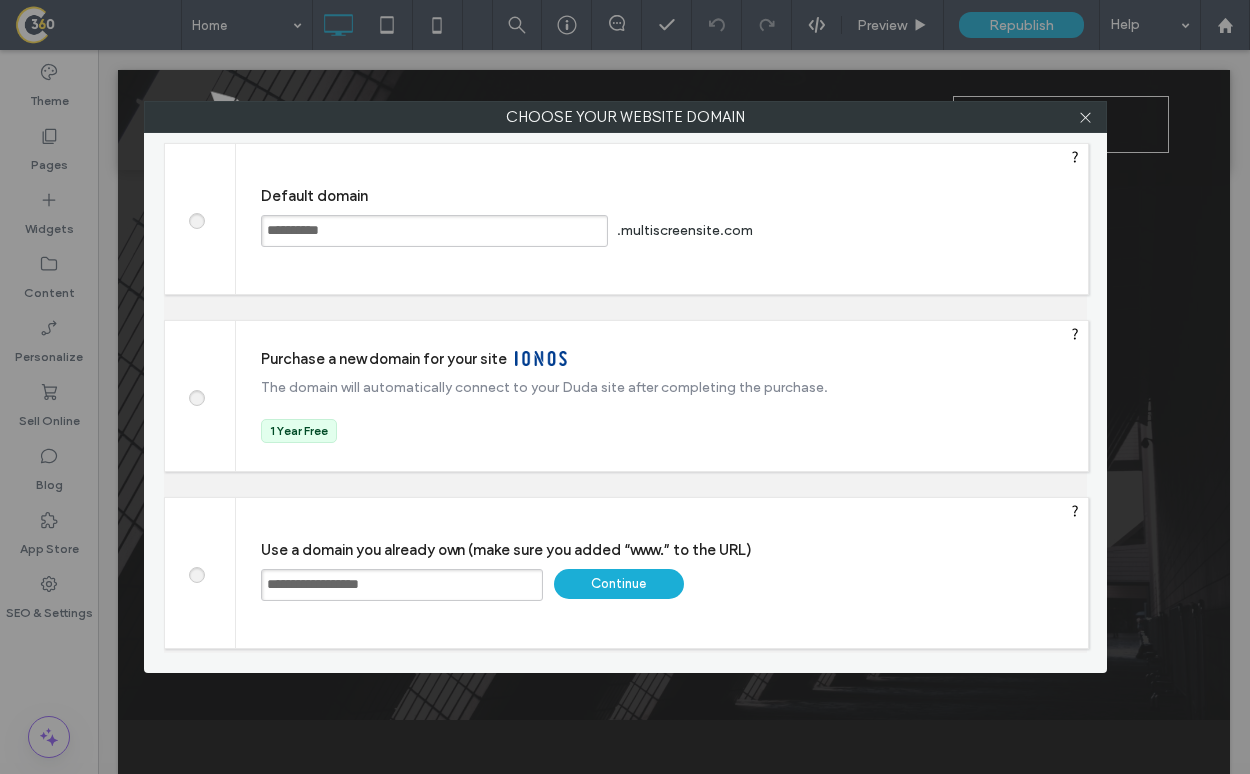 click on "Continue" at bounding box center (619, 584) 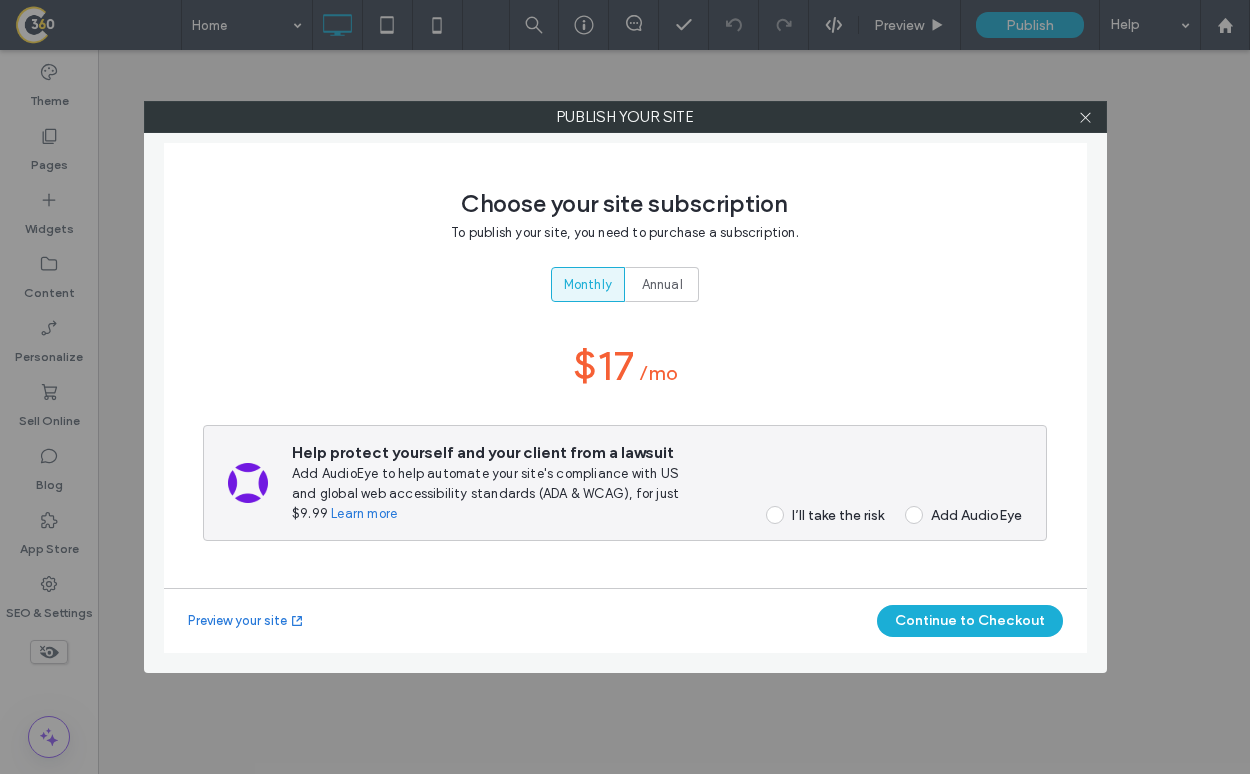 click on "I’ll take the risk" at bounding box center [838, 515] 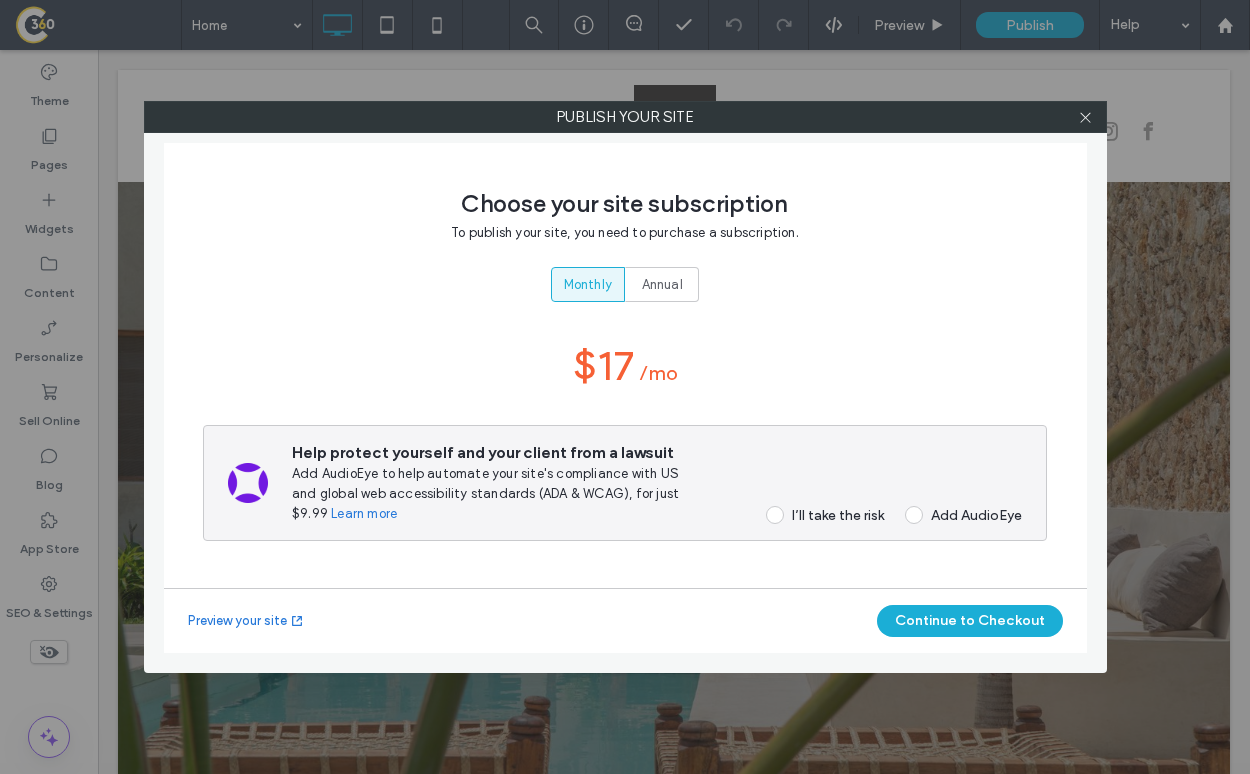 scroll, scrollTop: 0, scrollLeft: 0, axis: both 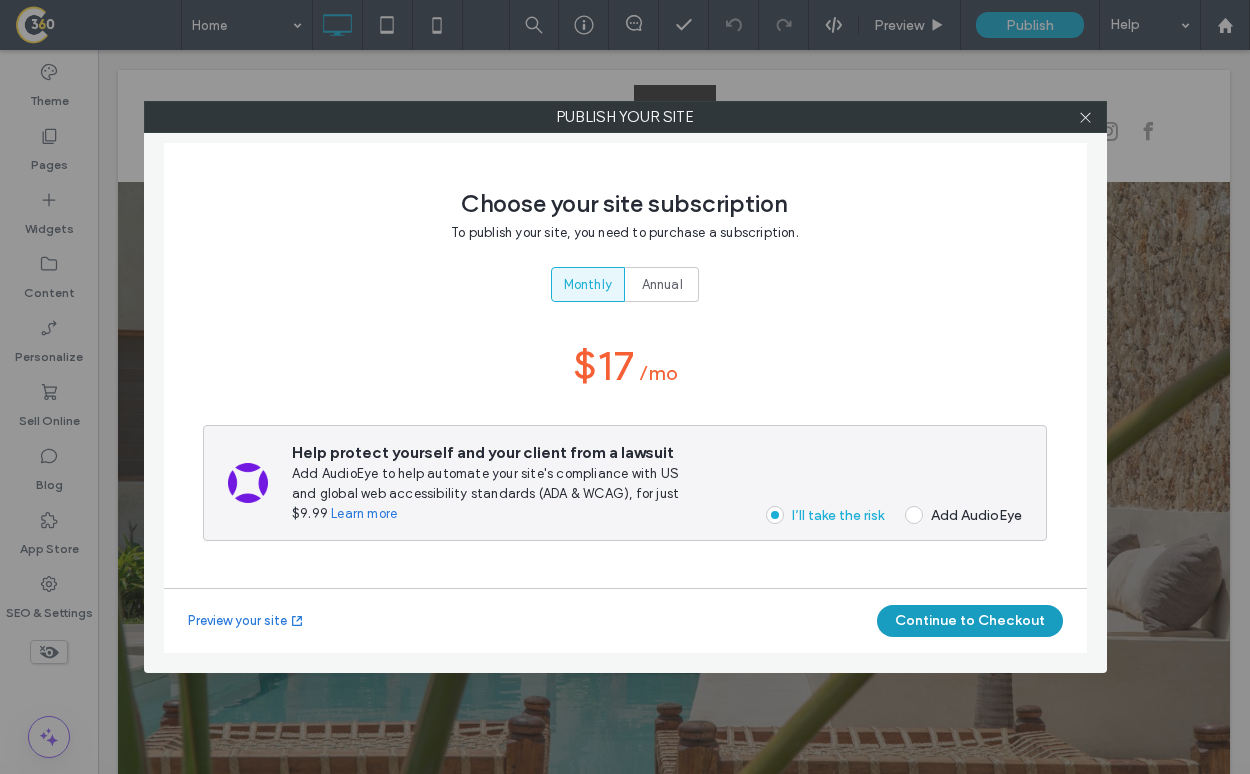 click on "Continue to Checkout" at bounding box center (970, 621) 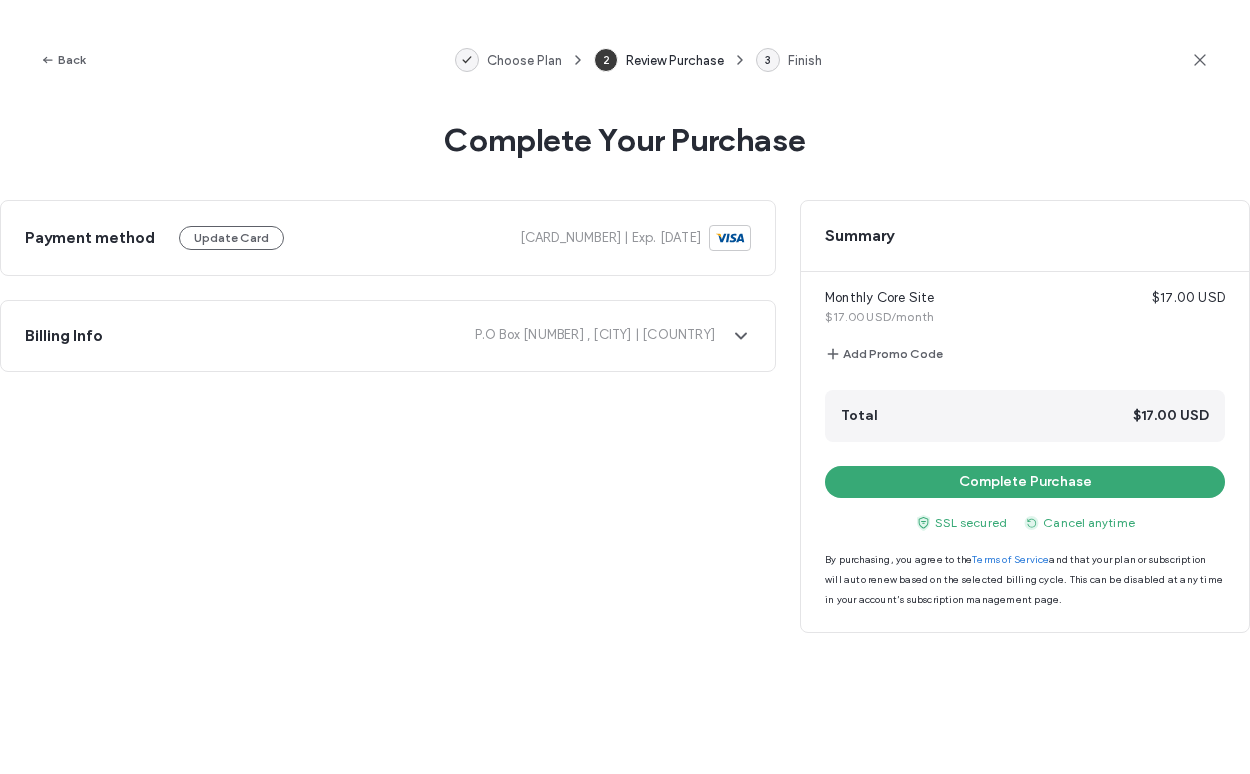 click on "Monthly Core Site $17.00 USD $17.00 USD/month Add Promo Code Total $17.00 USD Complete Purchase SSL secured Cancel anytime By purchasing, you agree to the  Terms of Service  and that your plan or subscription will auto renew based on the selected billing cycle. This can be disabled at any time in your account’s subscription management page." at bounding box center [1025, 440] 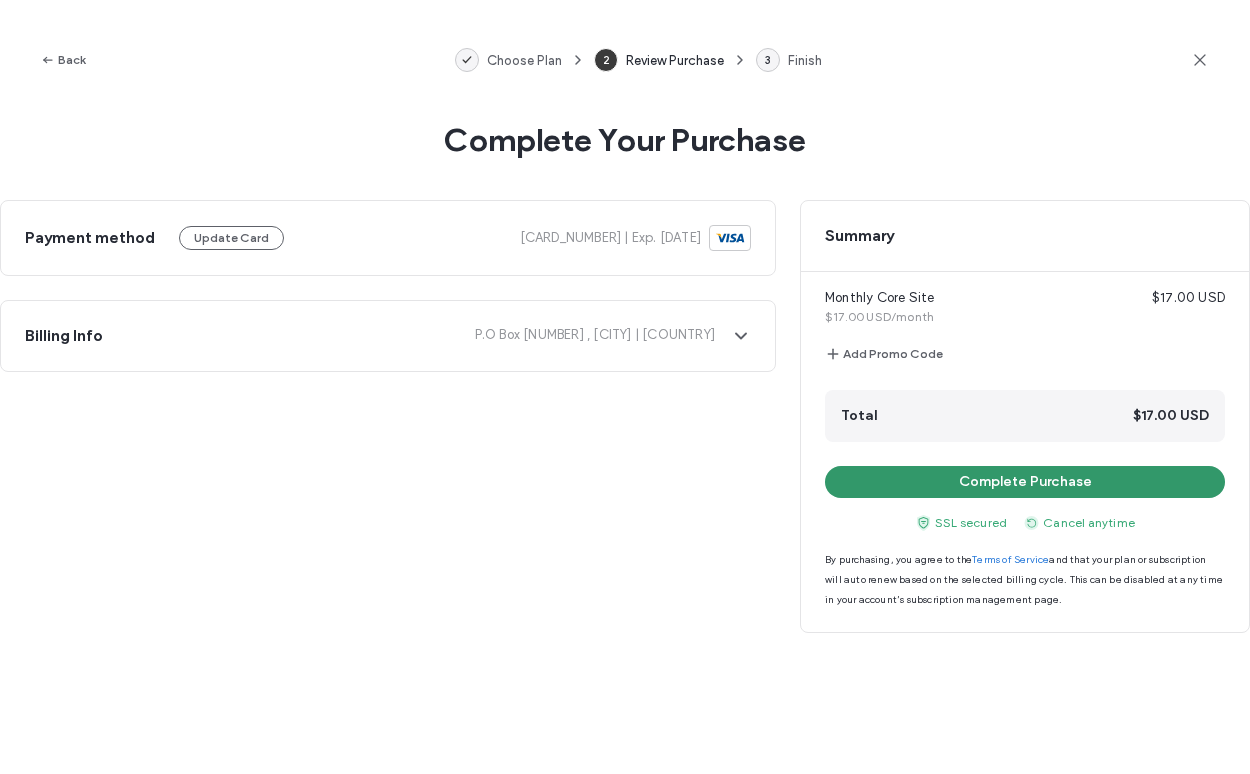 click on "Complete Purchase" at bounding box center [1025, 482] 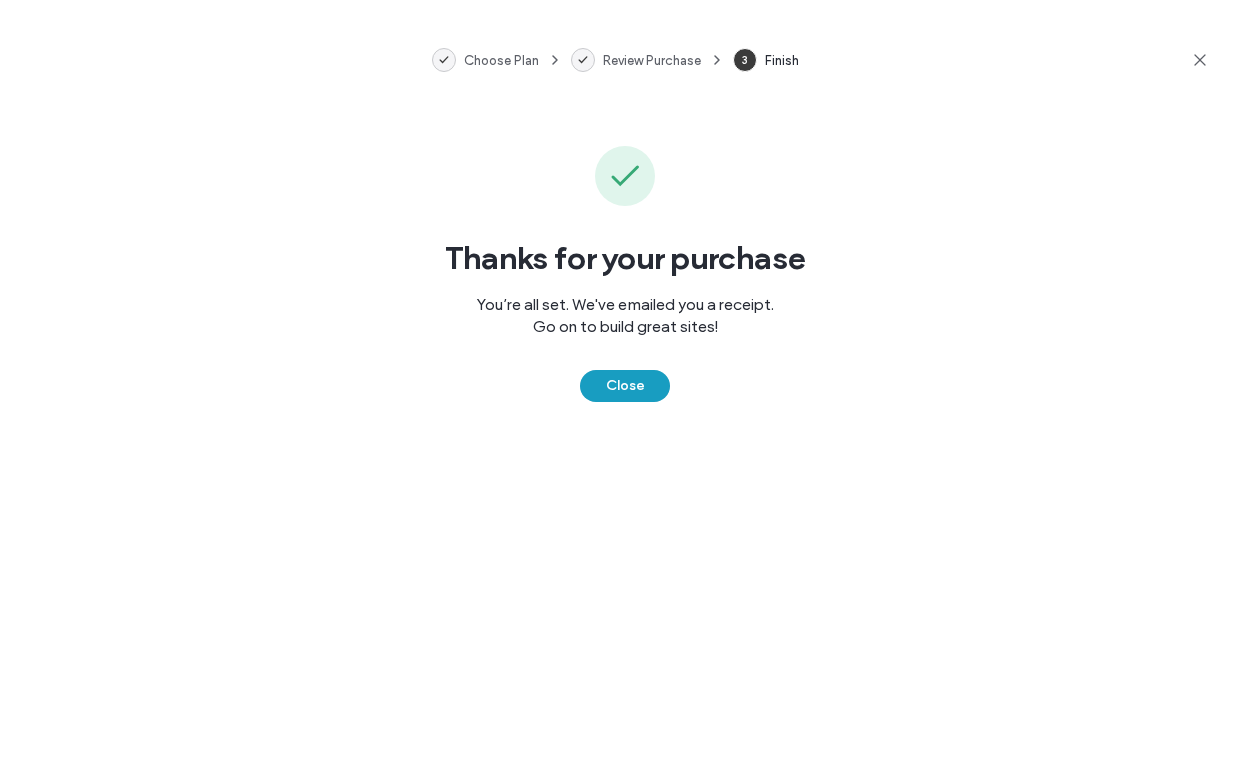 click on "Close" at bounding box center (625, 386) 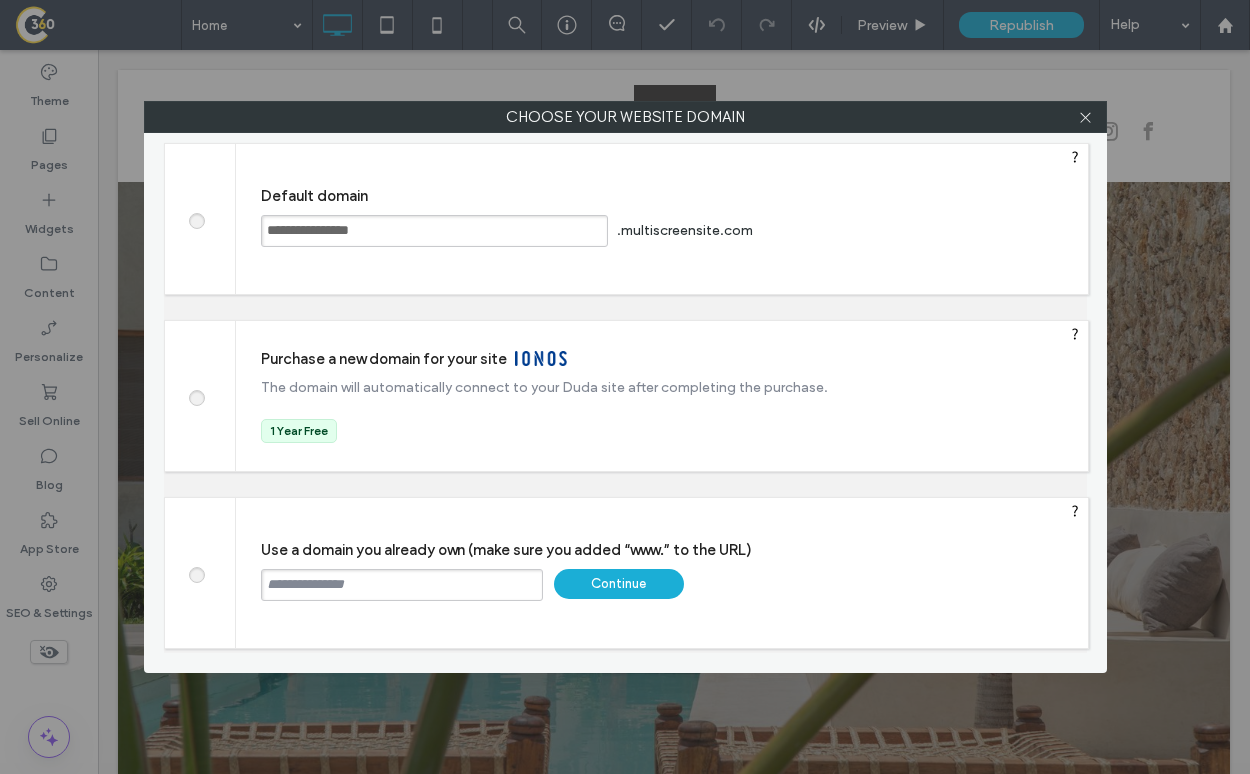 click at bounding box center [402, 585] 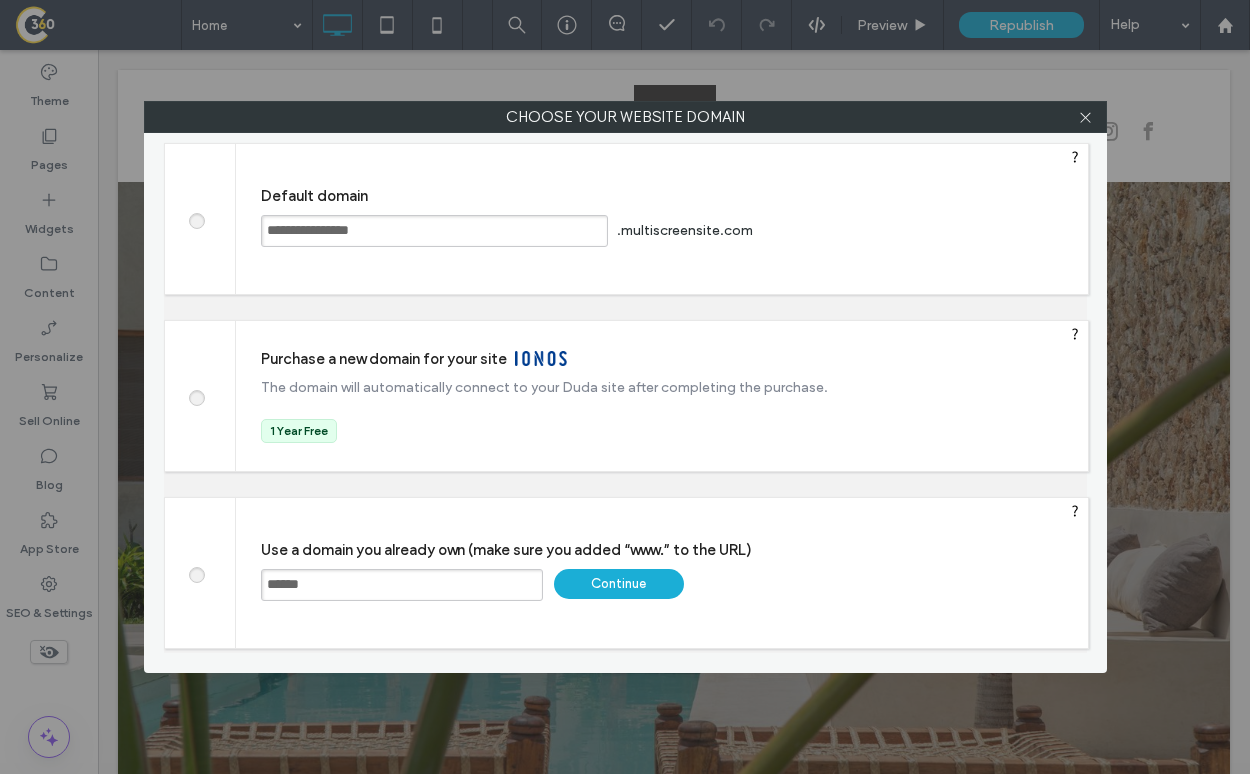 type on "**********" 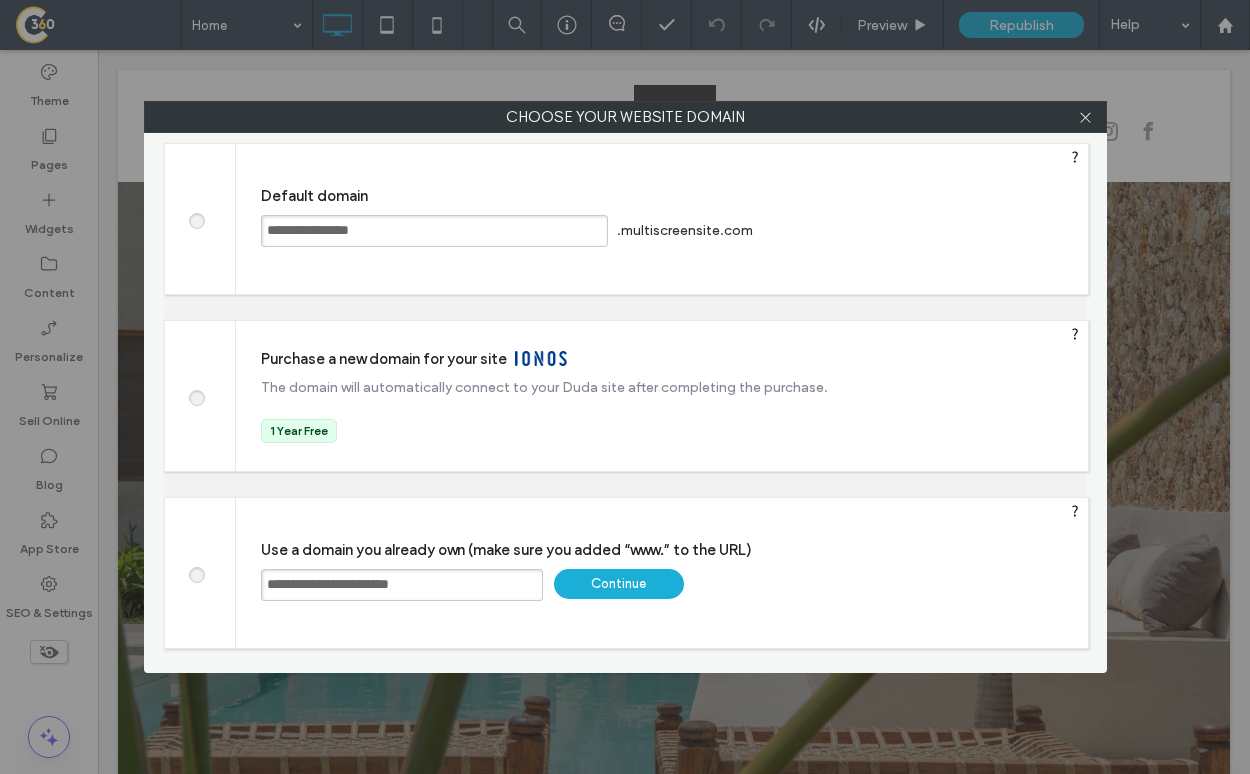 click on "Continue" at bounding box center [619, 584] 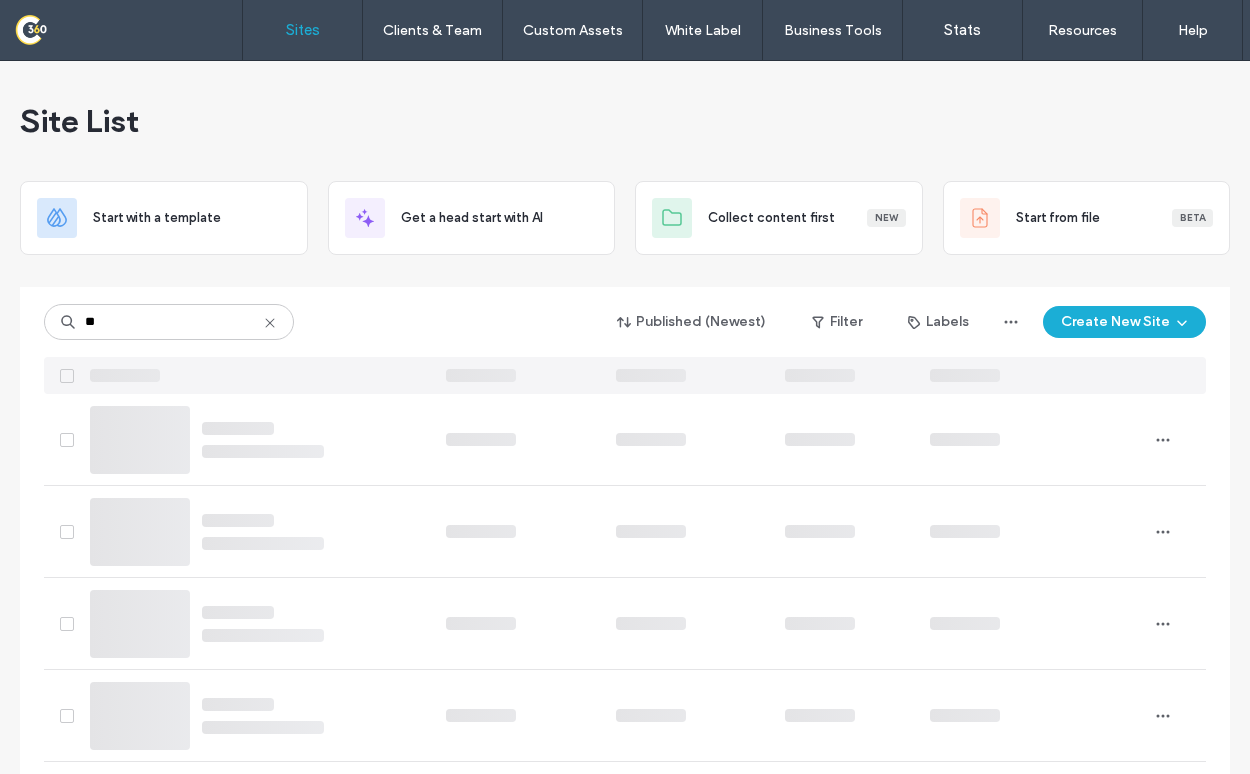 scroll, scrollTop: 0, scrollLeft: 0, axis: both 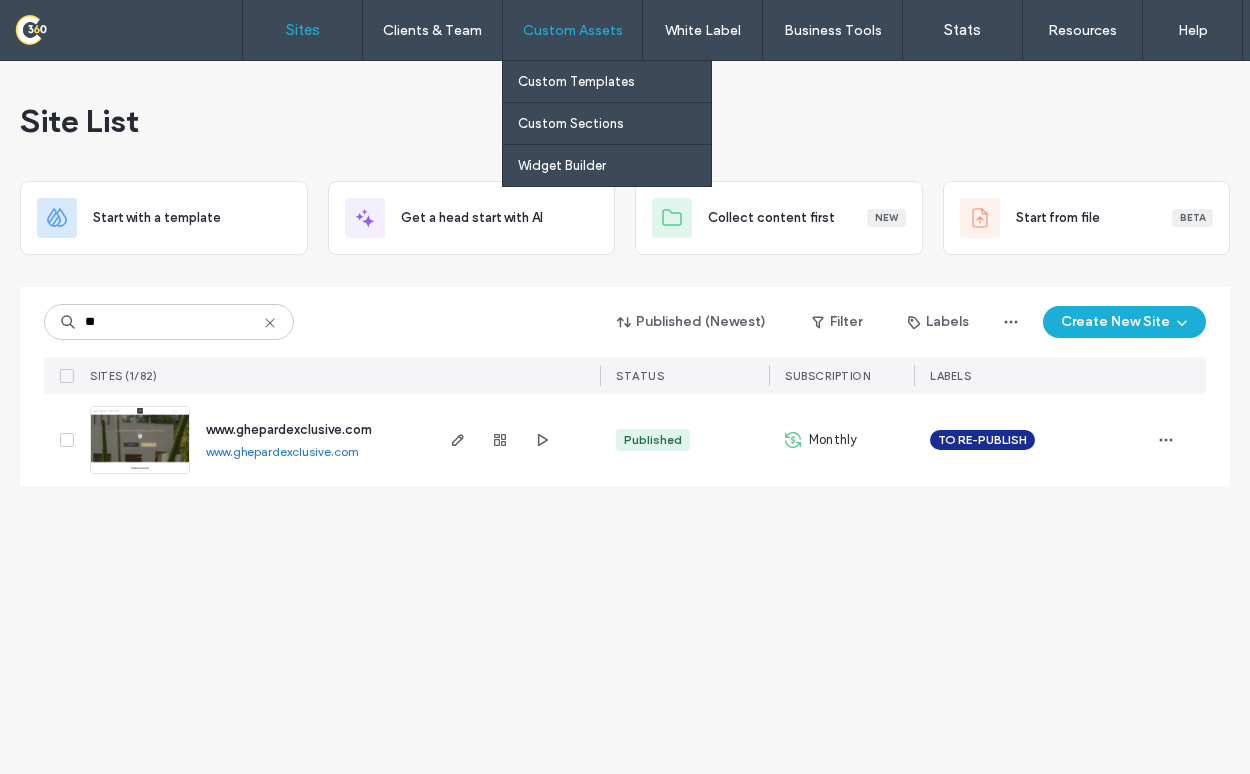 type on "**" 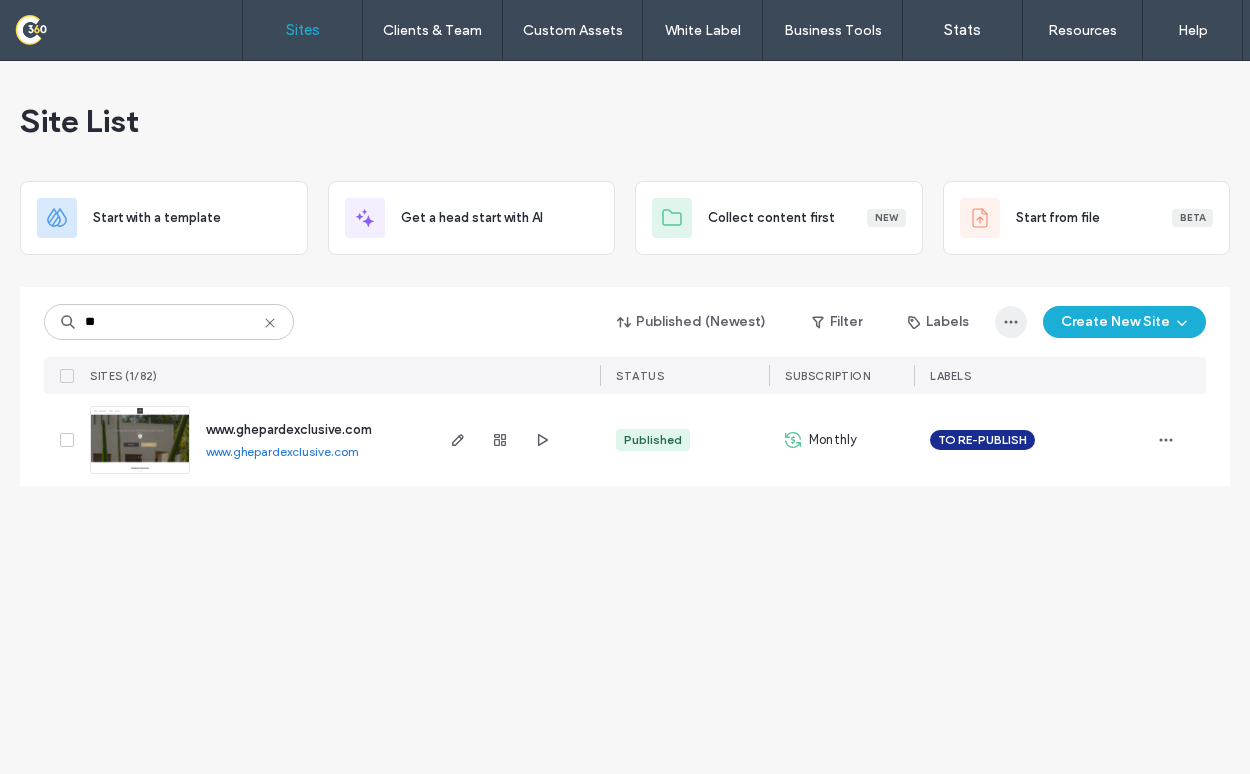 click at bounding box center [1011, 322] 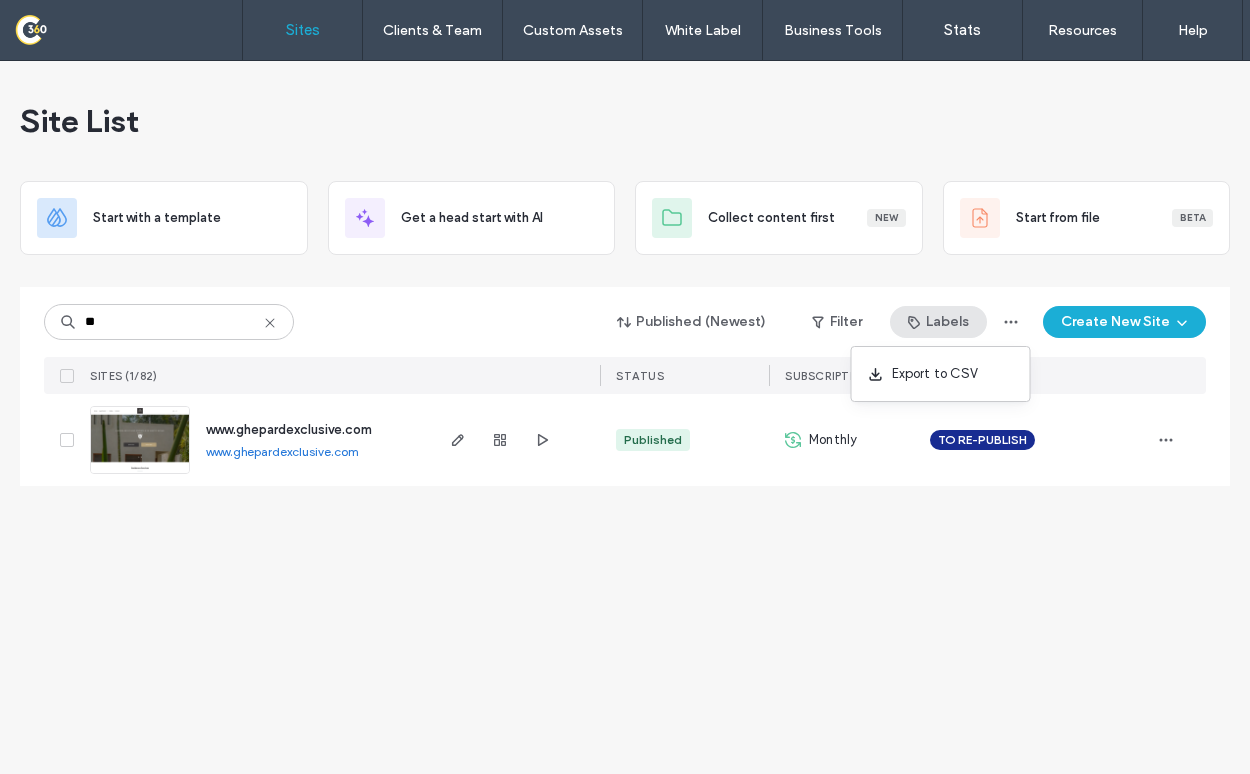 click on "Labels" at bounding box center [938, 322] 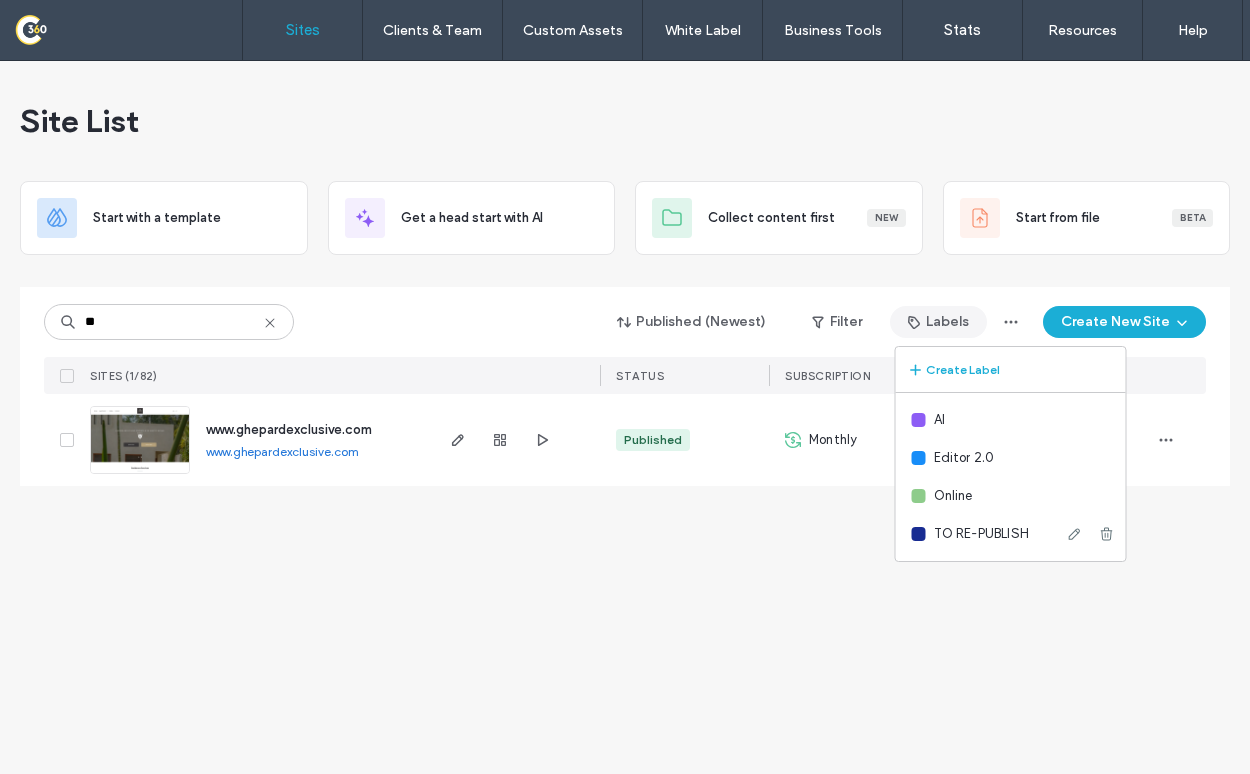 click on "TO RE-PUBLISH" at bounding box center (982, 534) 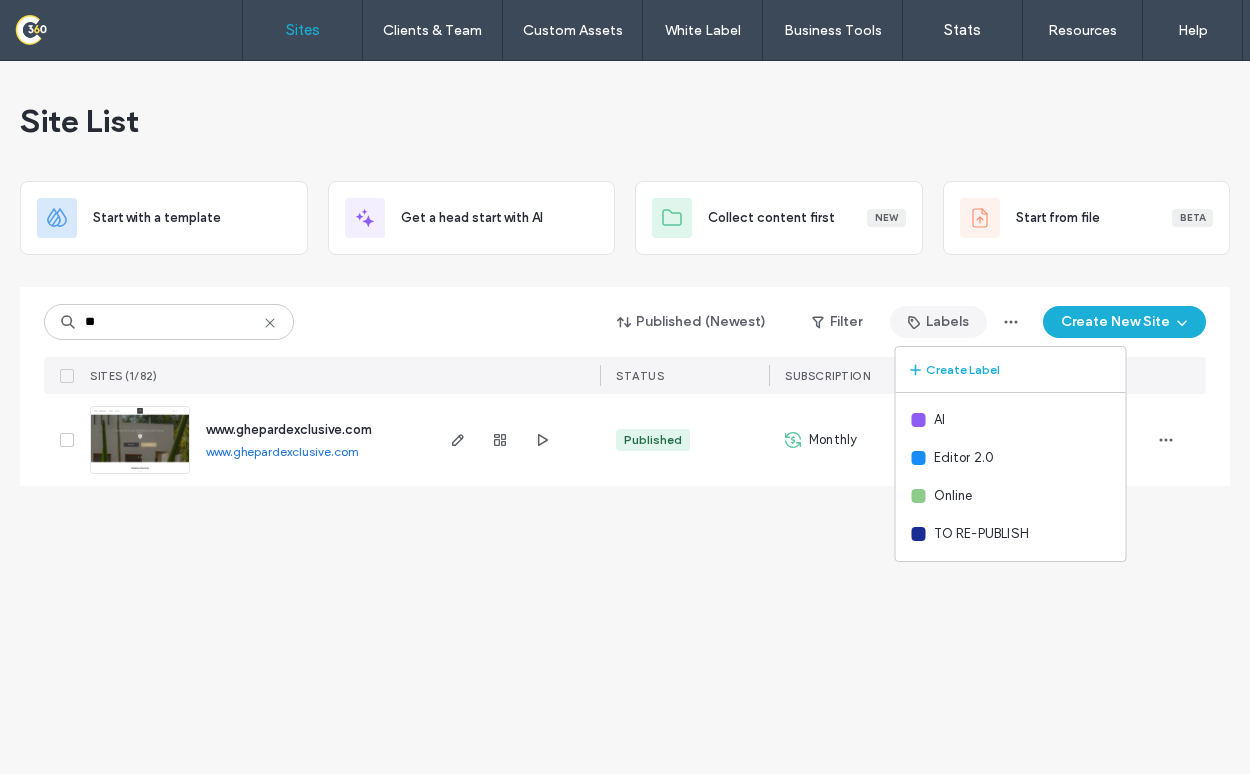 click 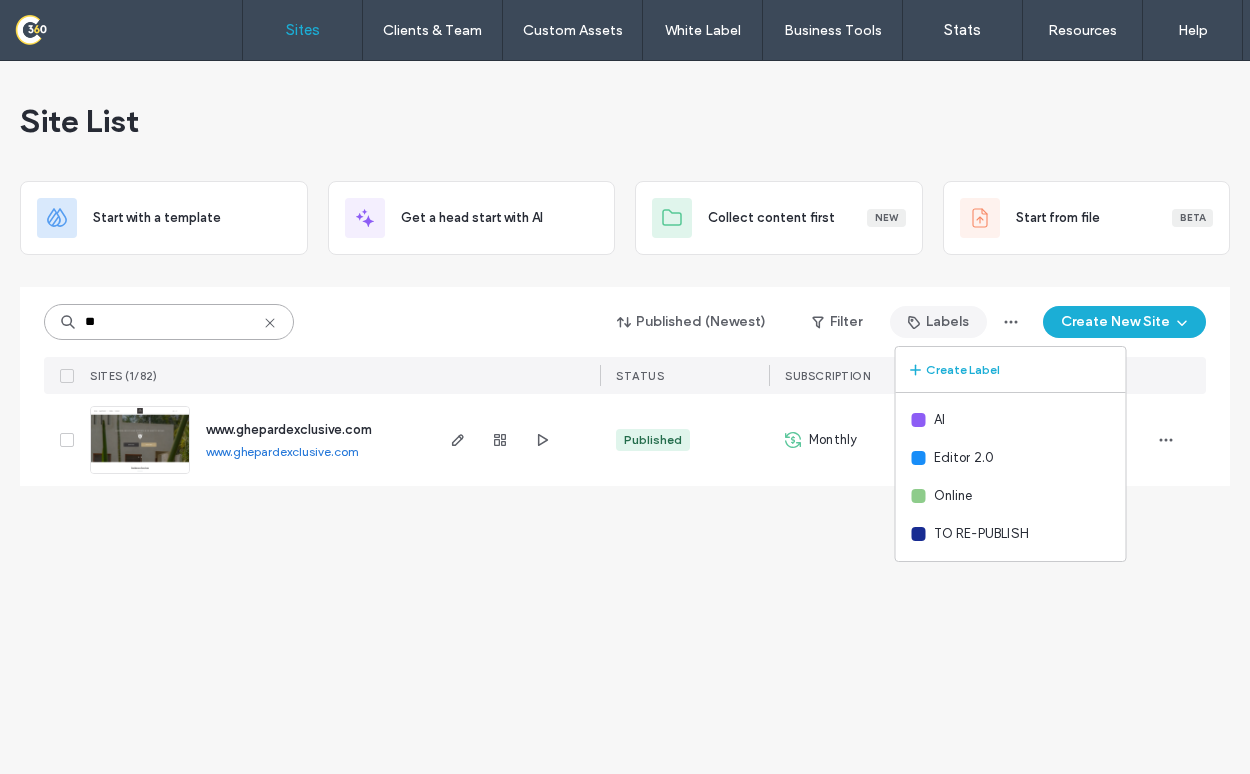 type 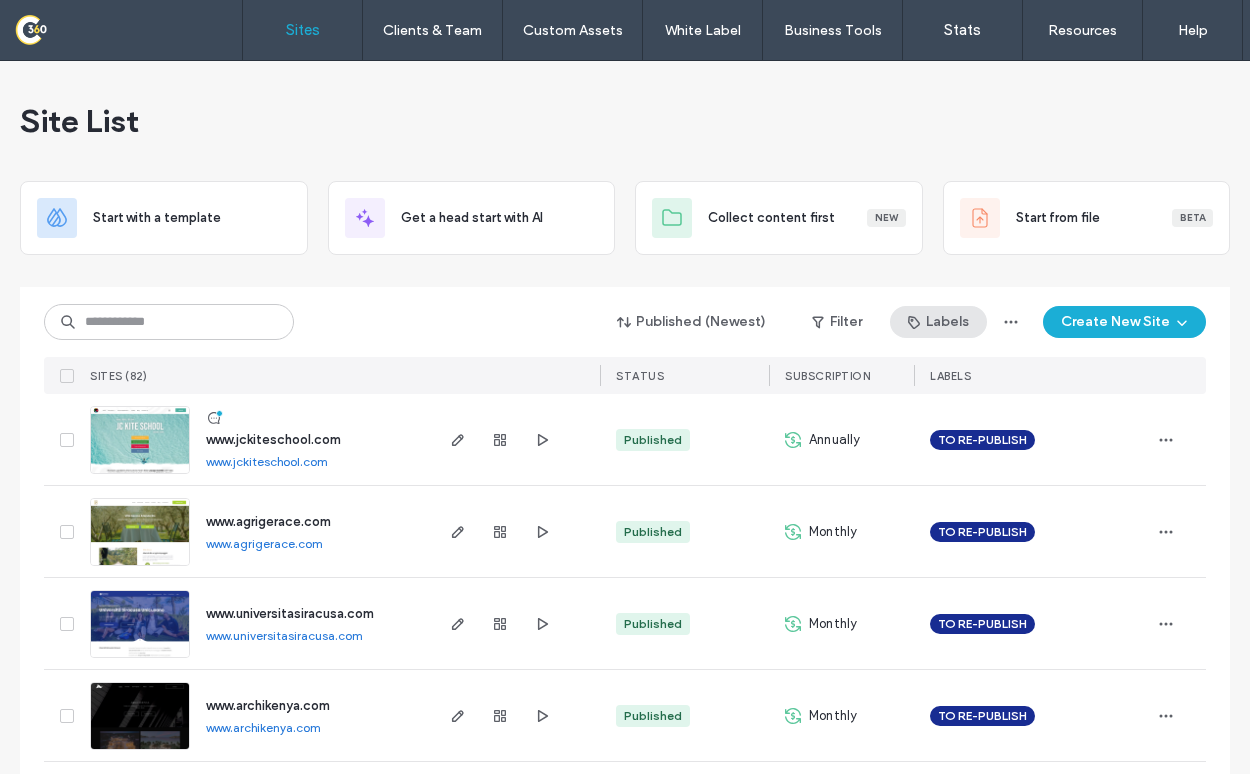 click on "Labels" at bounding box center (938, 322) 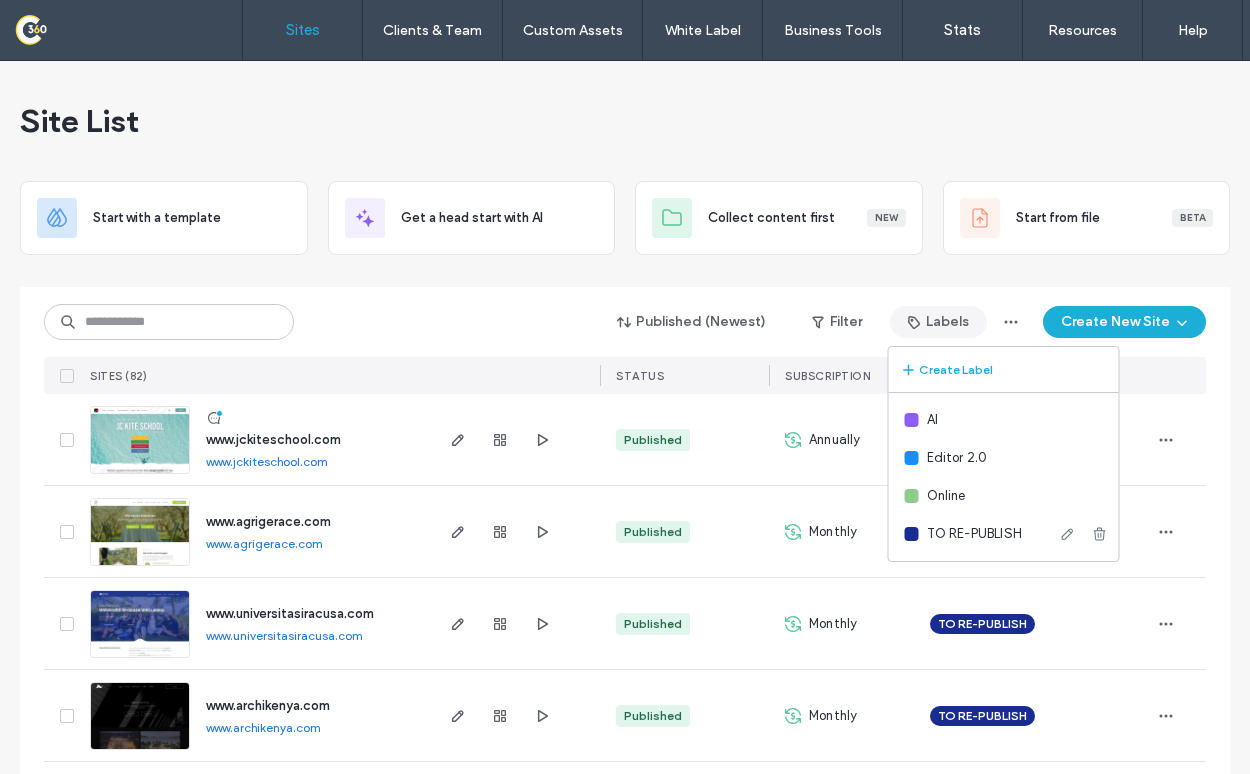 click on "TO RE-PUBLISH" at bounding box center (975, 534) 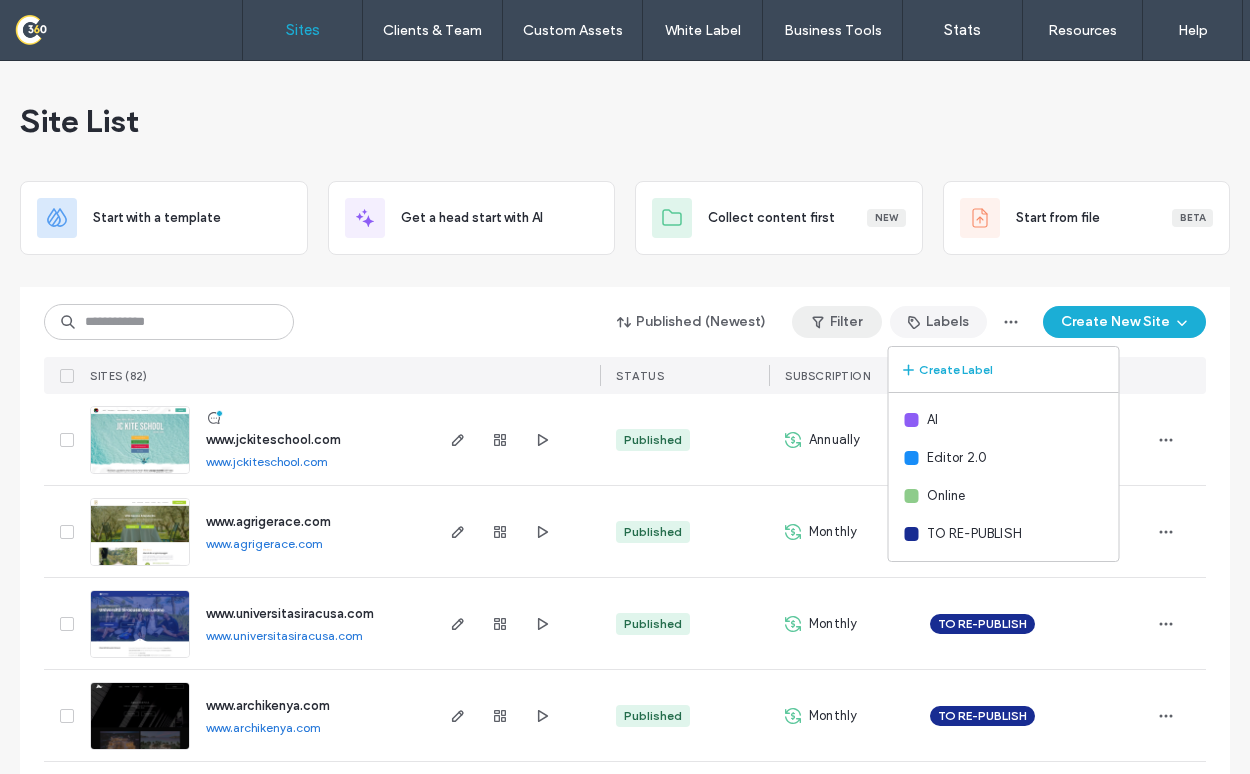 click at bounding box center [820, 322] 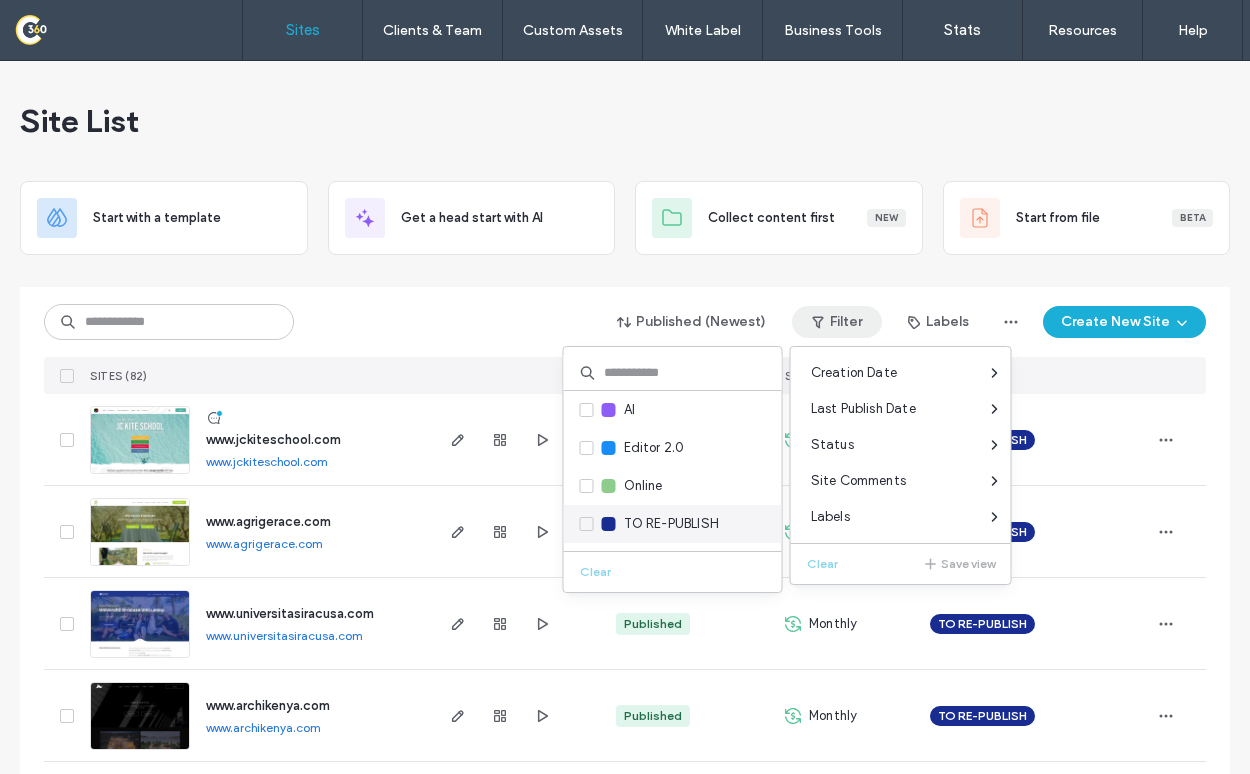 click 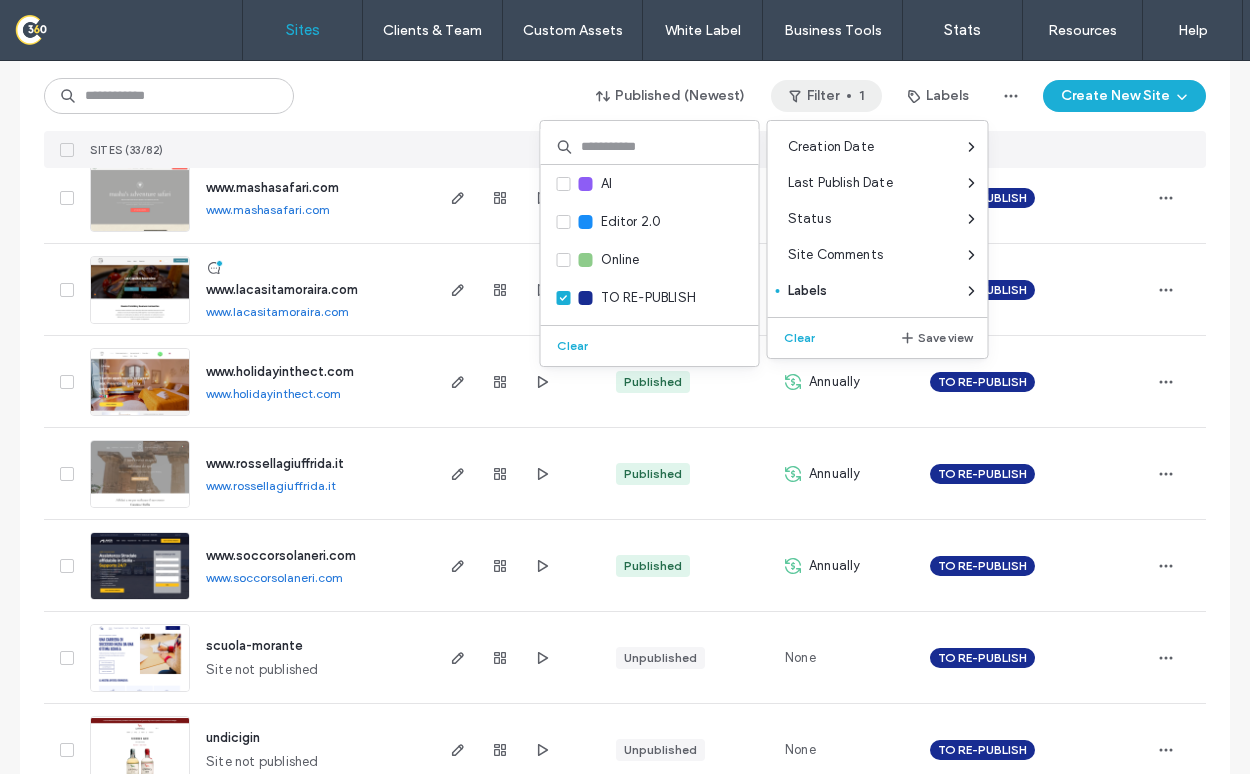 scroll, scrollTop: 1789, scrollLeft: 0, axis: vertical 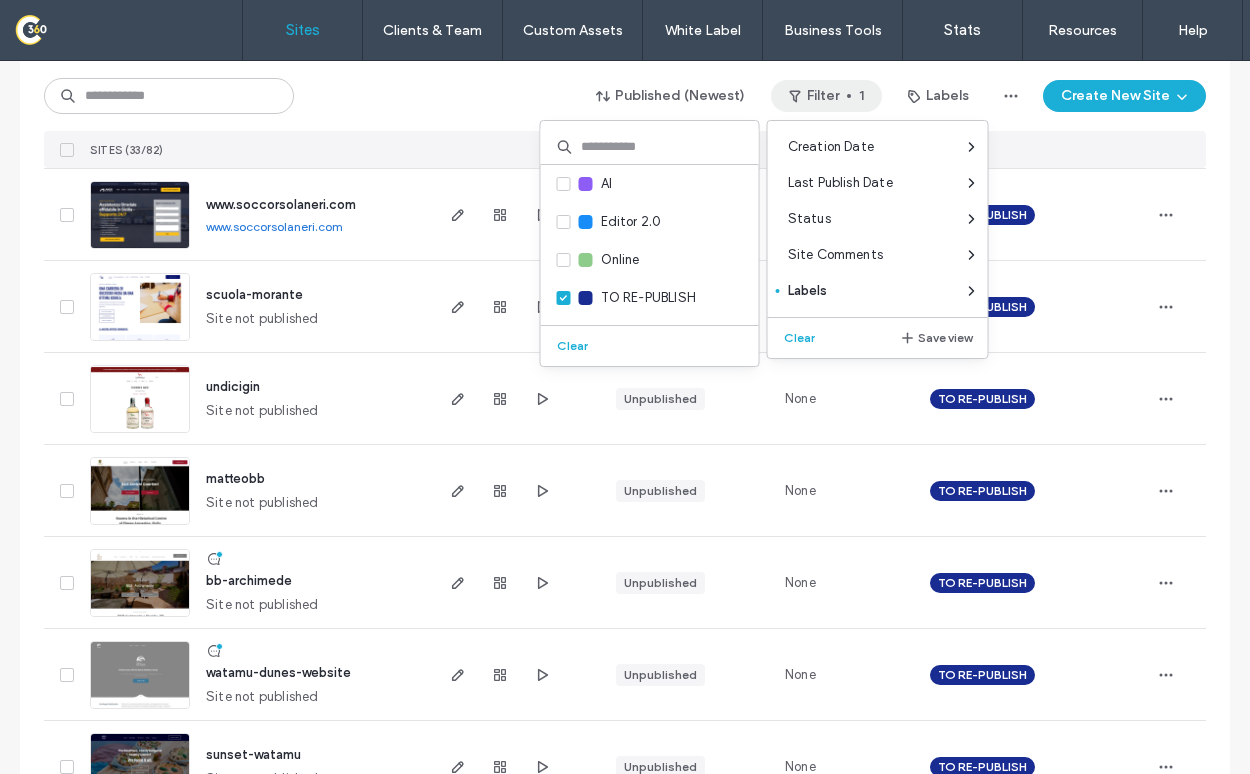 click on "undicigin Site not published" at bounding box center [310, 398] 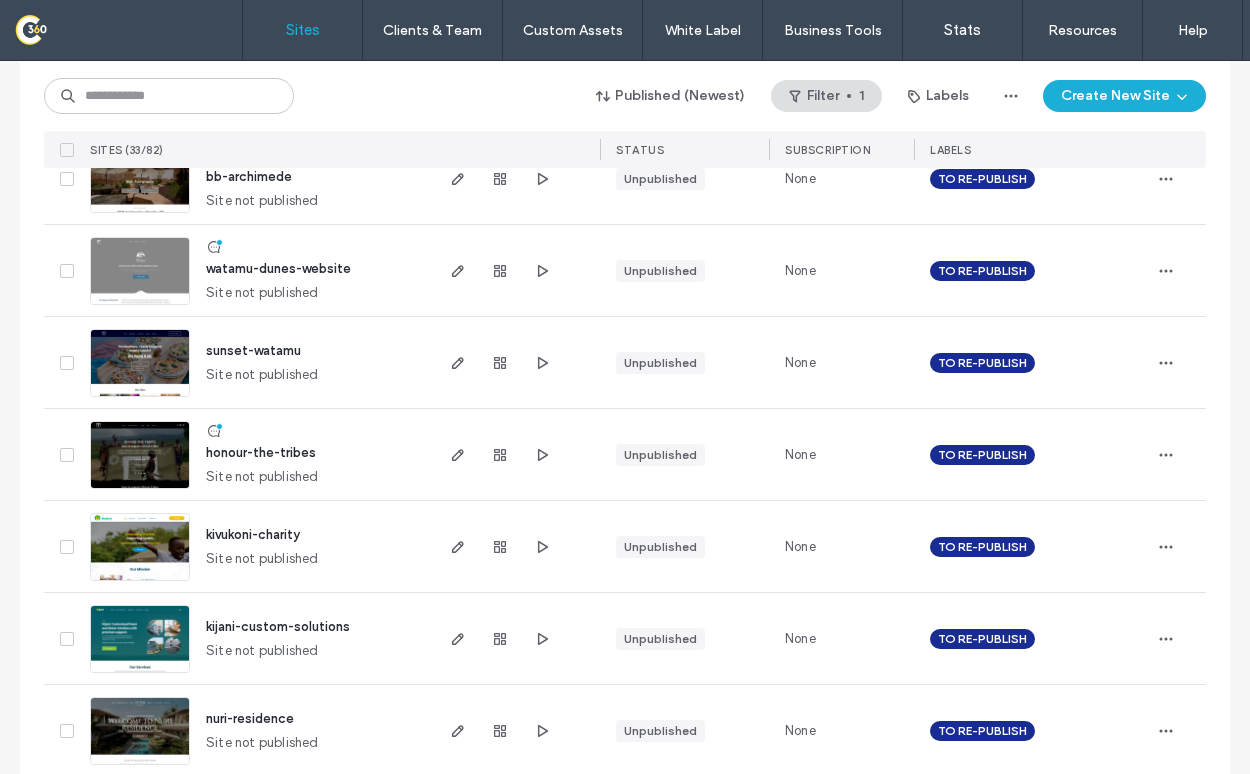 scroll, scrollTop: 2195, scrollLeft: 0, axis: vertical 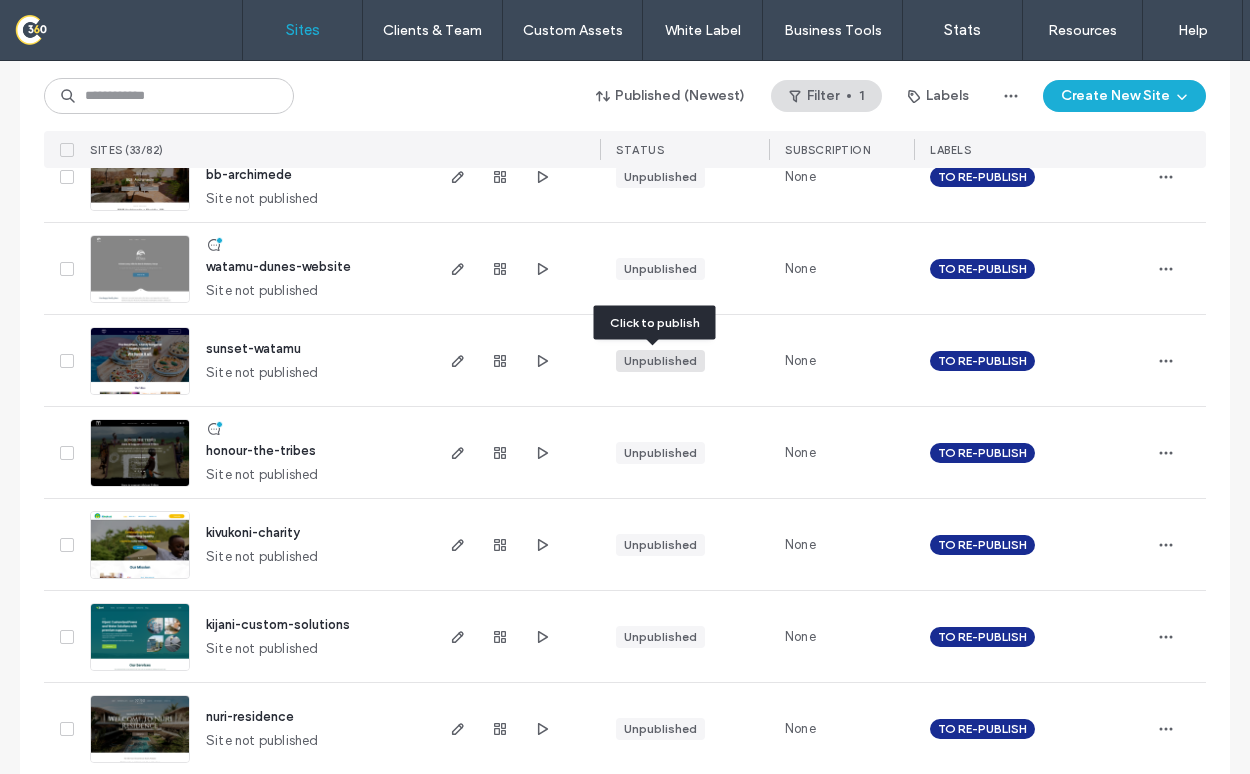 click on "Unpublished" at bounding box center [660, 361] 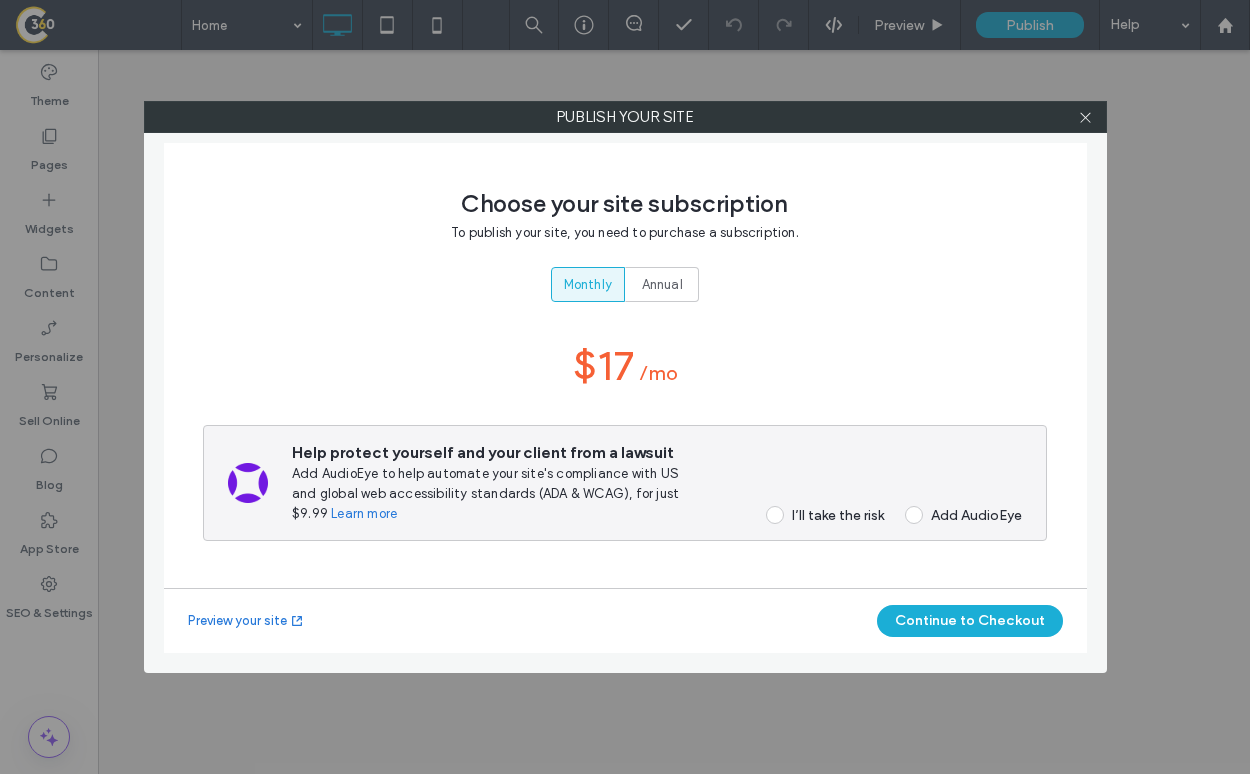 scroll, scrollTop: 0, scrollLeft: 0, axis: both 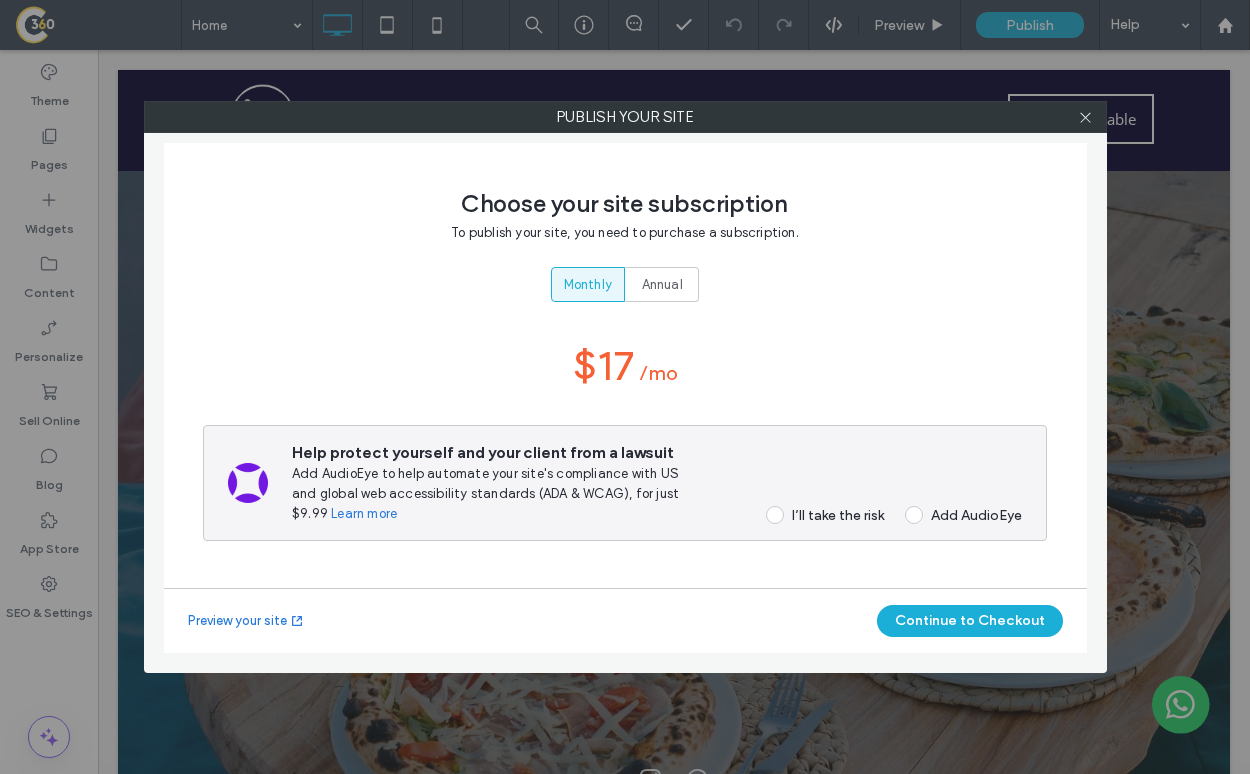 click on "I’ll take the risk" at bounding box center [838, 515] 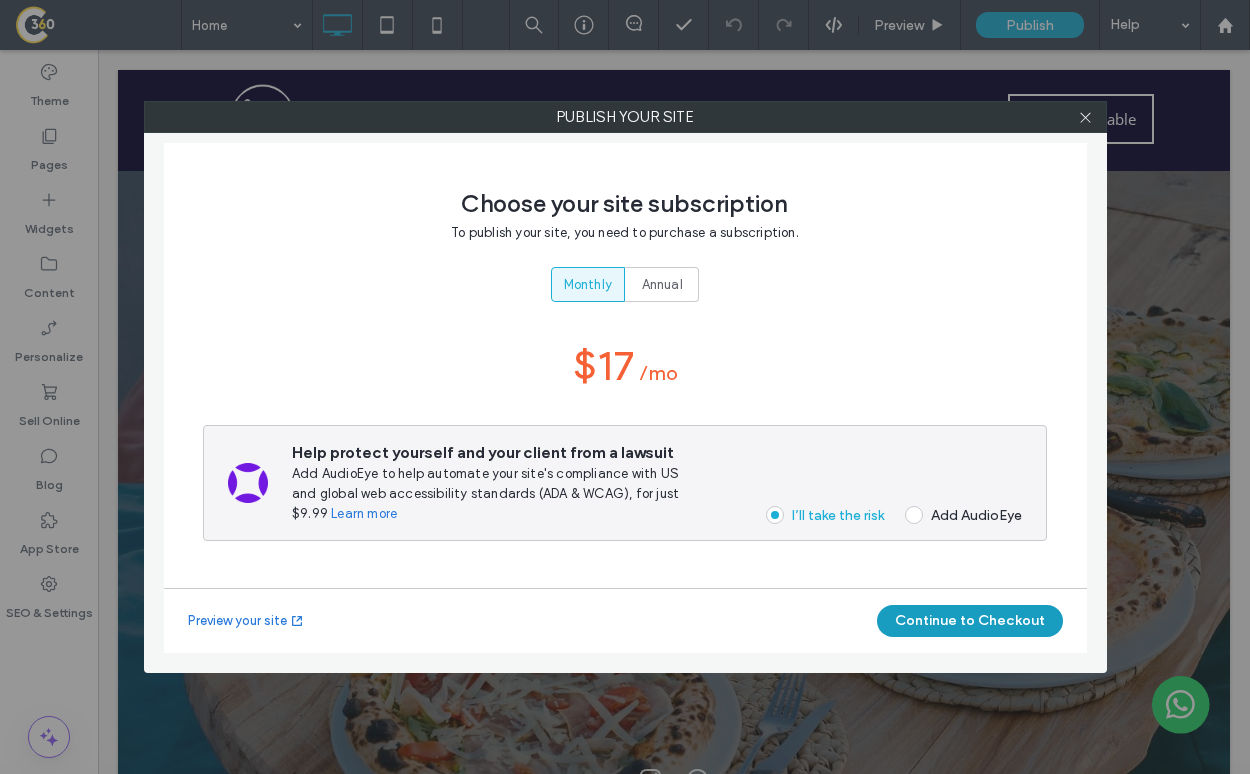 click on "Continue to Checkout" at bounding box center [970, 621] 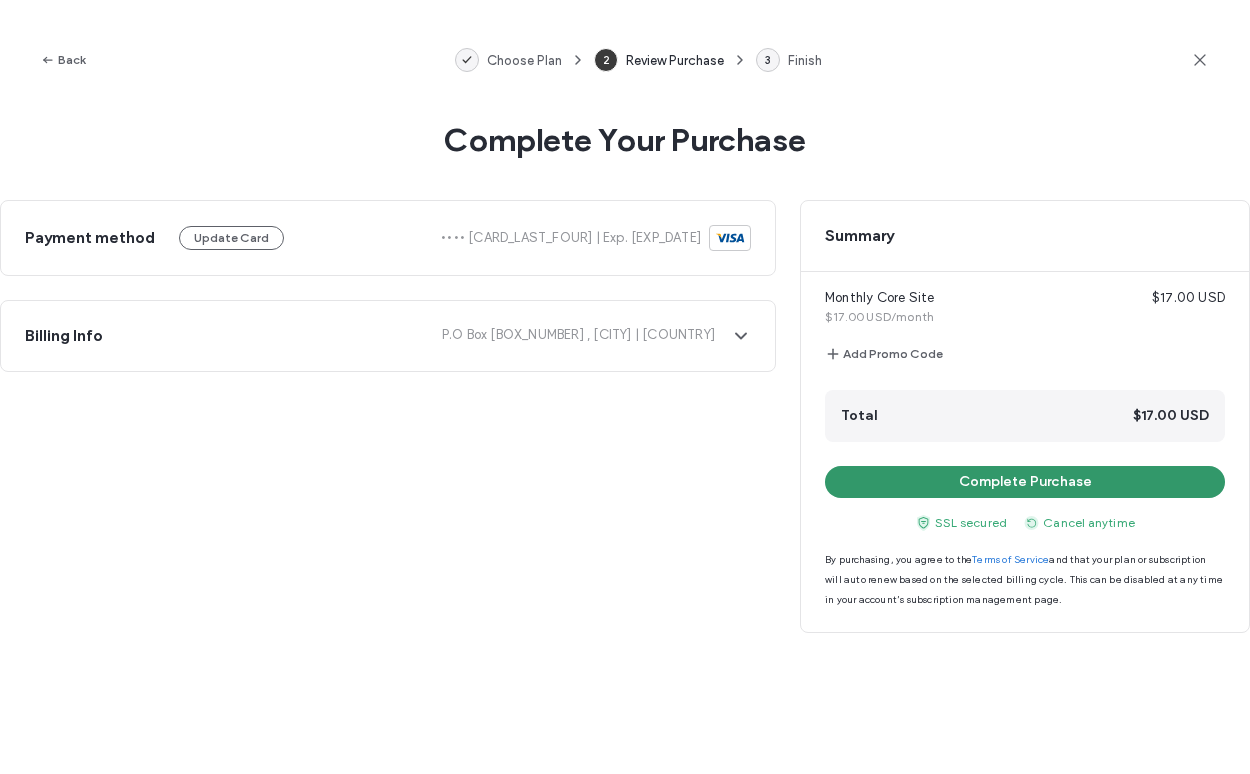 click on "Complete Purchase" at bounding box center (1025, 482) 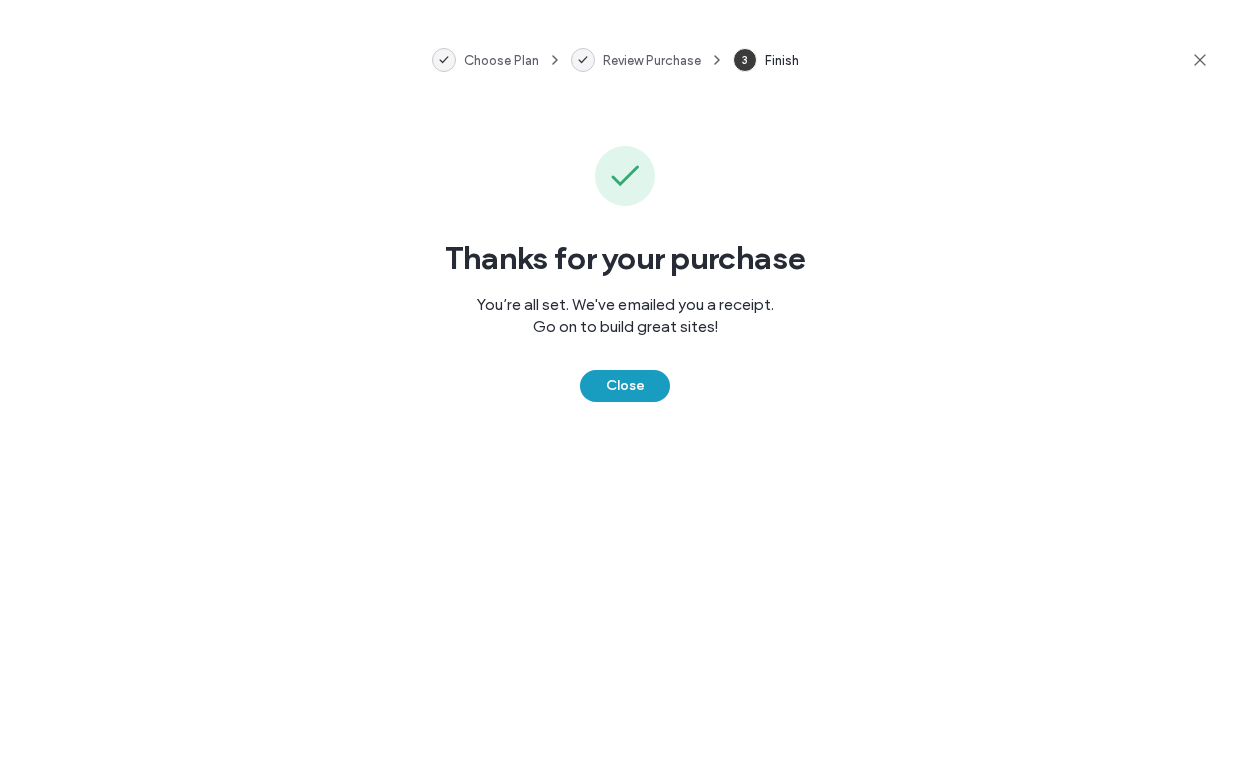 click on "Close" at bounding box center [625, 386] 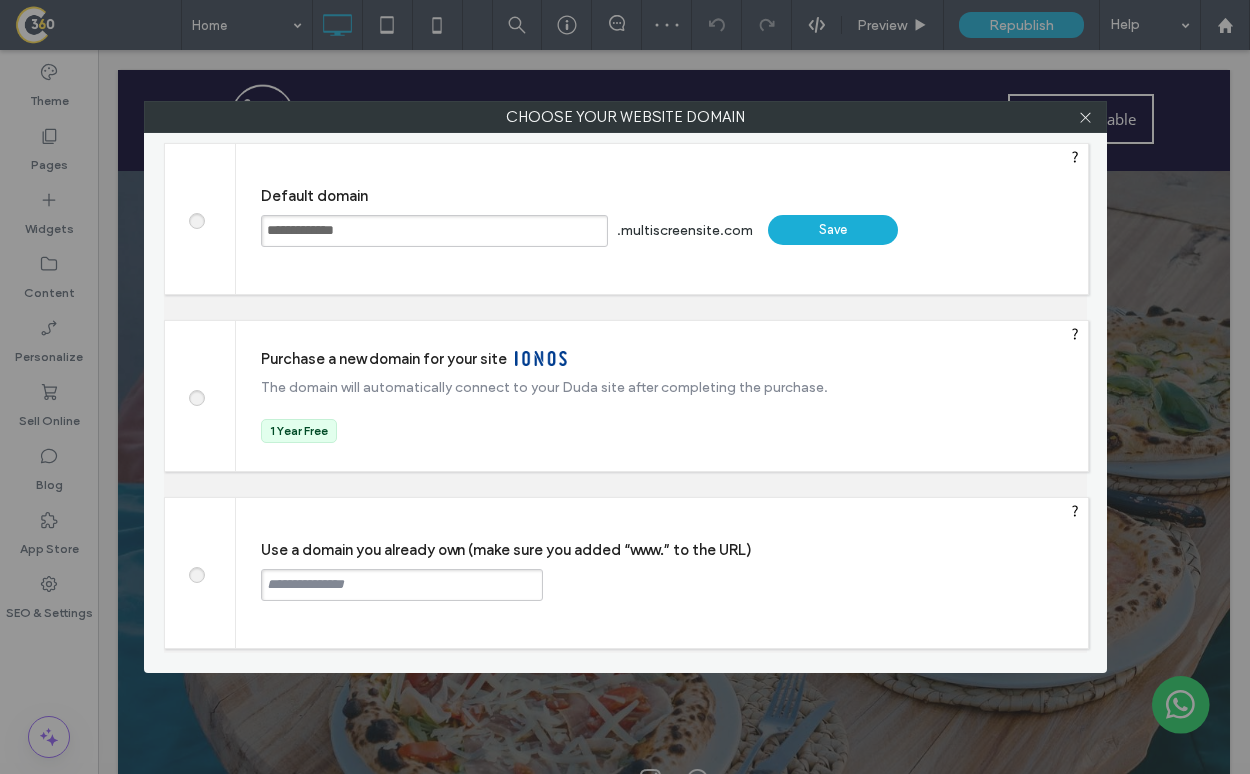 click at bounding box center [402, 585] 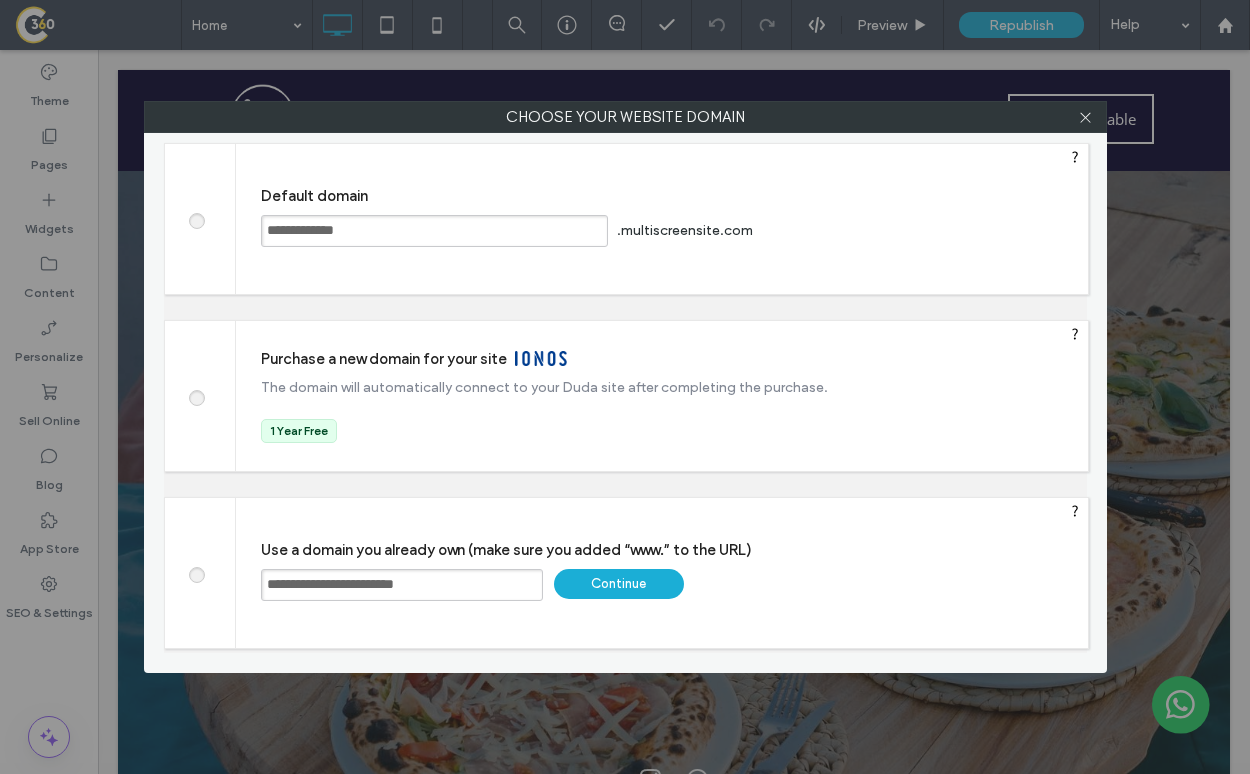 click on "**********" at bounding box center [402, 585] 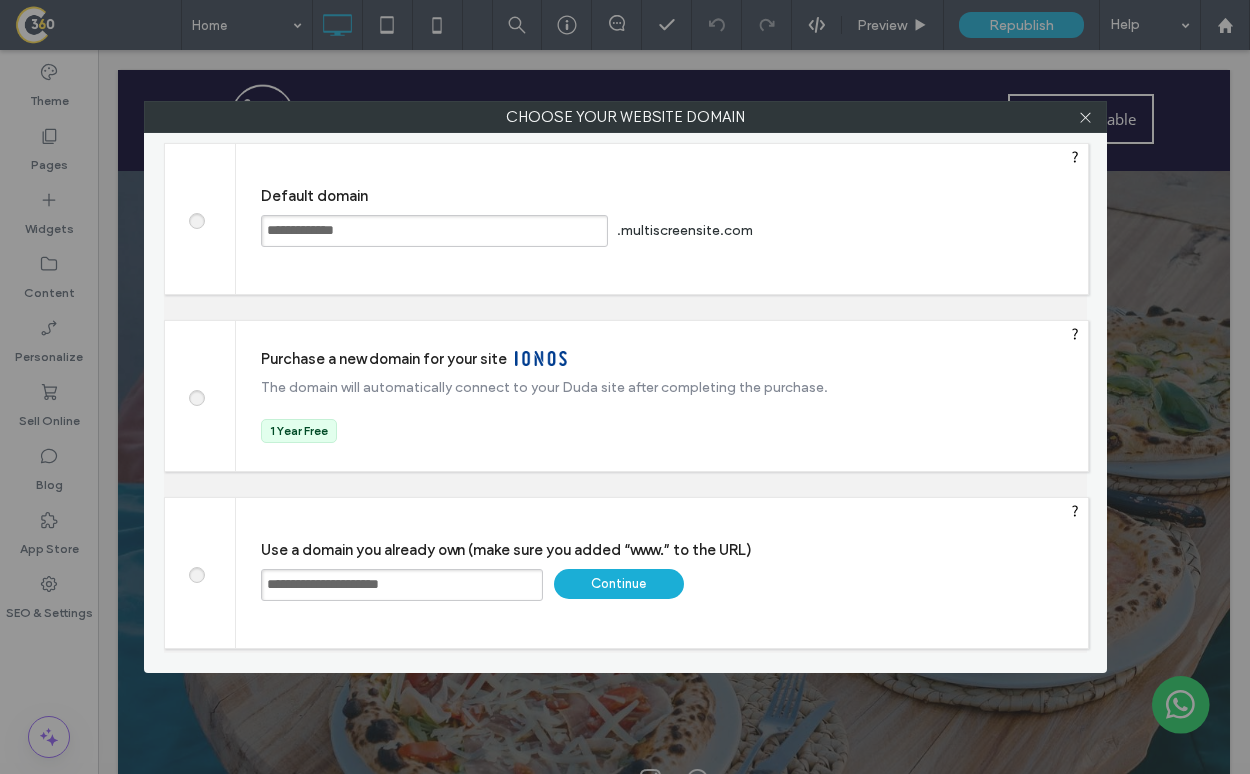 type on "**********" 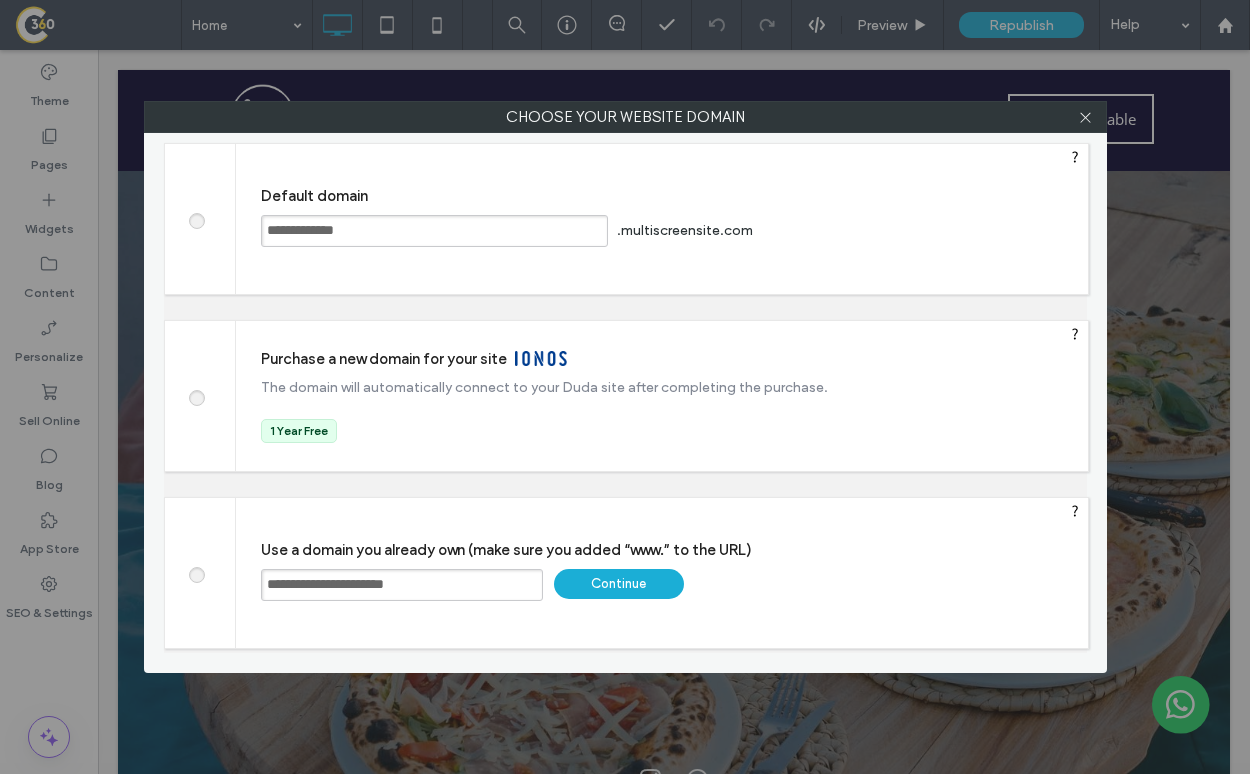 click on "**********" at bounding box center (402, 585) 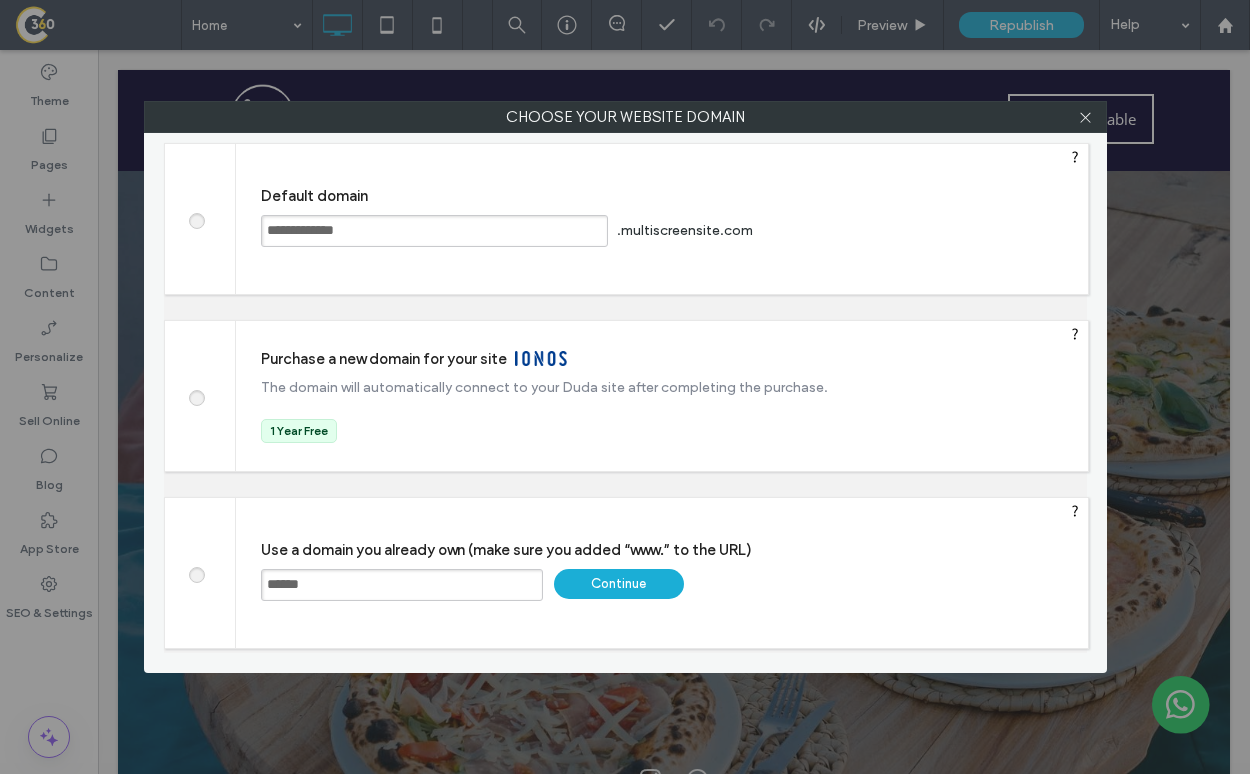 type on "**********" 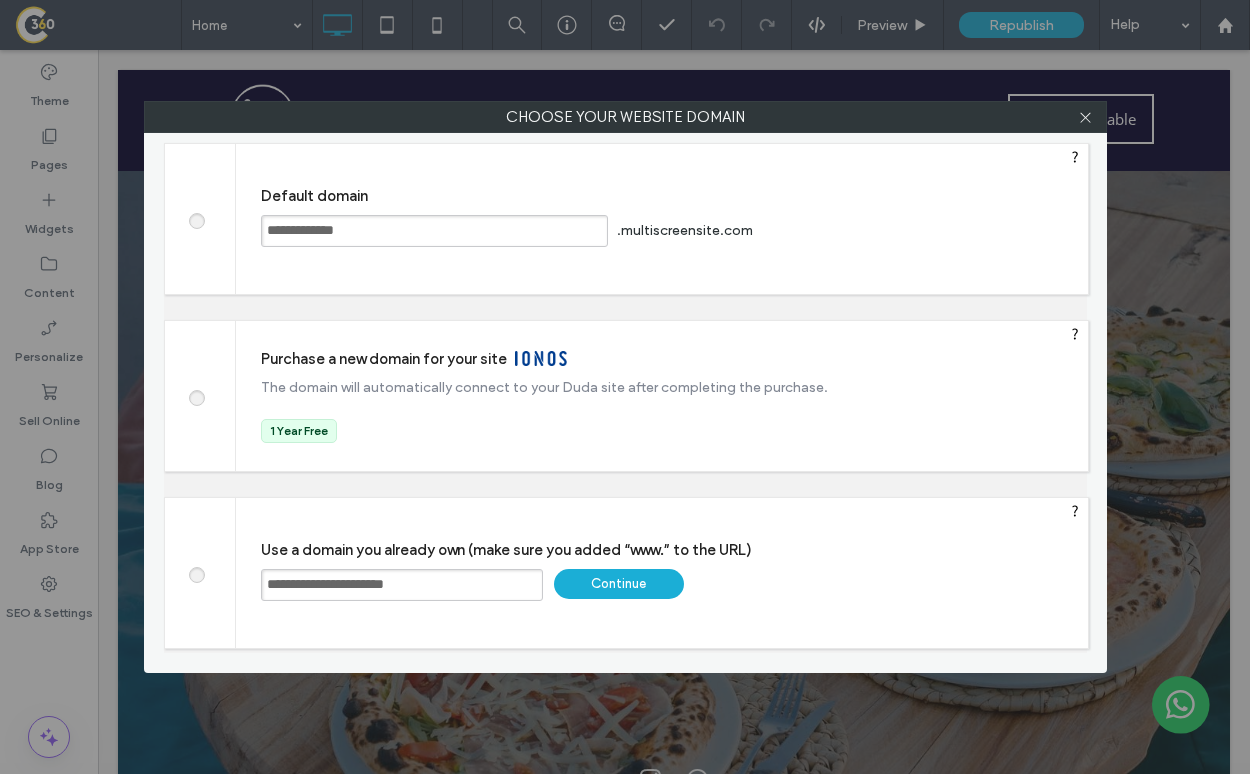 click on "Continue" at bounding box center (619, 584) 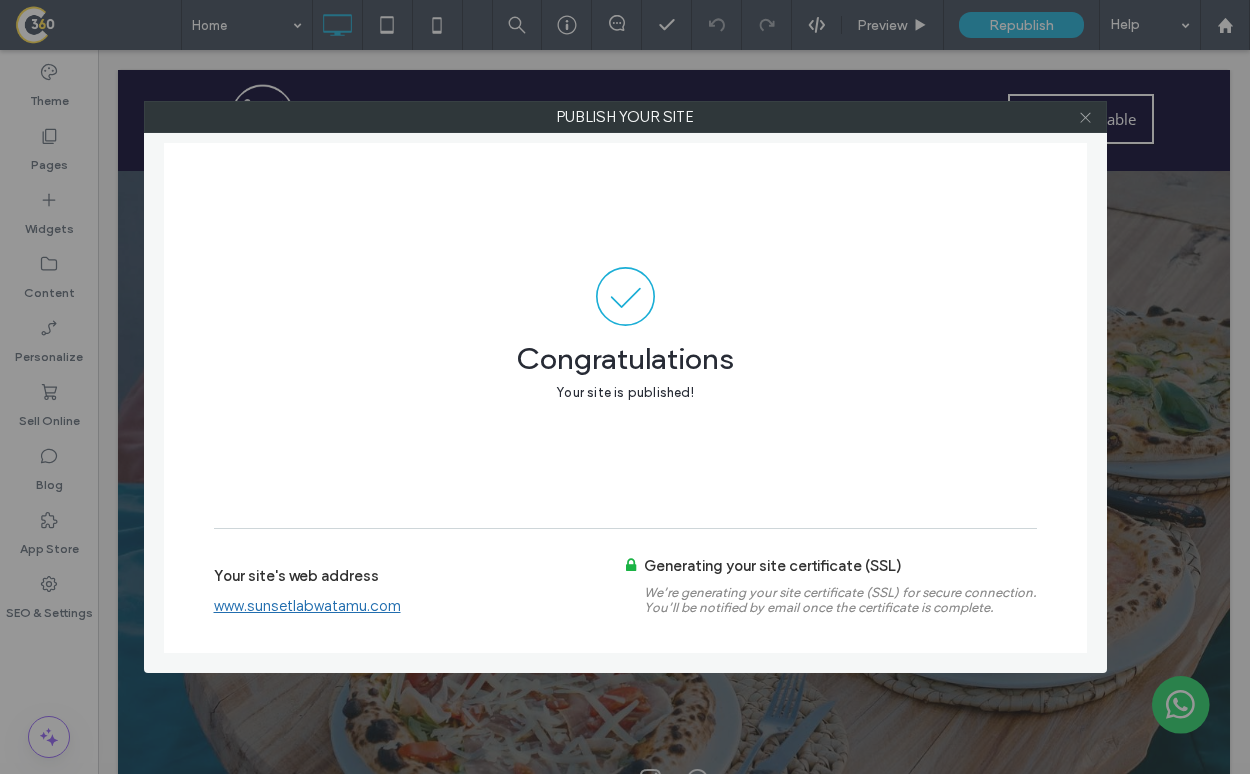 click 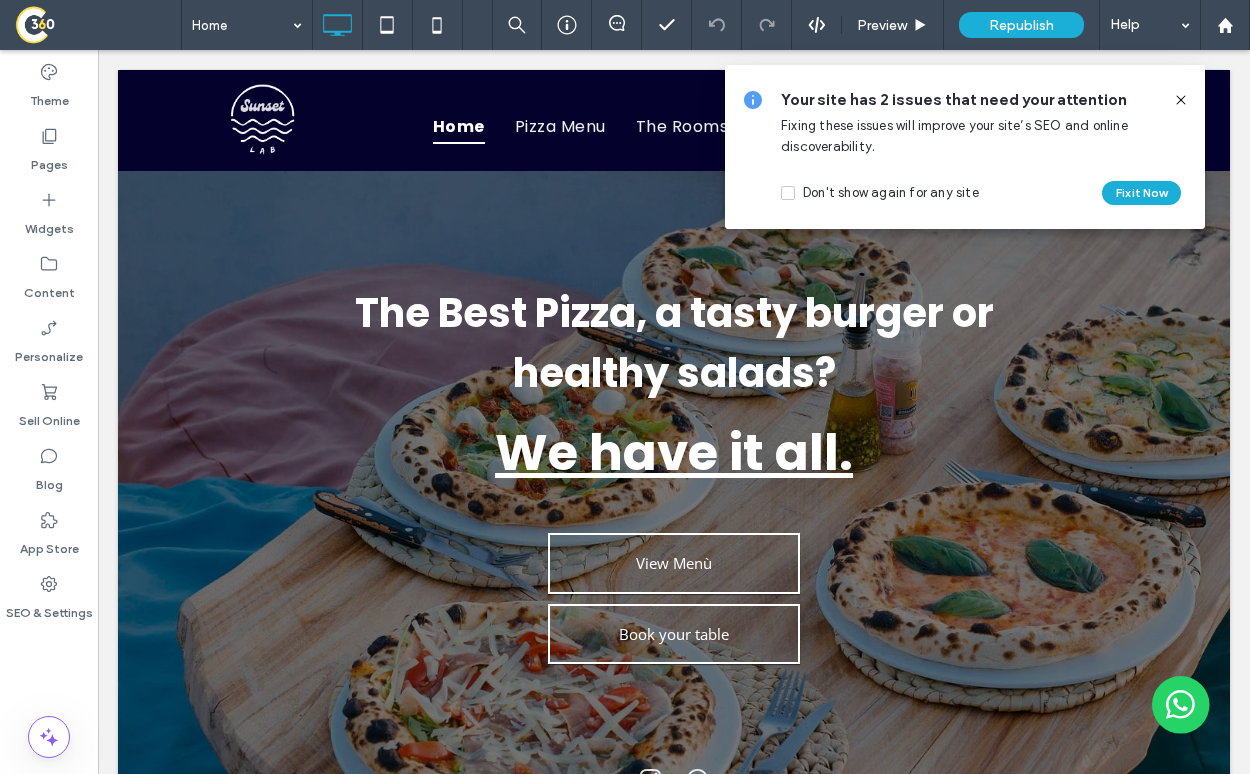 click at bounding box center (1181, 100) 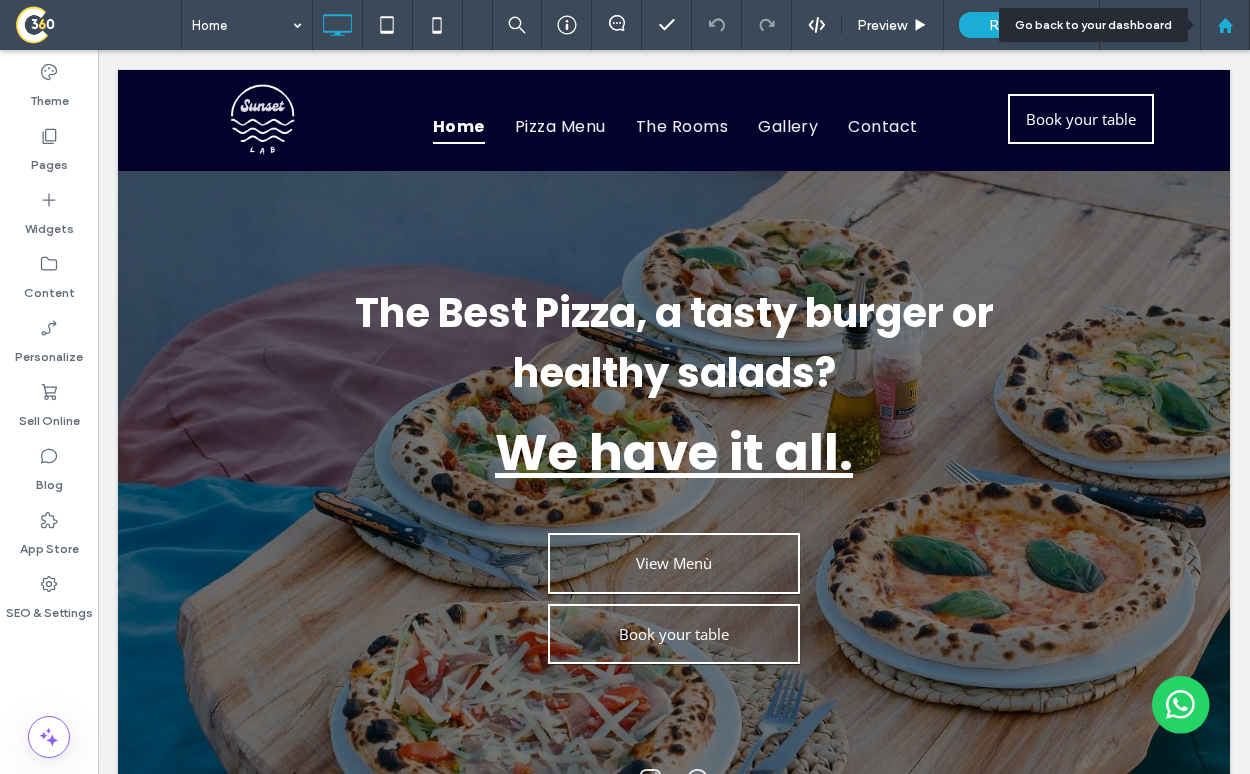 click 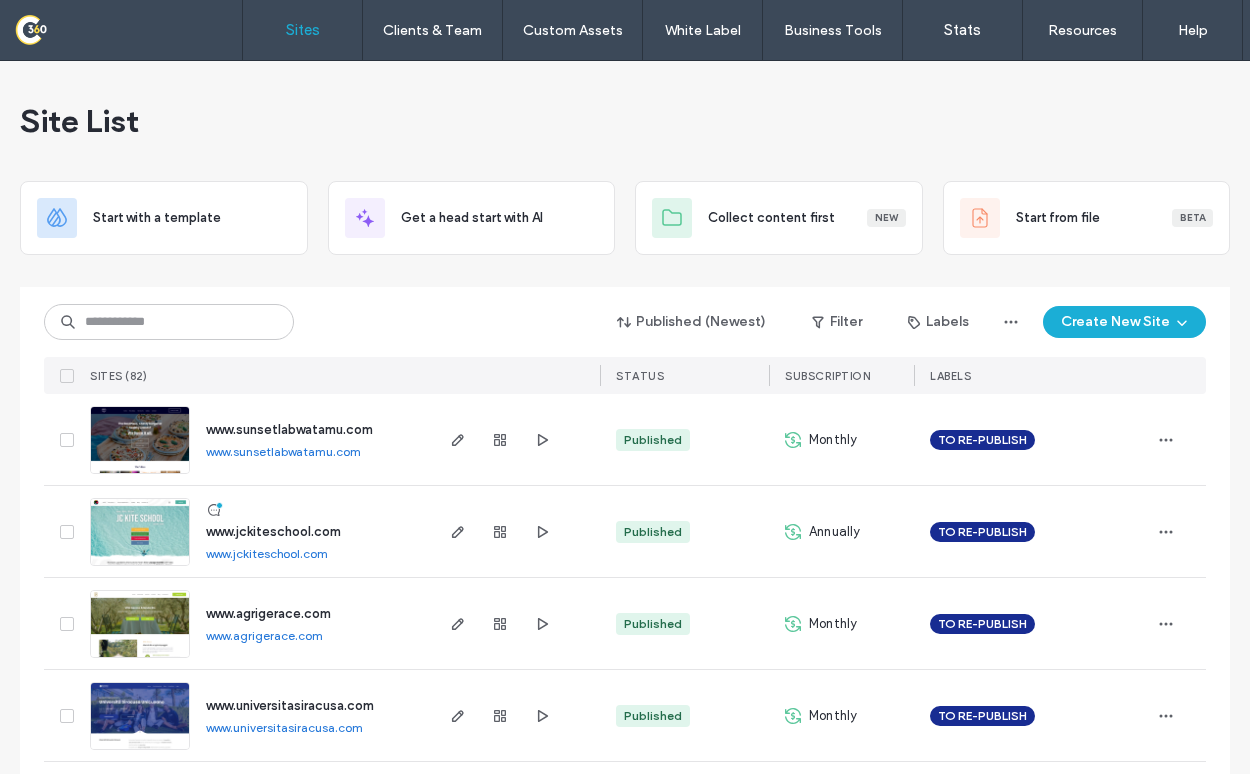 scroll, scrollTop: 0, scrollLeft: 0, axis: both 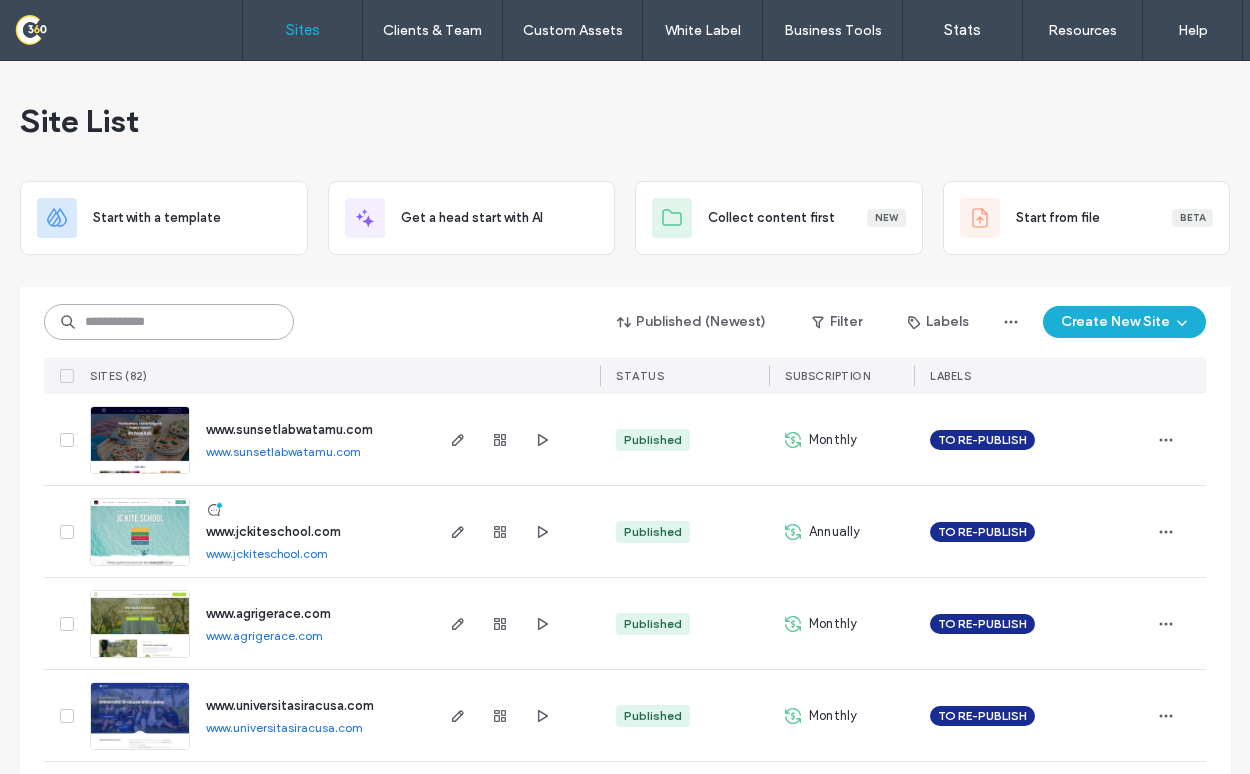 click at bounding box center [169, 322] 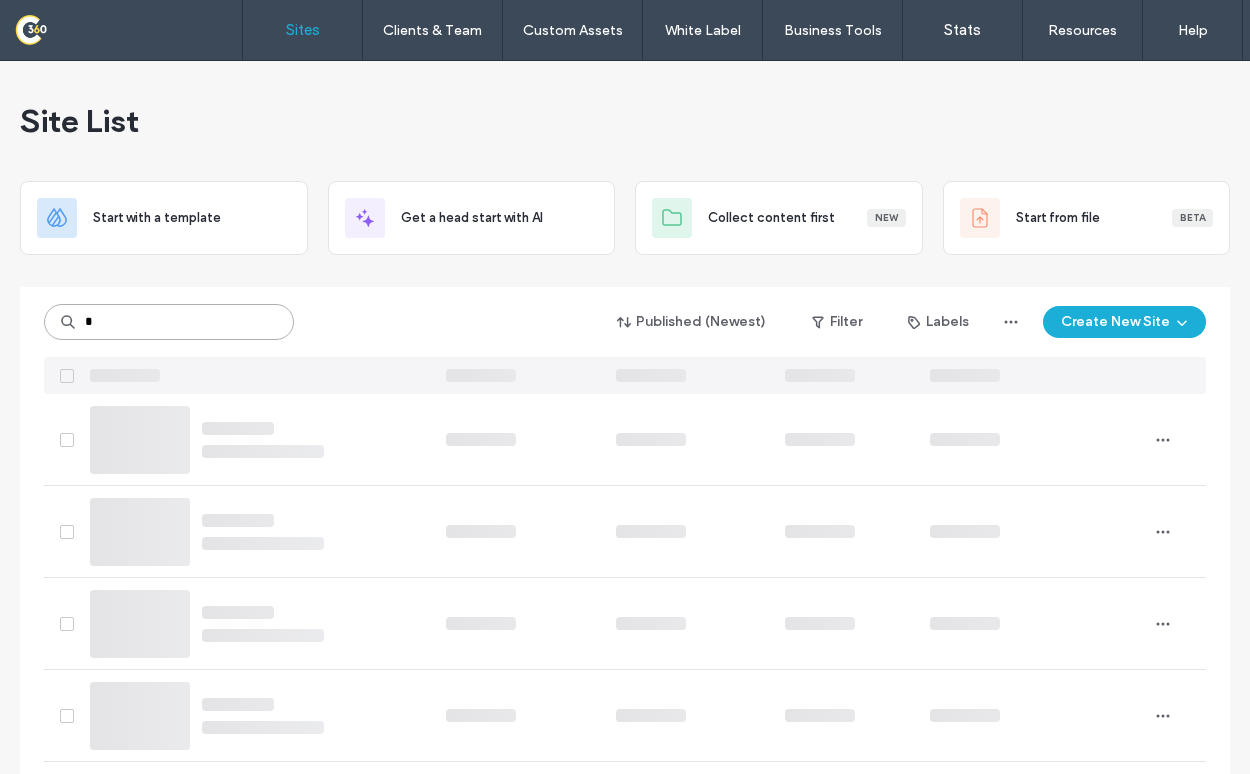 type on "*" 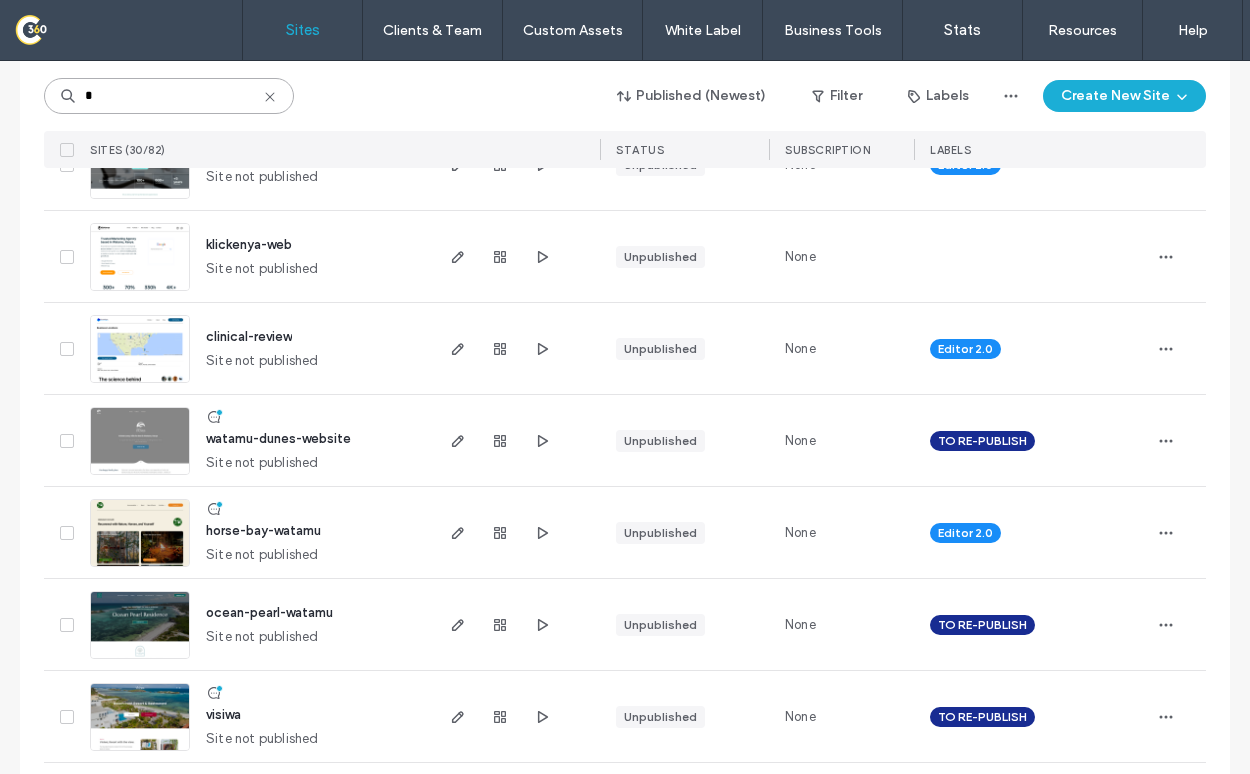 scroll, scrollTop: 2404, scrollLeft: 0, axis: vertical 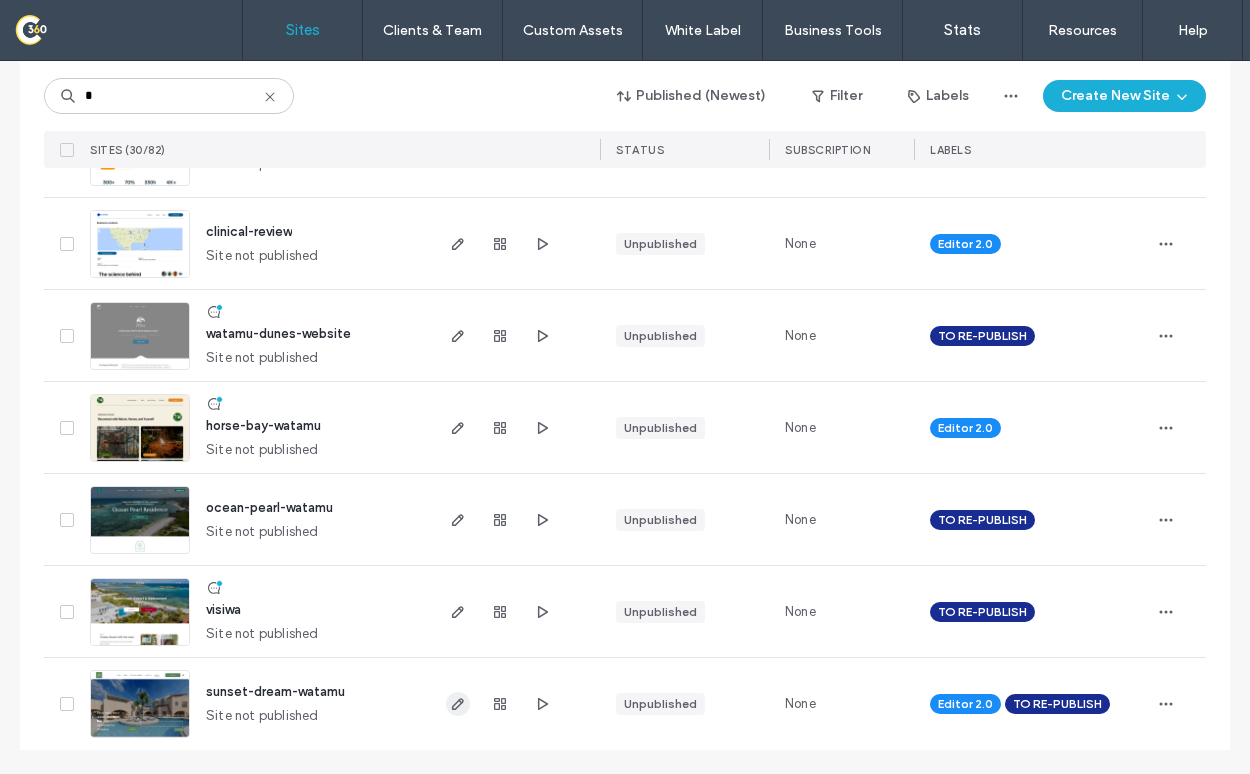 click 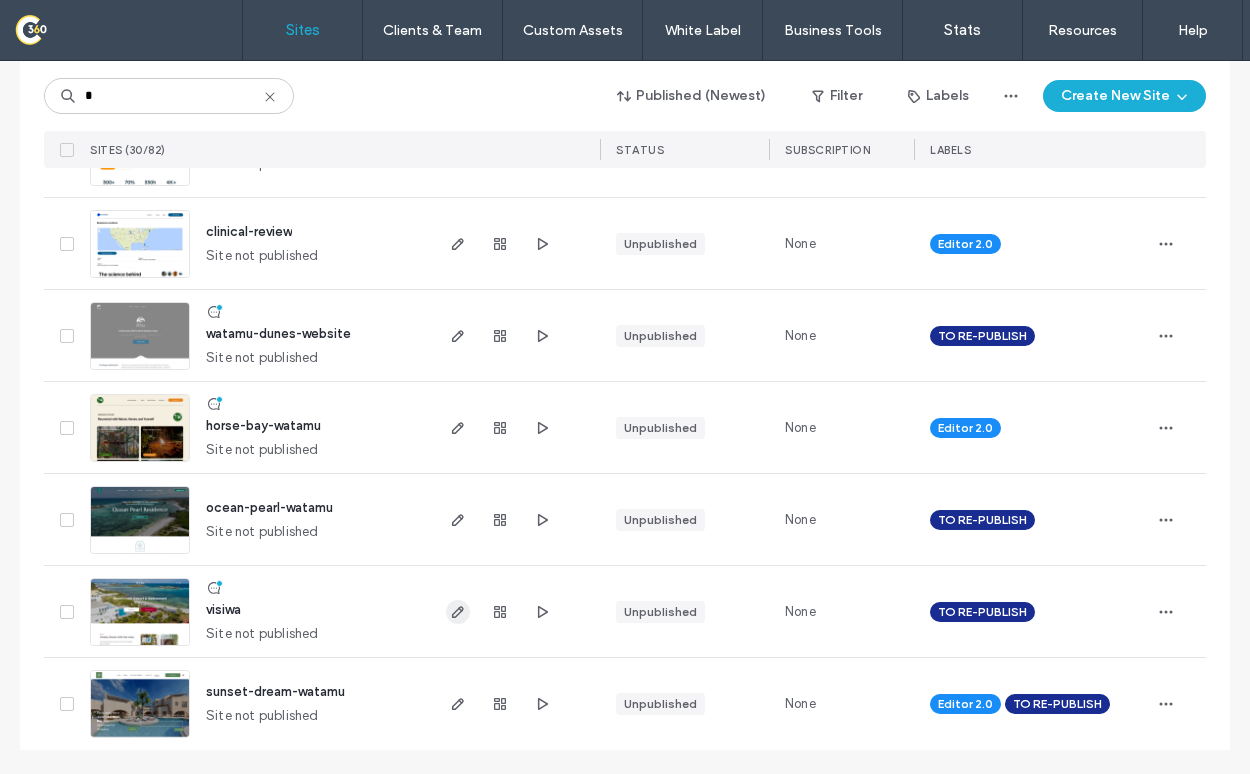 click 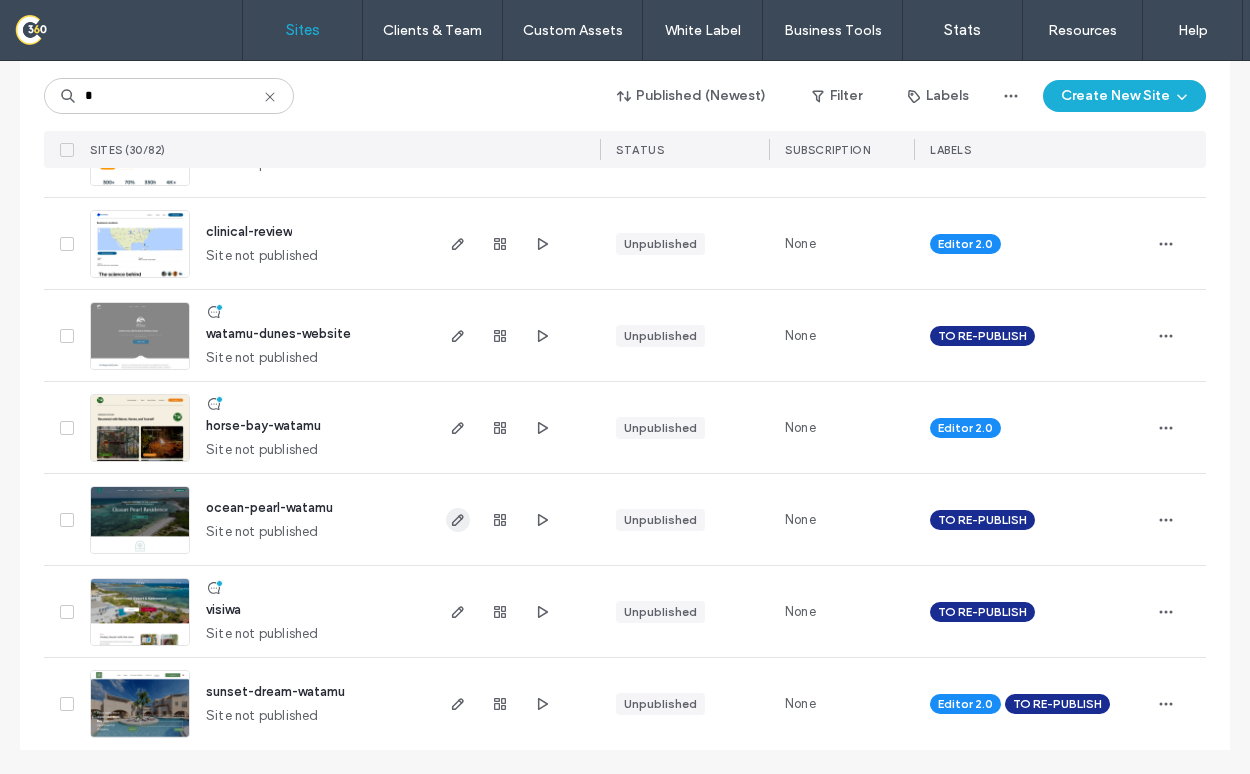 click 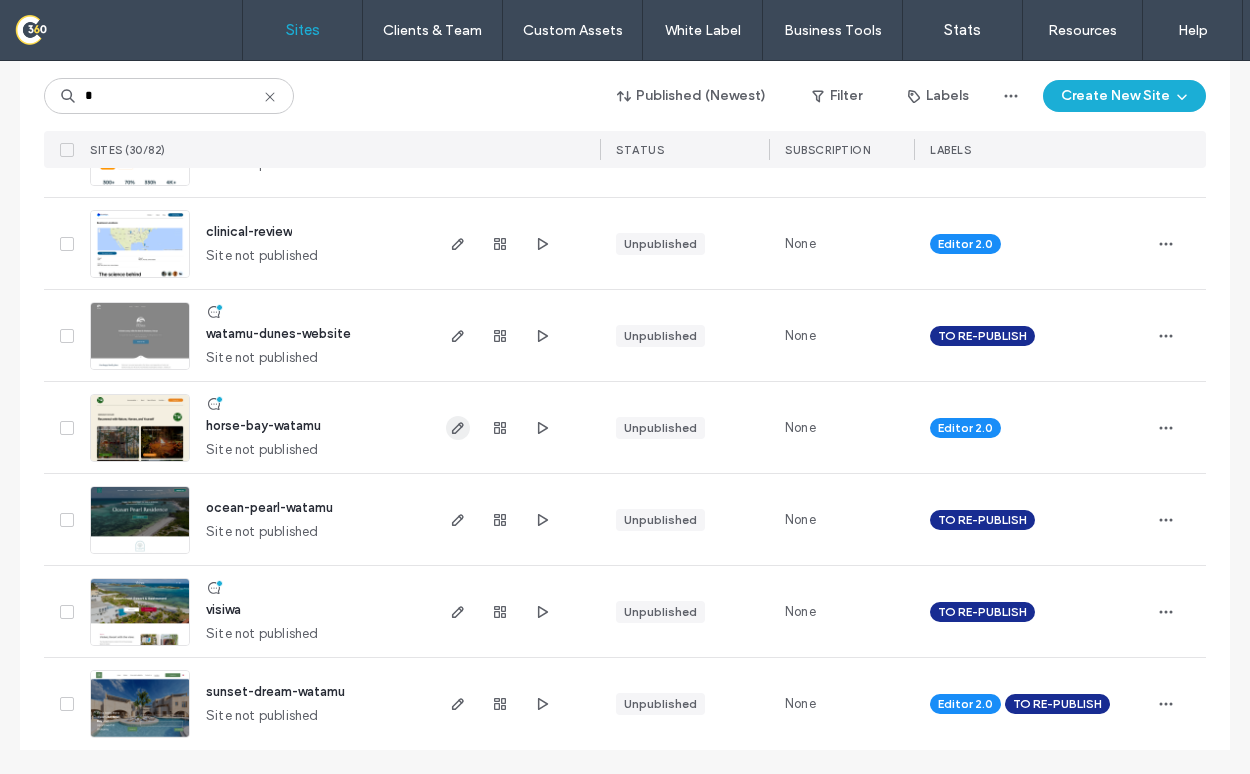 click 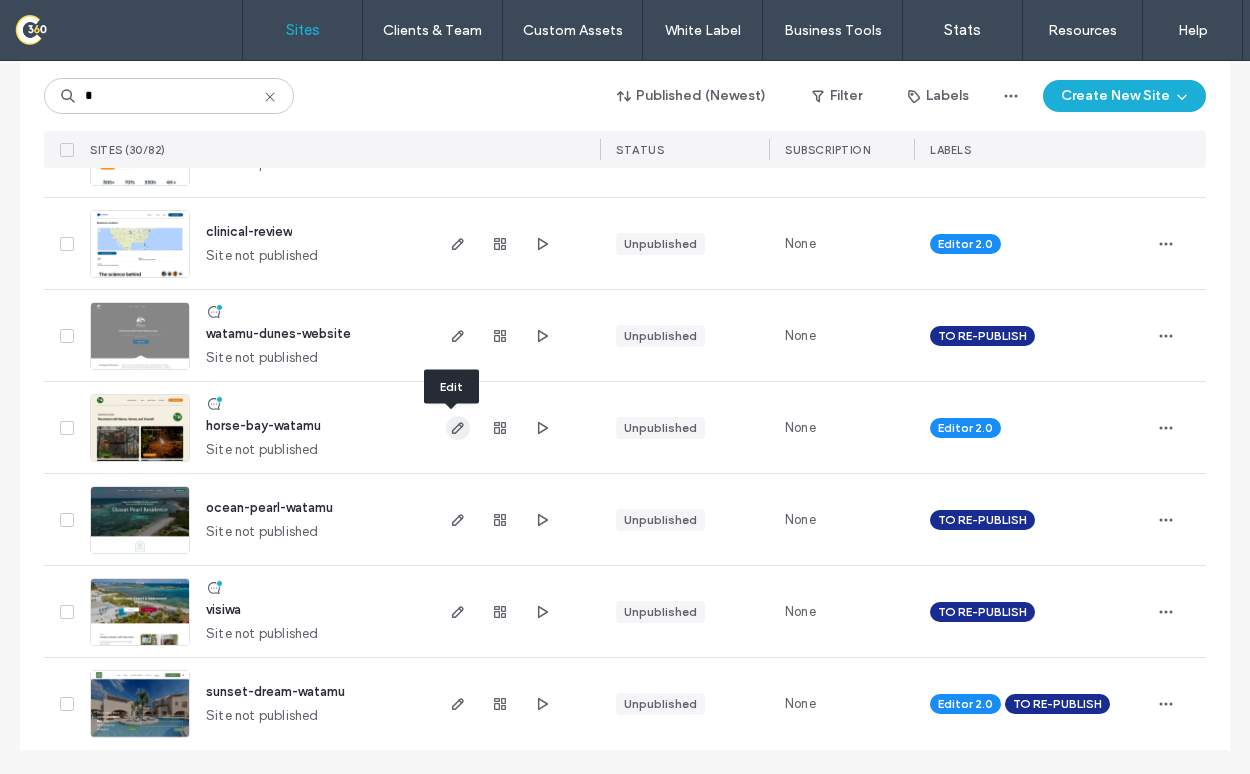 type 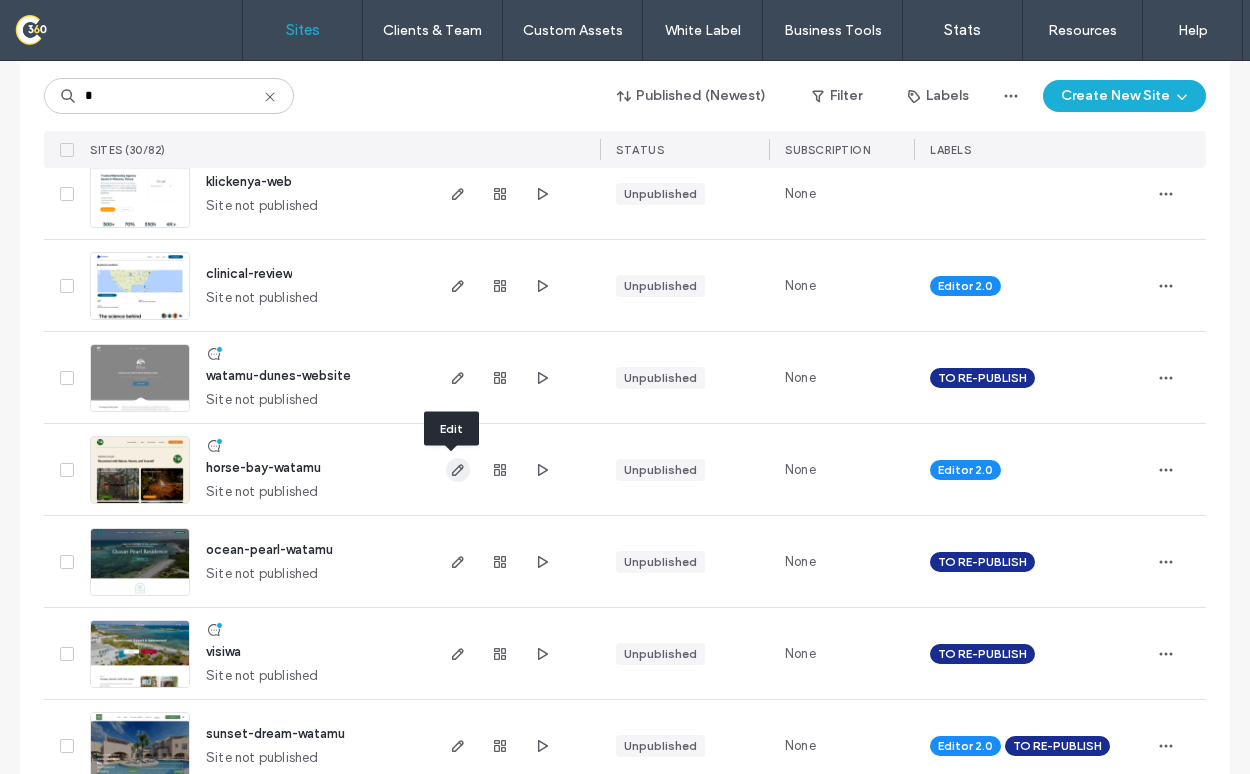 scroll, scrollTop: 2363, scrollLeft: 0, axis: vertical 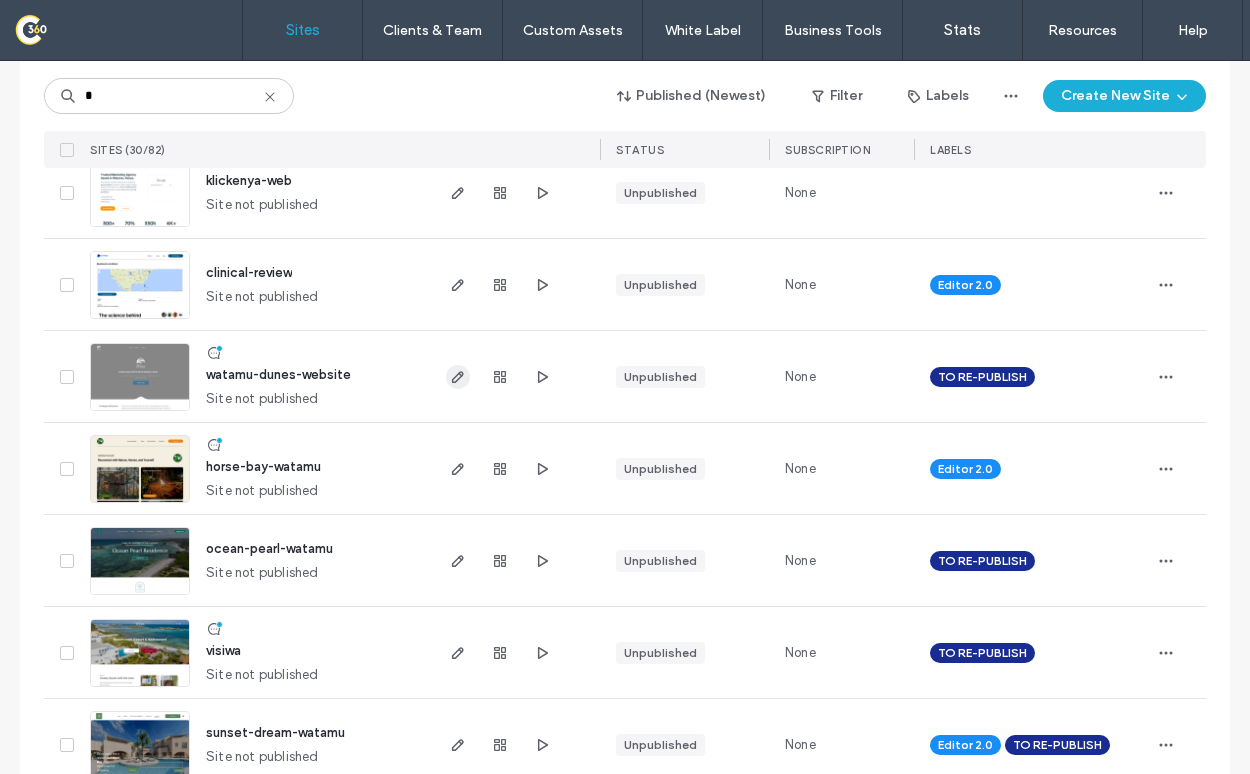 click 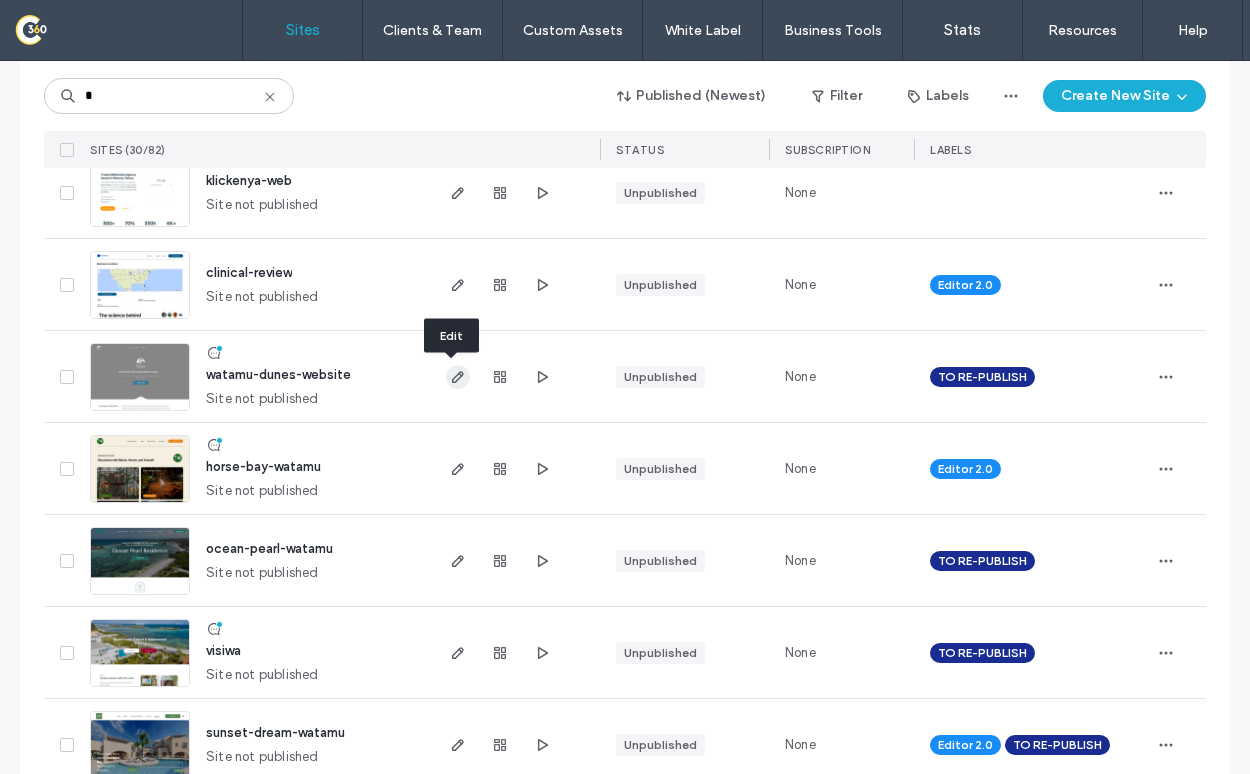 type 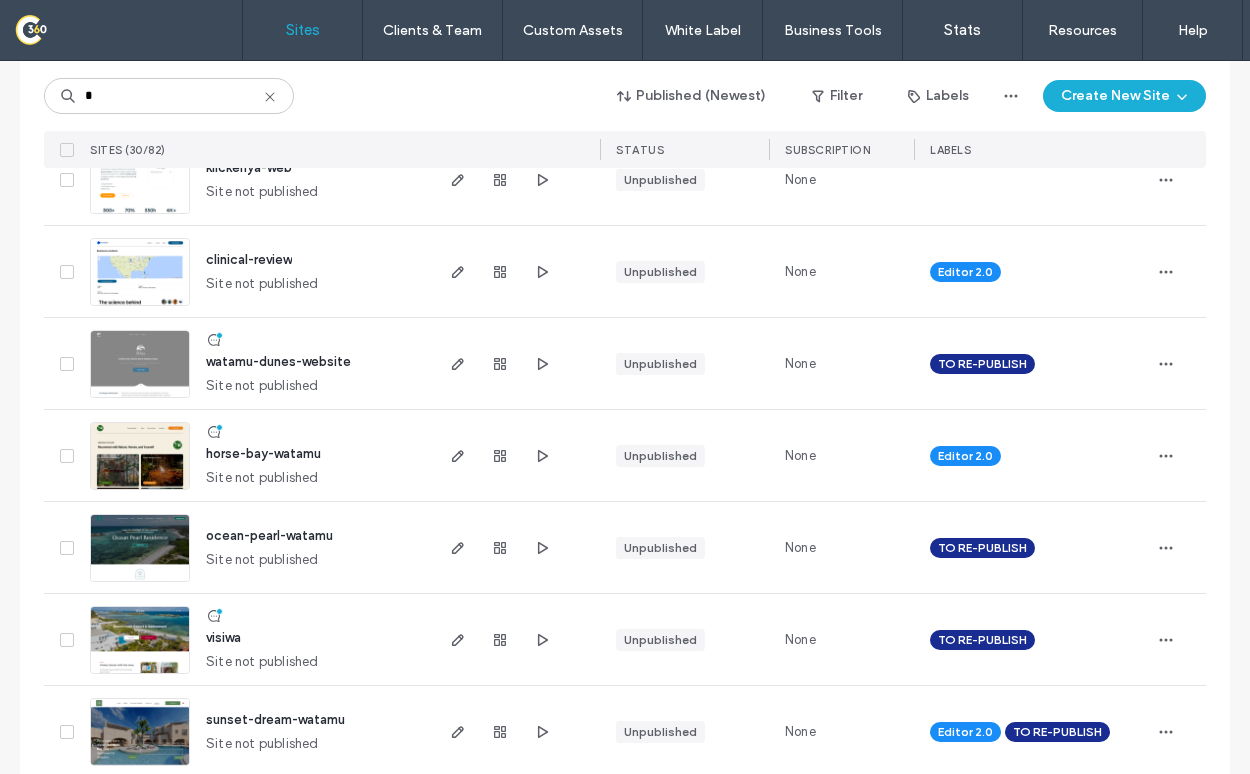 scroll, scrollTop: 2404, scrollLeft: 0, axis: vertical 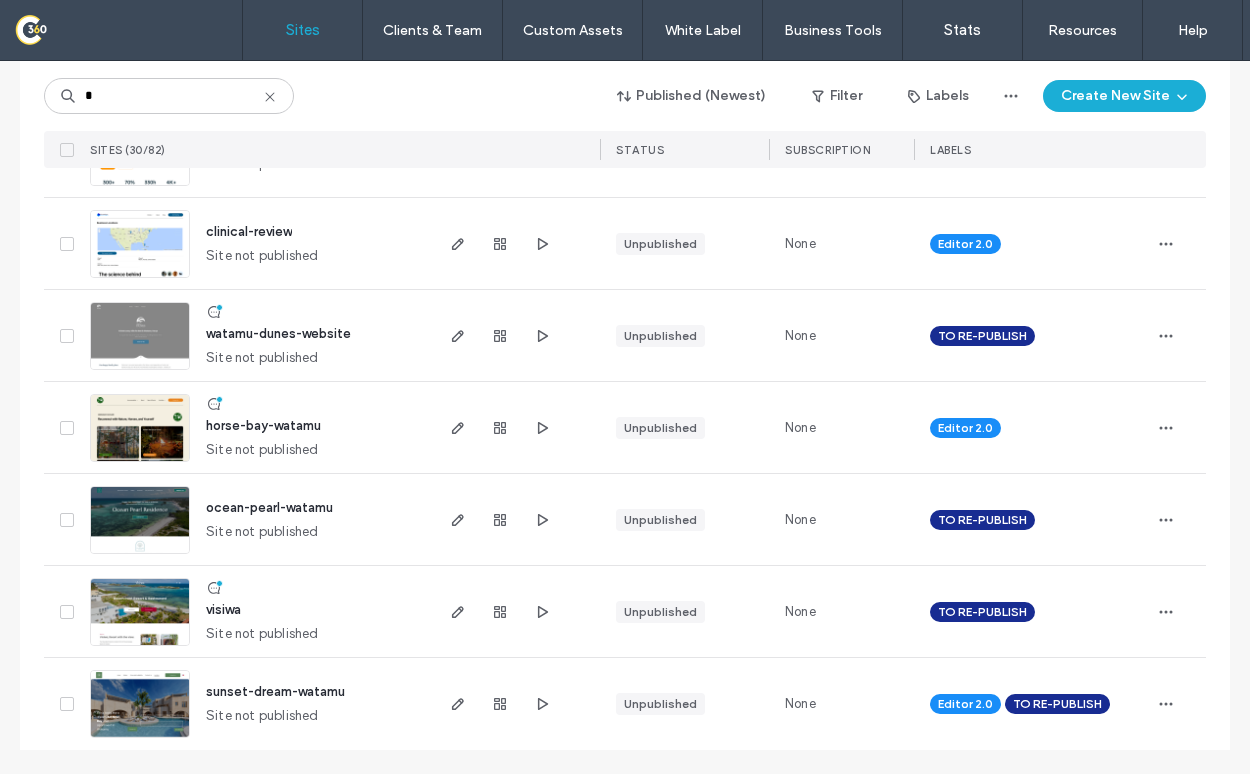 click 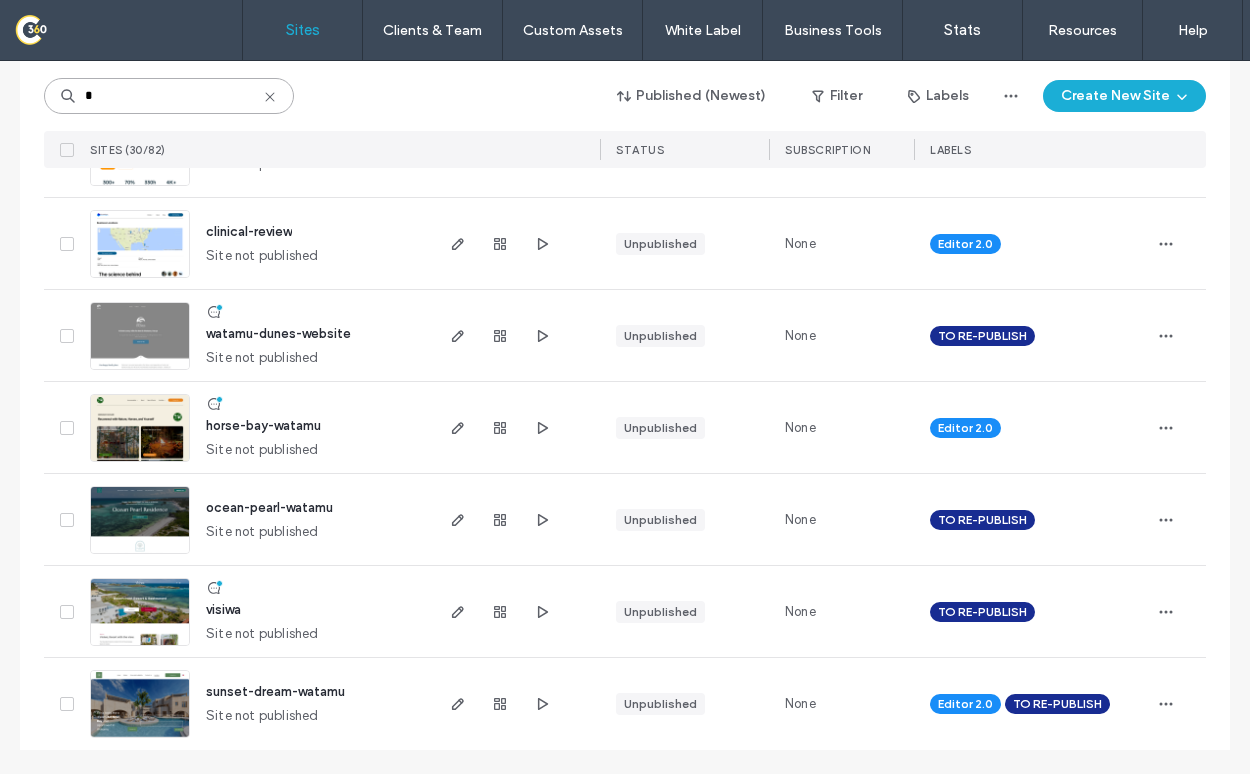 type 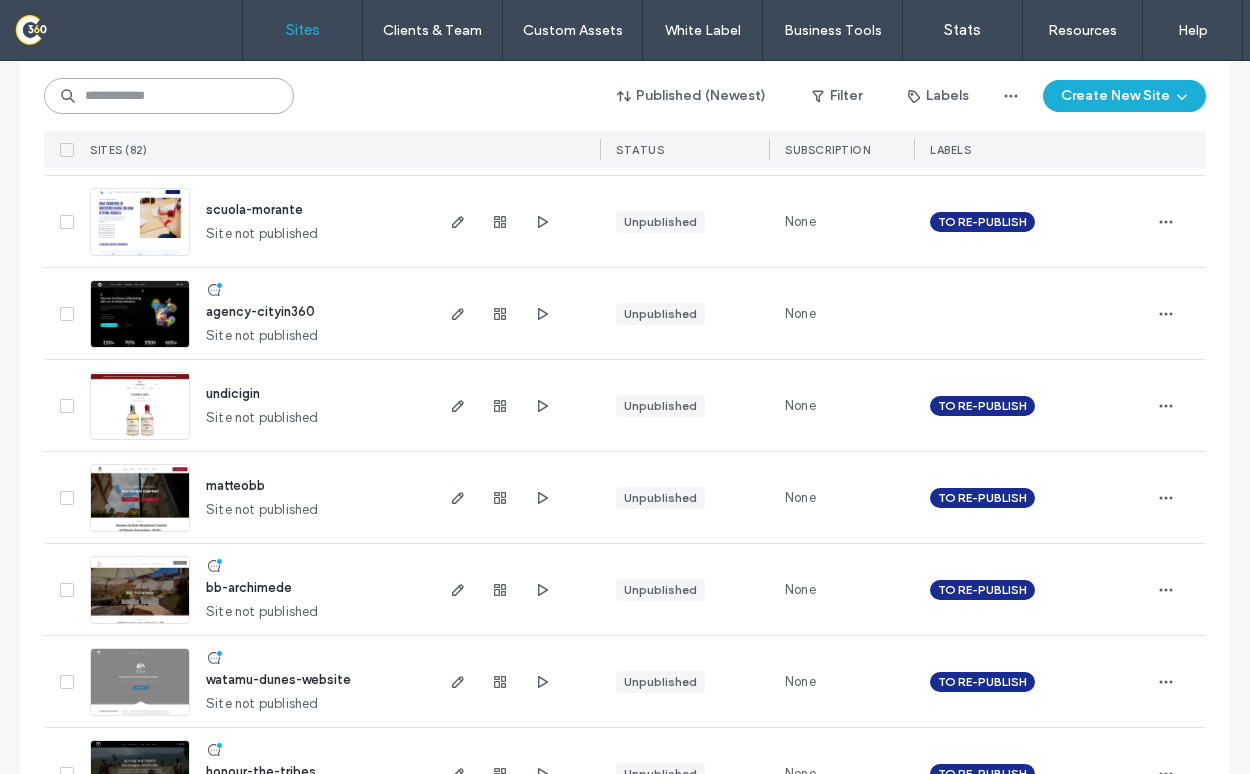 scroll, scrollTop: 6592, scrollLeft: 0, axis: vertical 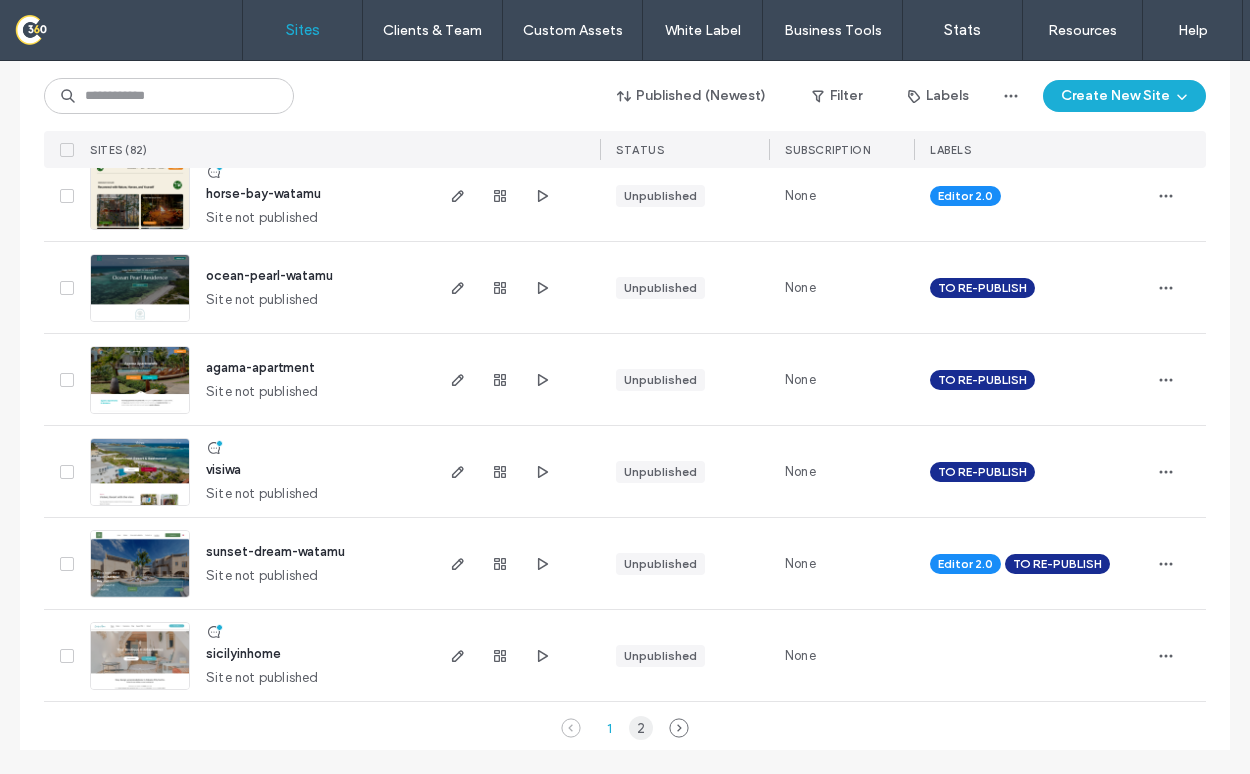click on "2" at bounding box center [641, 728] 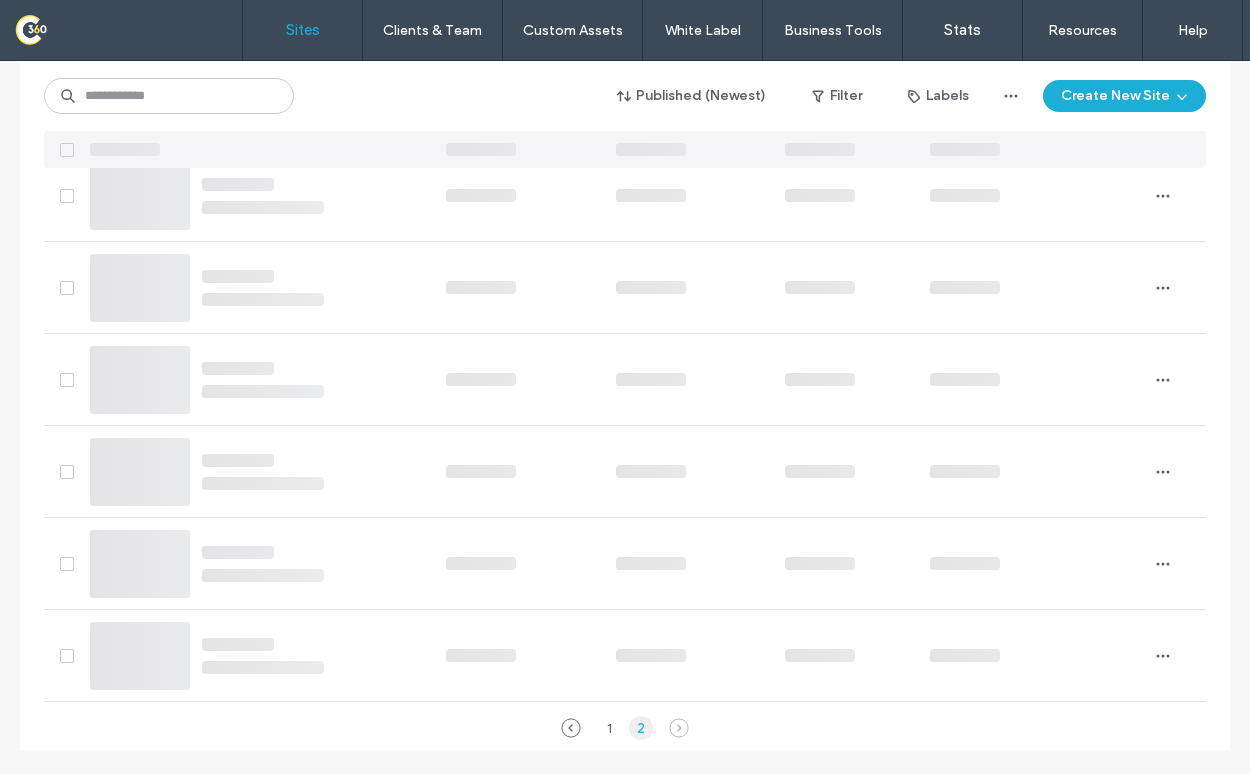 scroll, scrollTop: 336, scrollLeft: 0, axis: vertical 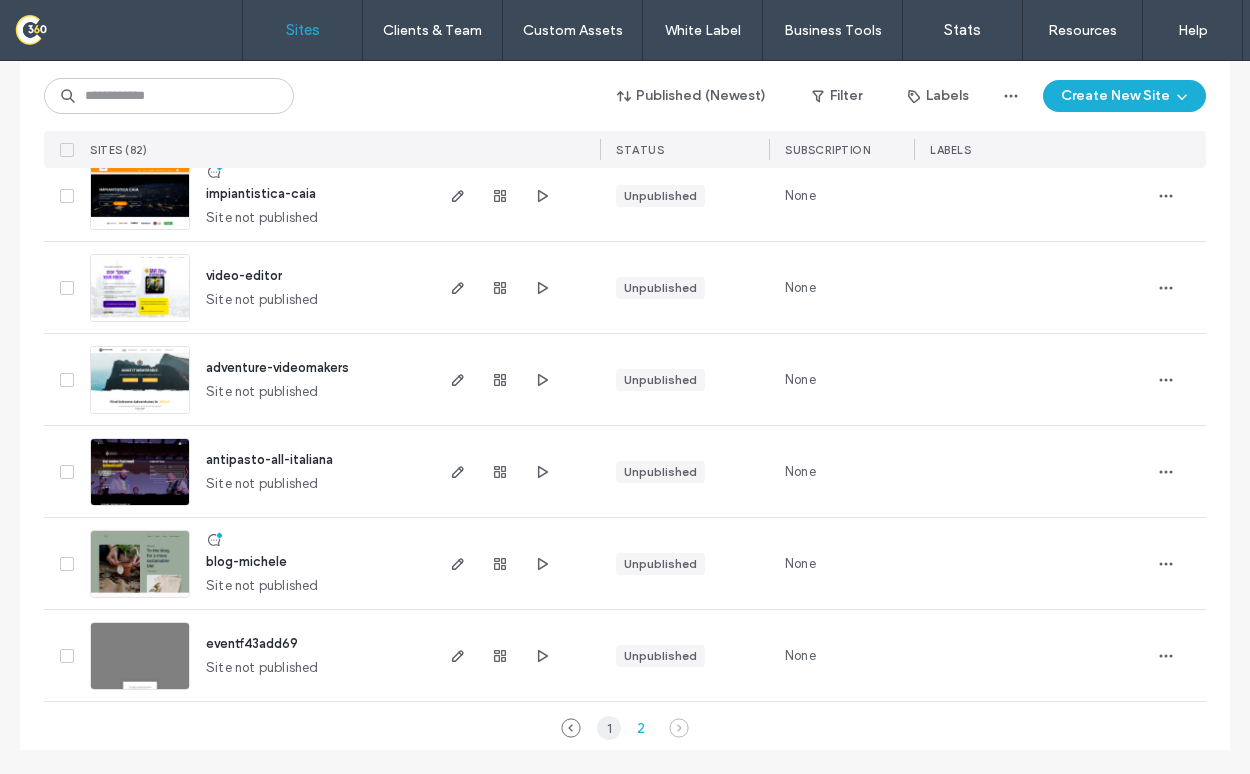 click on "1" at bounding box center (609, 728) 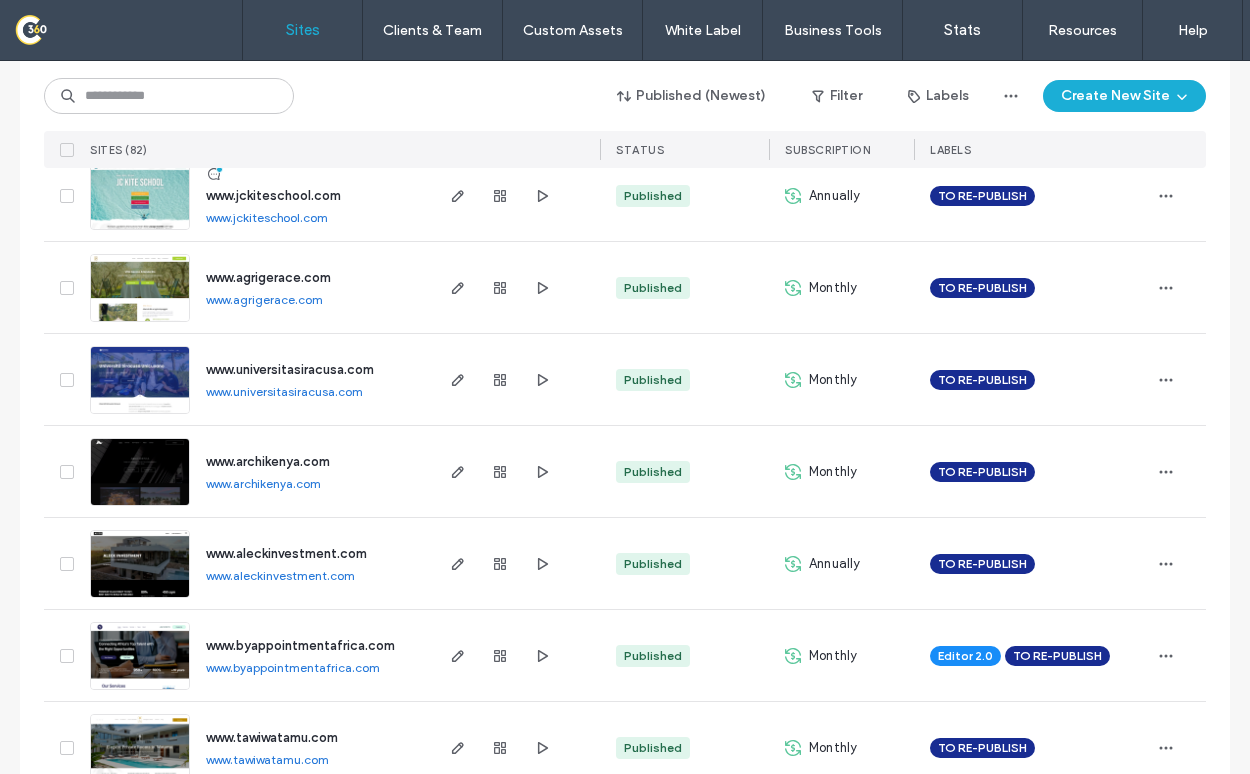 scroll, scrollTop: 6592, scrollLeft: 0, axis: vertical 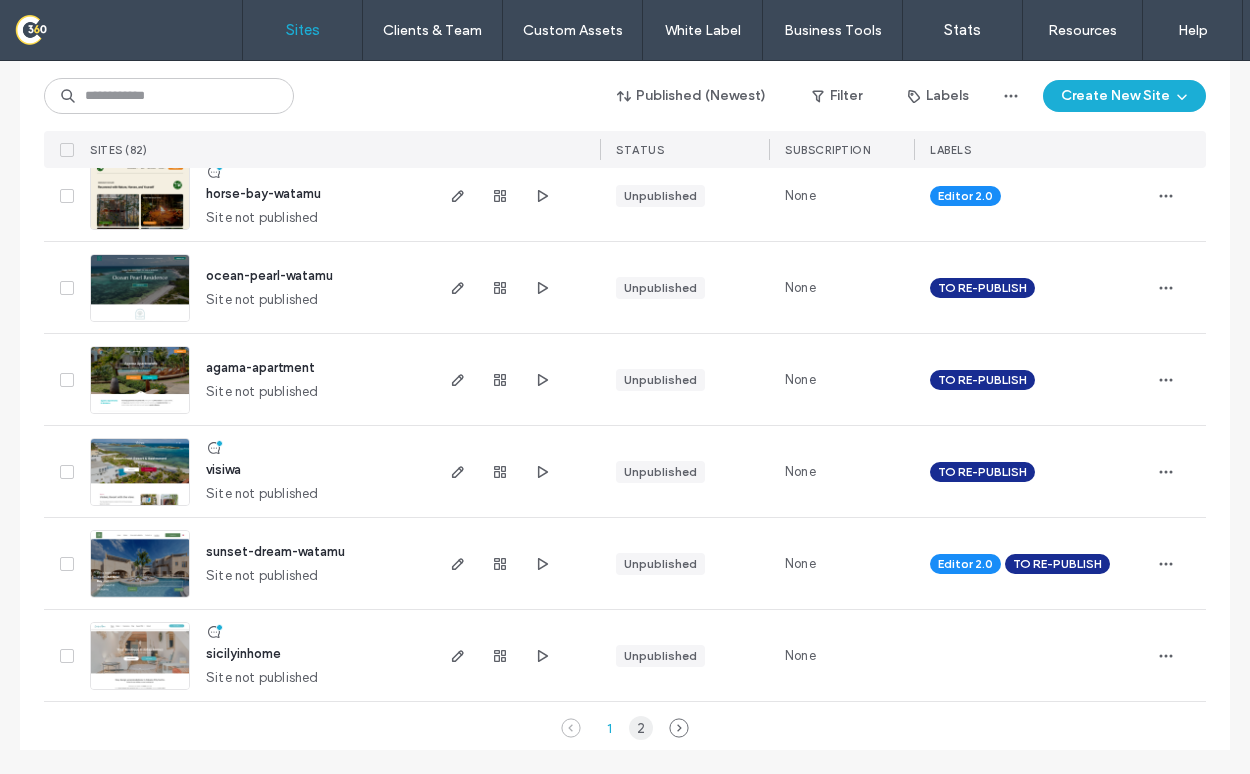 click on "2" at bounding box center (641, 728) 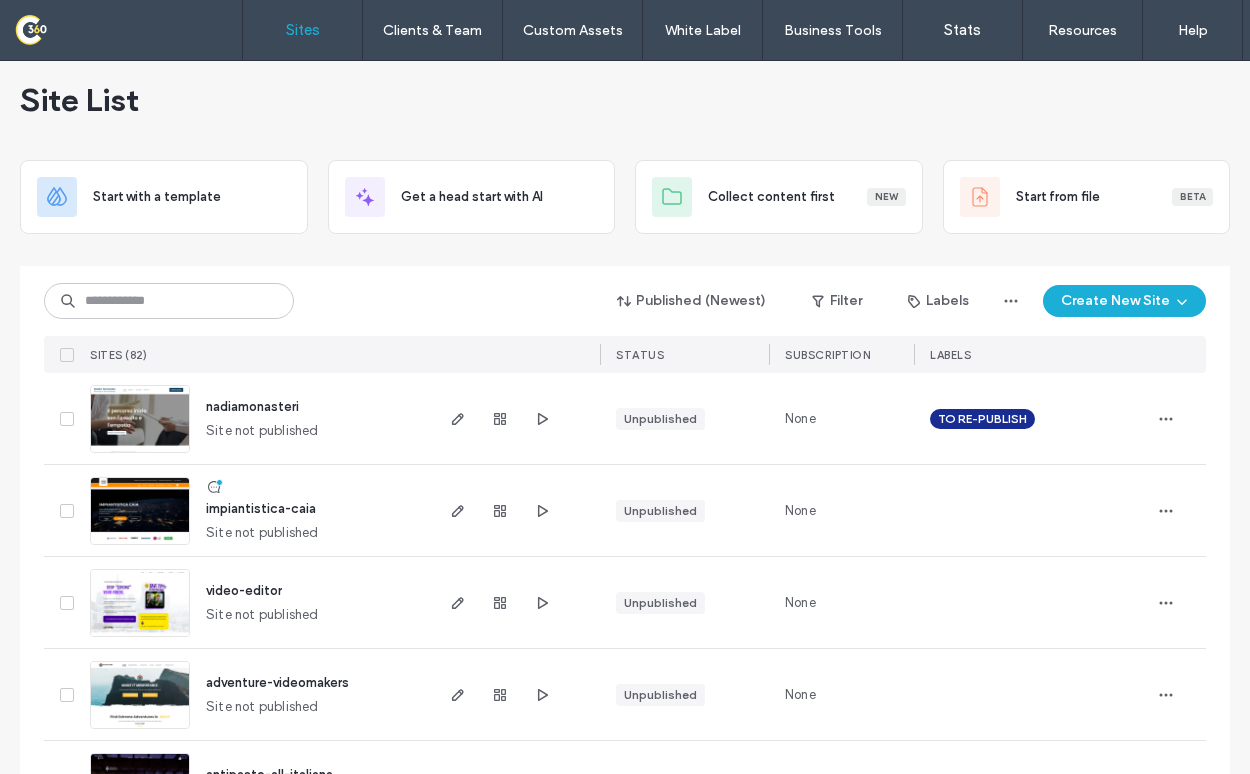 scroll, scrollTop: 336, scrollLeft: 0, axis: vertical 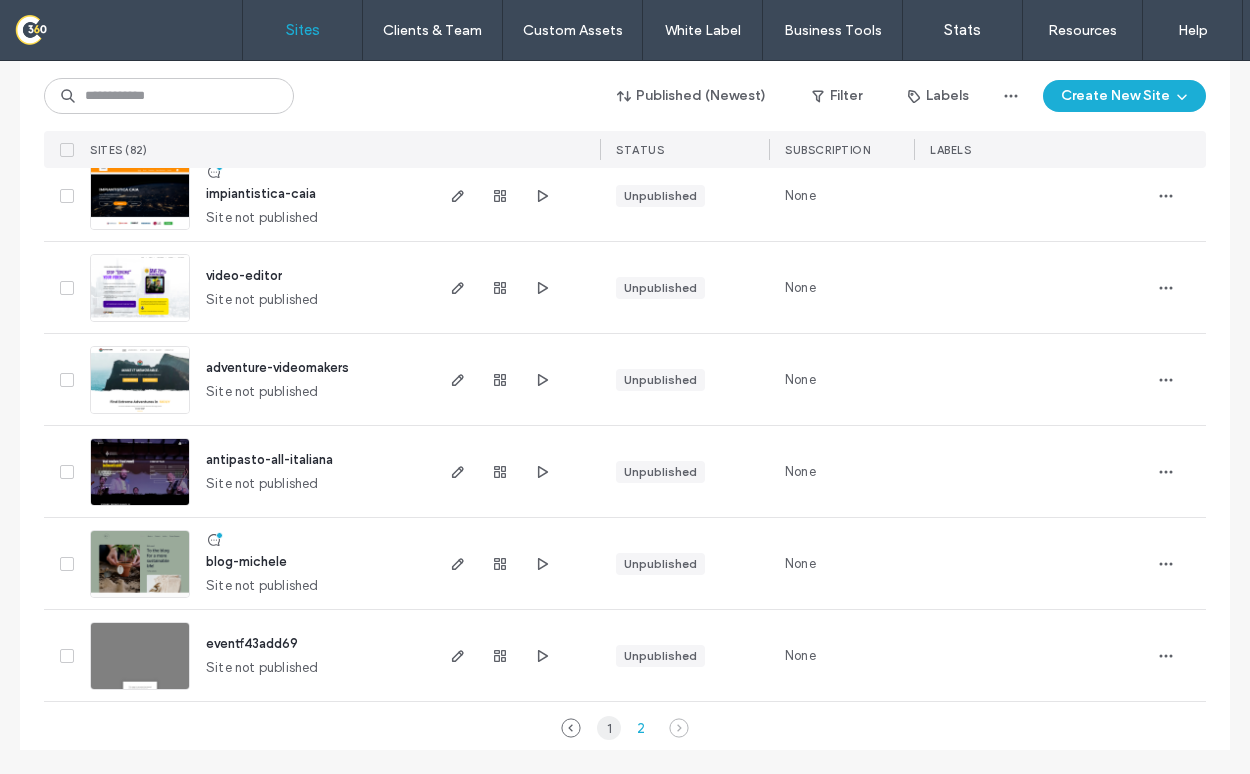 click on "1" at bounding box center [609, 728] 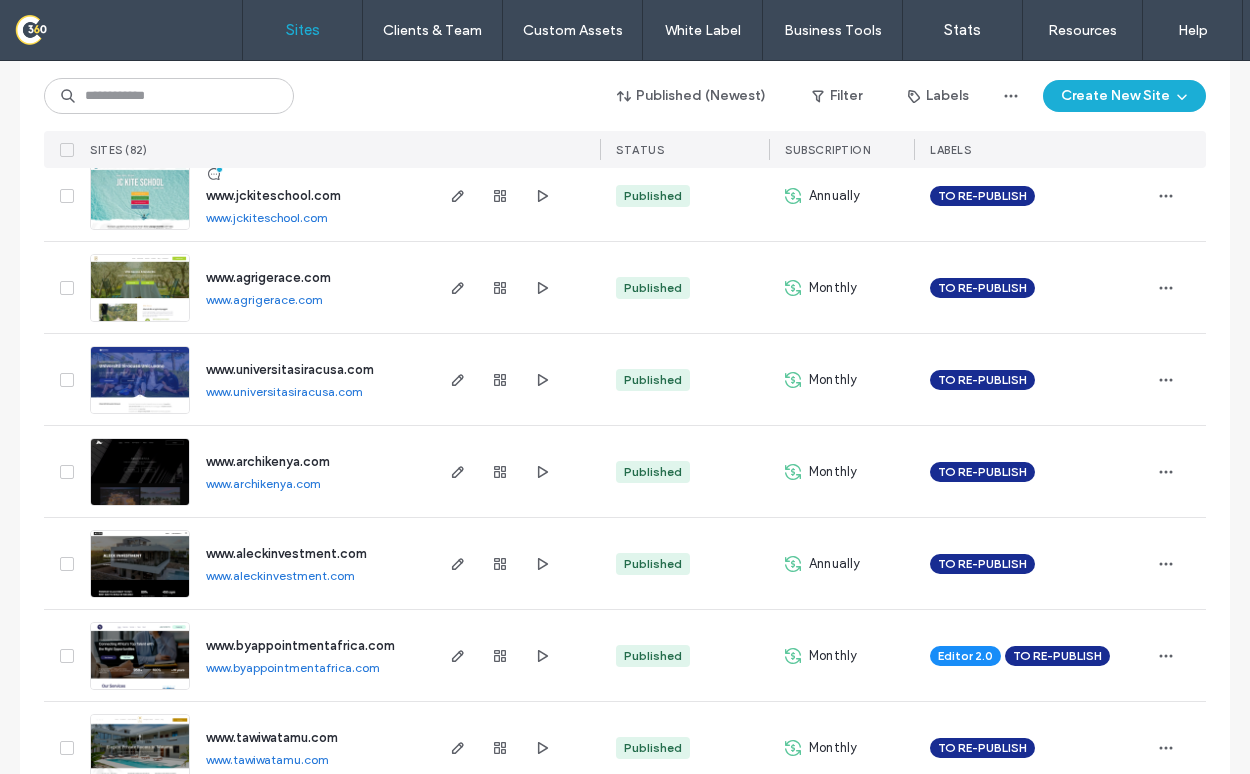 scroll, scrollTop: 6592, scrollLeft: 0, axis: vertical 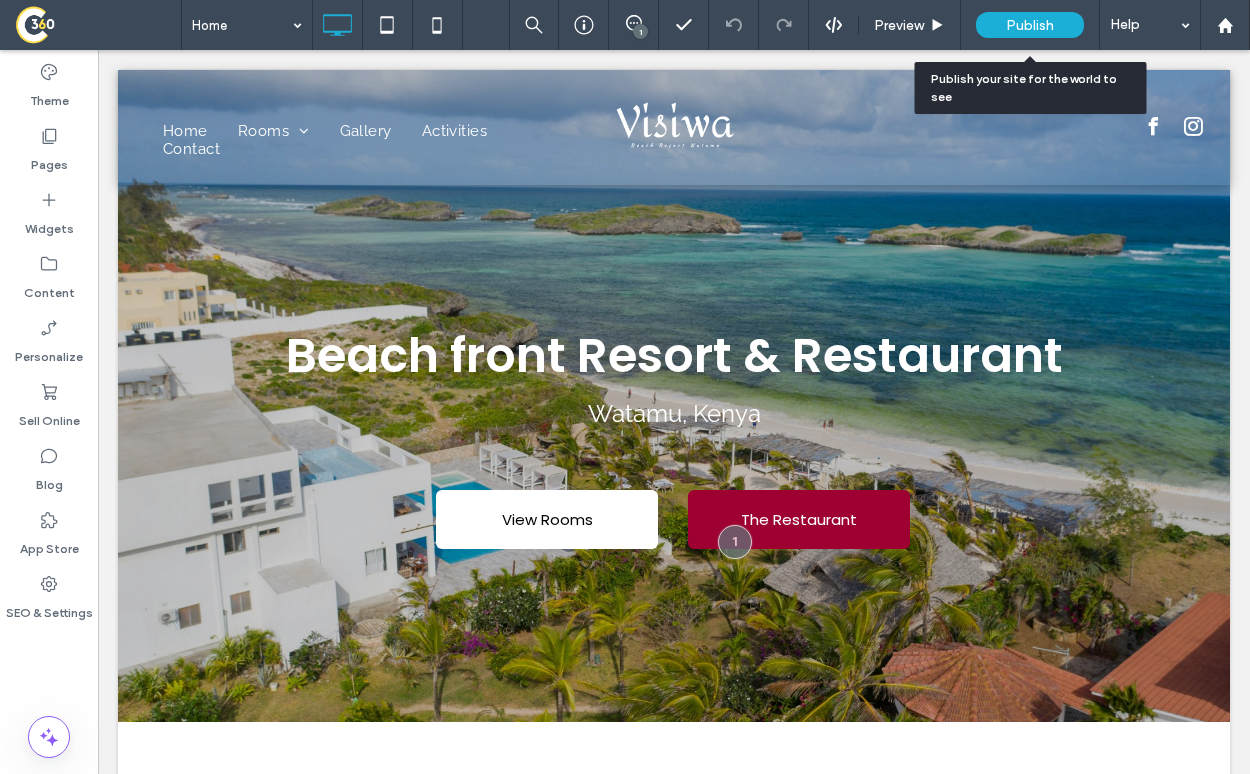 click on "Publish" at bounding box center [1030, 25] 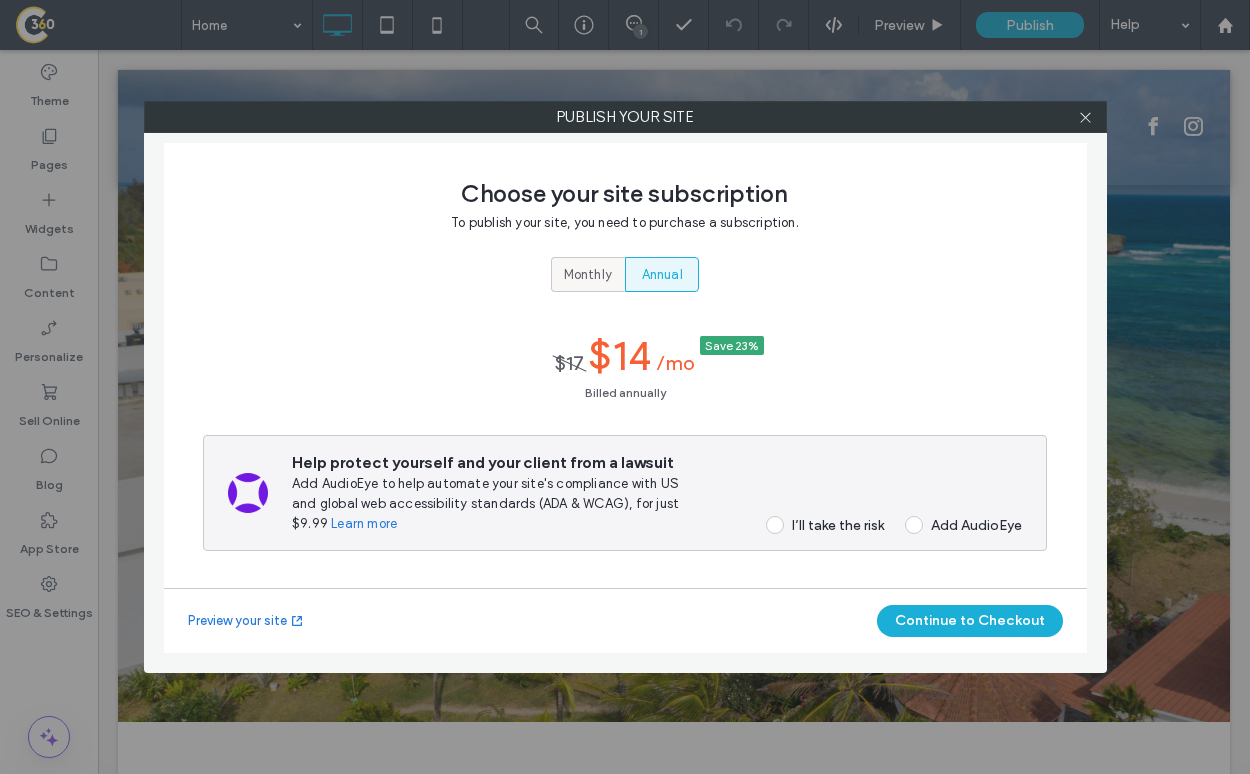 click on "Monthly" at bounding box center [588, 275] 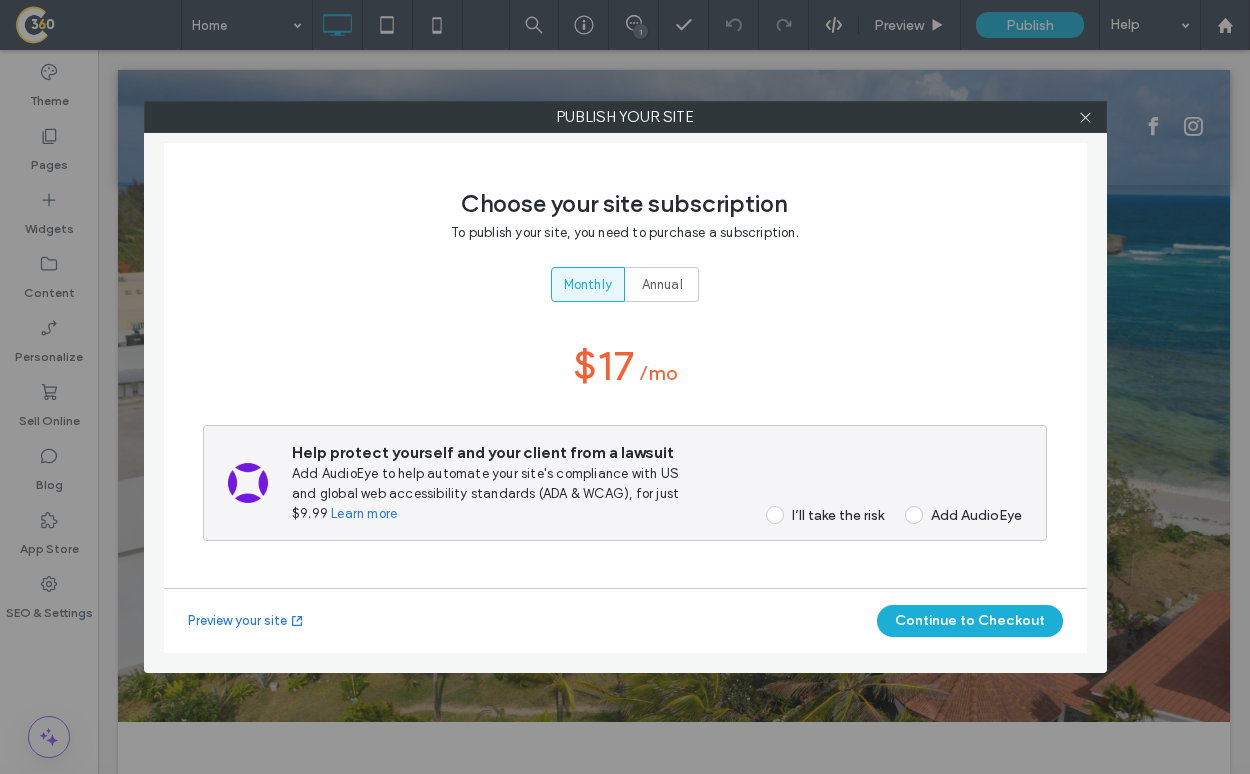 click on "I’ll take the risk" at bounding box center (838, 515) 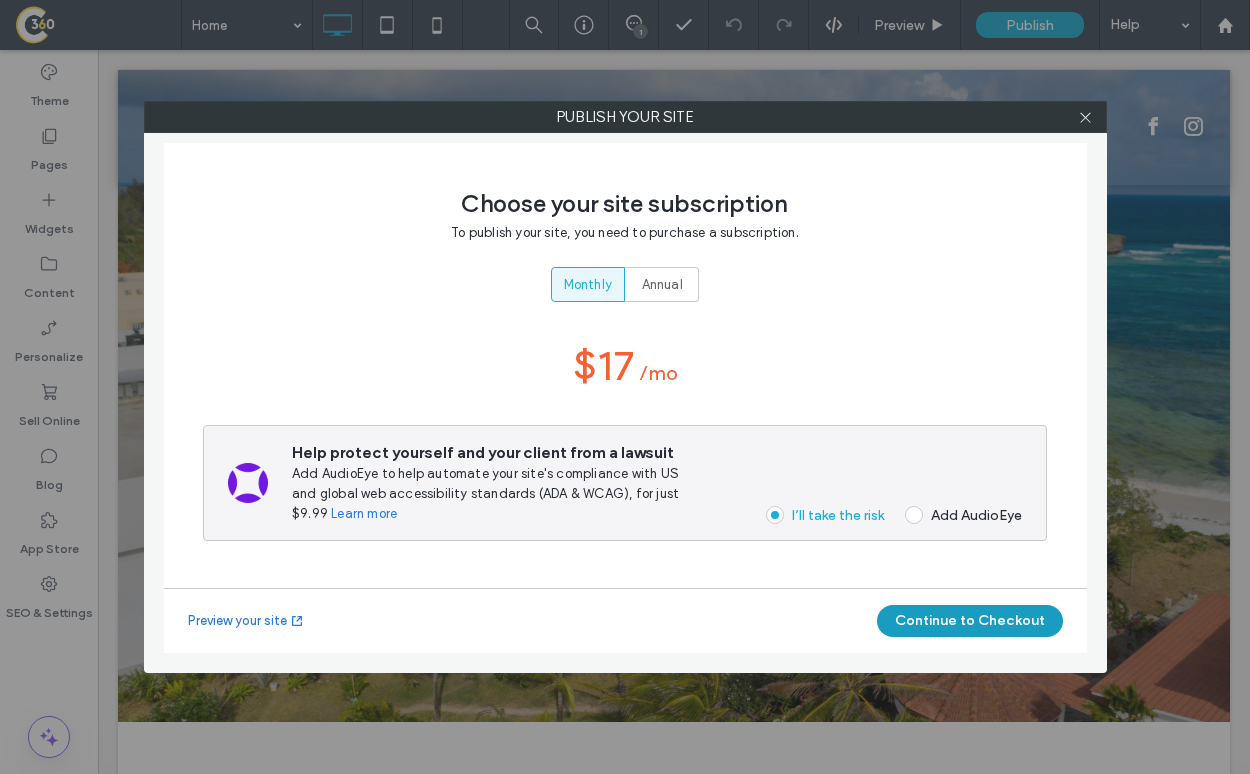 click on "Continue to Checkout" at bounding box center (970, 621) 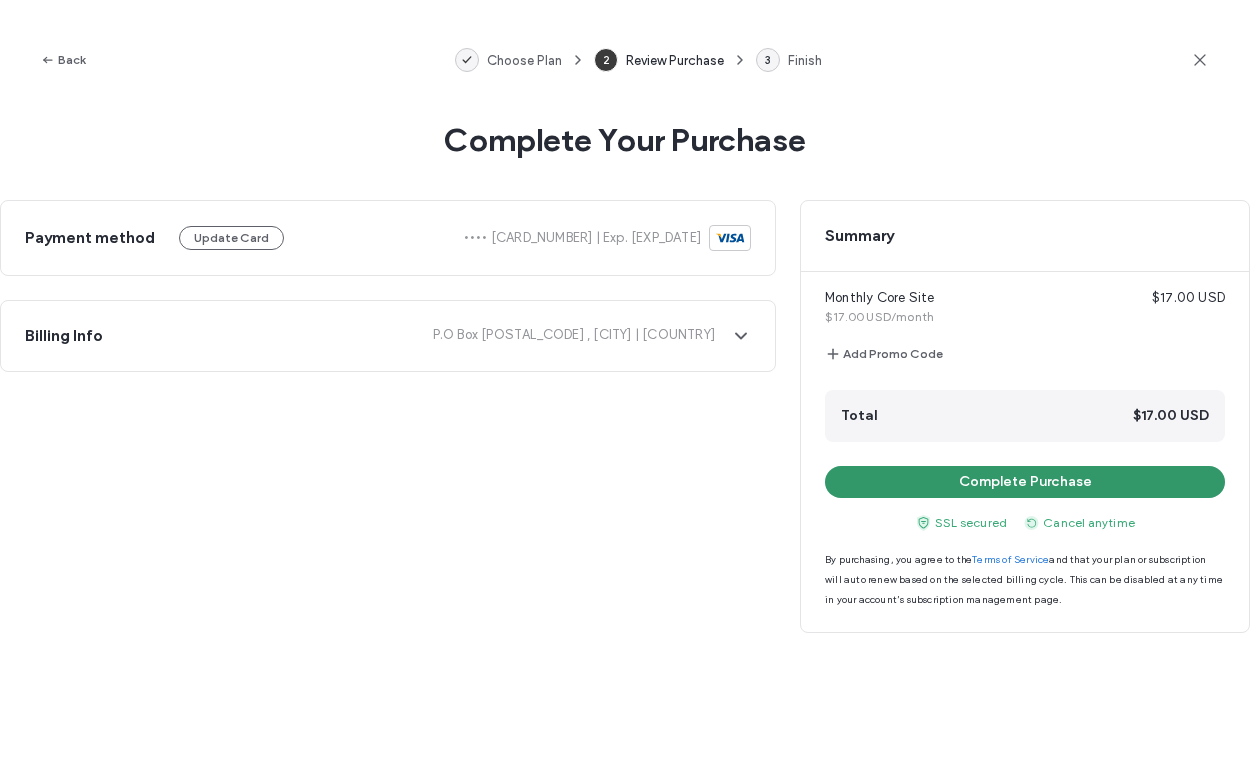 click on "Complete Purchase" at bounding box center (1025, 482) 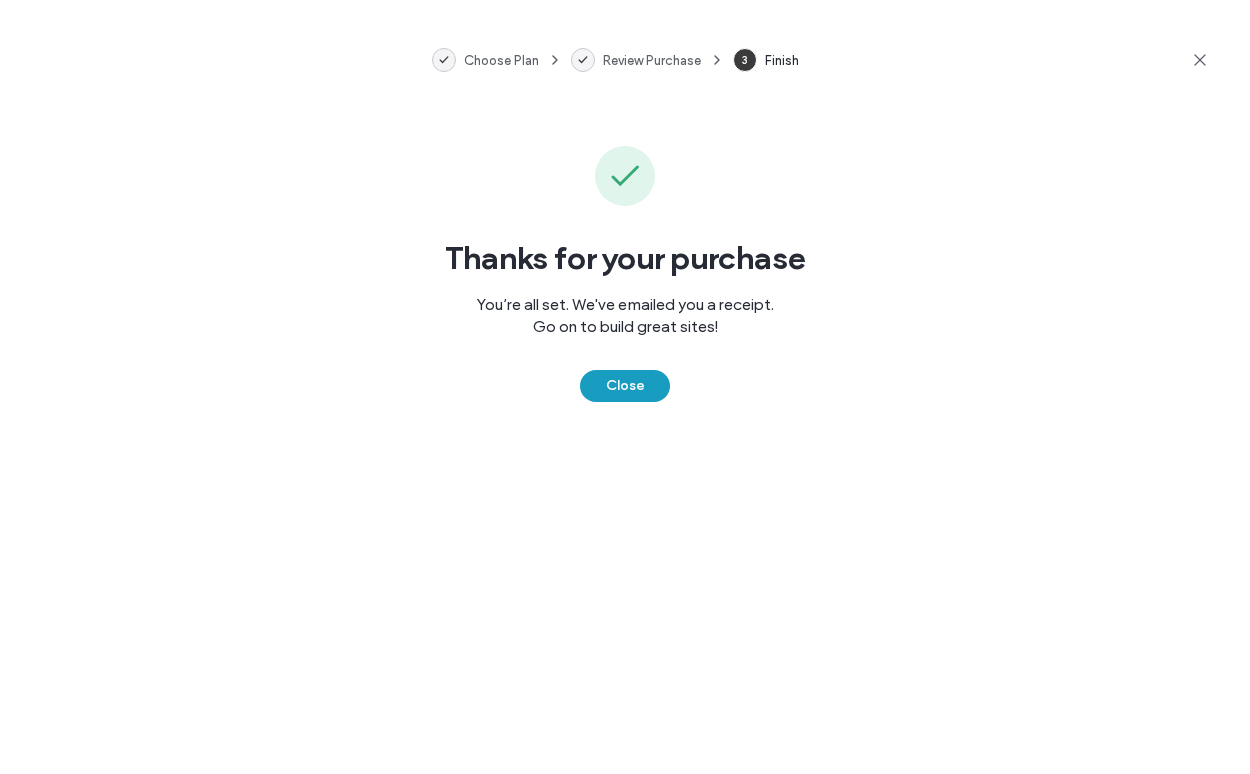 click on "Close" at bounding box center [625, 386] 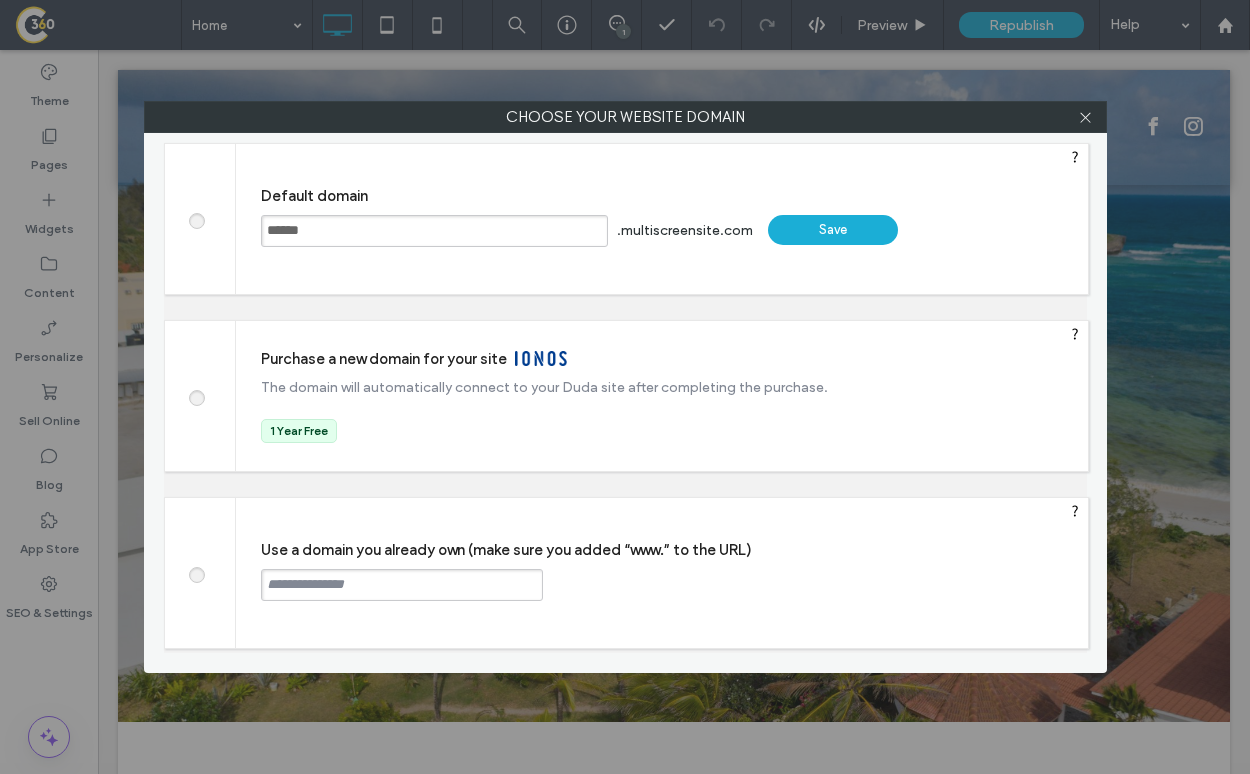click at bounding box center [402, 585] 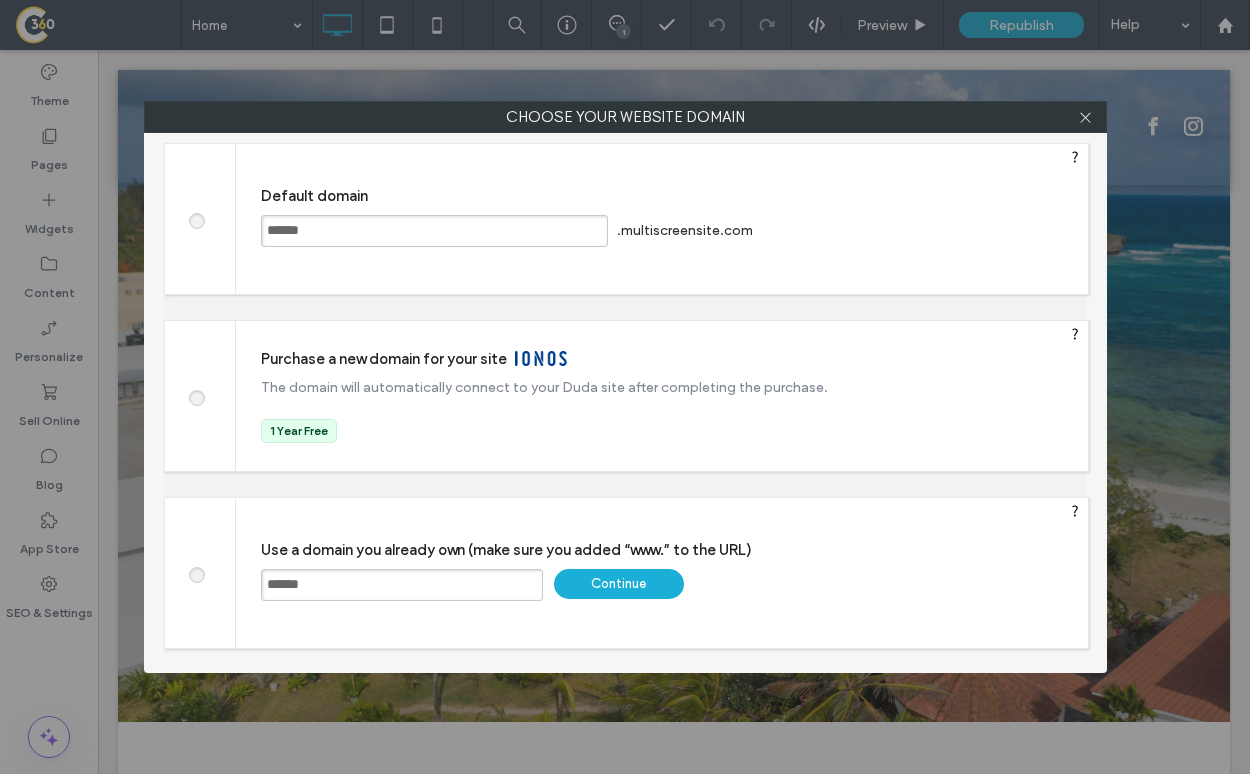 type on "**********" 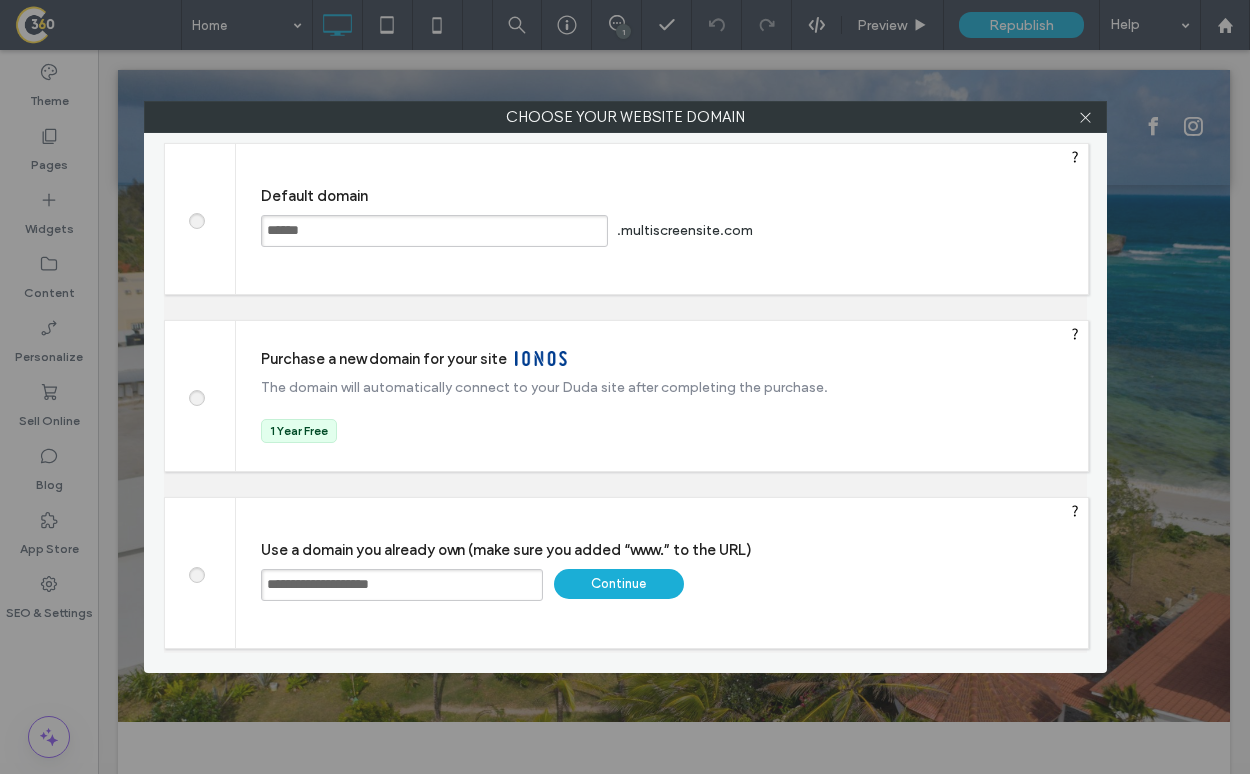 click on "Continue" at bounding box center (619, 584) 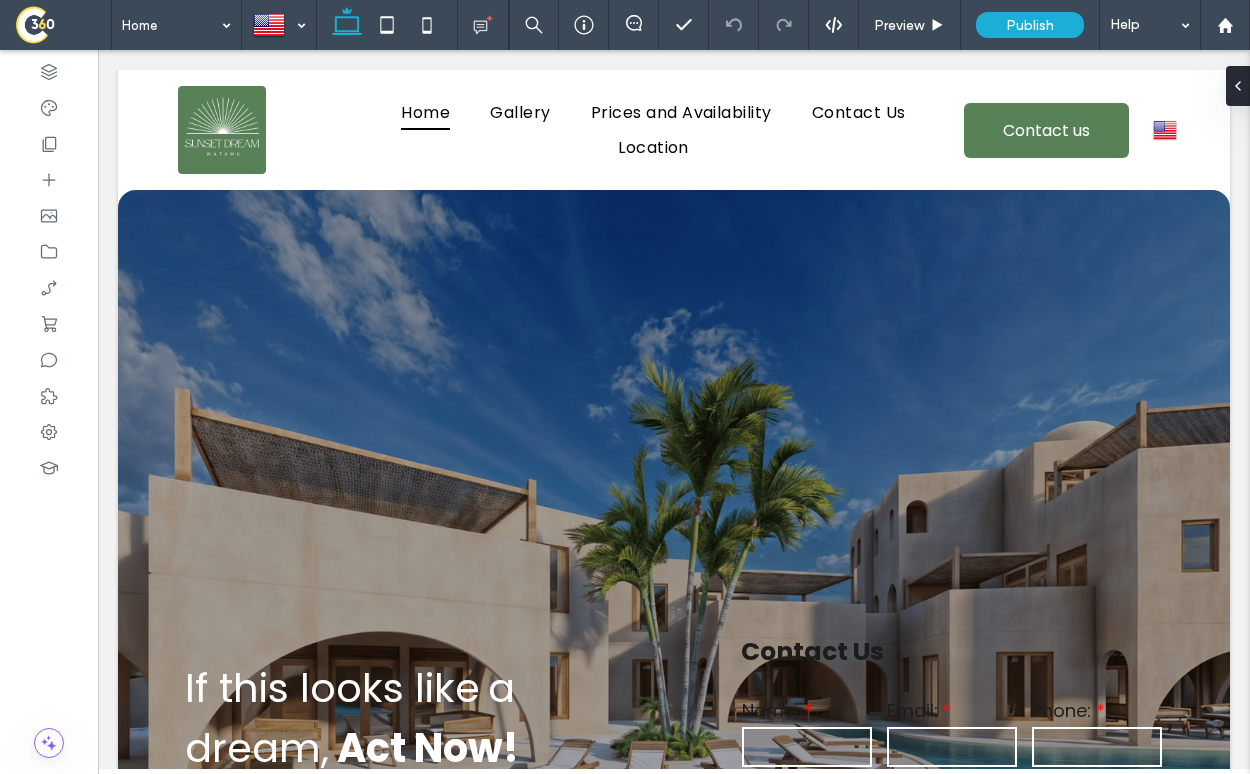 scroll, scrollTop: 0, scrollLeft: 0, axis: both 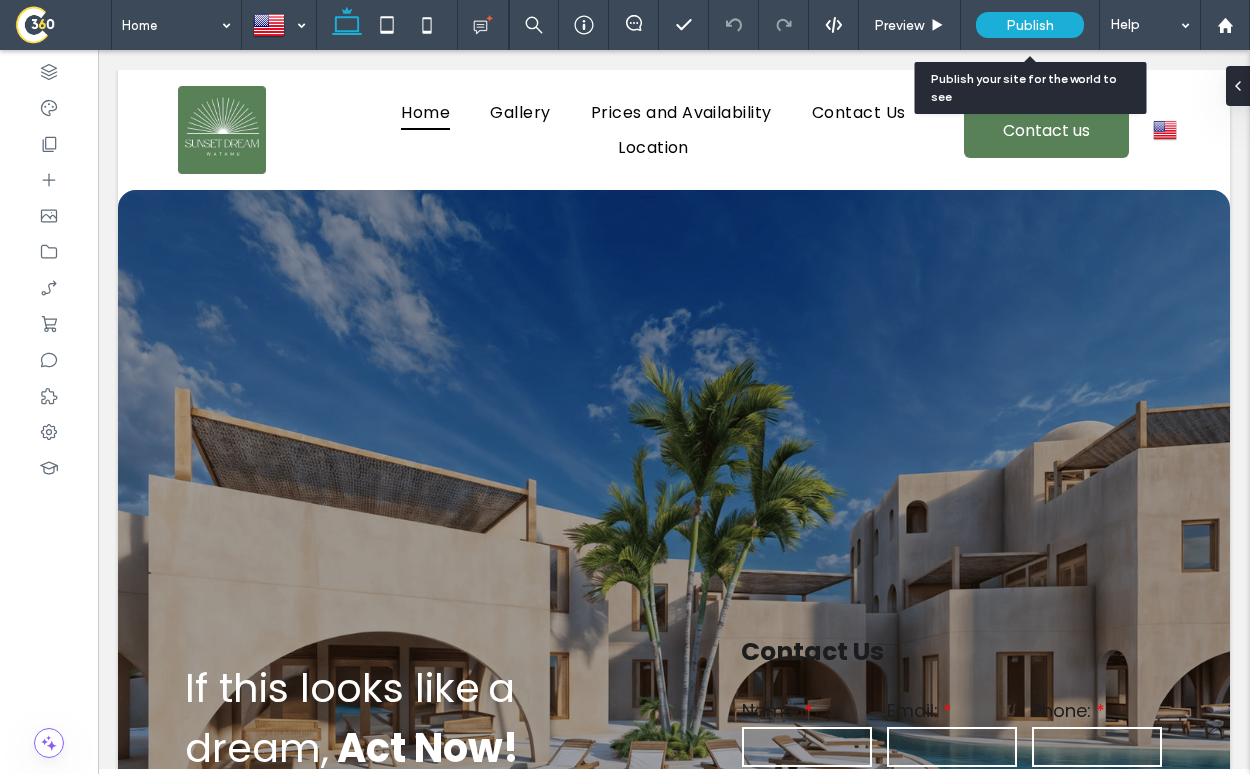 click on "Publish" at bounding box center [1030, 25] 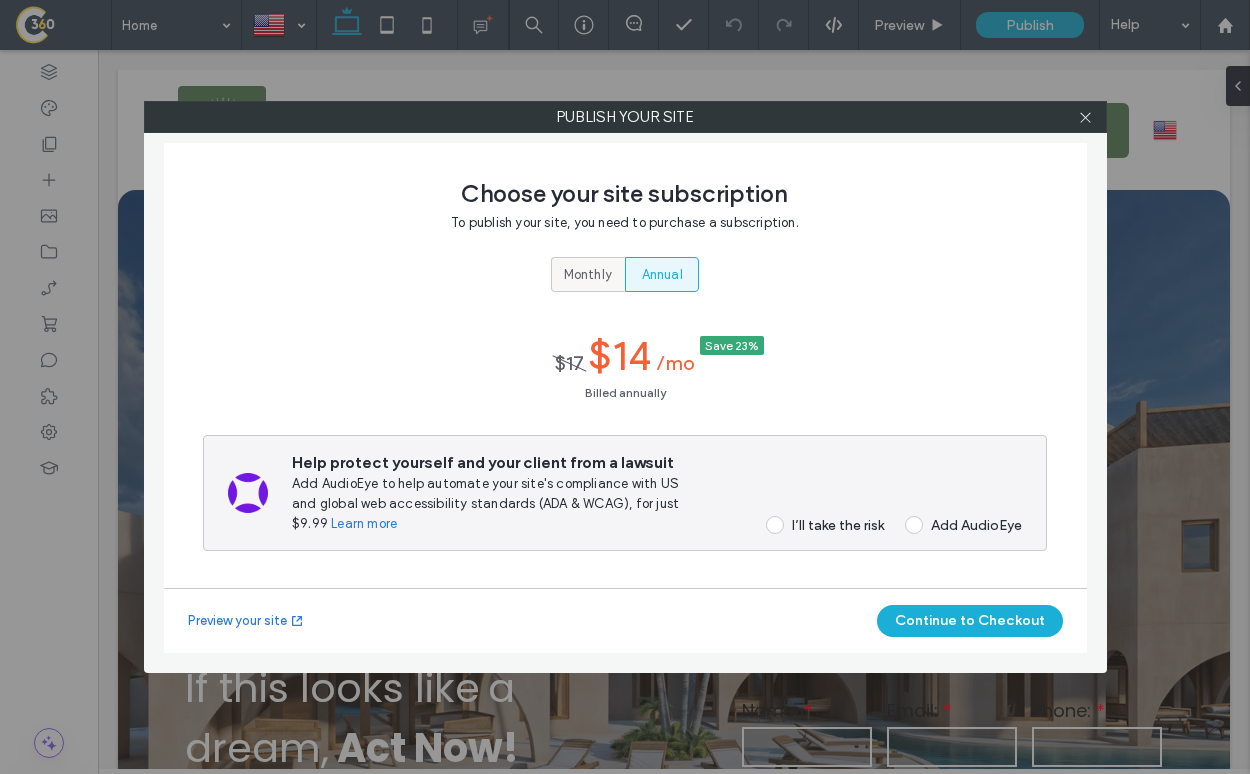 click on "Monthly" at bounding box center (588, 275) 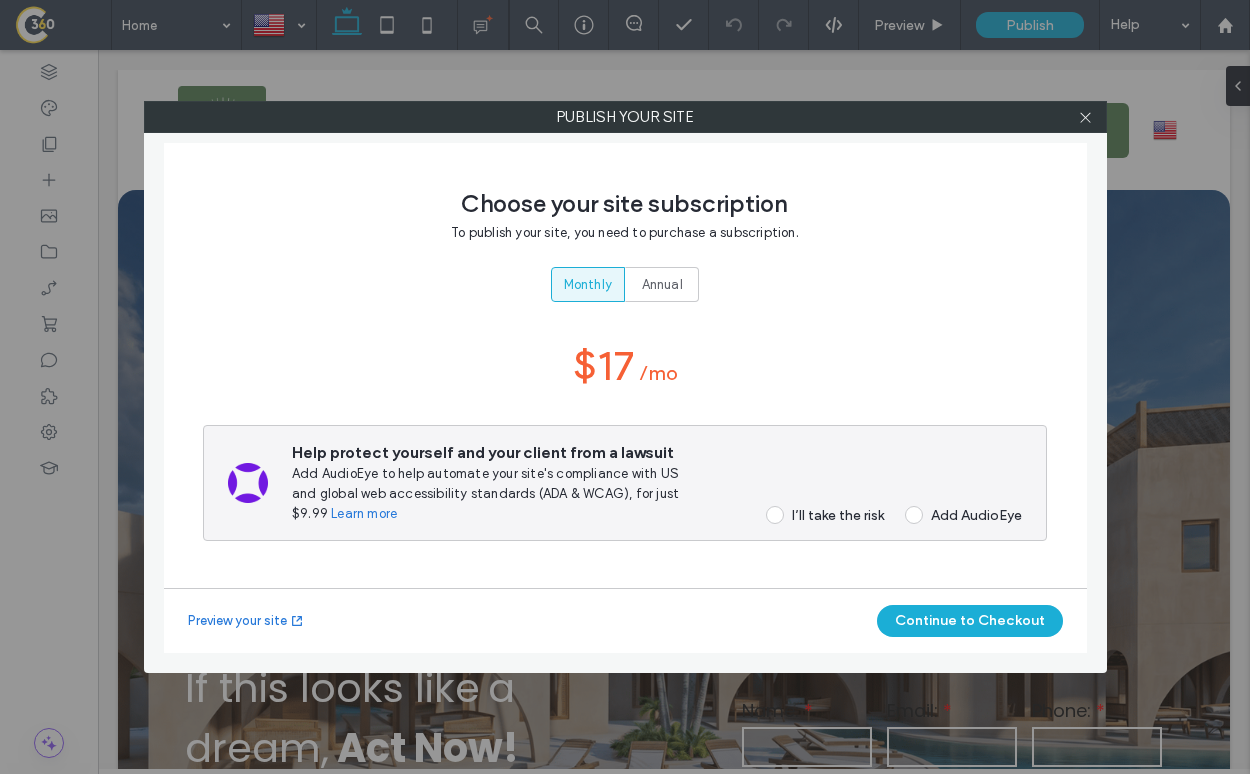click on "I’ll take the risk" at bounding box center (838, 515) 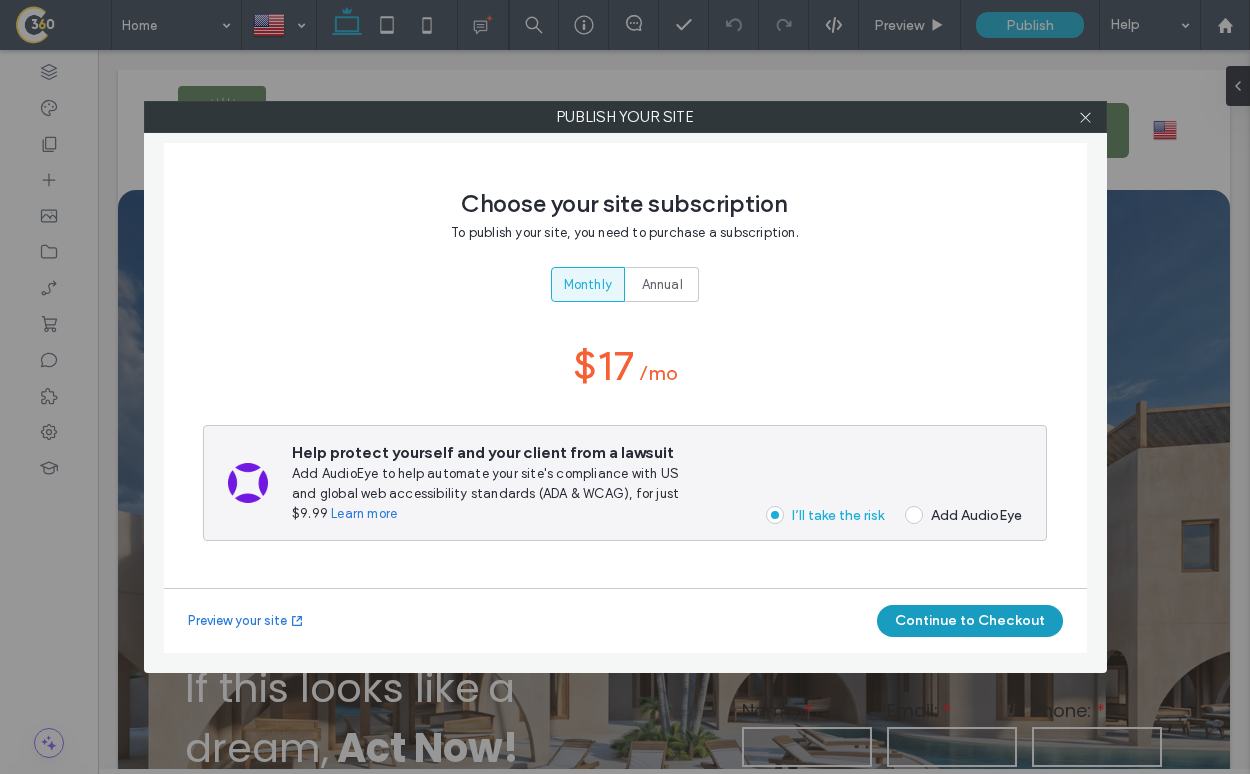 click on "Continue to Checkout" at bounding box center (970, 621) 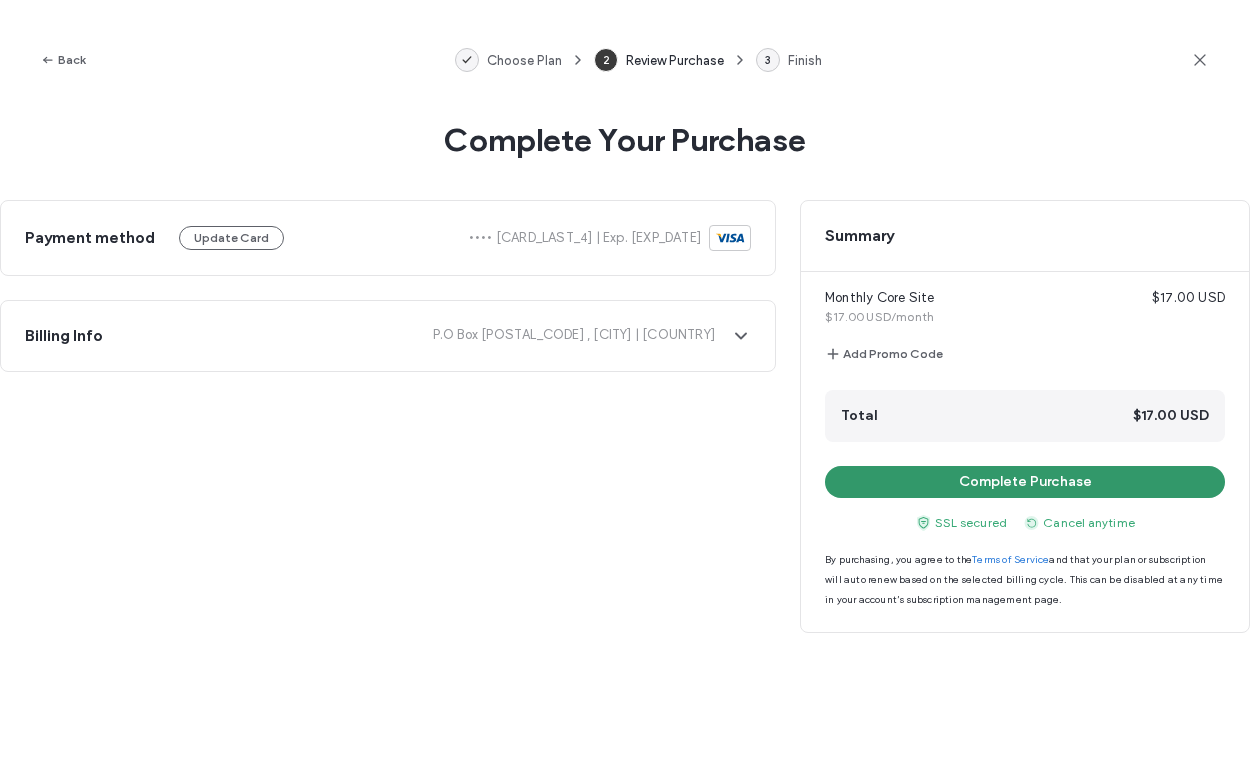 click on "Complete Purchase" at bounding box center [1025, 482] 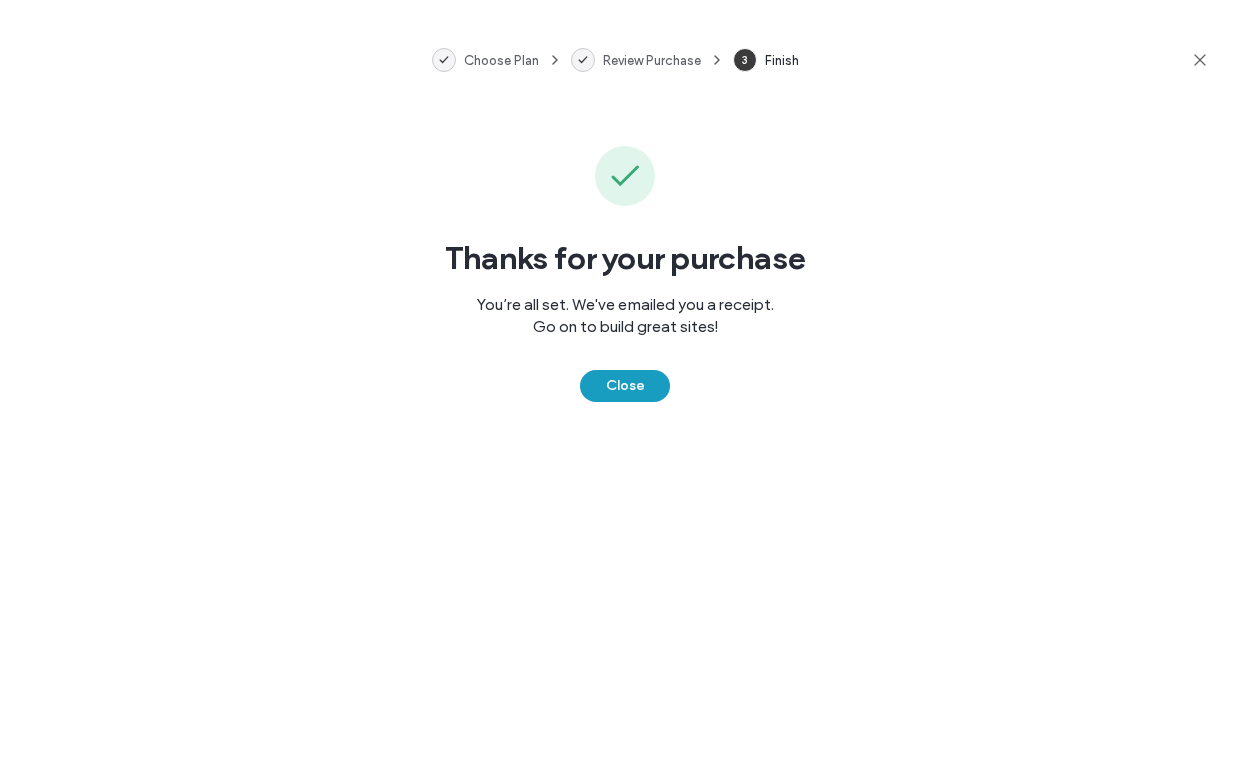 click on "Close" at bounding box center (625, 386) 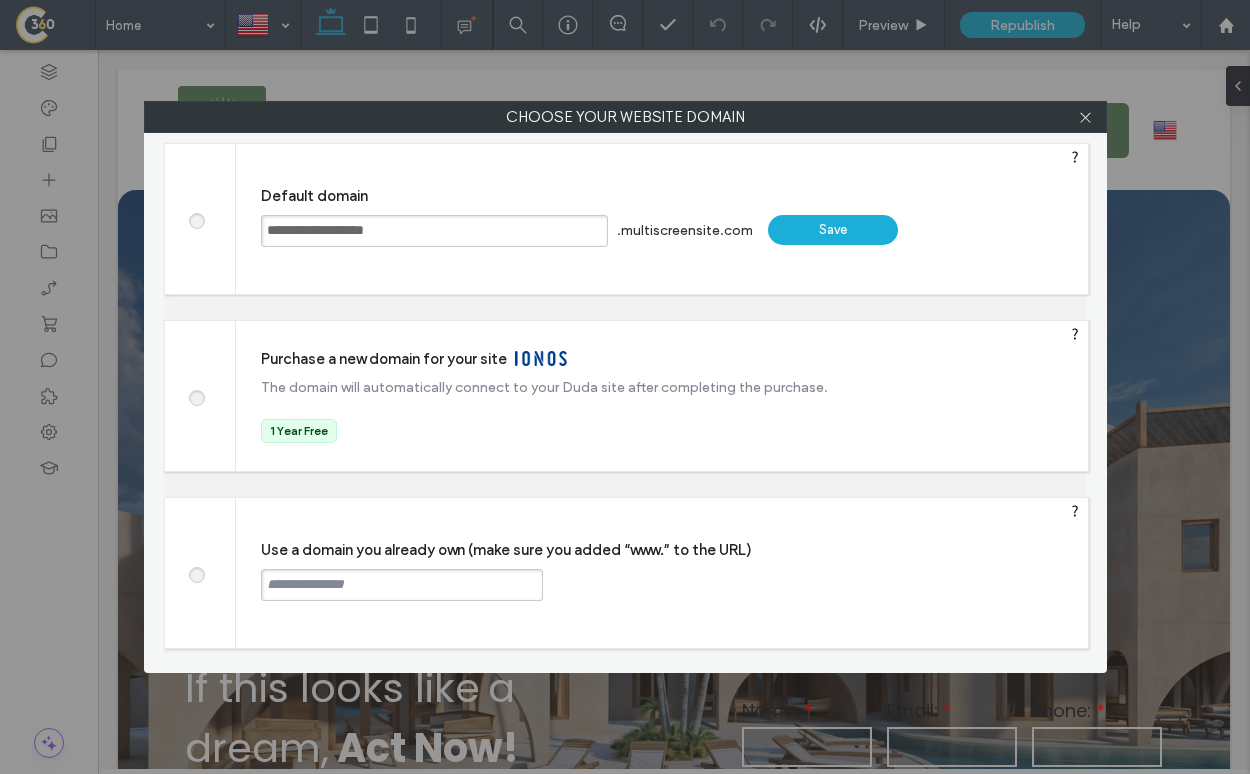 click at bounding box center (402, 585) 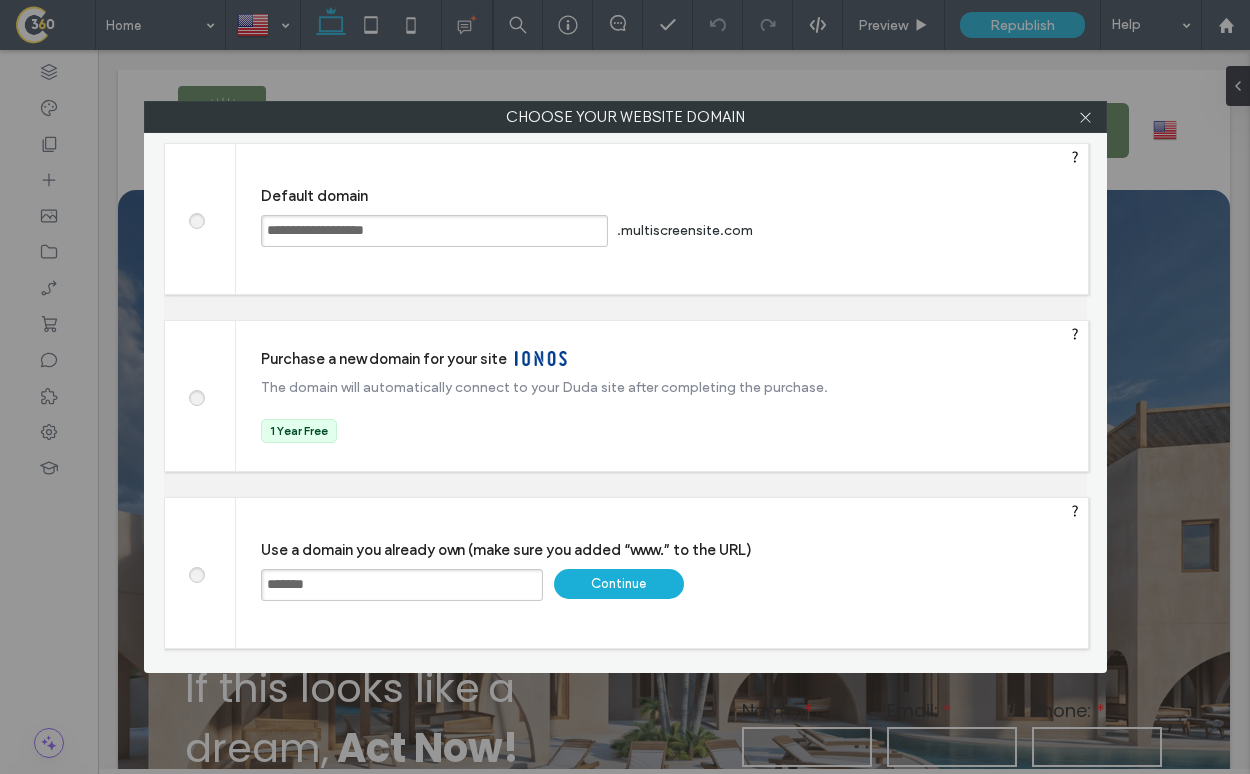 type on "**********" 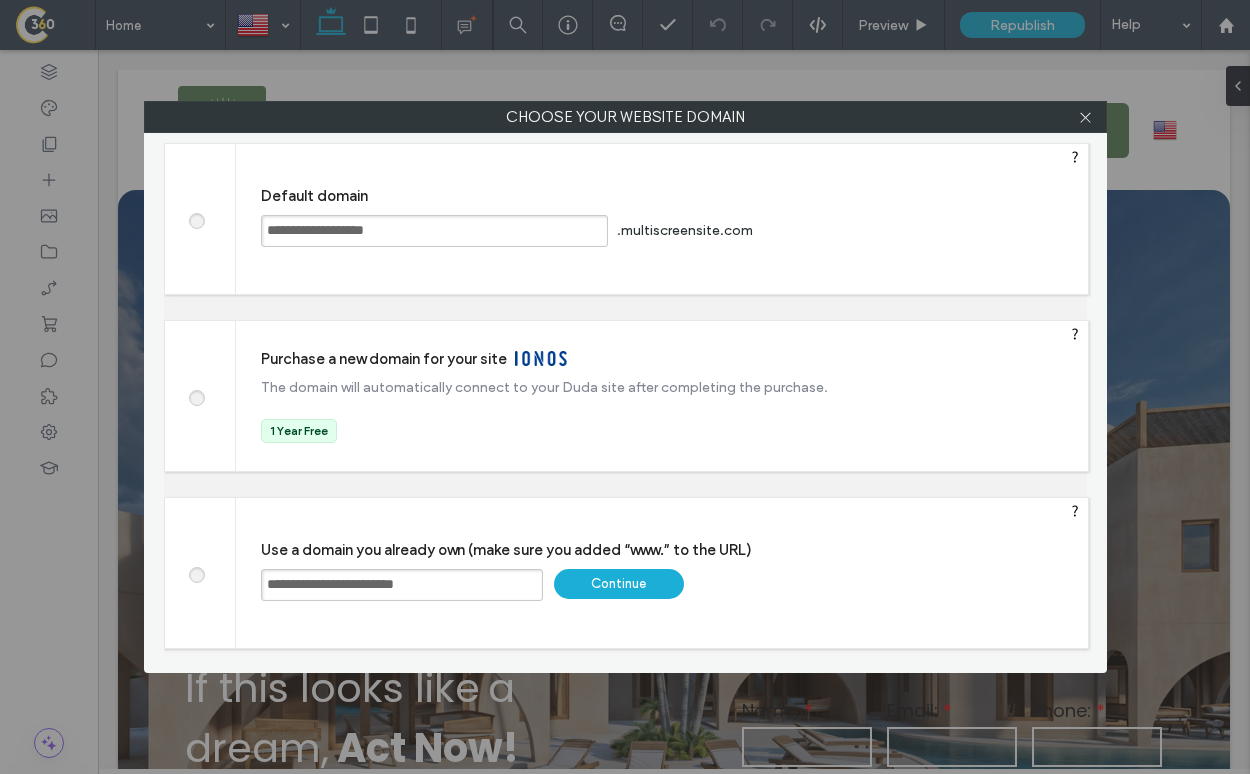 click on "Continue" at bounding box center [619, 584] 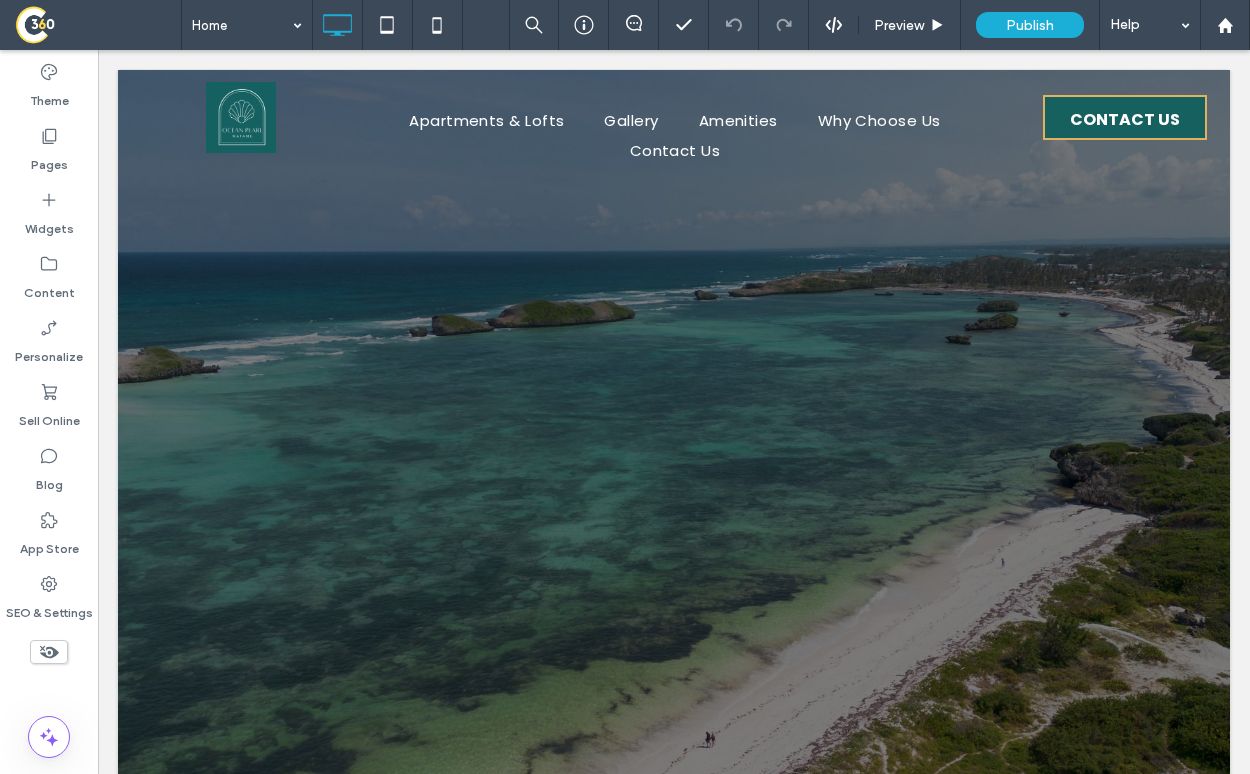 scroll, scrollTop: 0, scrollLeft: 0, axis: both 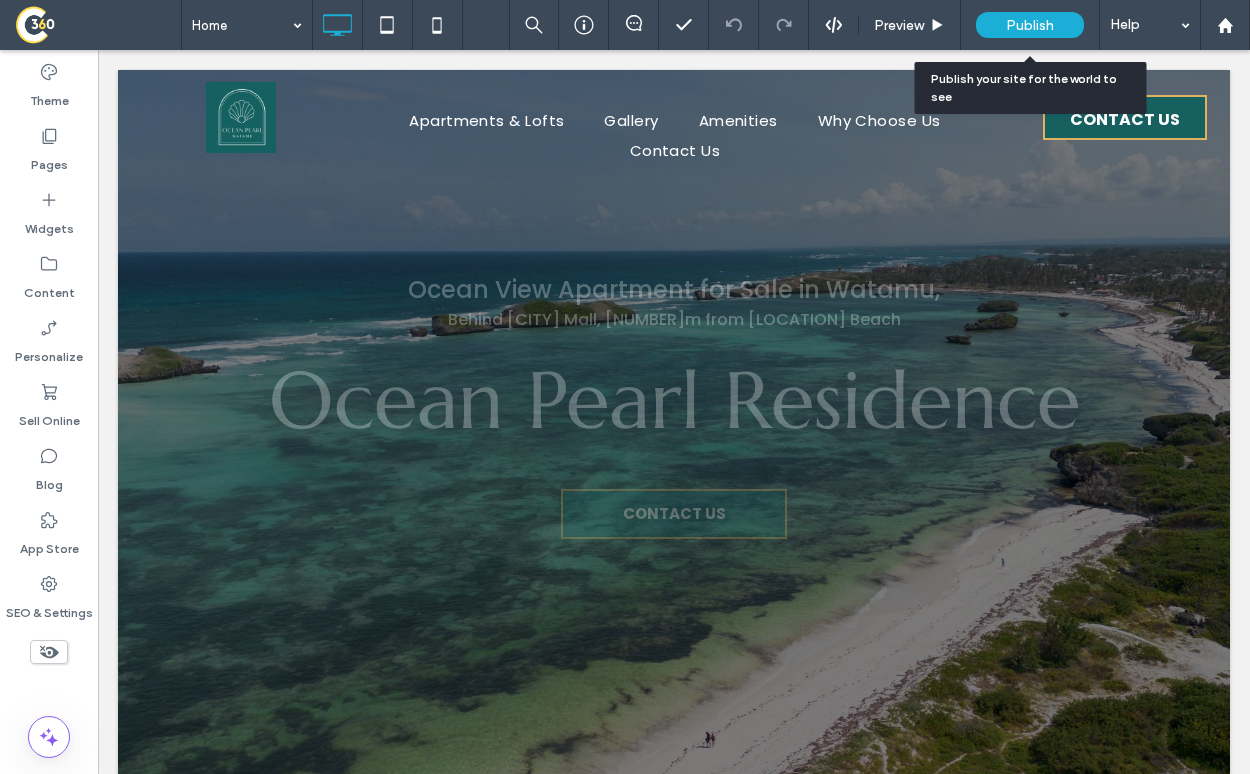 click on "Publish" at bounding box center [1030, 25] 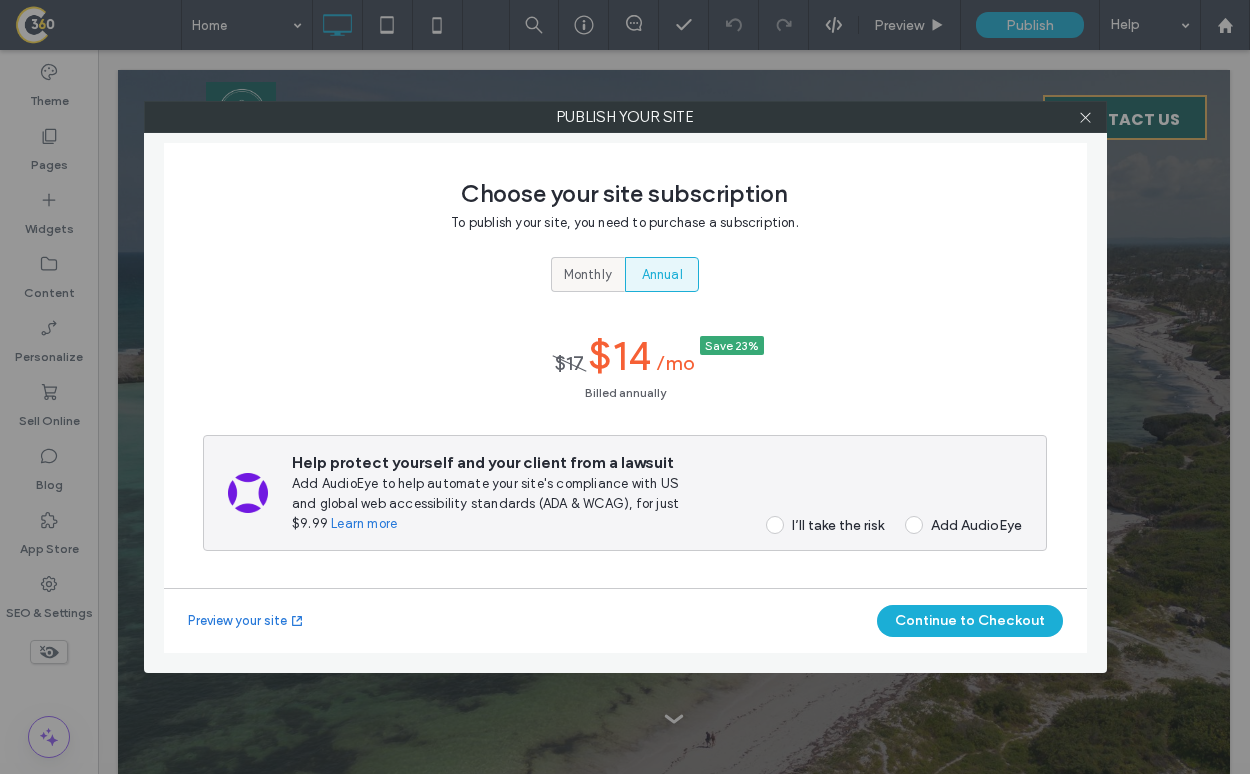 click on "Monthly" at bounding box center [588, 275] 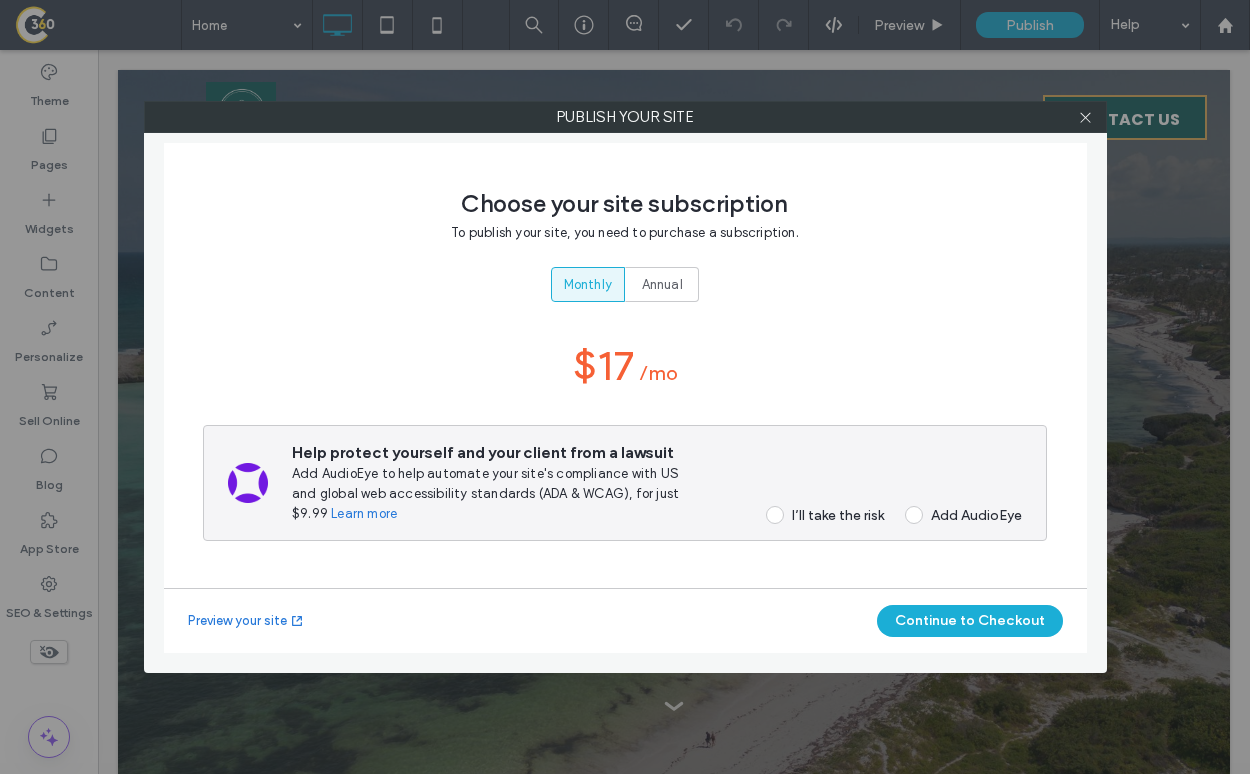click on "I’ll take the risk" at bounding box center [838, 515] 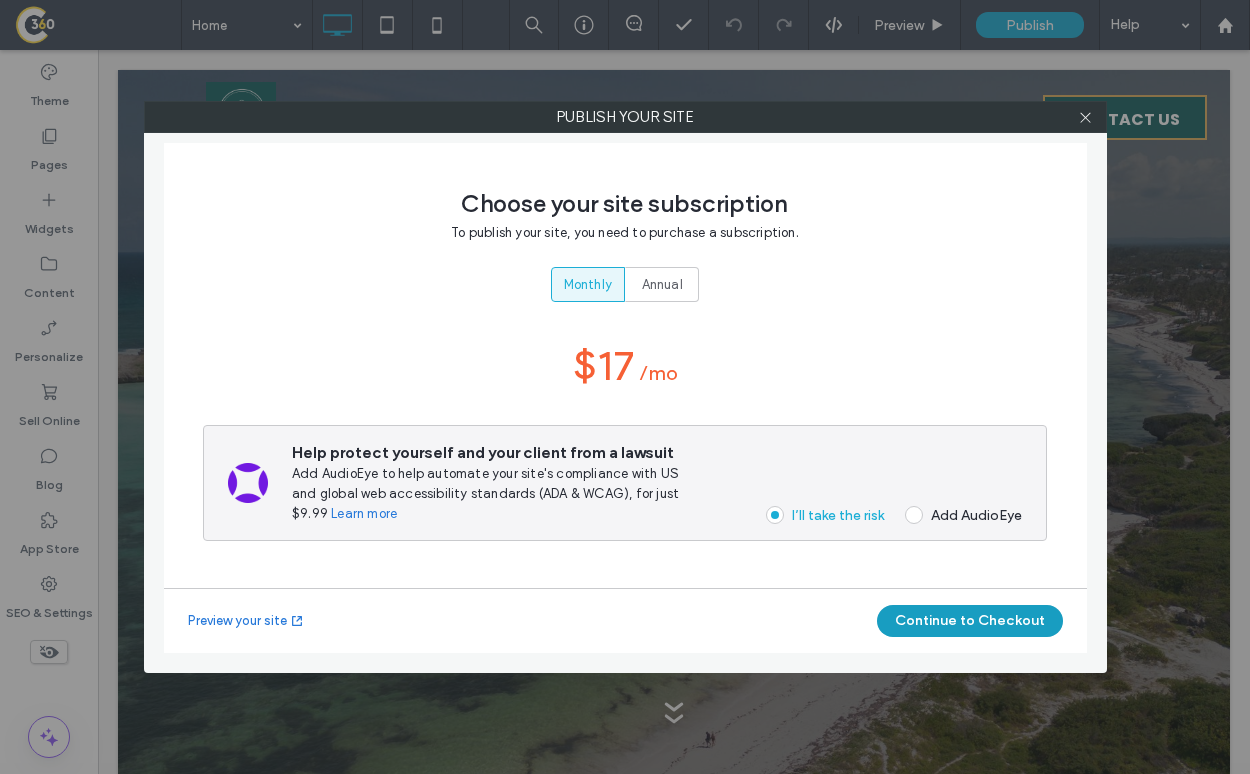 click on "Continue to Checkout" at bounding box center [970, 621] 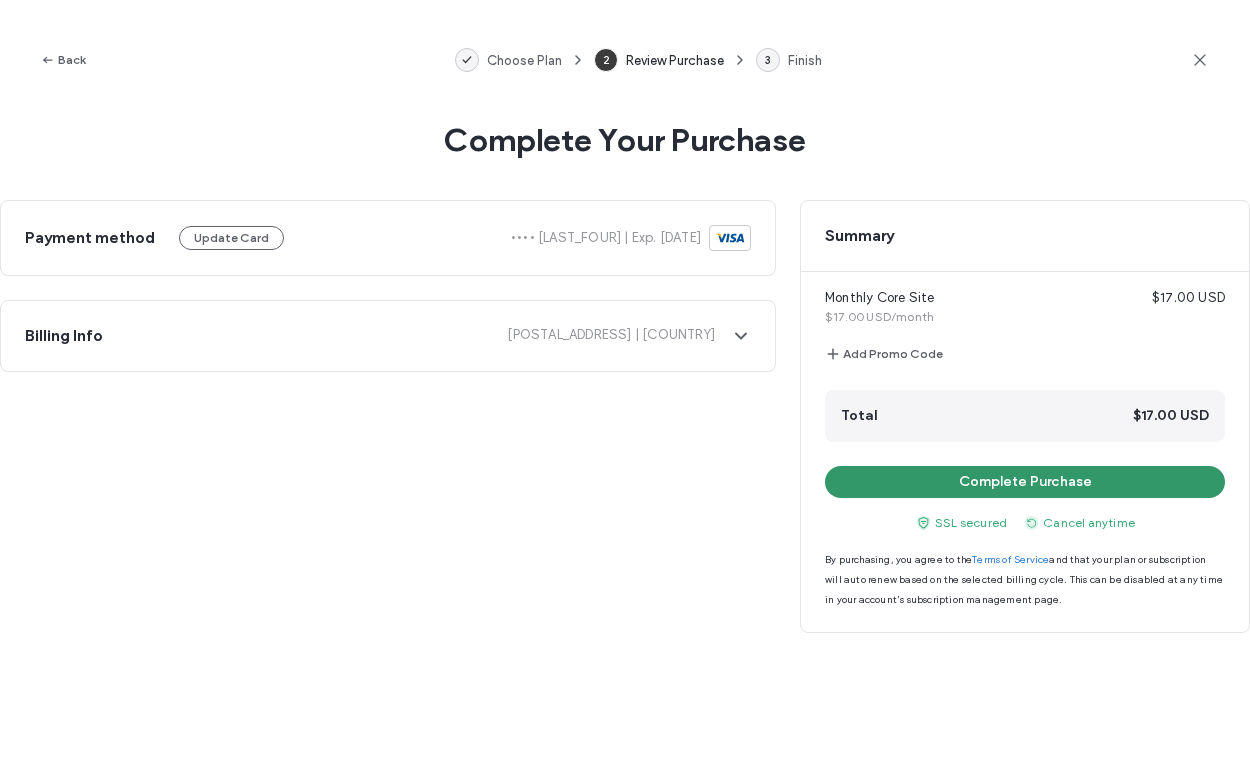 click on "Complete Purchase" at bounding box center (1025, 482) 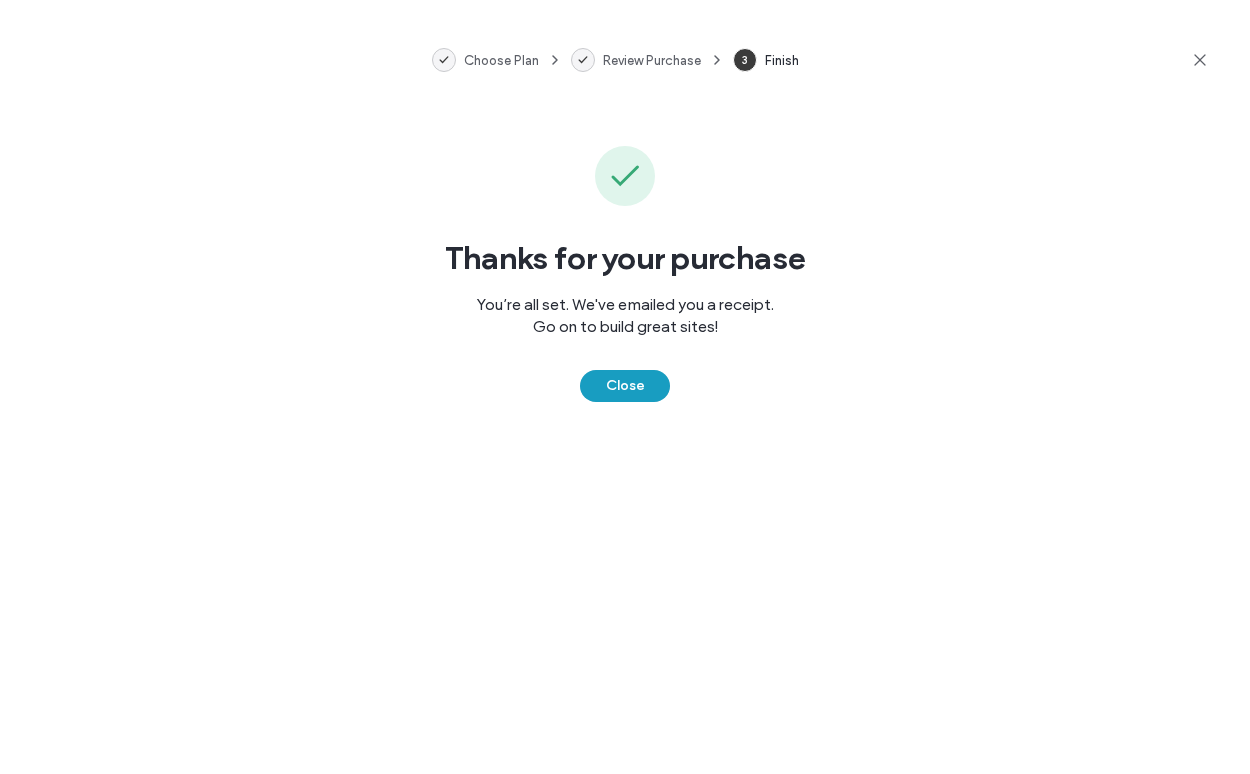click on "Close" at bounding box center [625, 386] 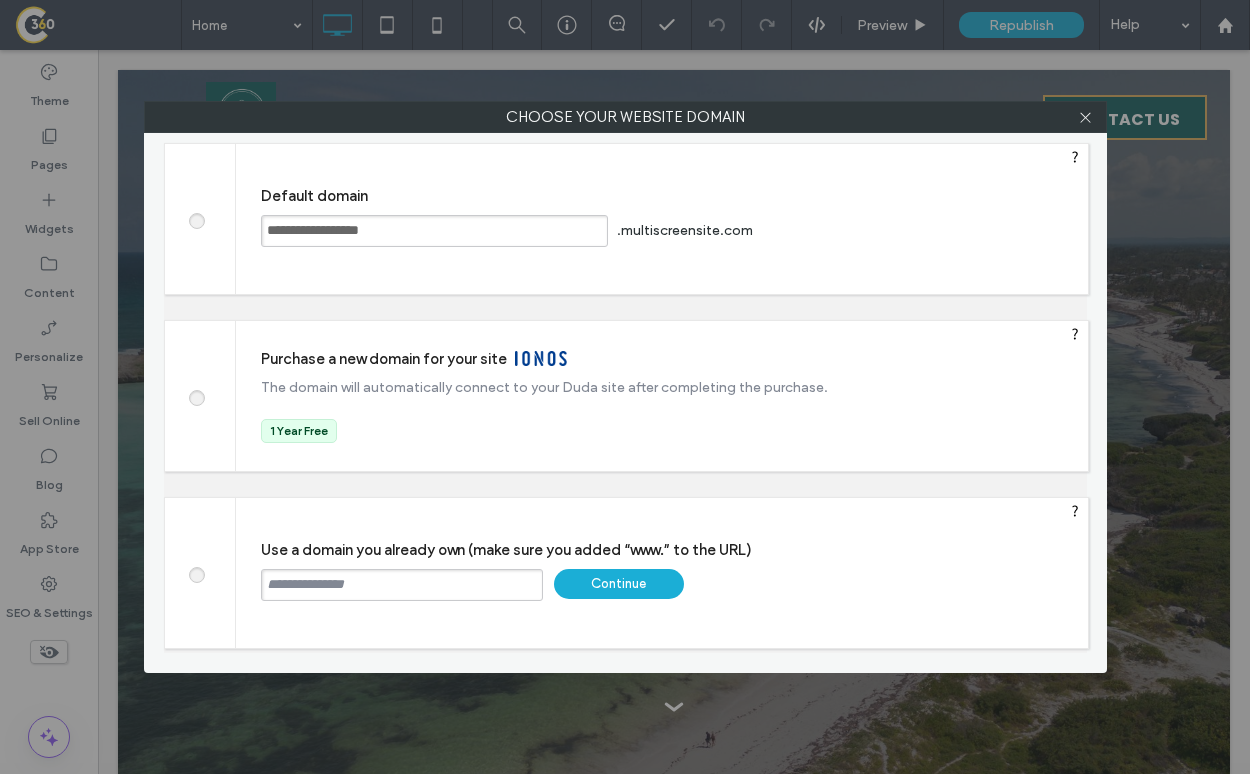 click at bounding box center (402, 585) 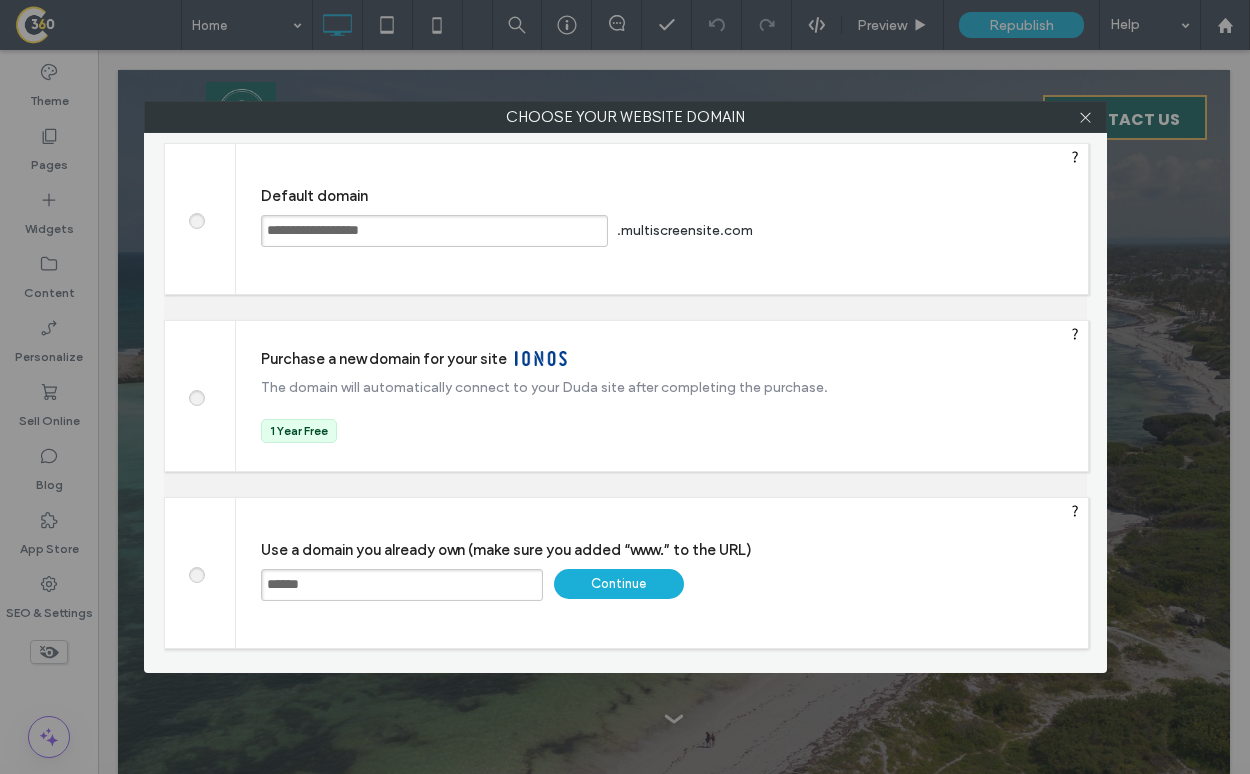 type on "**********" 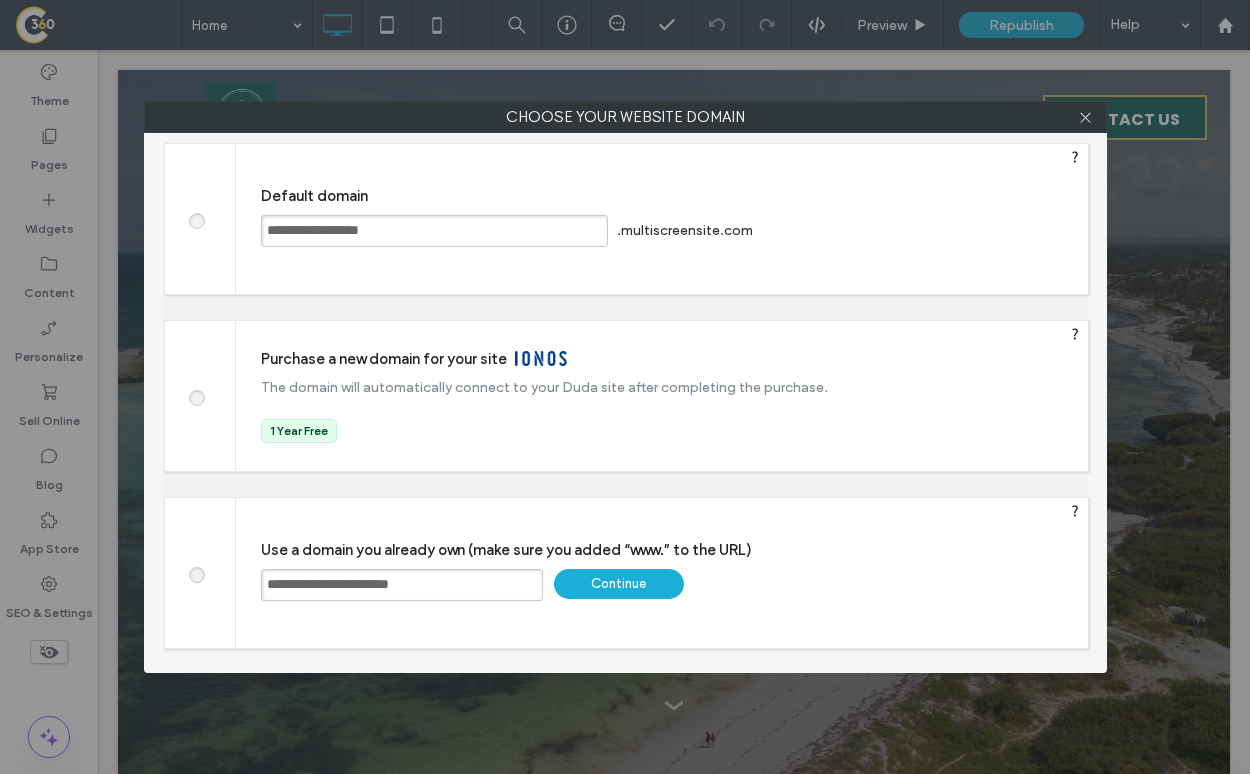 click on "Continue" at bounding box center (619, 584) 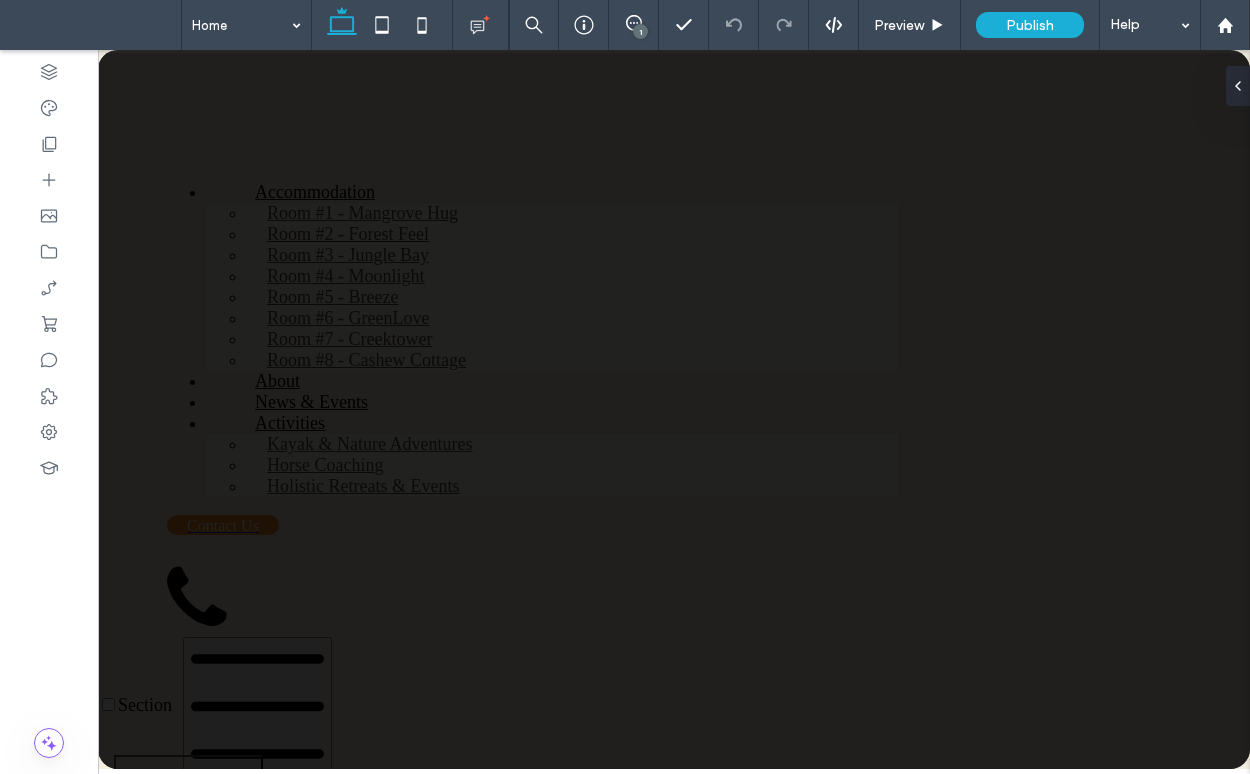 scroll, scrollTop: 0, scrollLeft: 0, axis: both 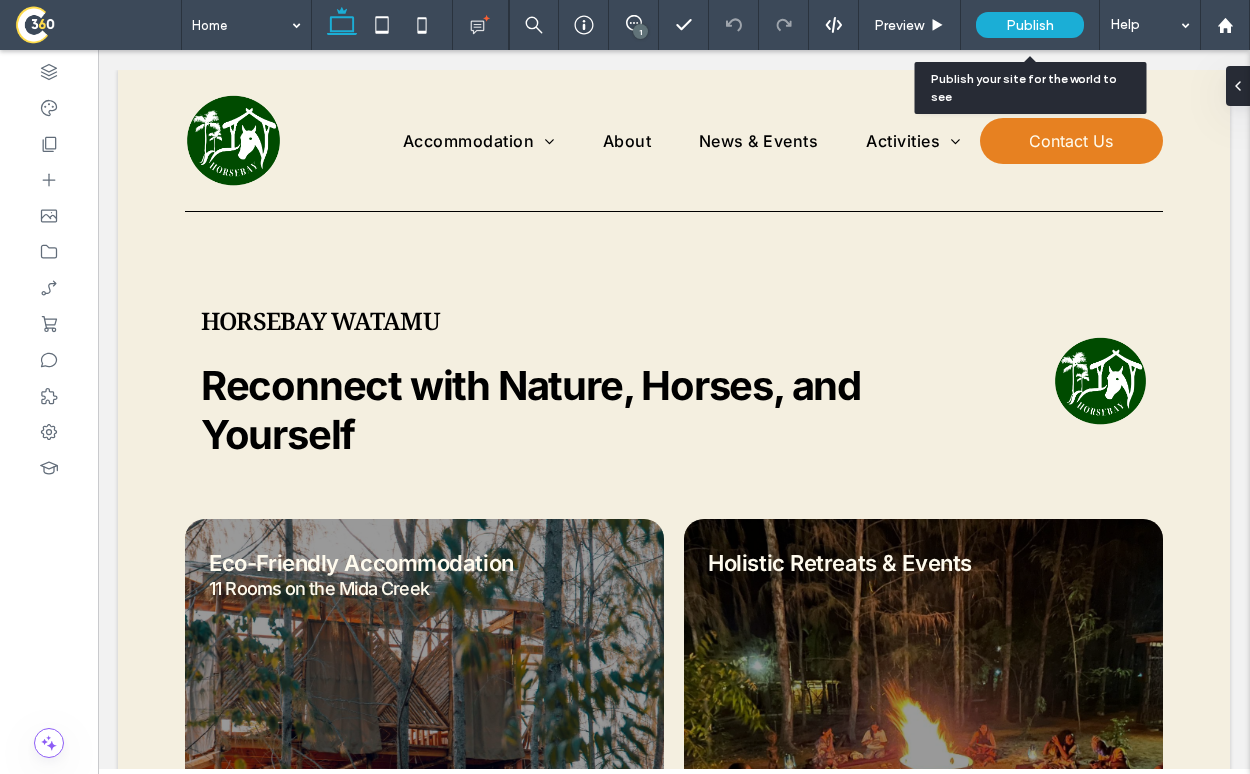 click on "Publish" at bounding box center [1030, 25] 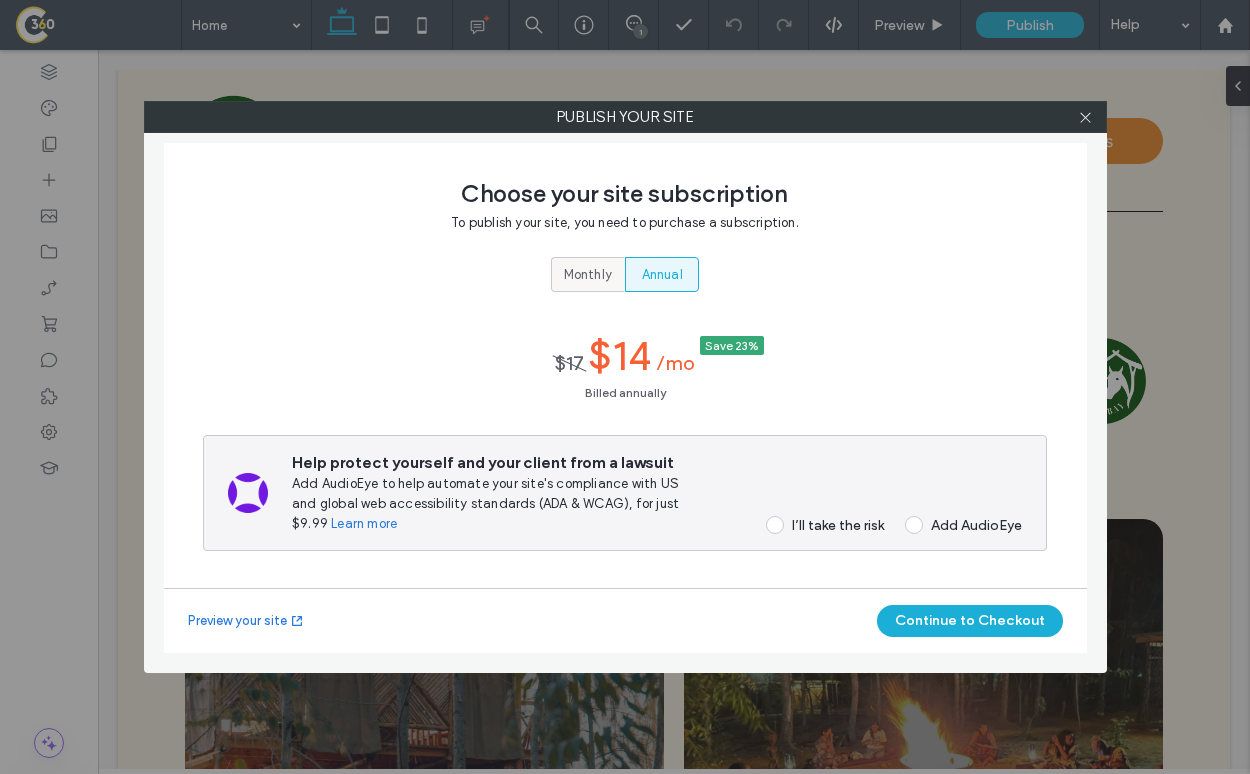 click on "Monthly" at bounding box center [588, 275] 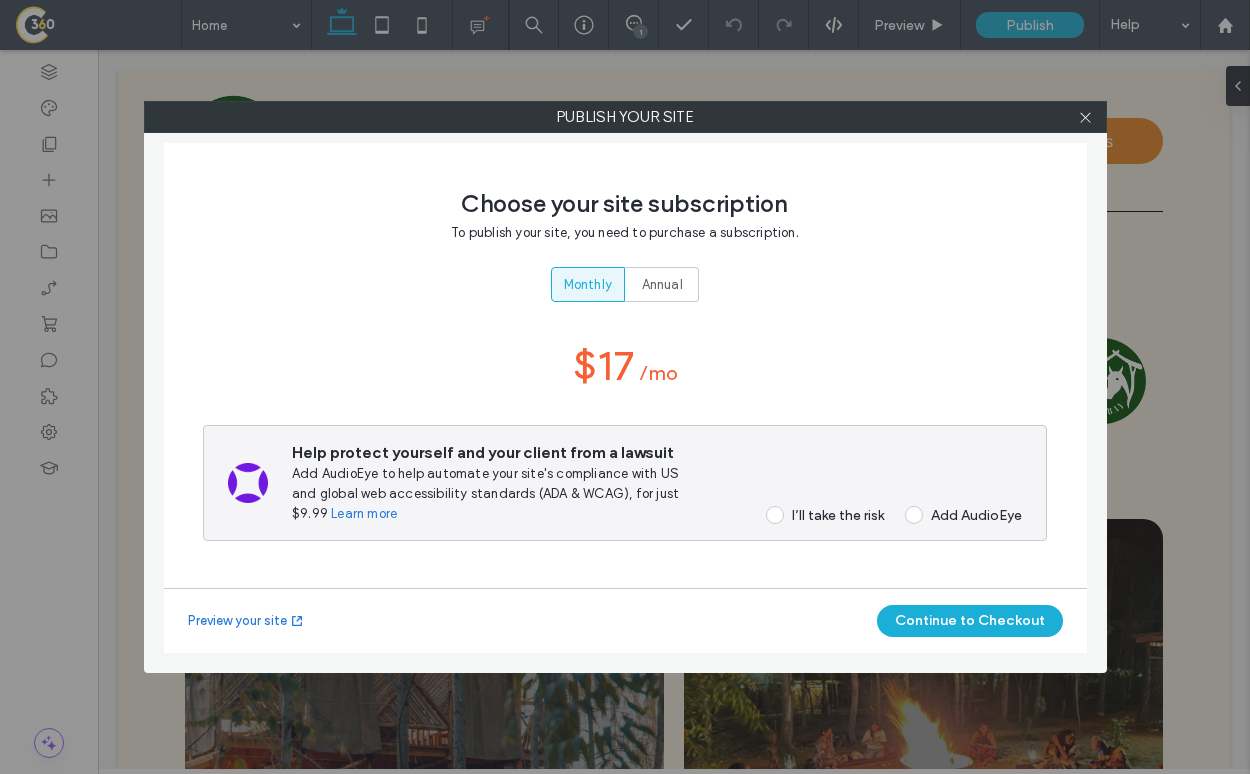 click on "I’ll take the risk" at bounding box center [838, 515] 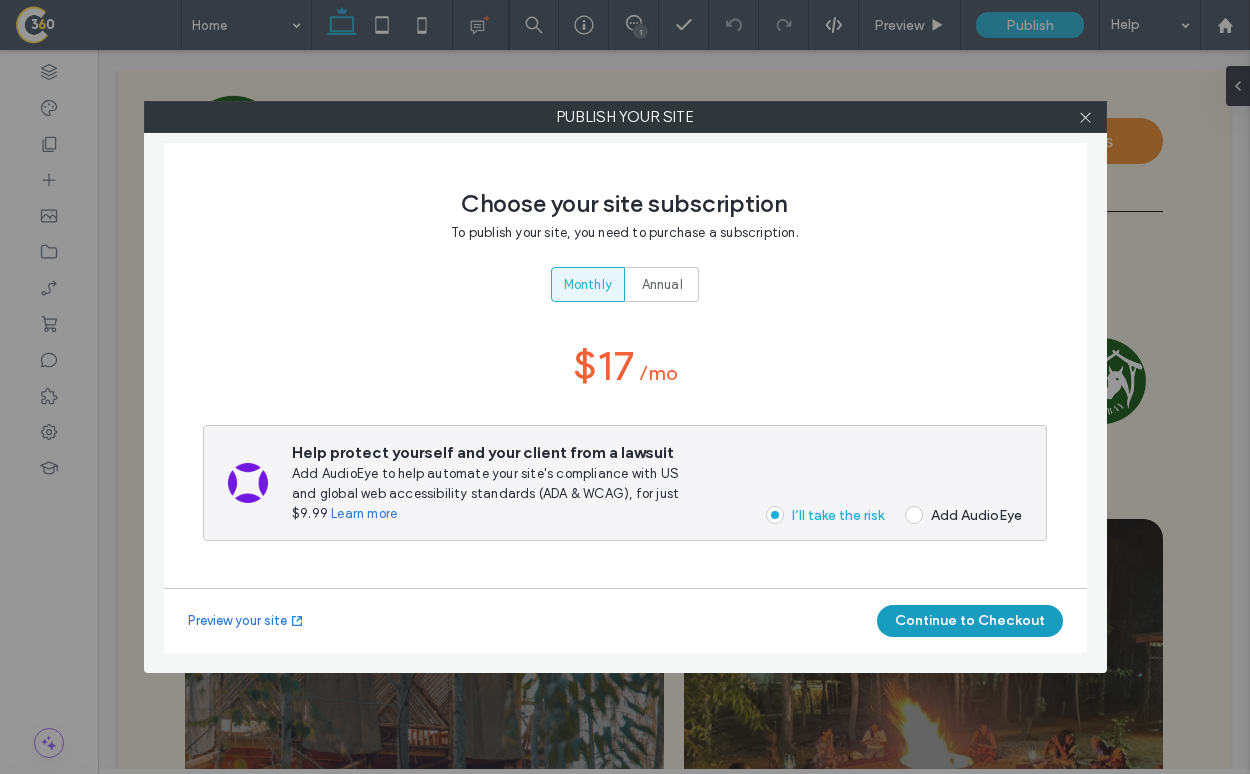 click on "Continue to Checkout" at bounding box center (970, 621) 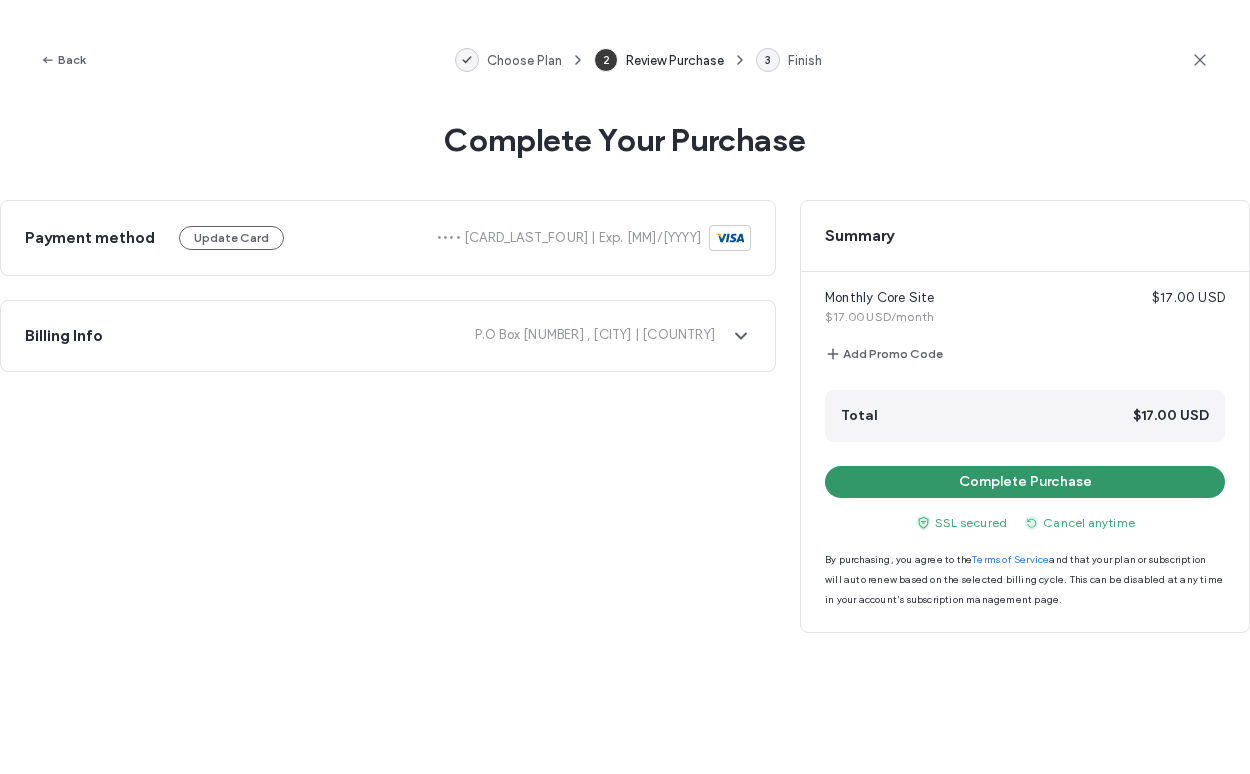 click on "Complete Purchase" at bounding box center (1025, 482) 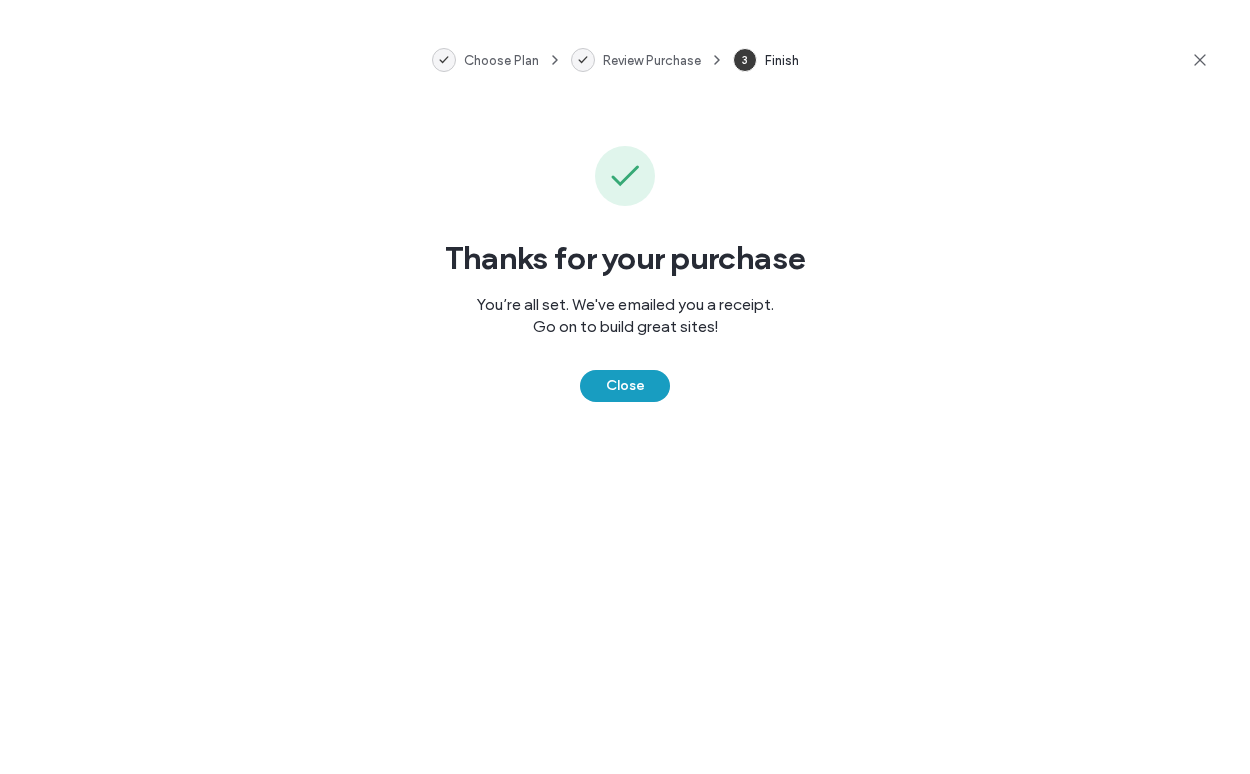 click on "Close" at bounding box center (625, 386) 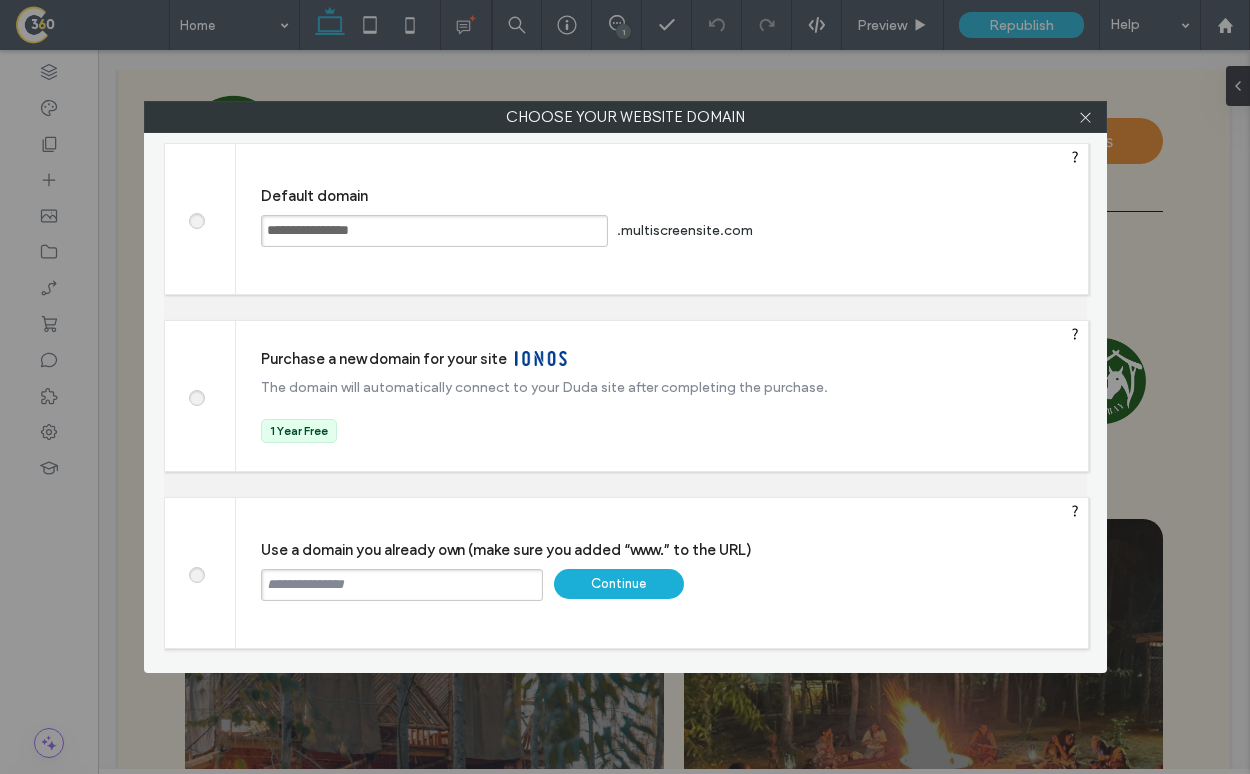 click at bounding box center (402, 585) 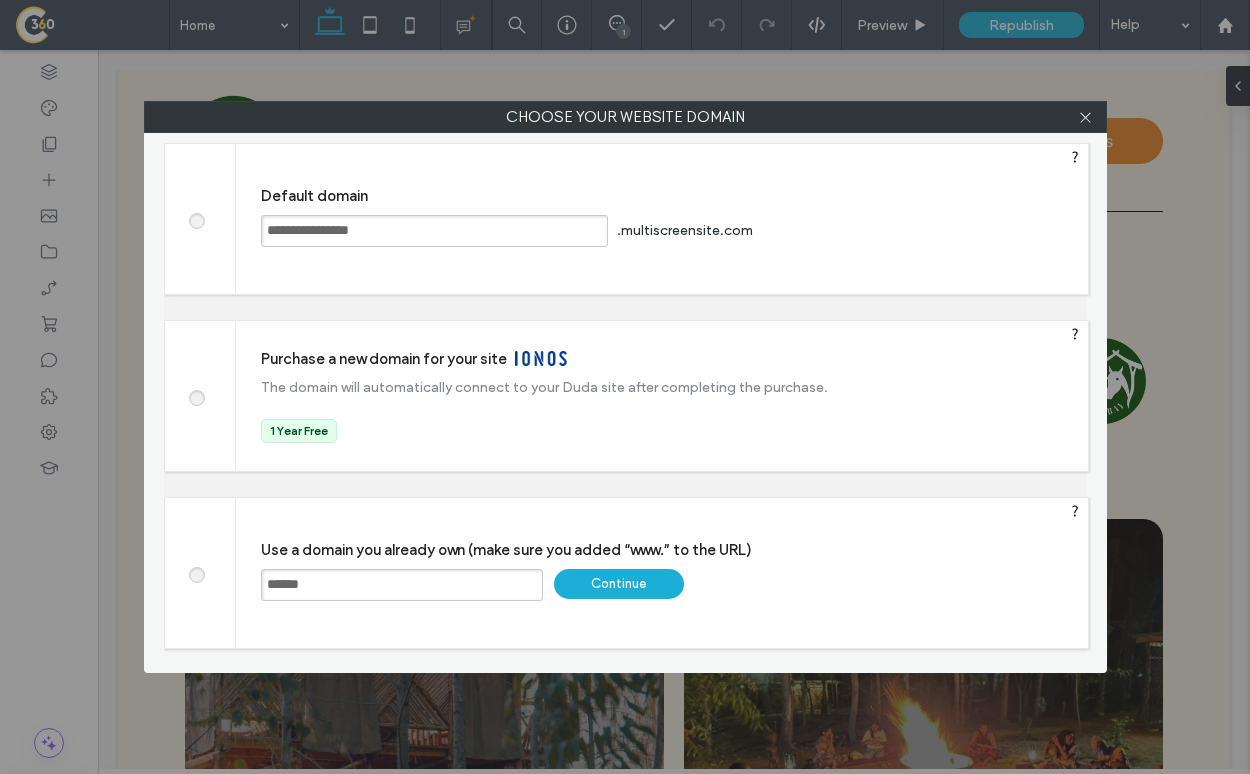 type on "**********" 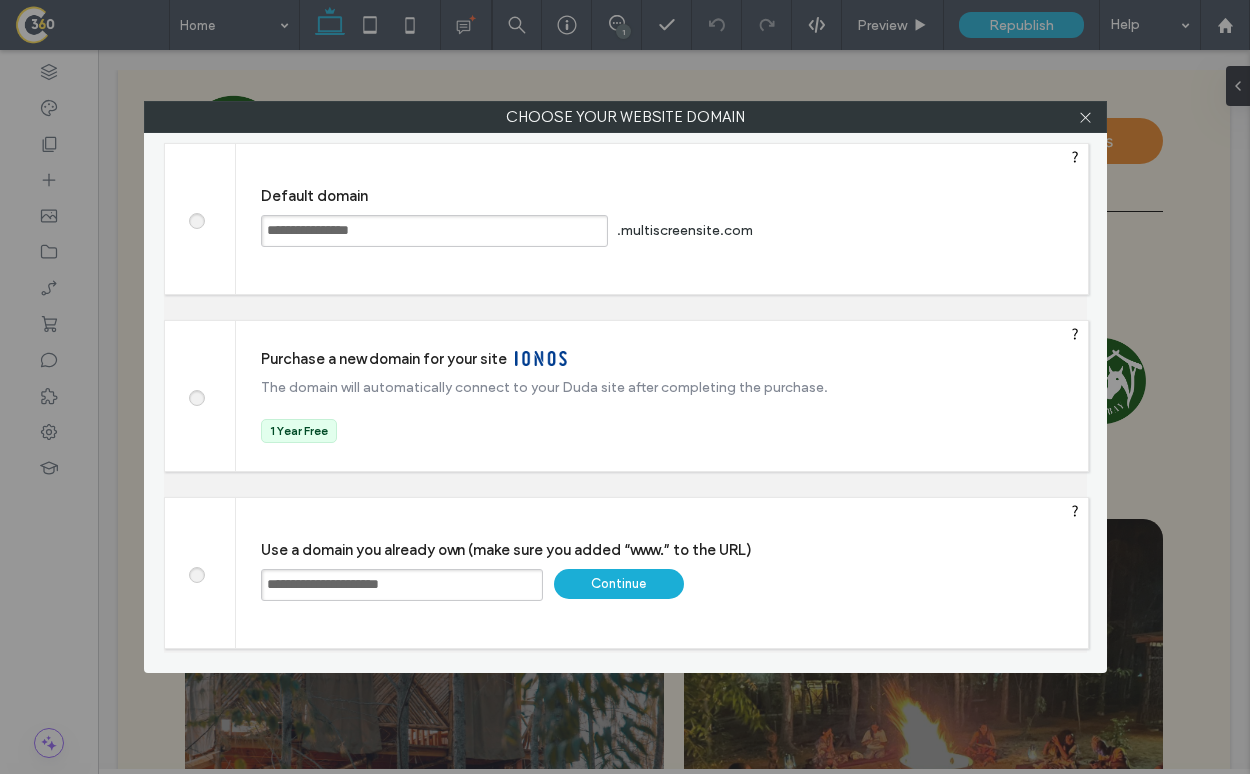 click on "Continue" at bounding box center (619, 584) 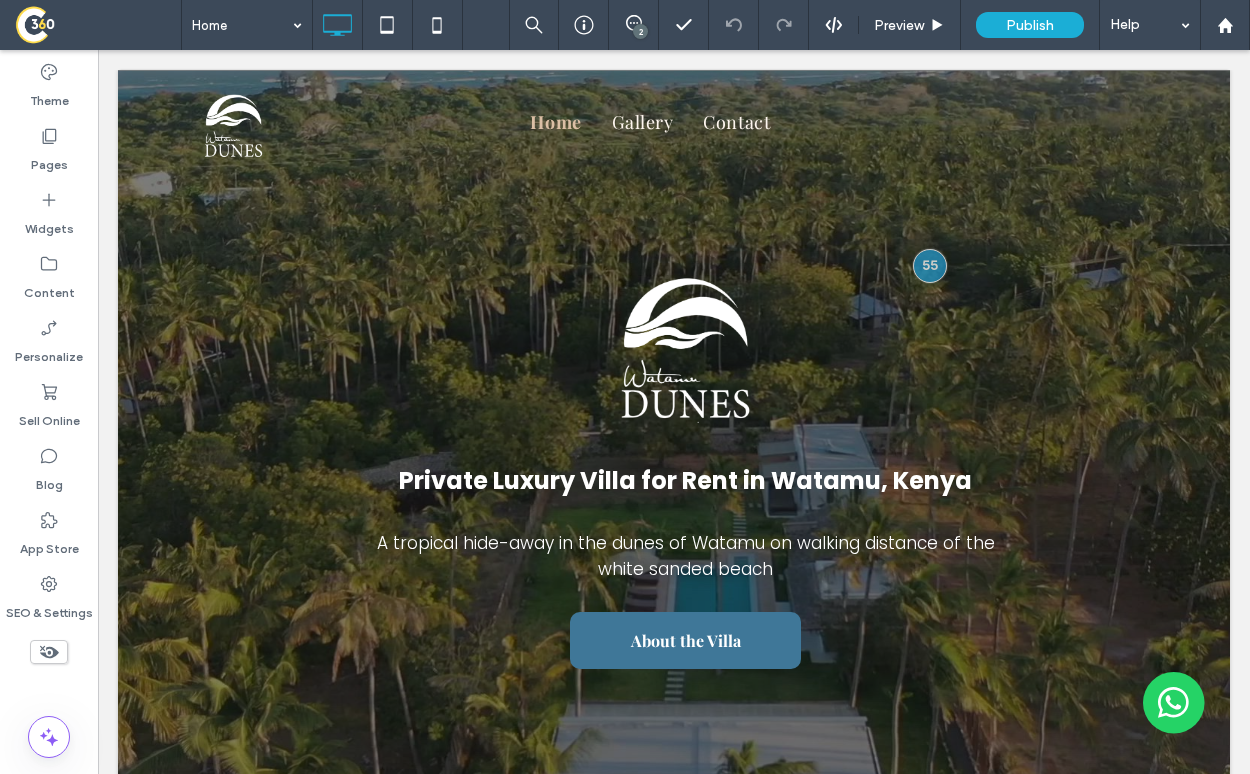 scroll, scrollTop: 0, scrollLeft: 0, axis: both 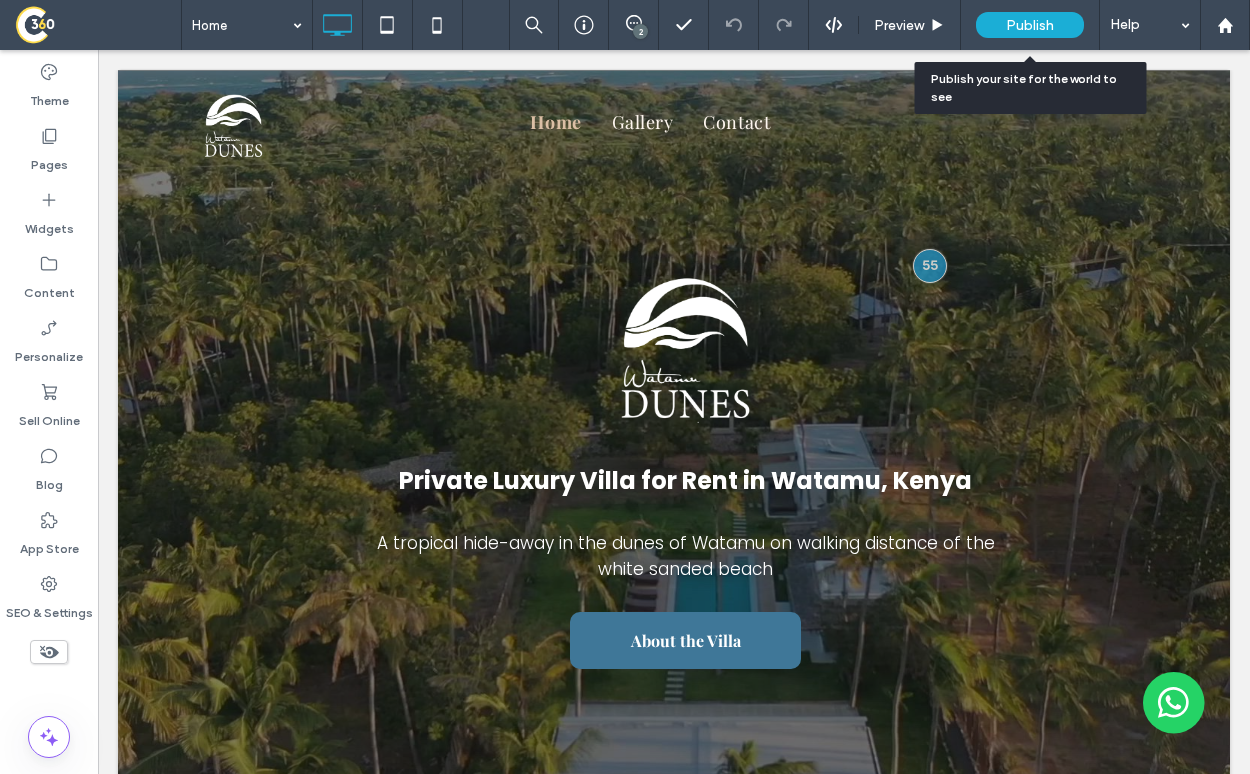 click on "Publish" at bounding box center [1030, 25] 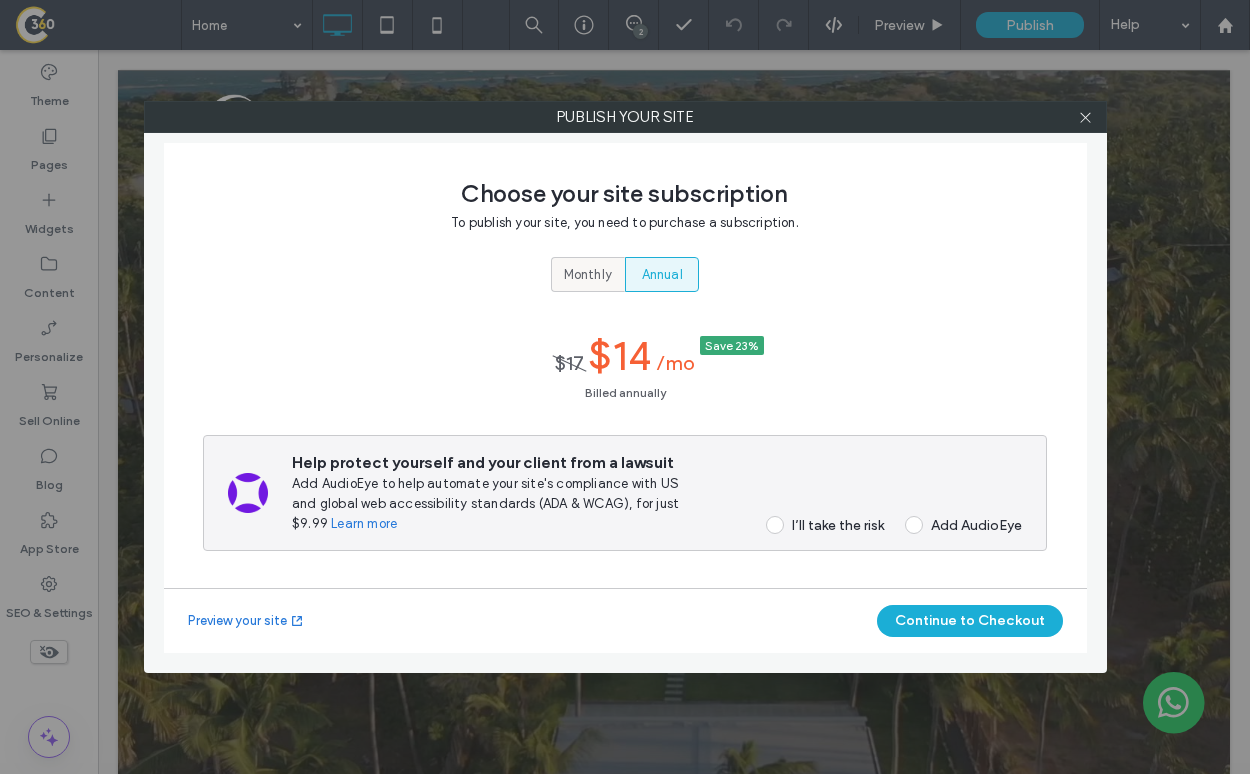 click on "Monthly" at bounding box center [588, 275] 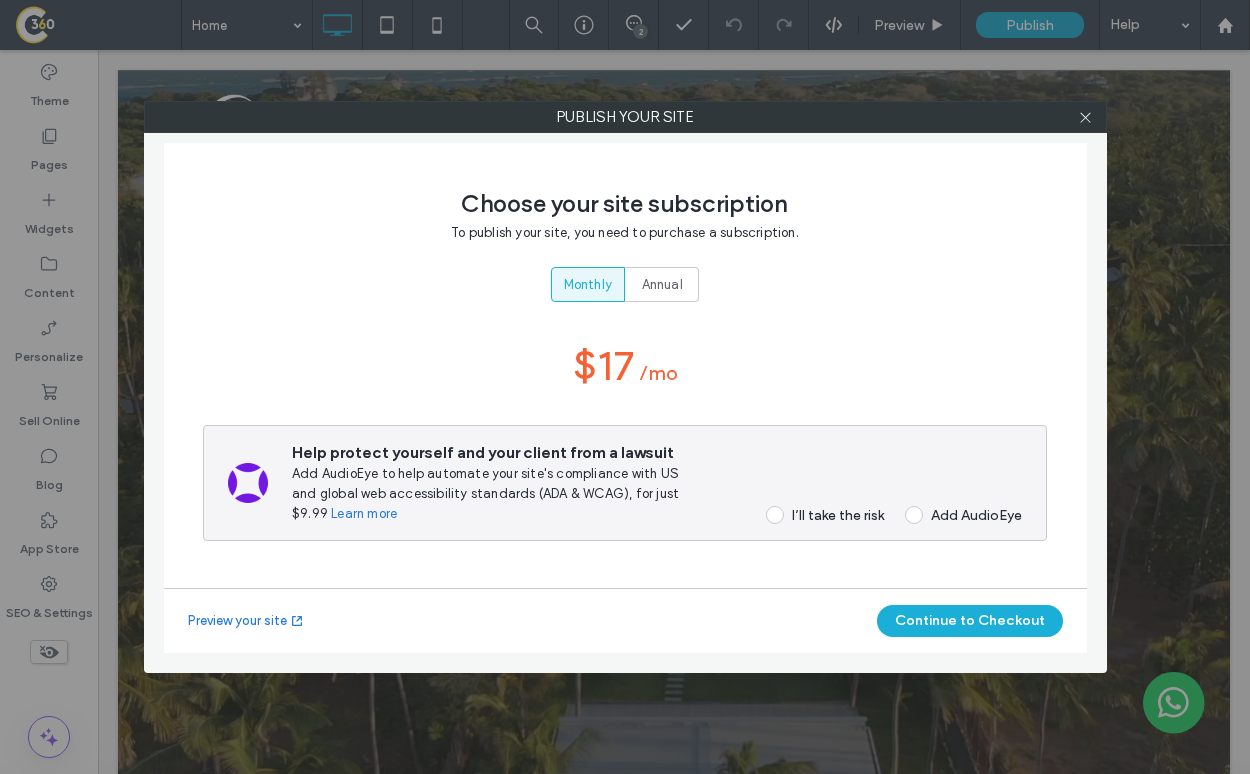 click on "I’ll take the risk" at bounding box center (838, 515) 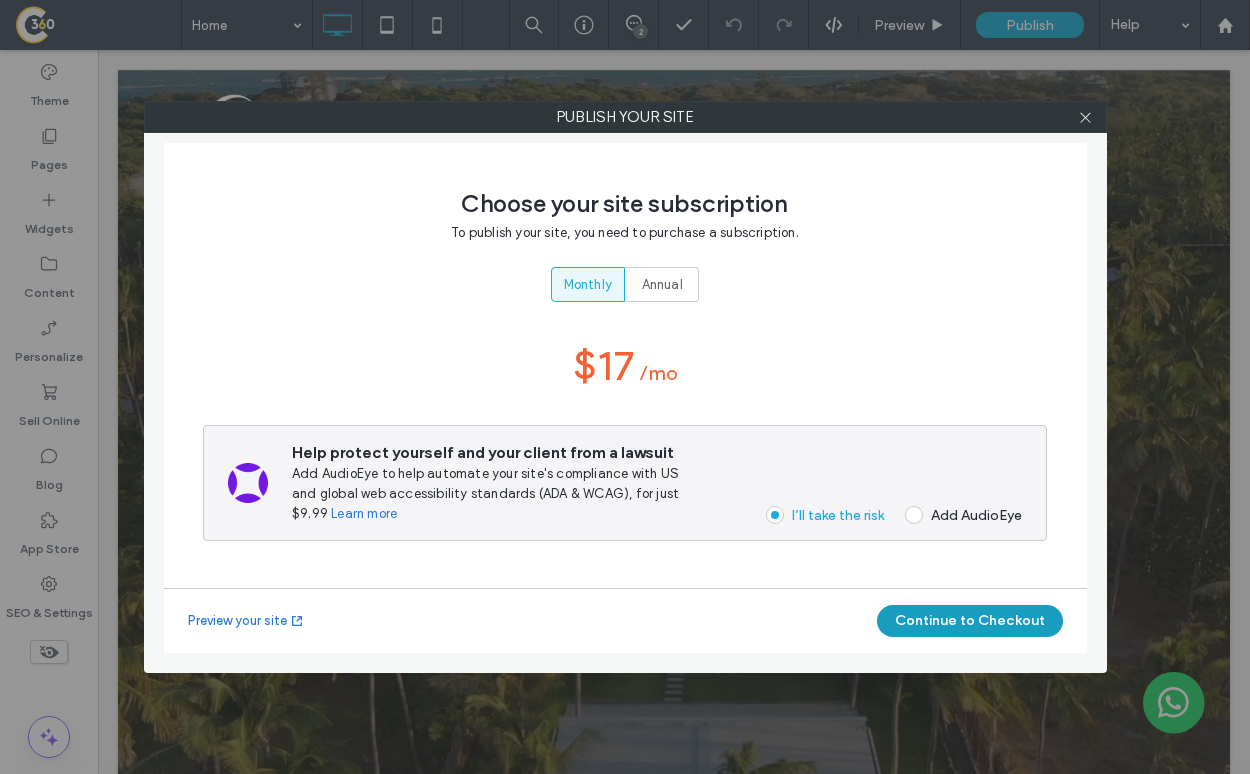 click on "Continue to Checkout" at bounding box center [970, 621] 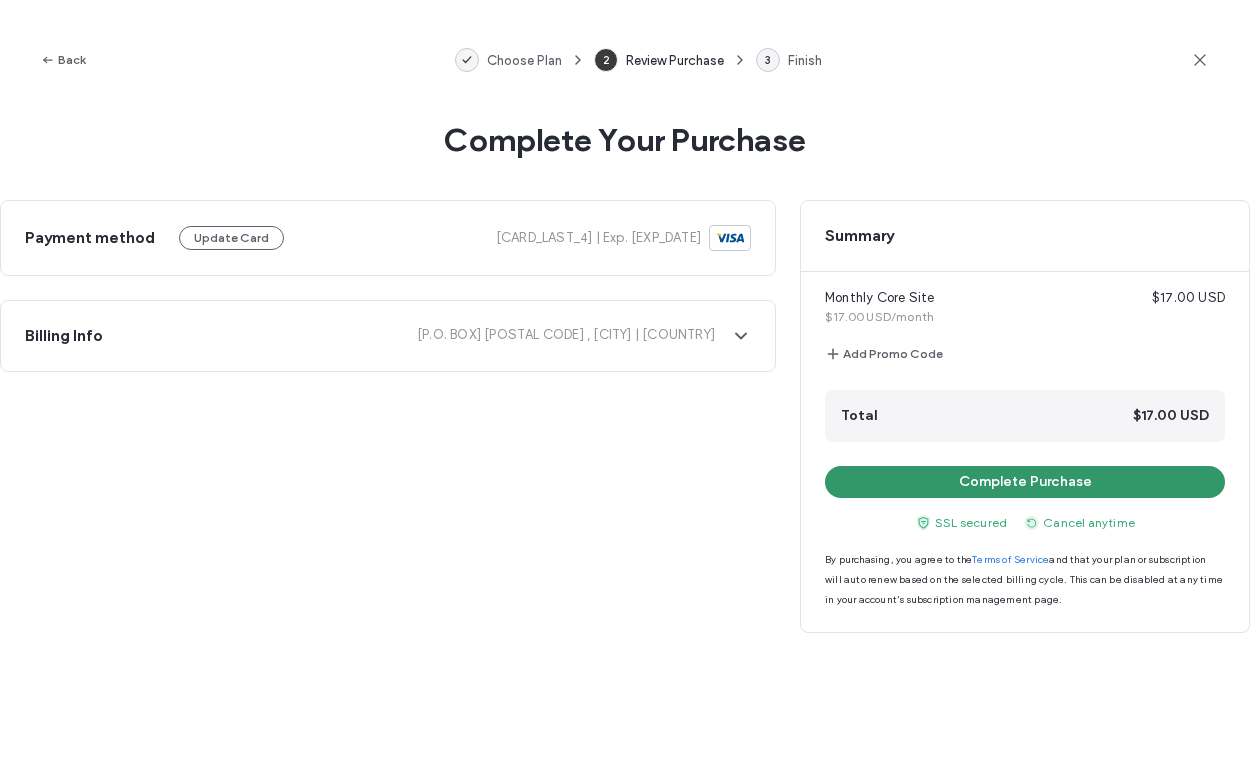 click on "Complete Purchase" at bounding box center (1025, 482) 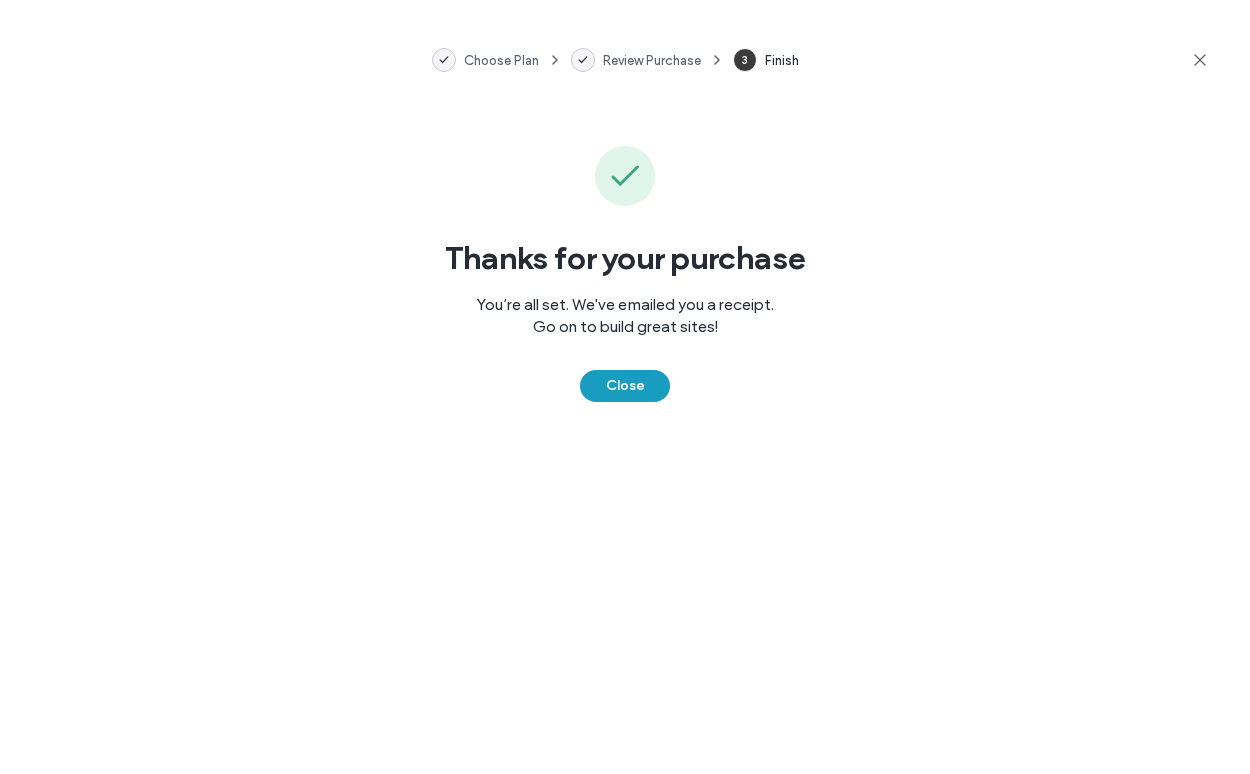 click on "Close" at bounding box center [625, 386] 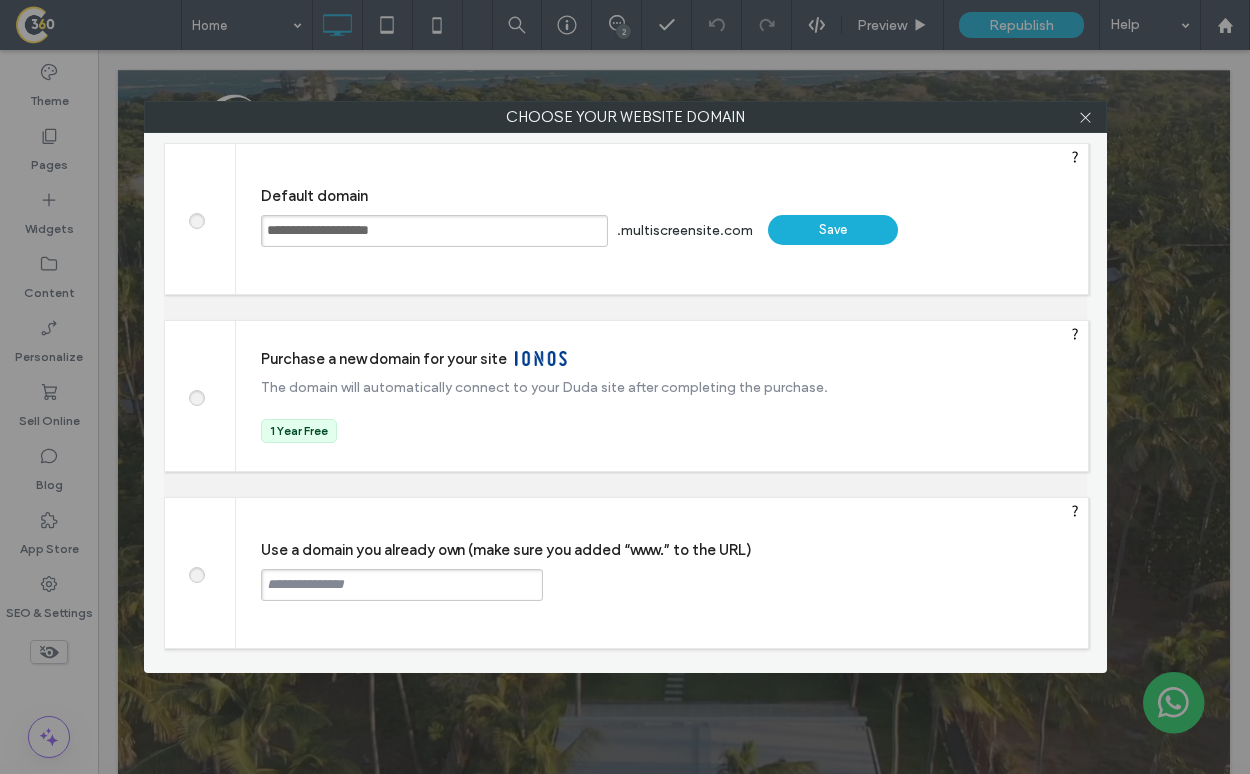 click at bounding box center [402, 585] 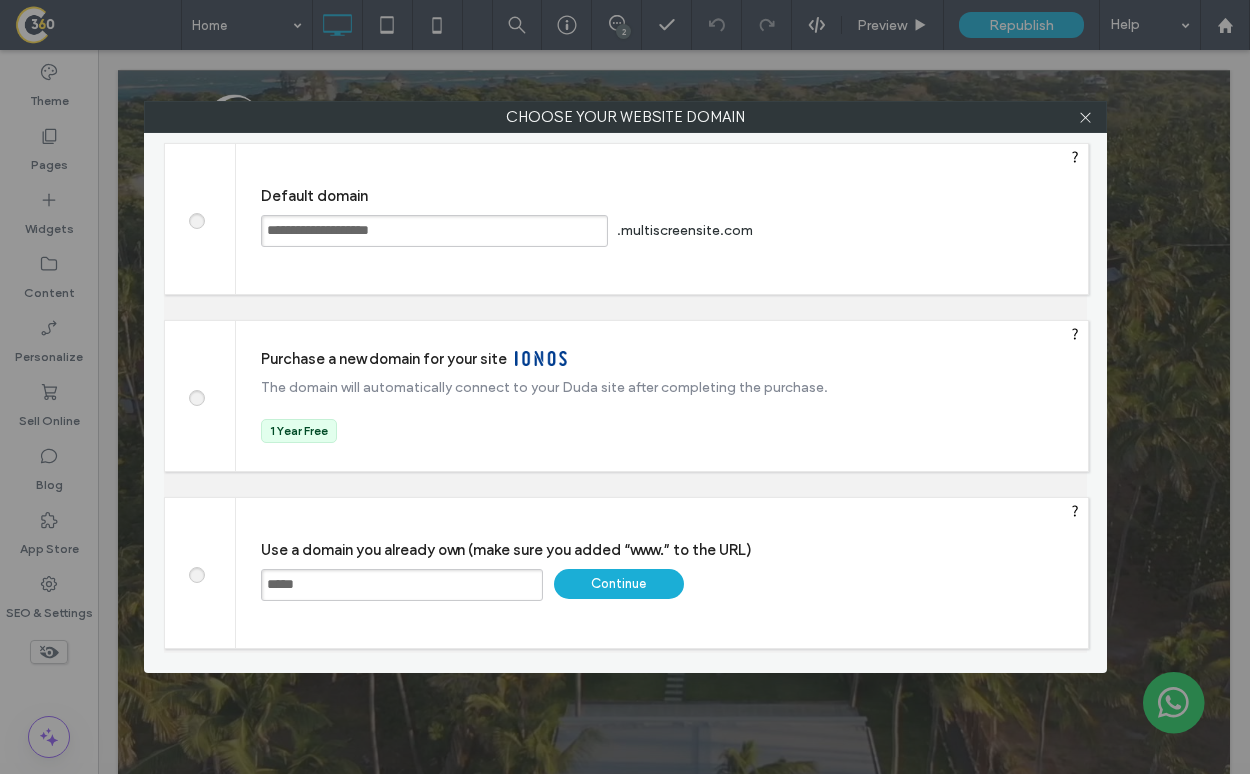 type on "**********" 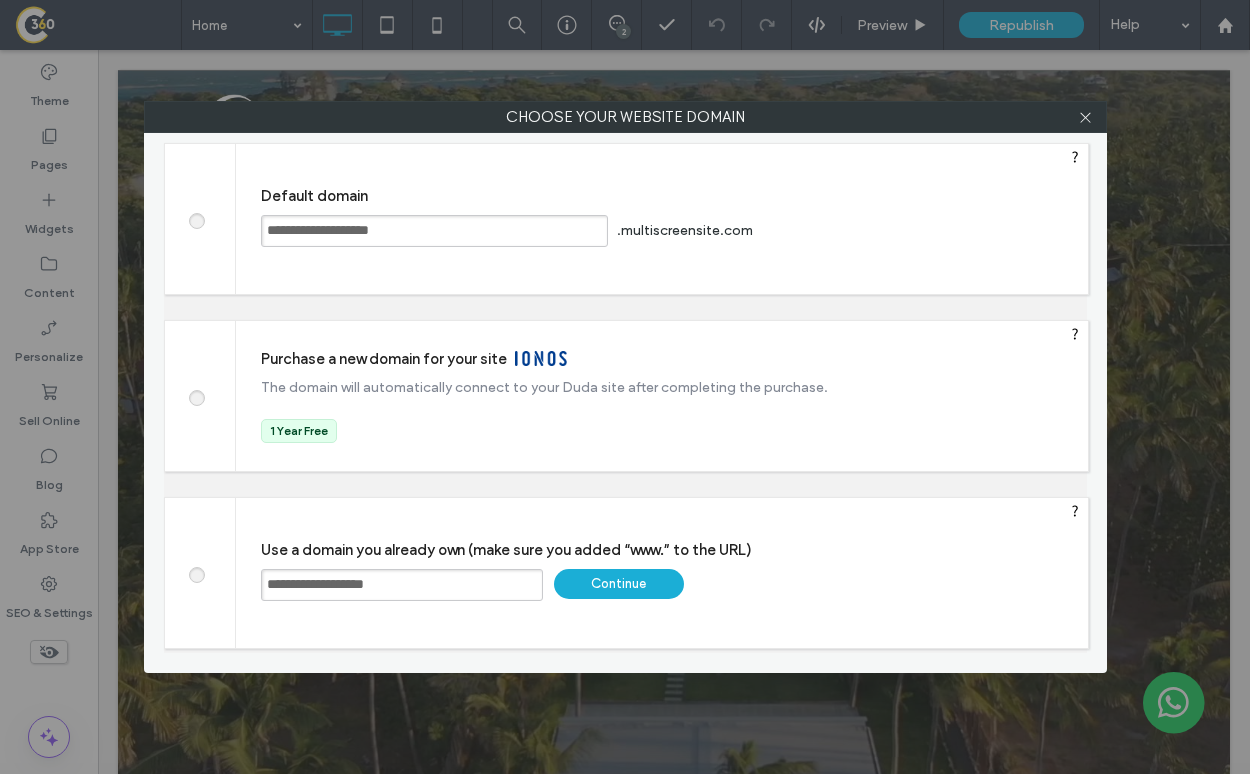 click on "Continue" at bounding box center [619, 584] 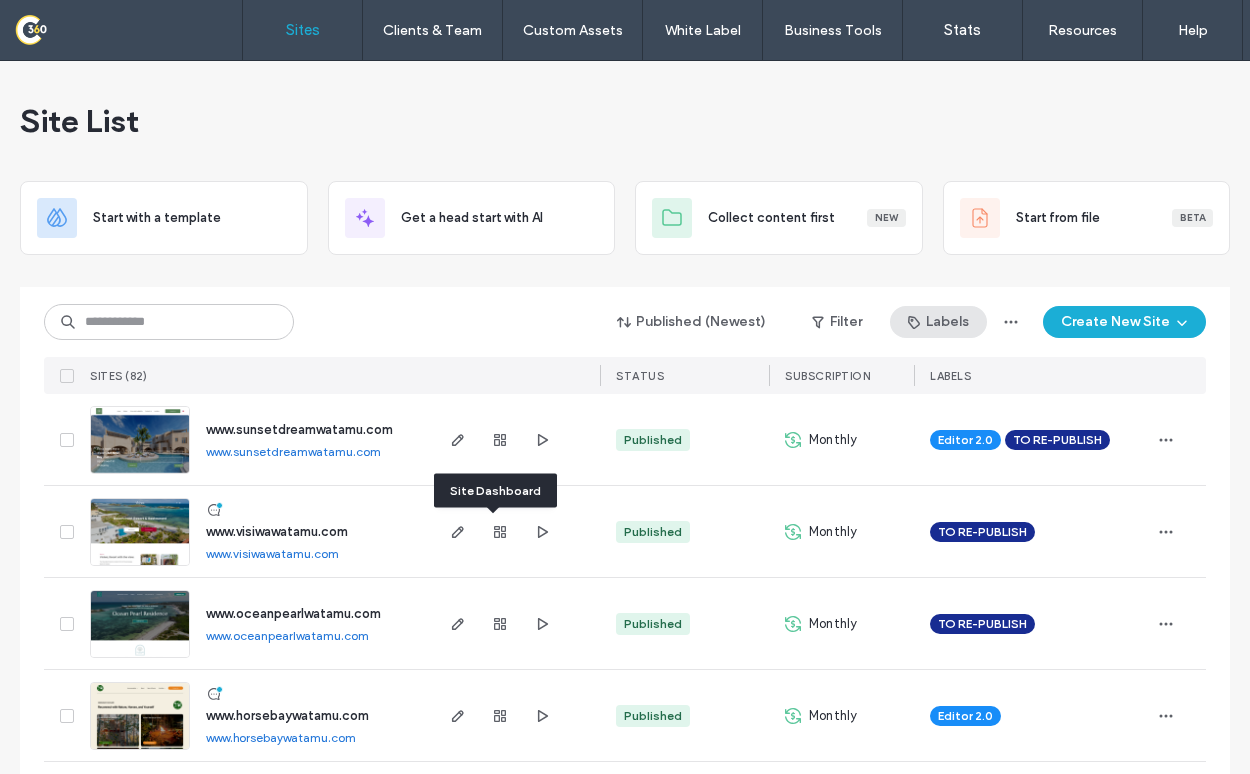 scroll, scrollTop: 0, scrollLeft: 0, axis: both 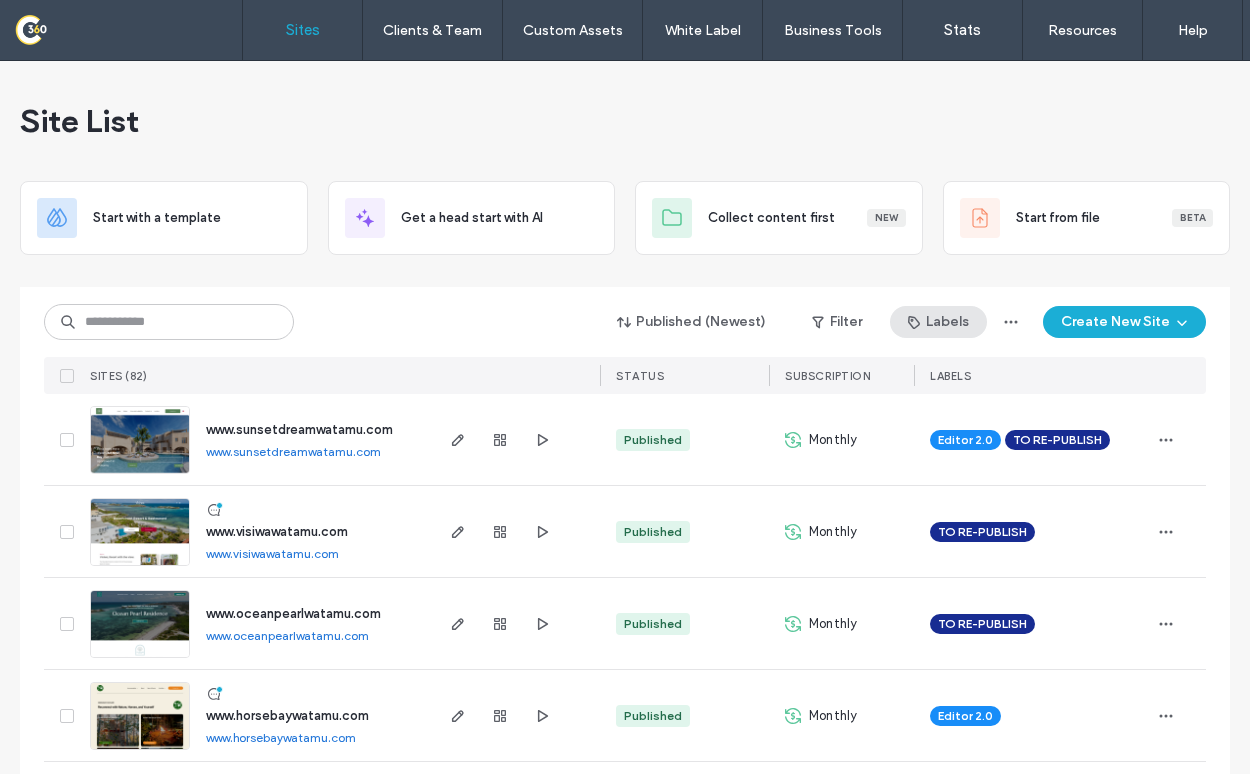 click on "Labels" at bounding box center [938, 322] 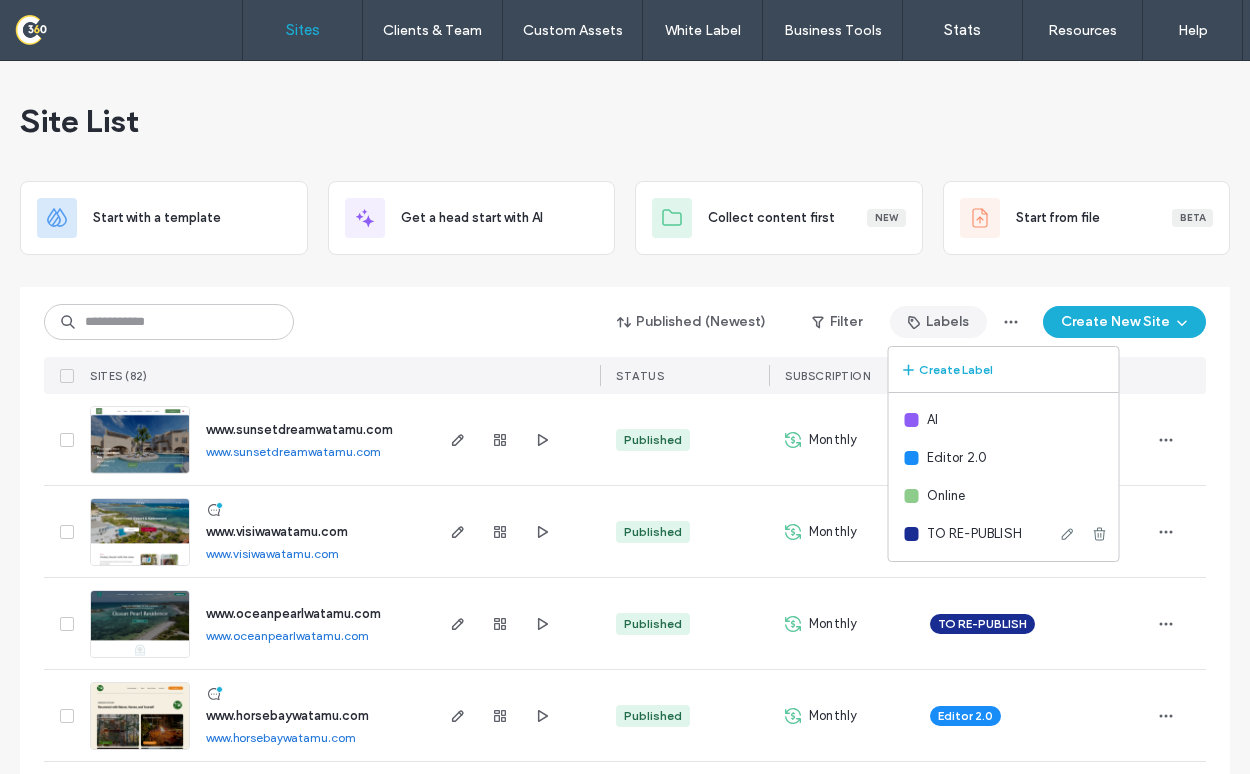 click on "TO RE-PUBLISH" at bounding box center (1004, 534) 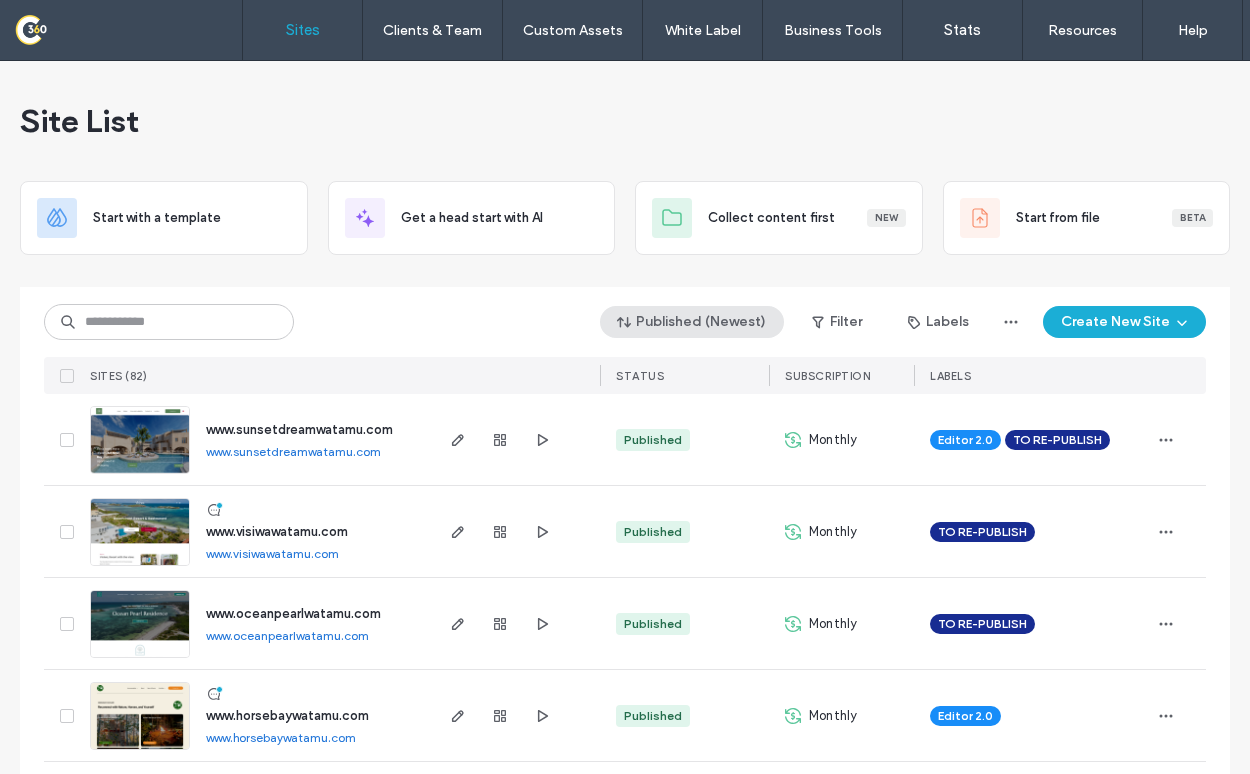 click on "Published (Newest)" at bounding box center [692, 322] 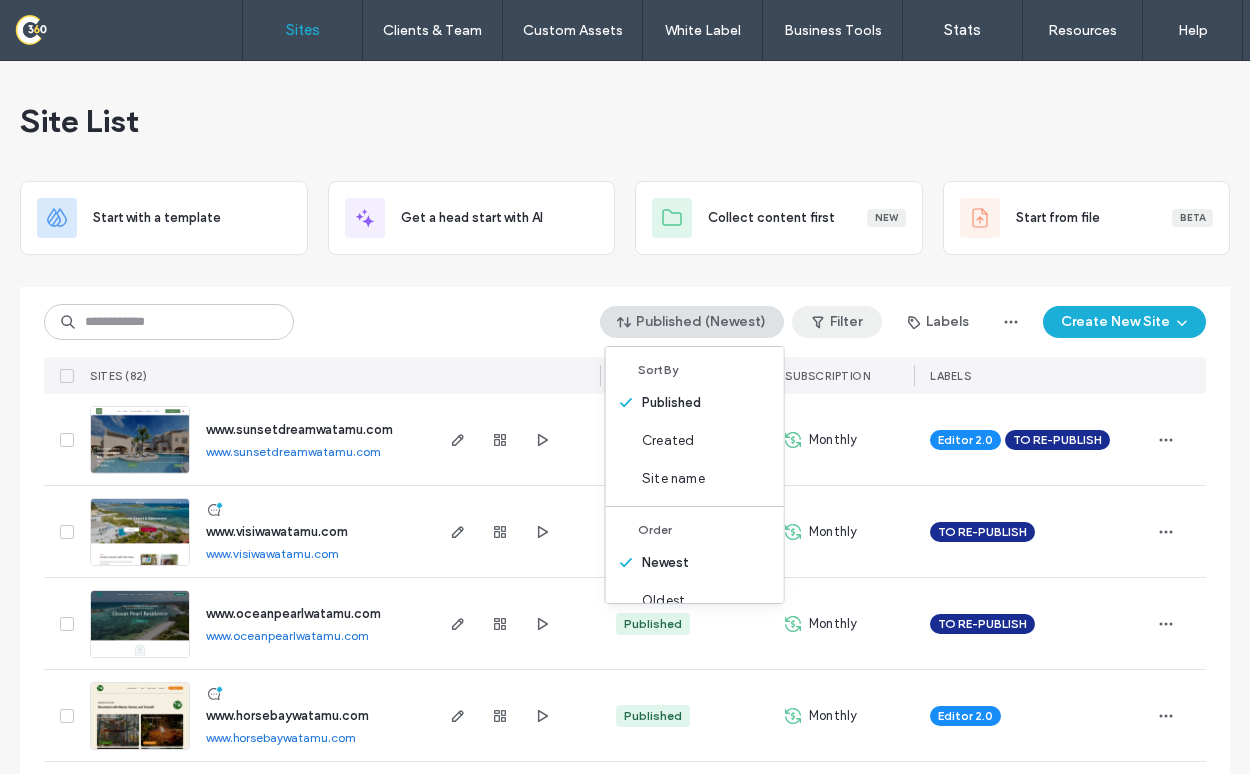 click 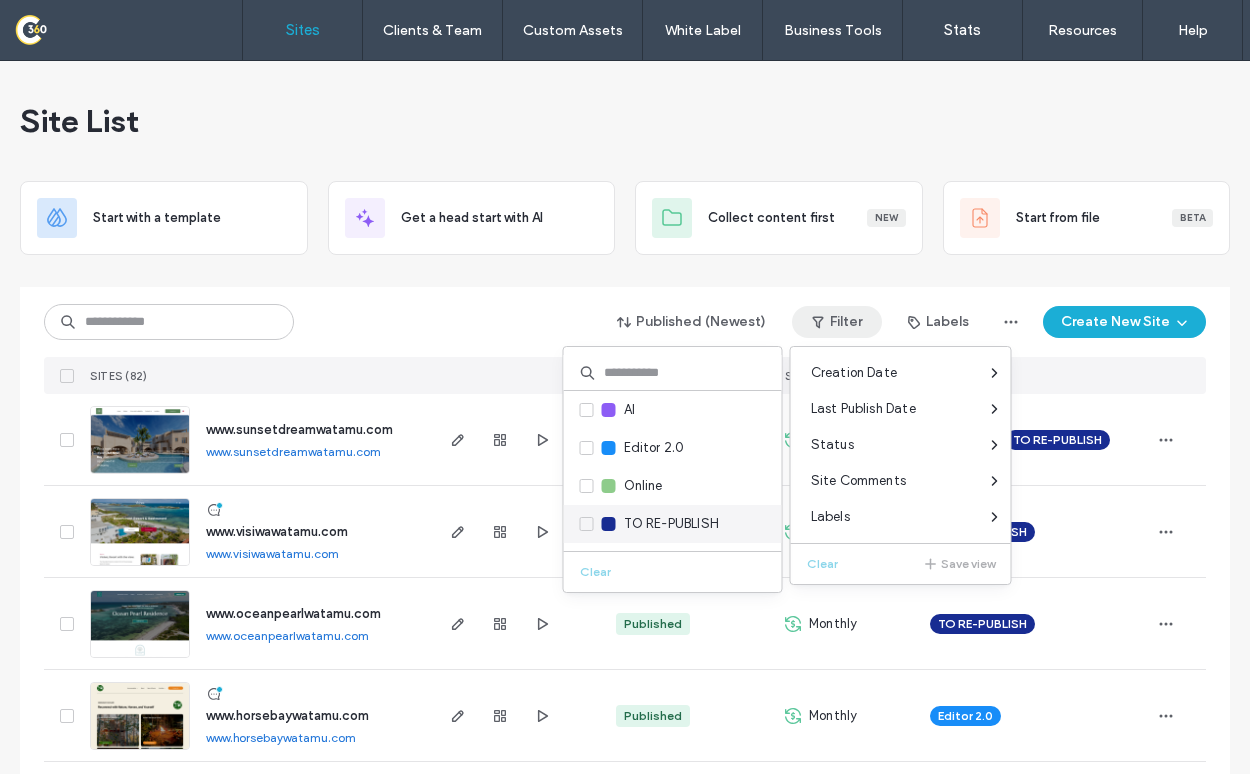 click on "TO RE-PUBLISH" at bounding box center (672, 524) 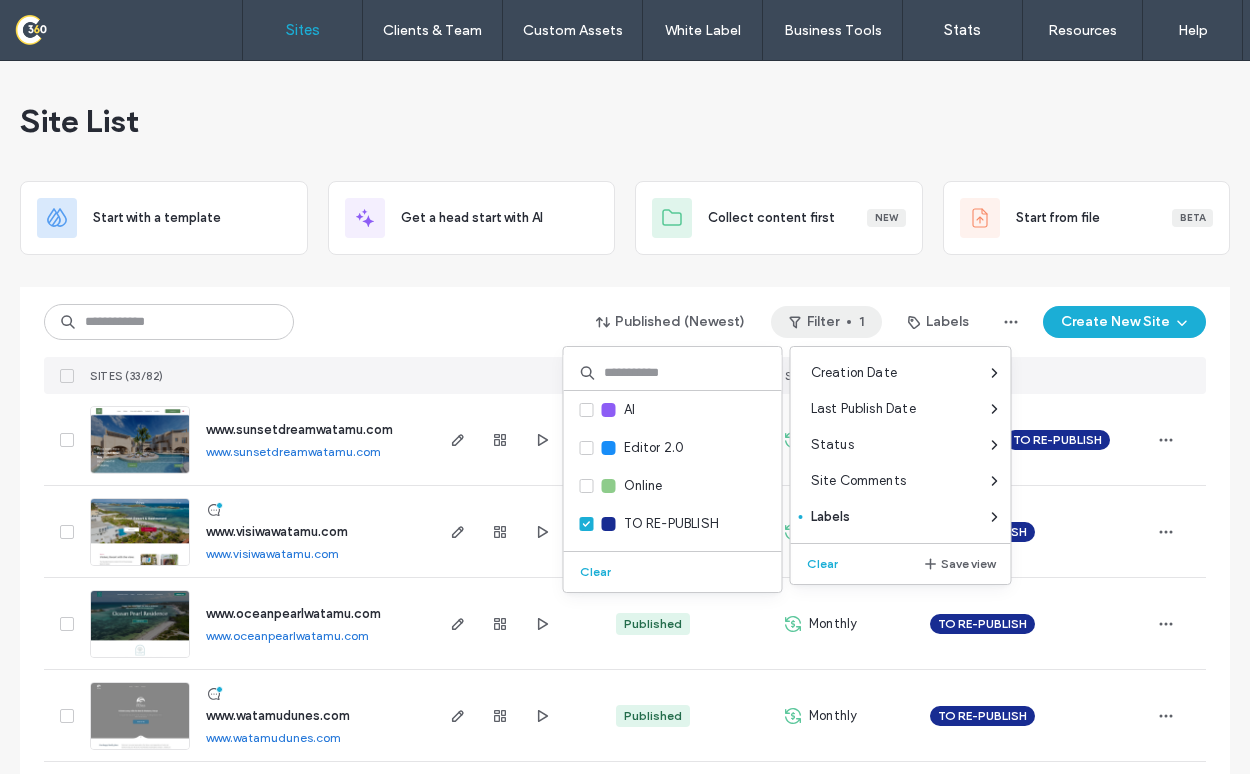 click on "Published (Newest) Filter 1 Labels Create New Site" at bounding box center (625, 322) 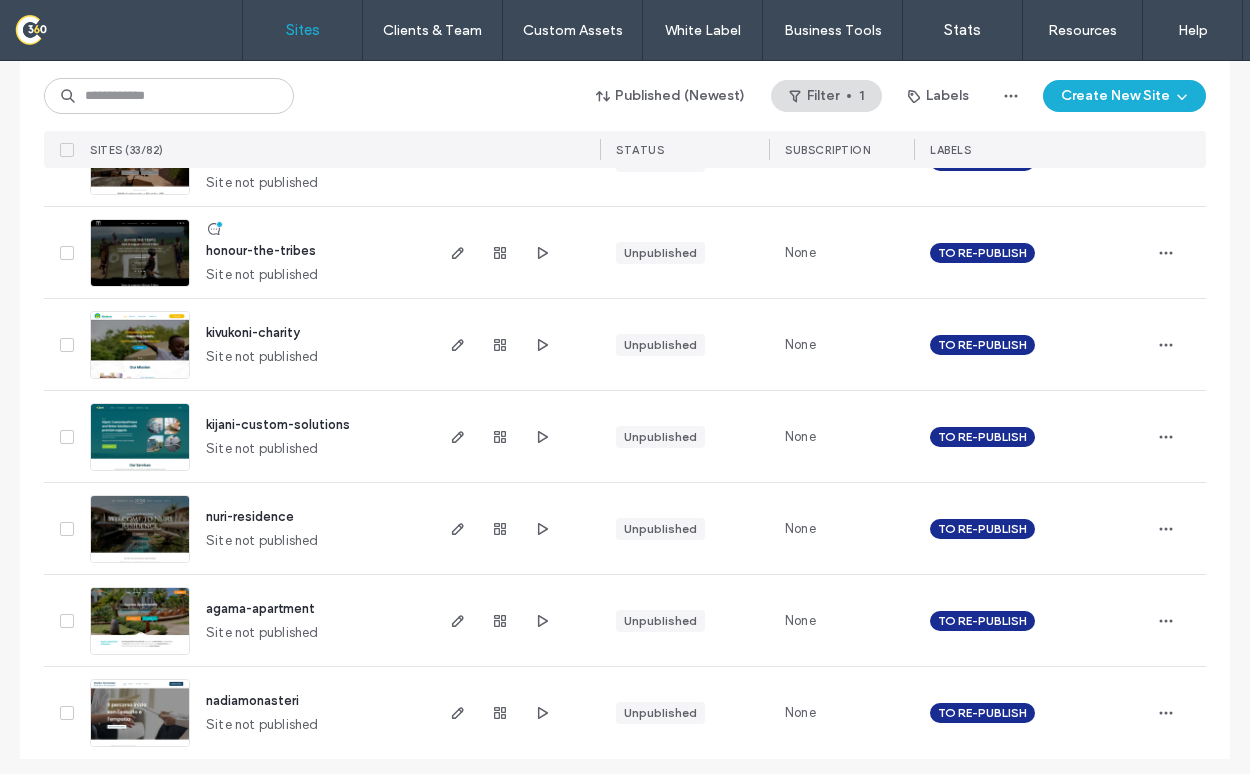 scroll, scrollTop: 2680, scrollLeft: 0, axis: vertical 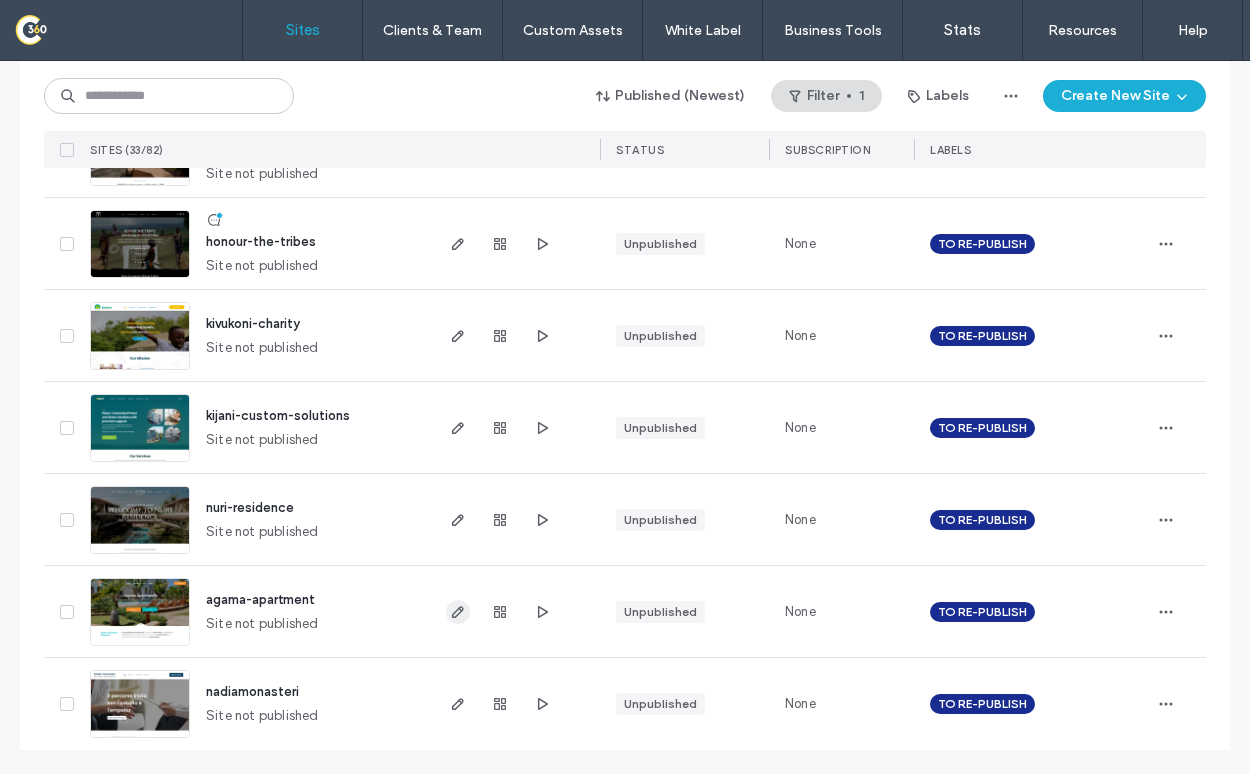 click 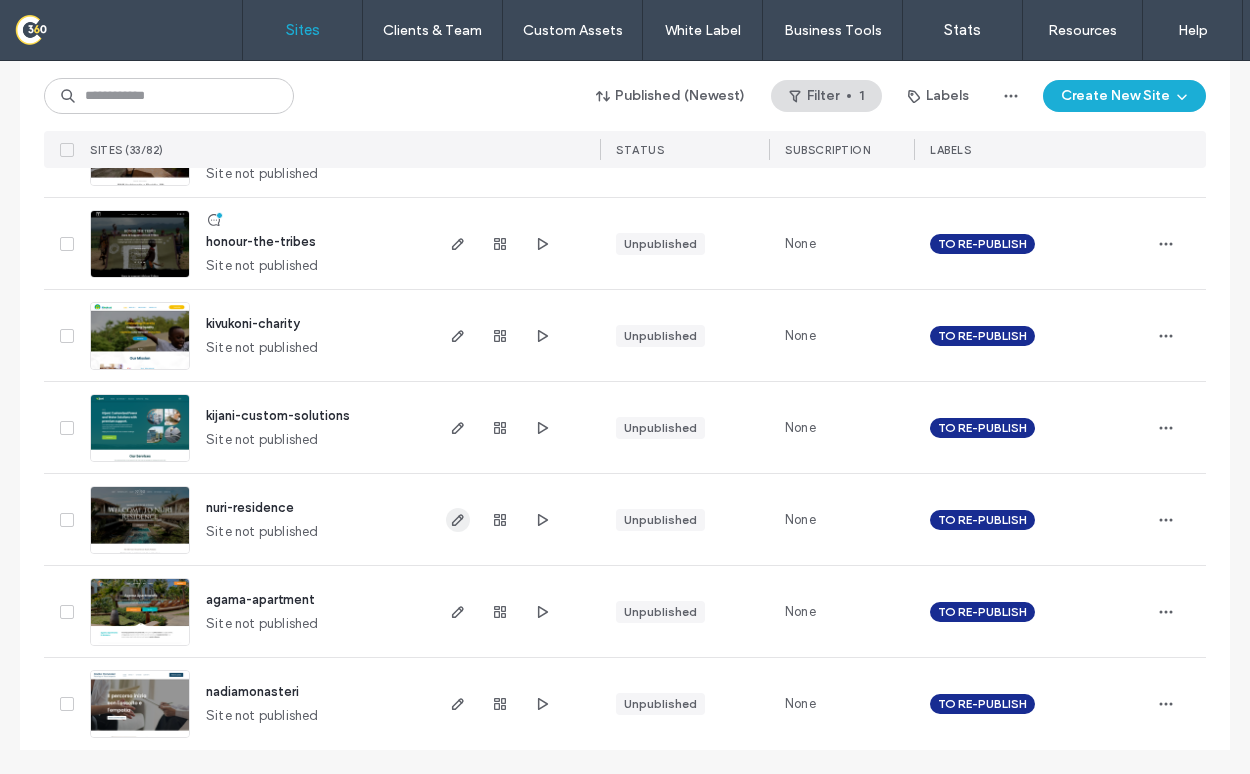 click 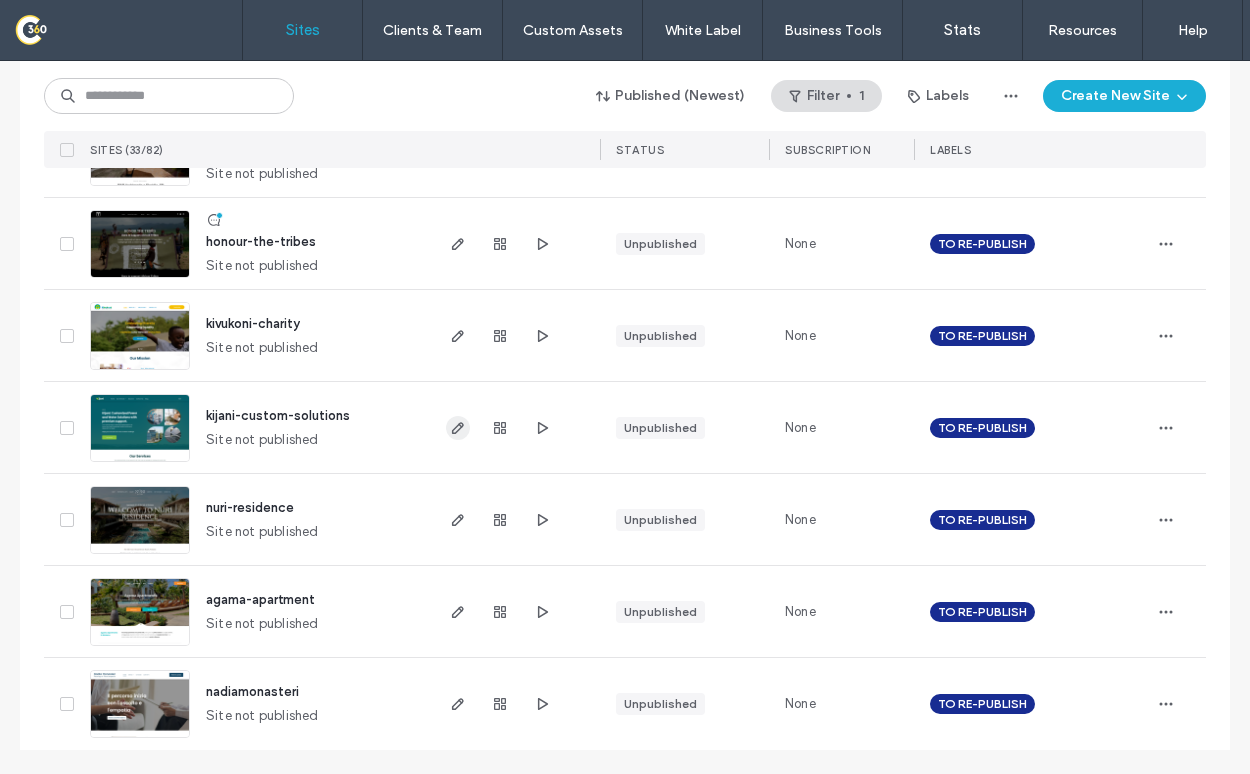 click 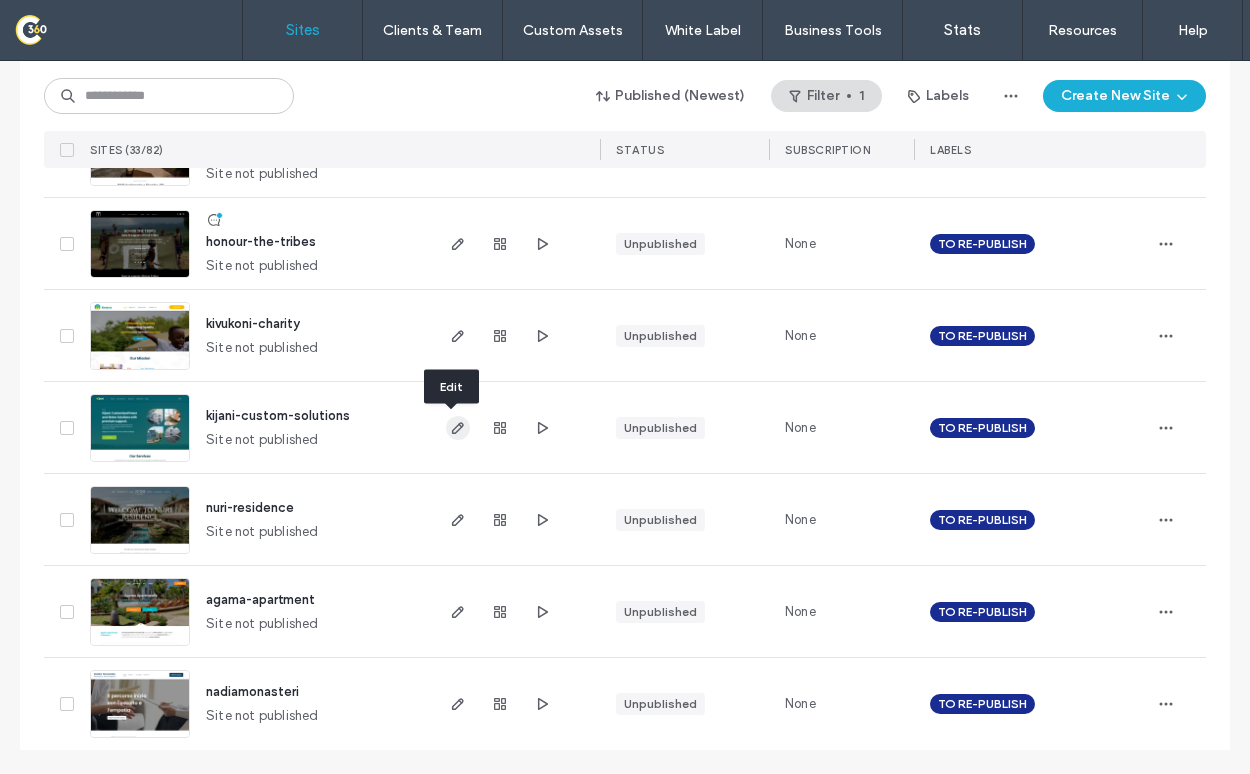 type 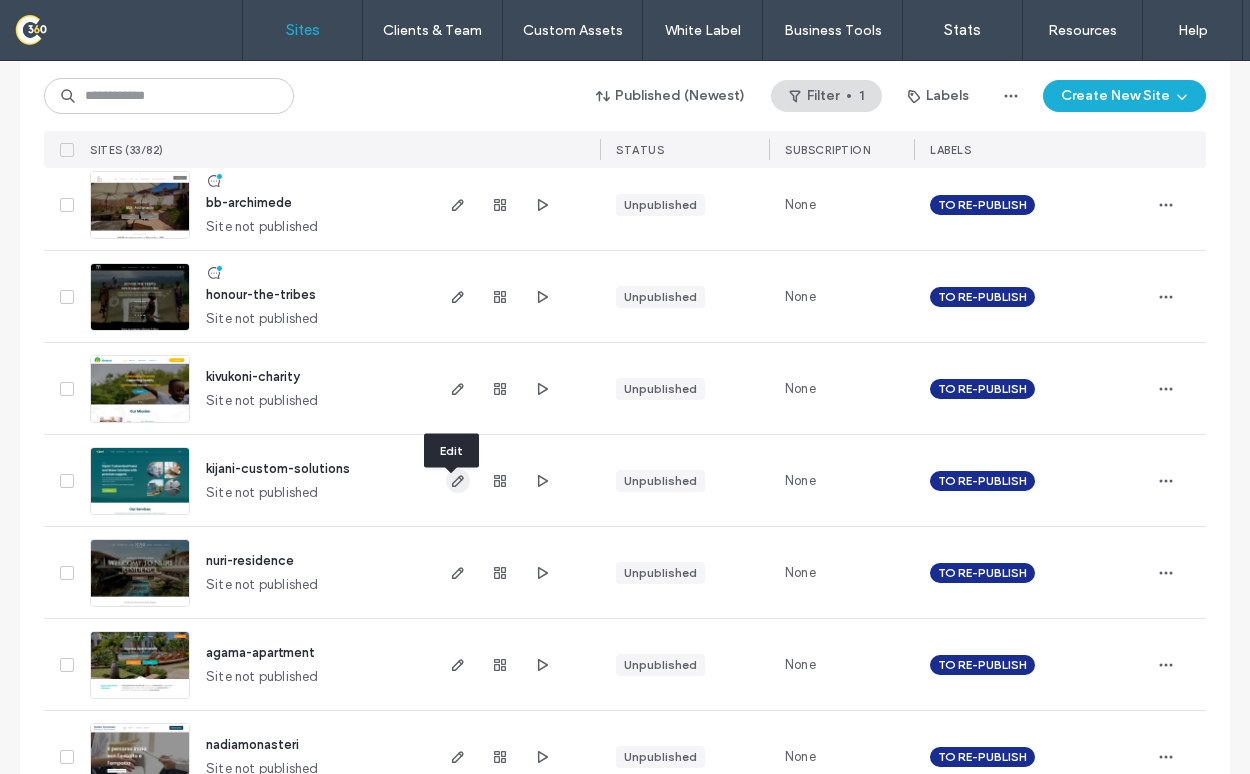 scroll, scrollTop: 2616, scrollLeft: 0, axis: vertical 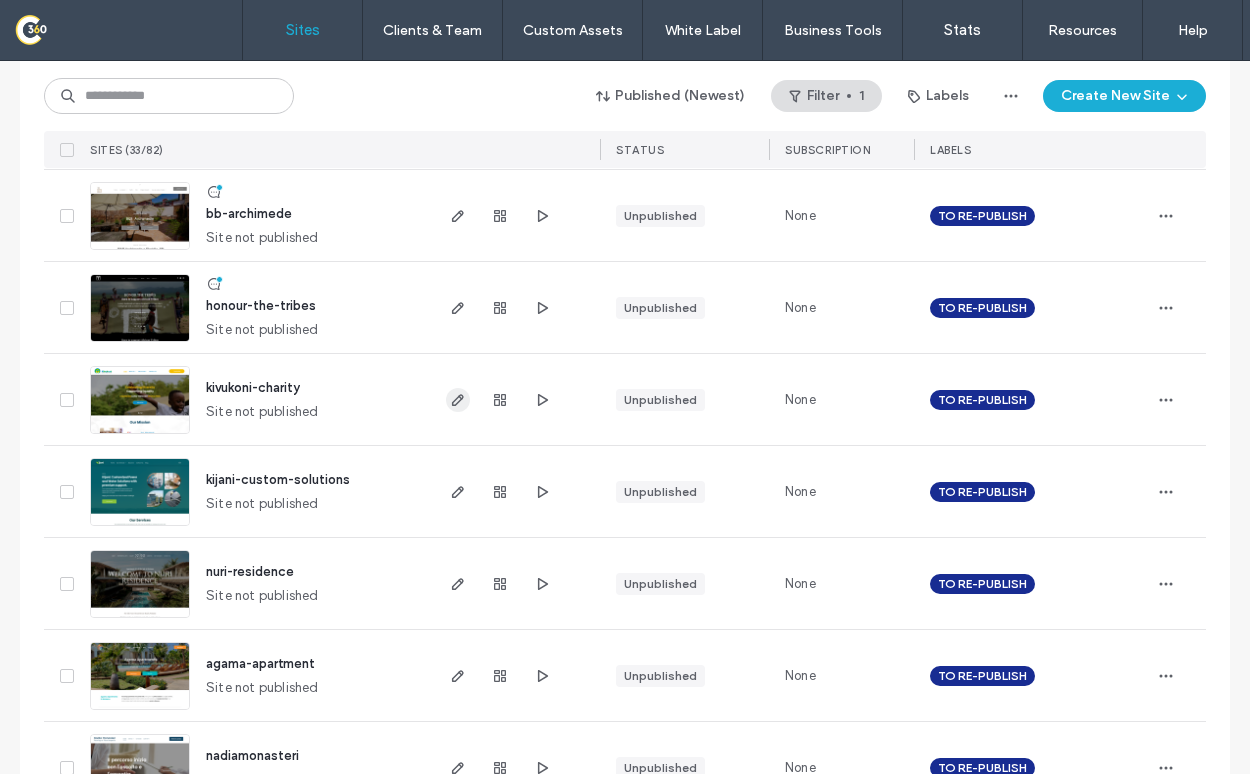 click 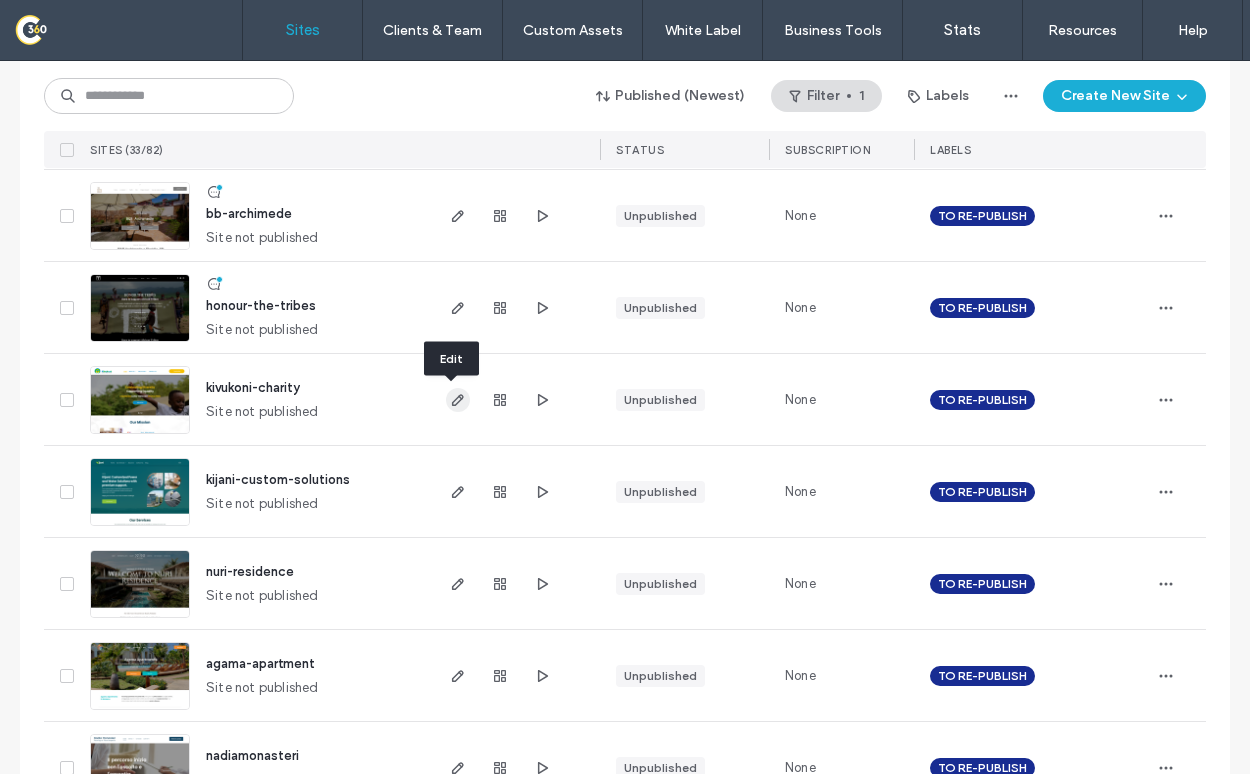 type 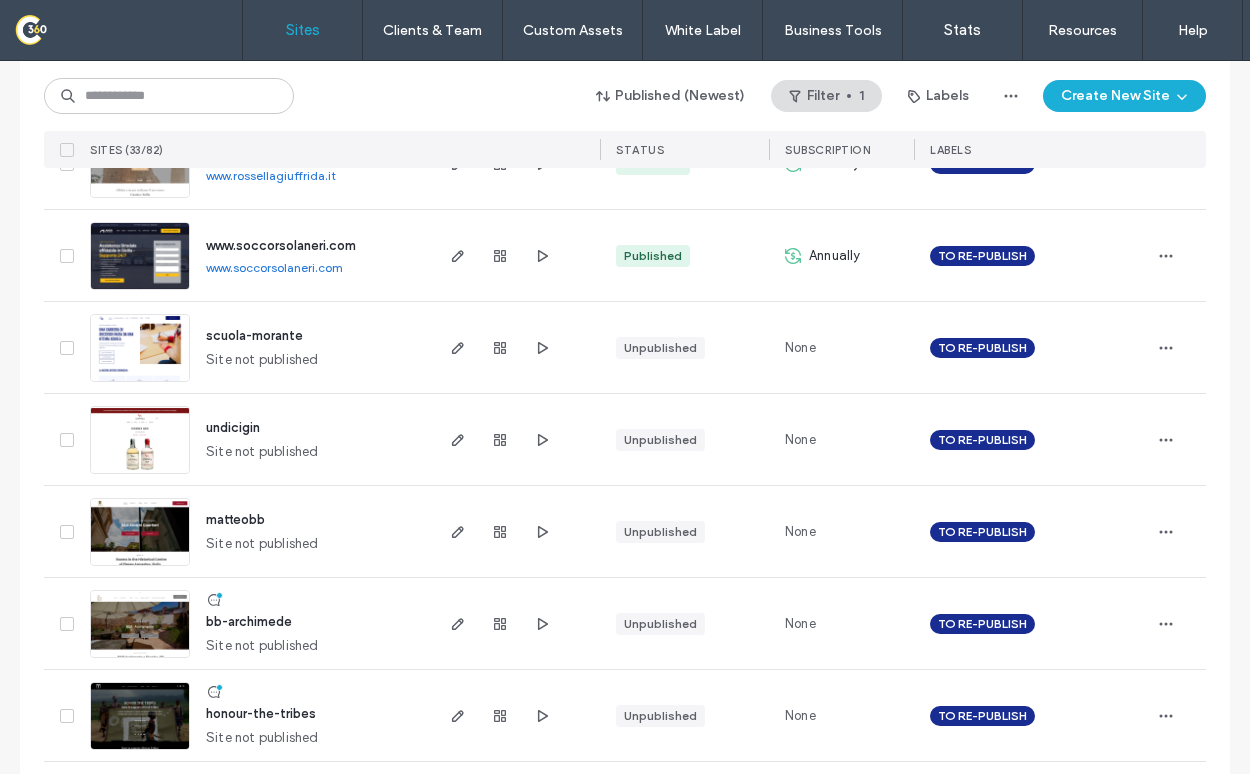 scroll, scrollTop: 2206, scrollLeft: 0, axis: vertical 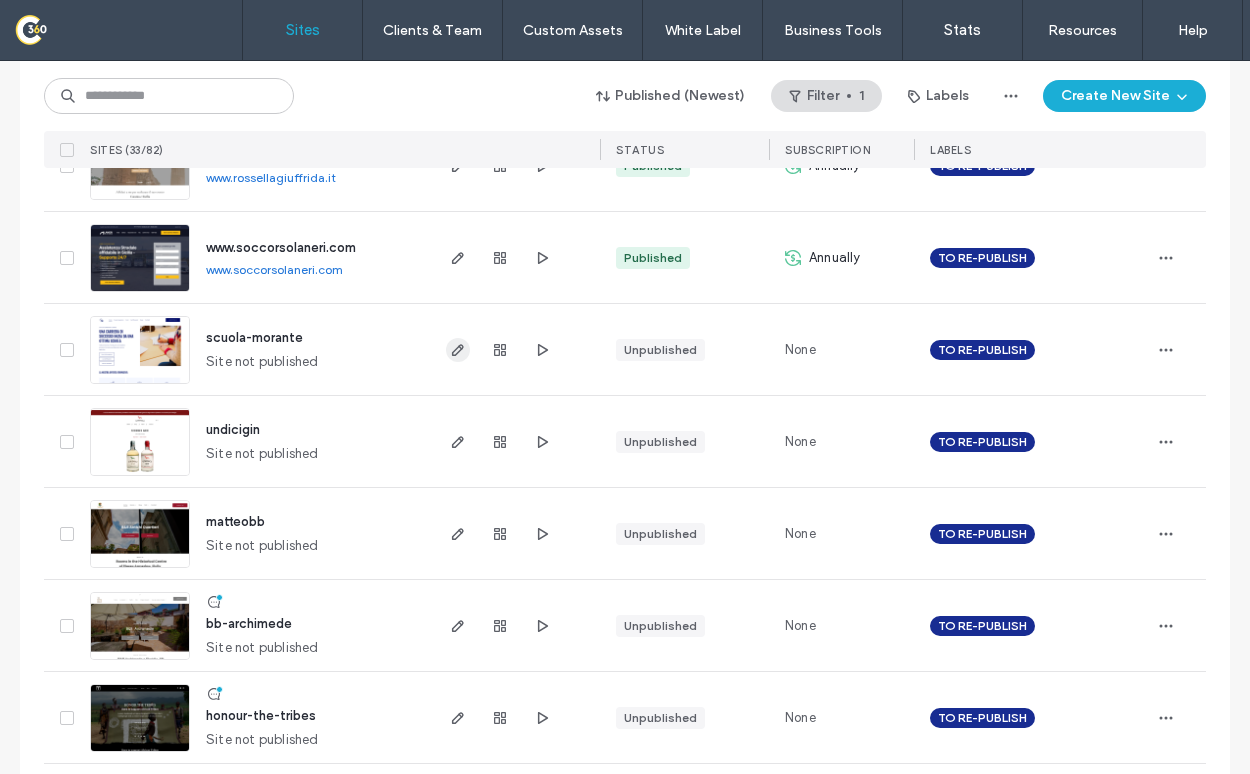click 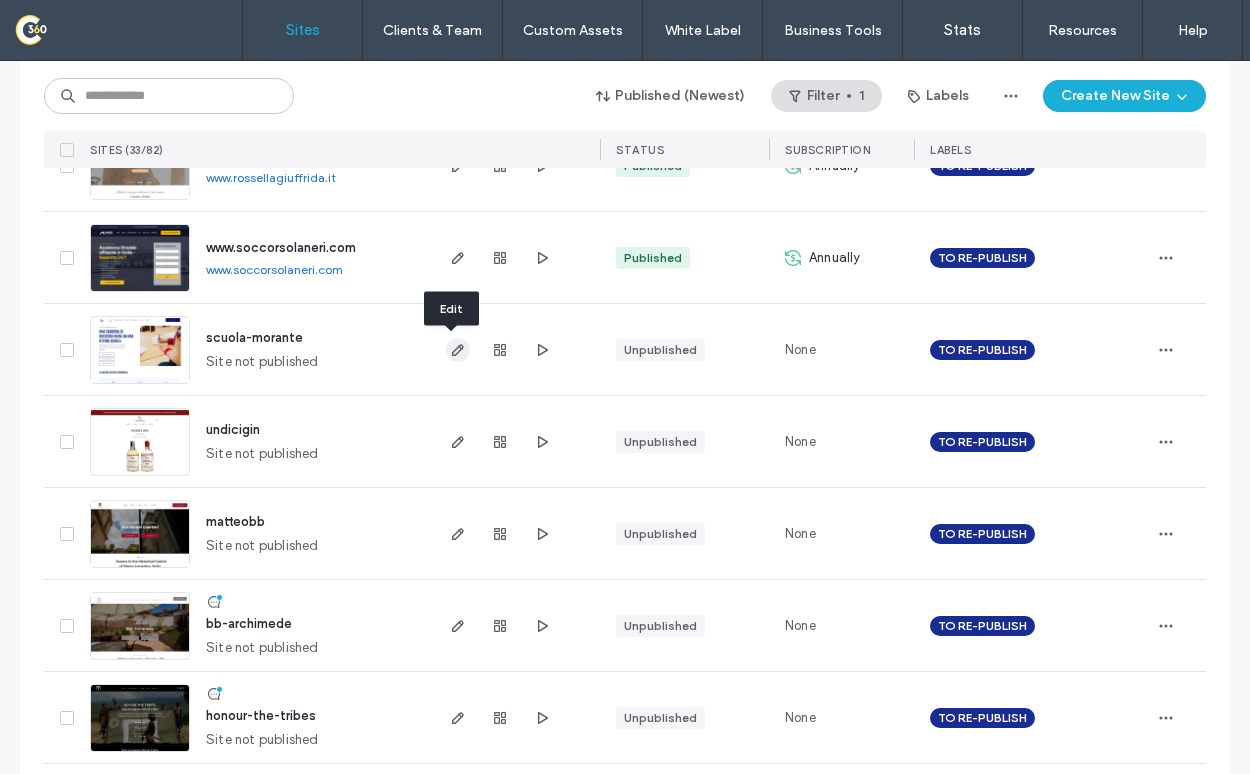 type 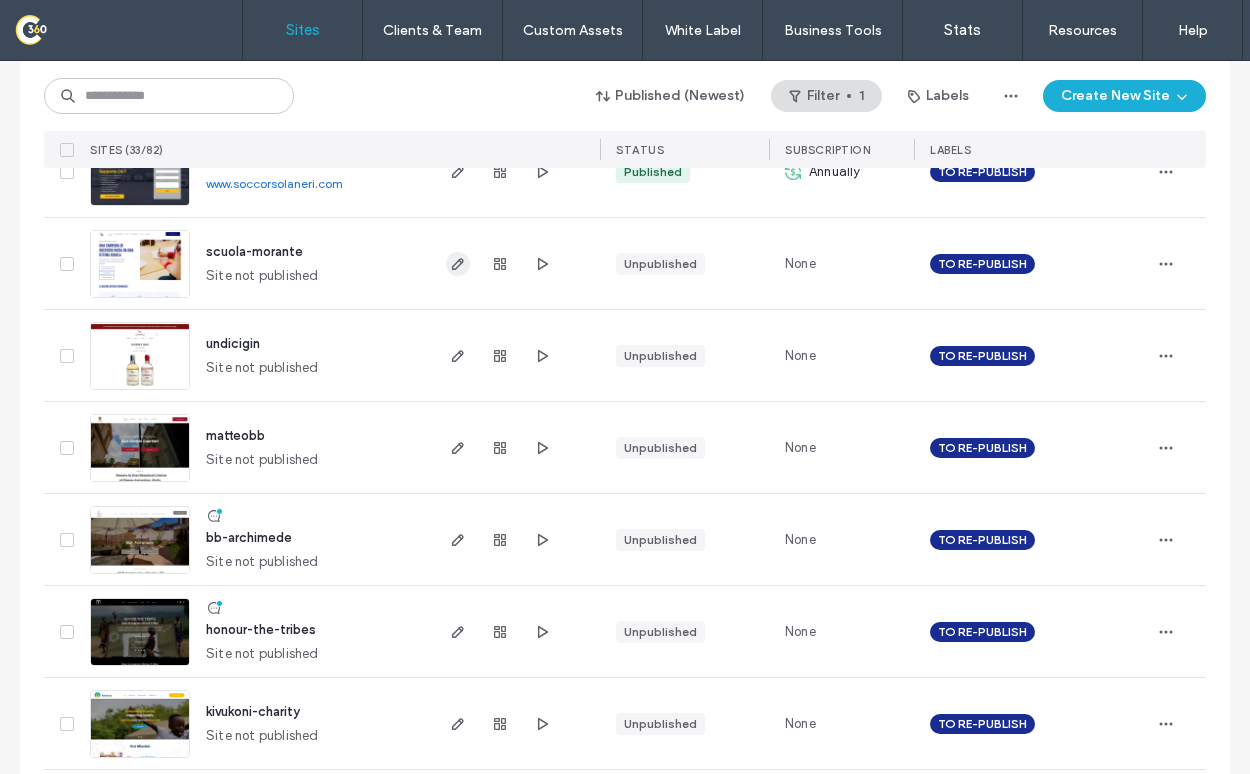 scroll, scrollTop: 2680, scrollLeft: 0, axis: vertical 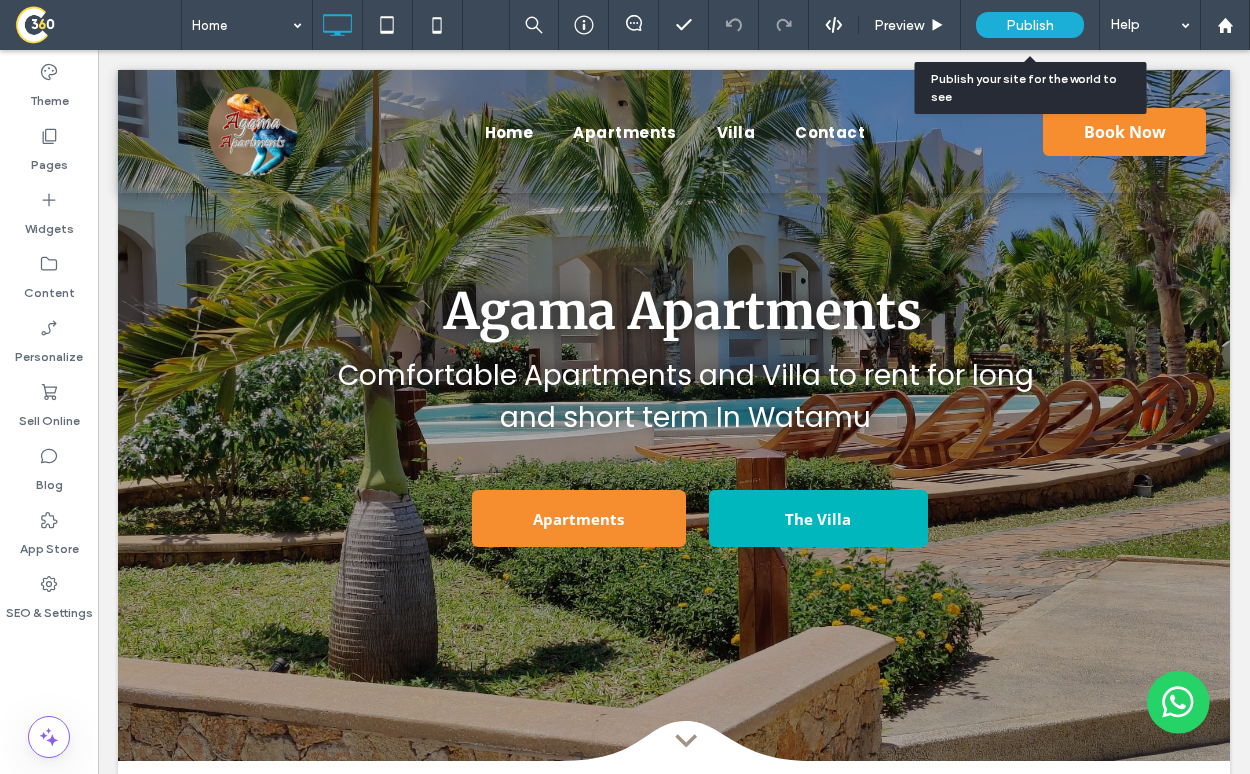 click on "Publish" at bounding box center [1030, 25] 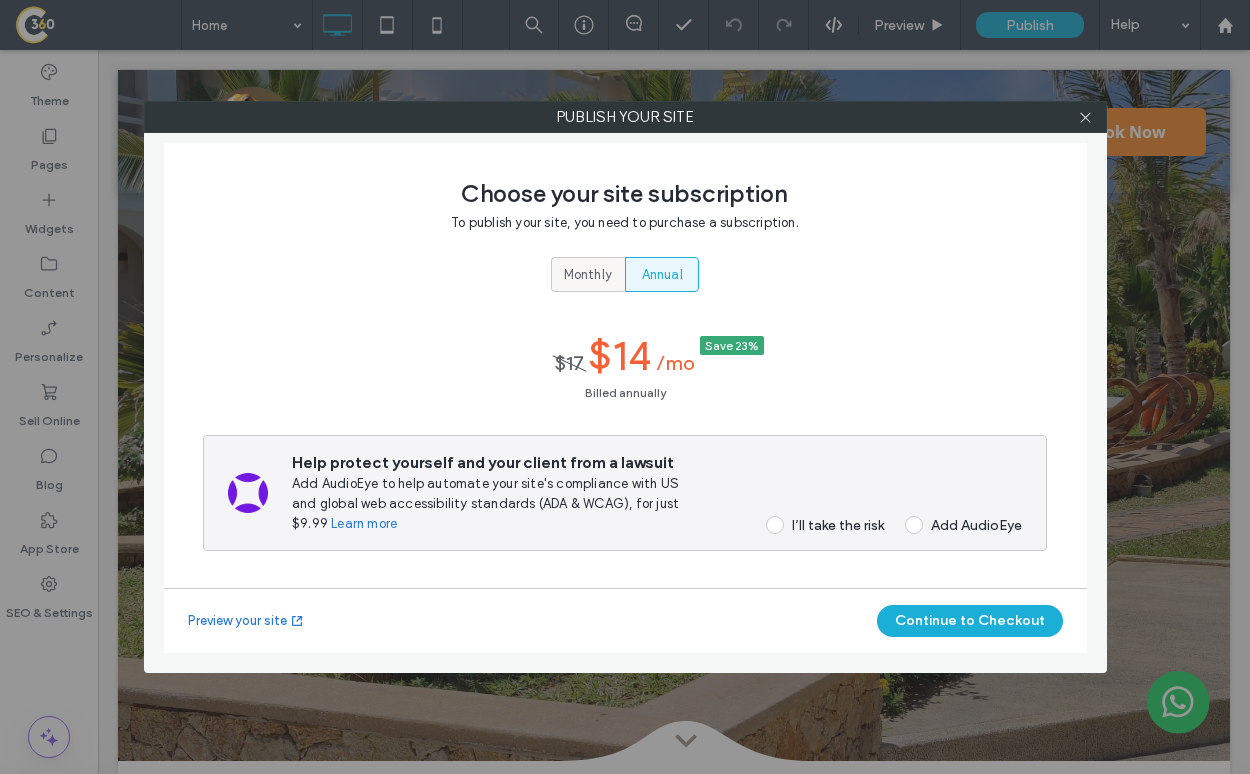 click on "Monthly" at bounding box center [588, 274] 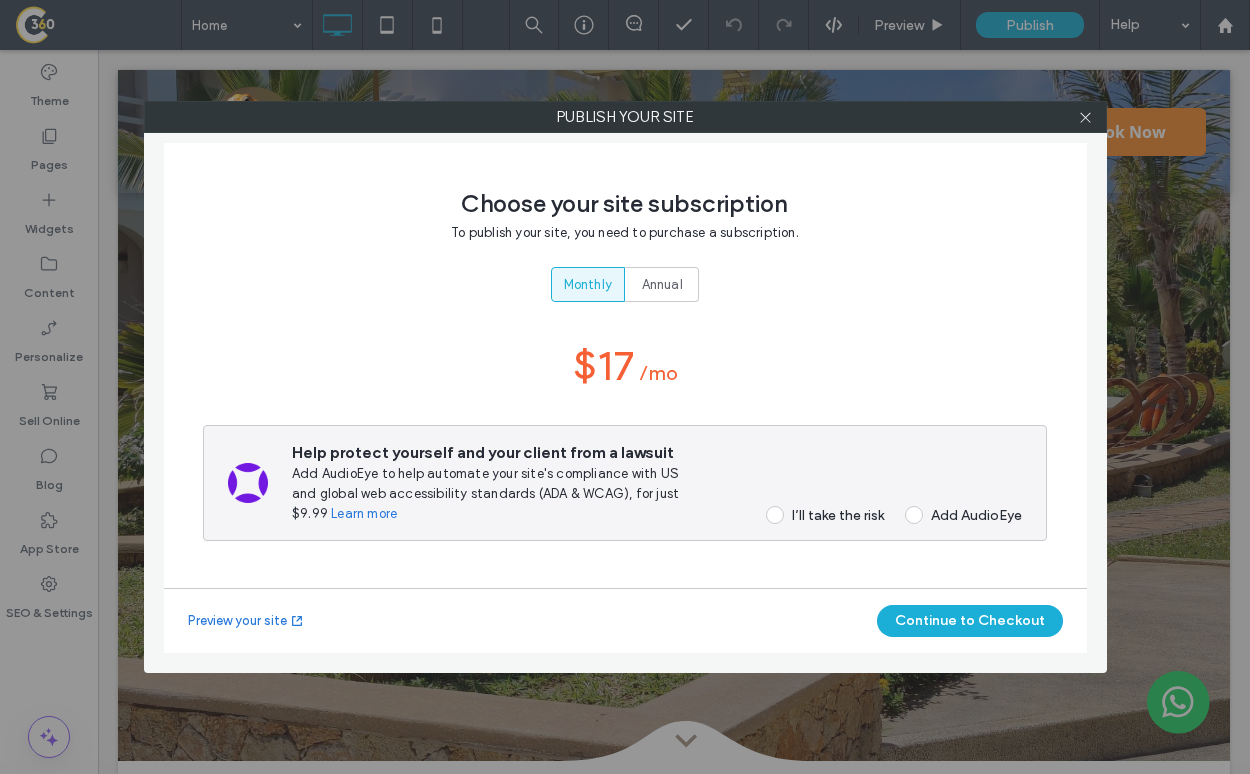 click on "Help protect yourself and your client from a lawsuit Add AudioEye to help automate your site's compliance with US and global web accessibility standards (ADA & WCAG), for just $9.99   Learn more I’ll take the risk Add AudioEye" at bounding box center (657, 483) 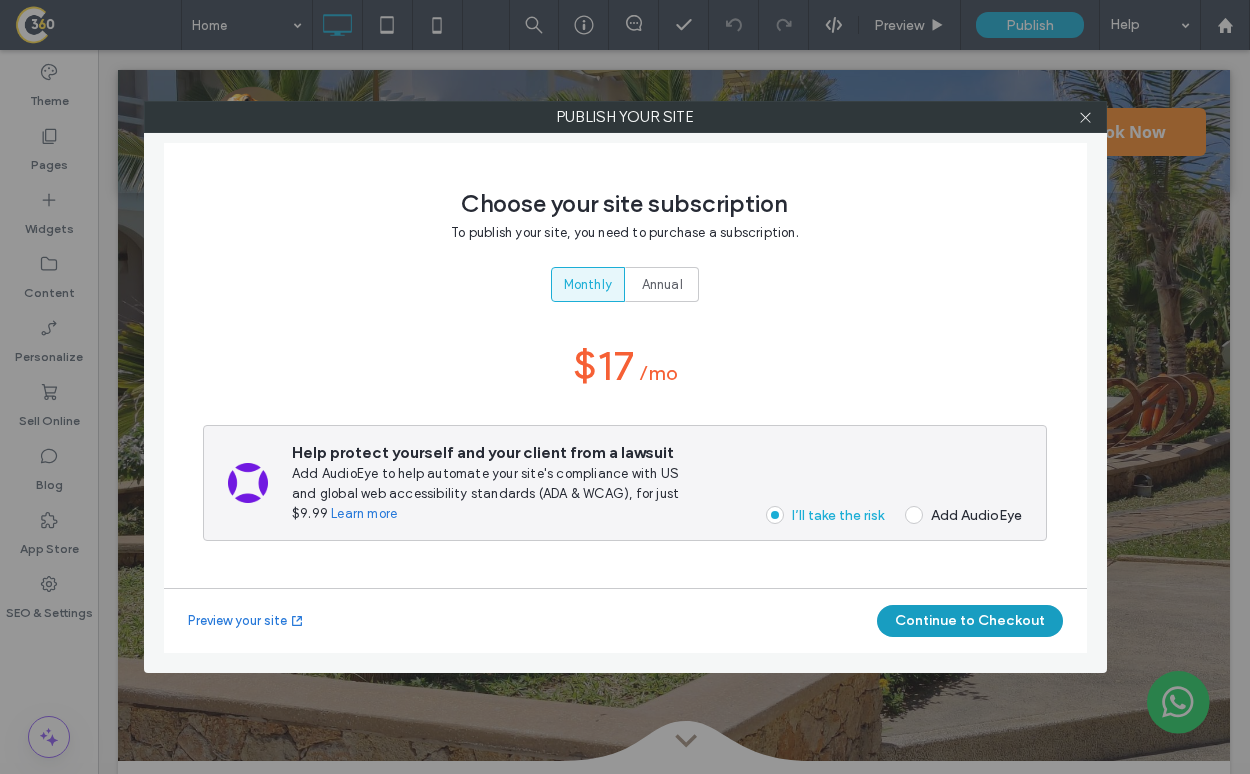 click on "Continue to Checkout" at bounding box center (970, 621) 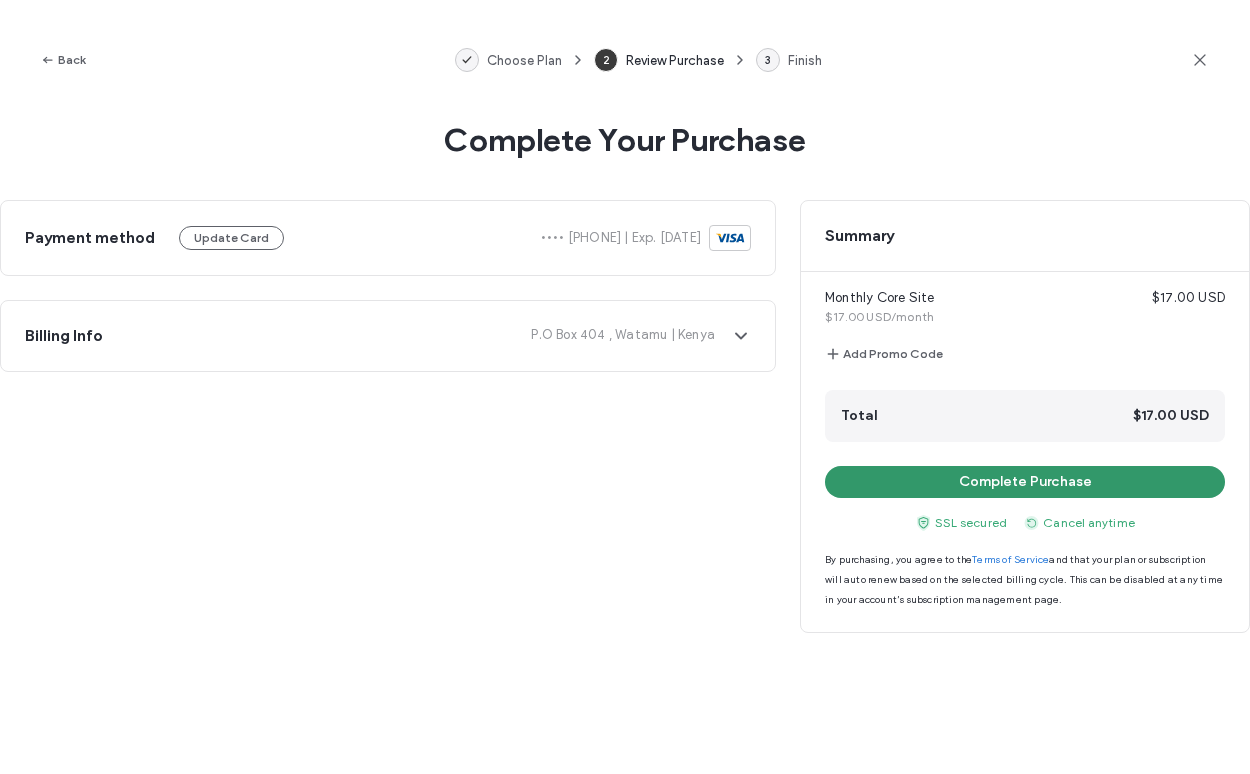 click on "Complete Purchase" at bounding box center (1025, 482) 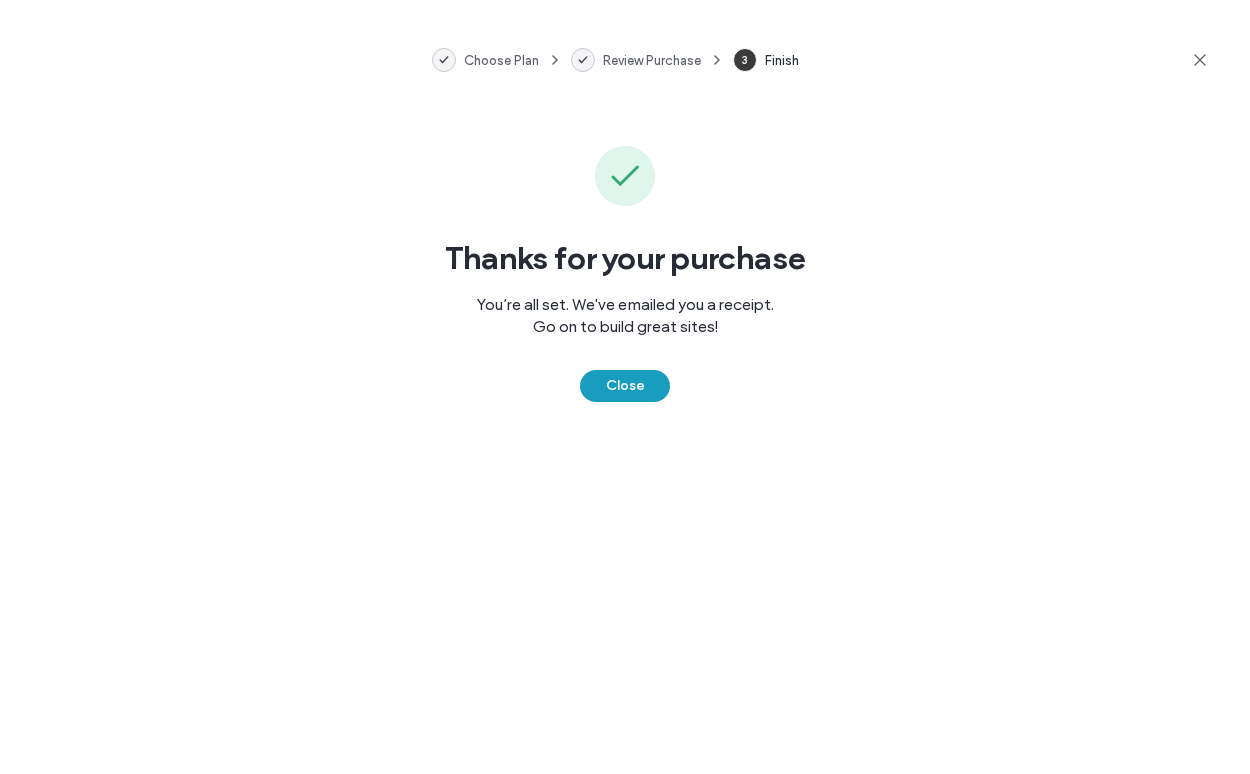 click on "Close" at bounding box center [625, 386] 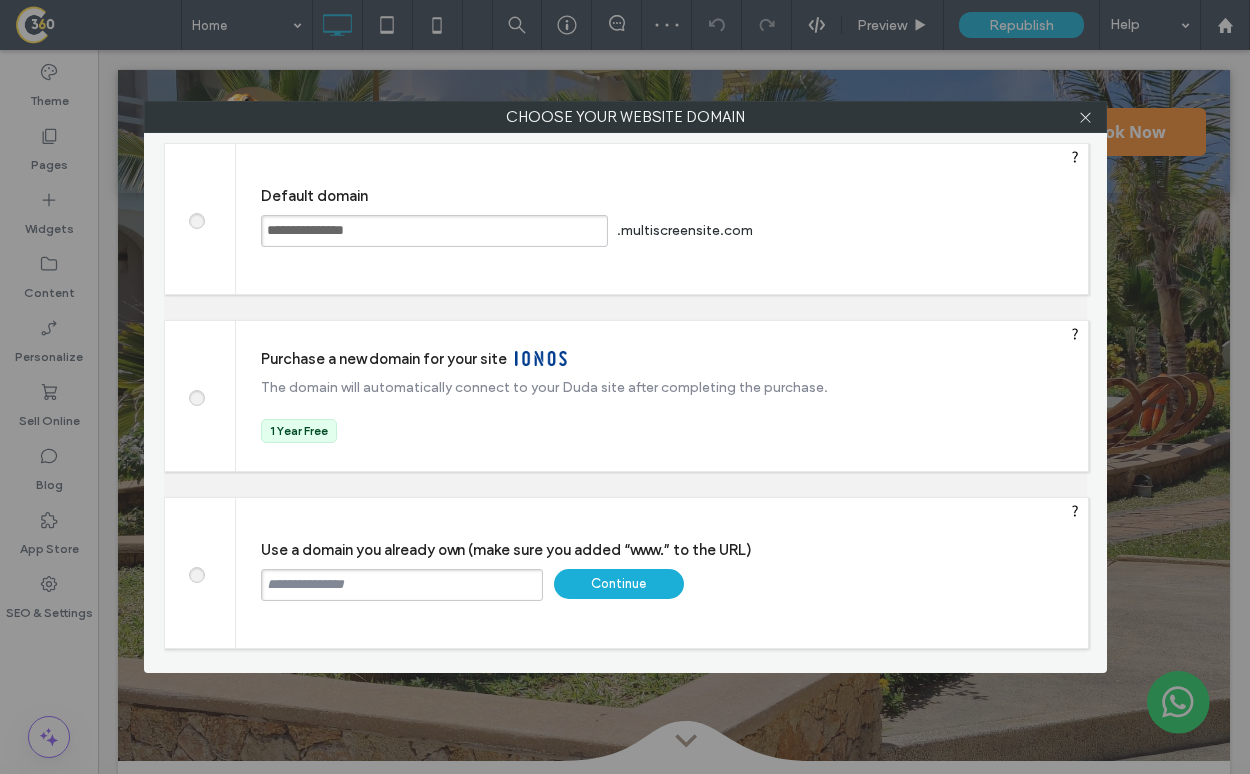 click at bounding box center (402, 585) 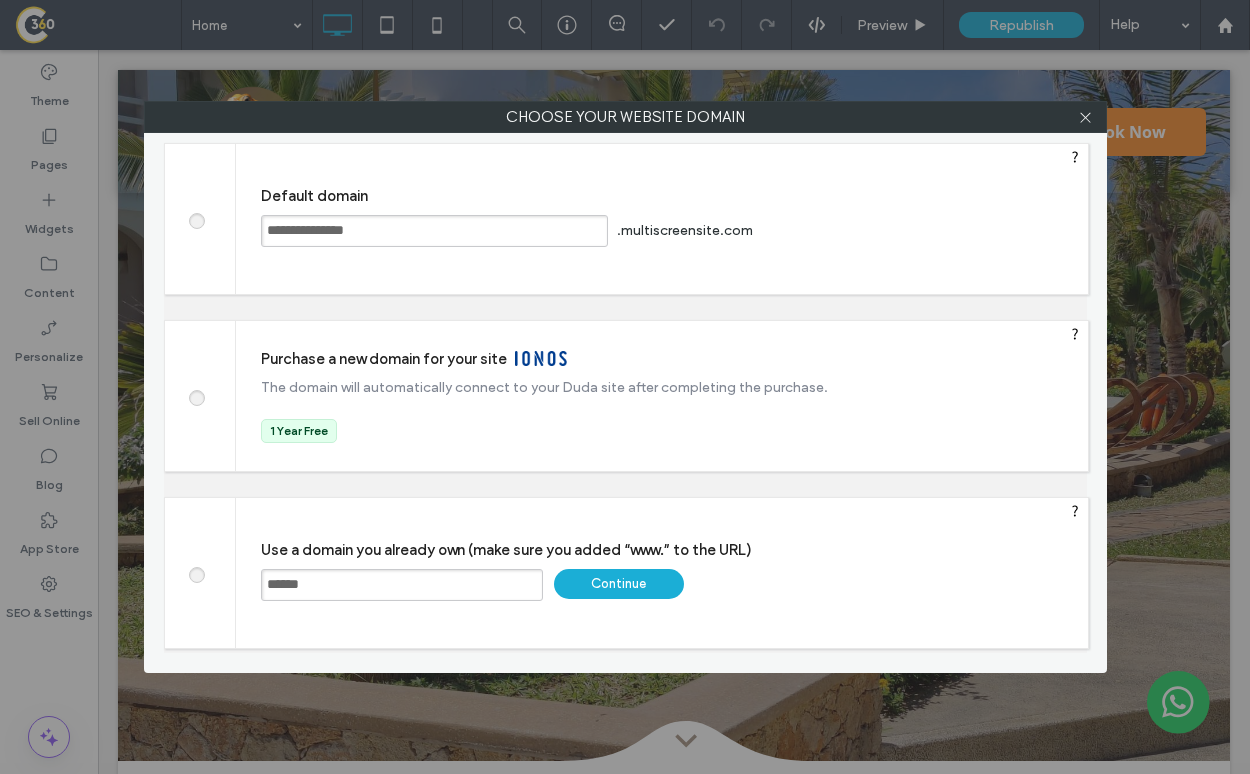type on "**********" 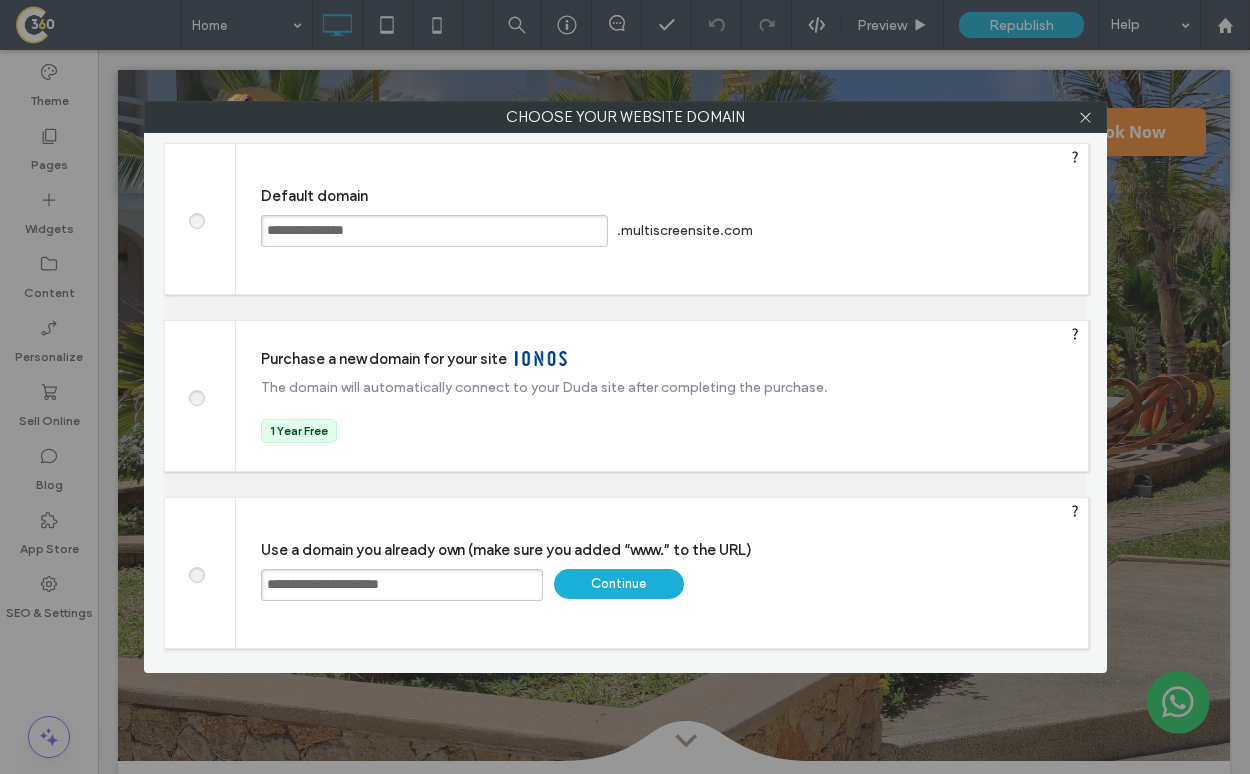 click on "Continue" at bounding box center [619, 584] 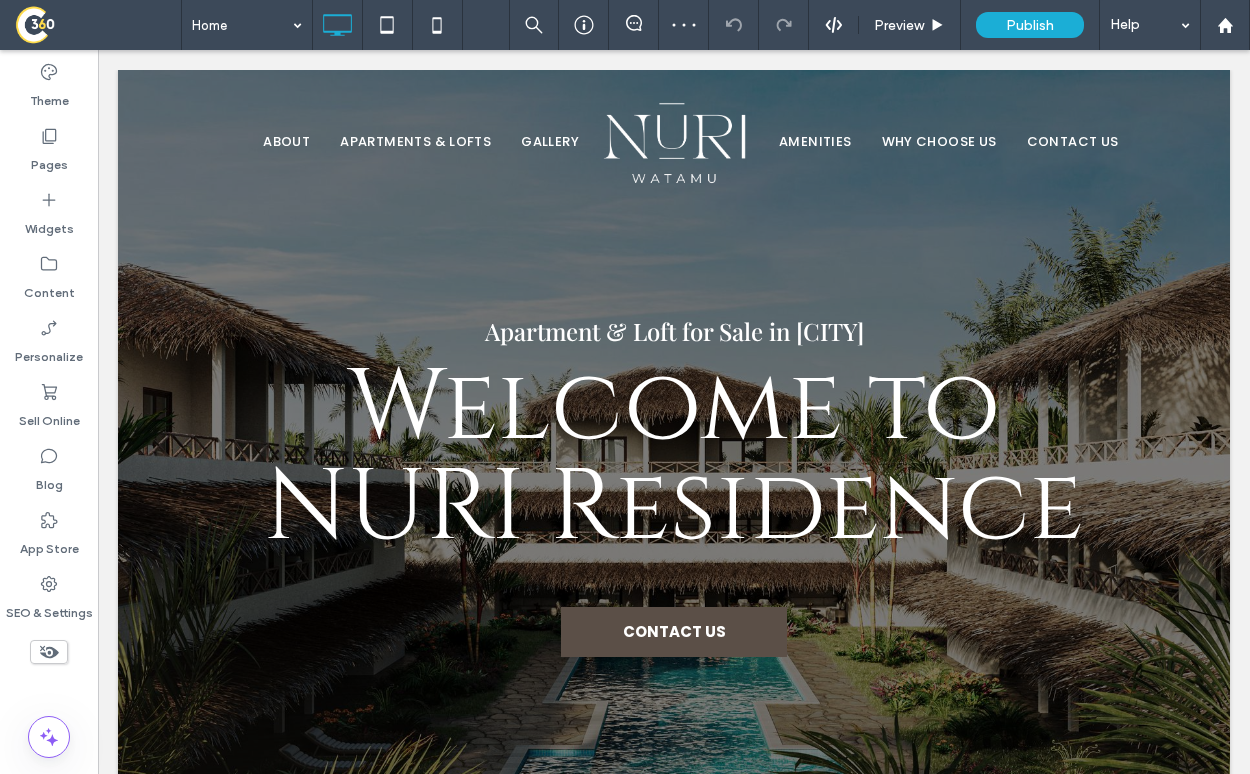 scroll, scrollTop: 0, scrollLeft: 0, axis: both 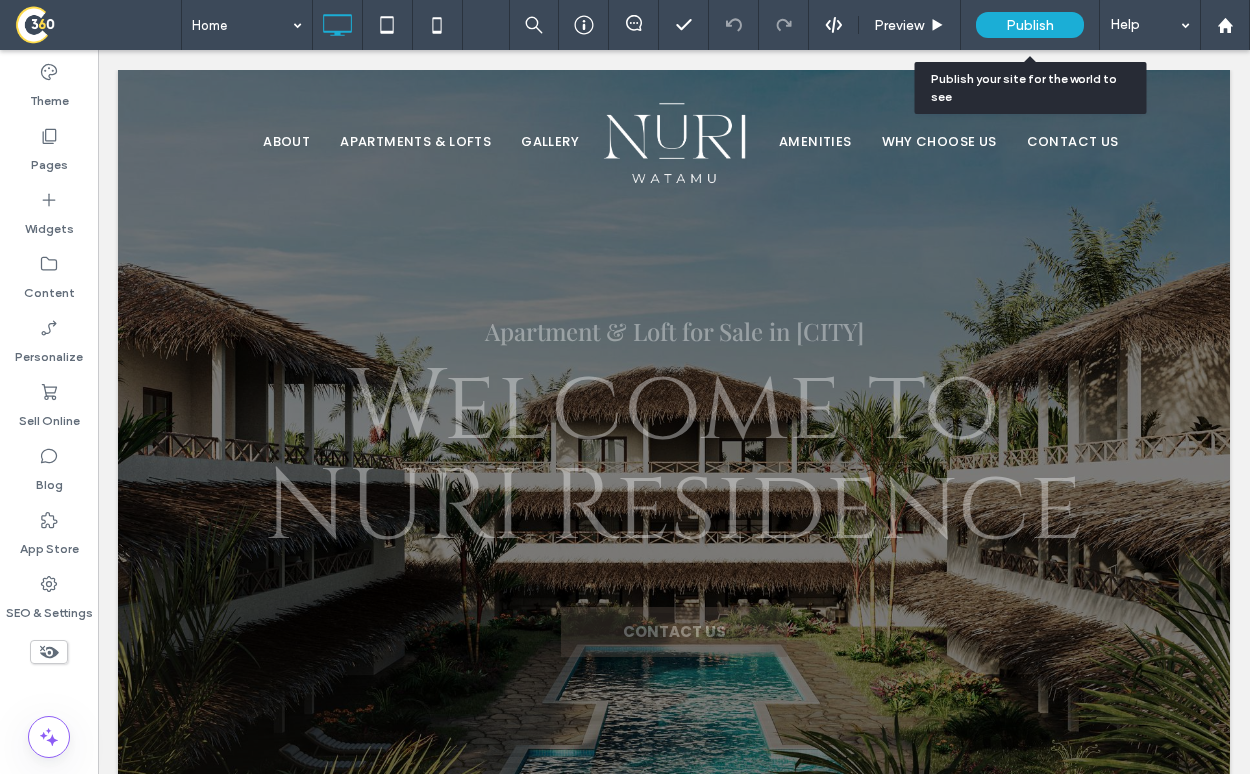 click on "Publish" at bounding box center (1030, 25) 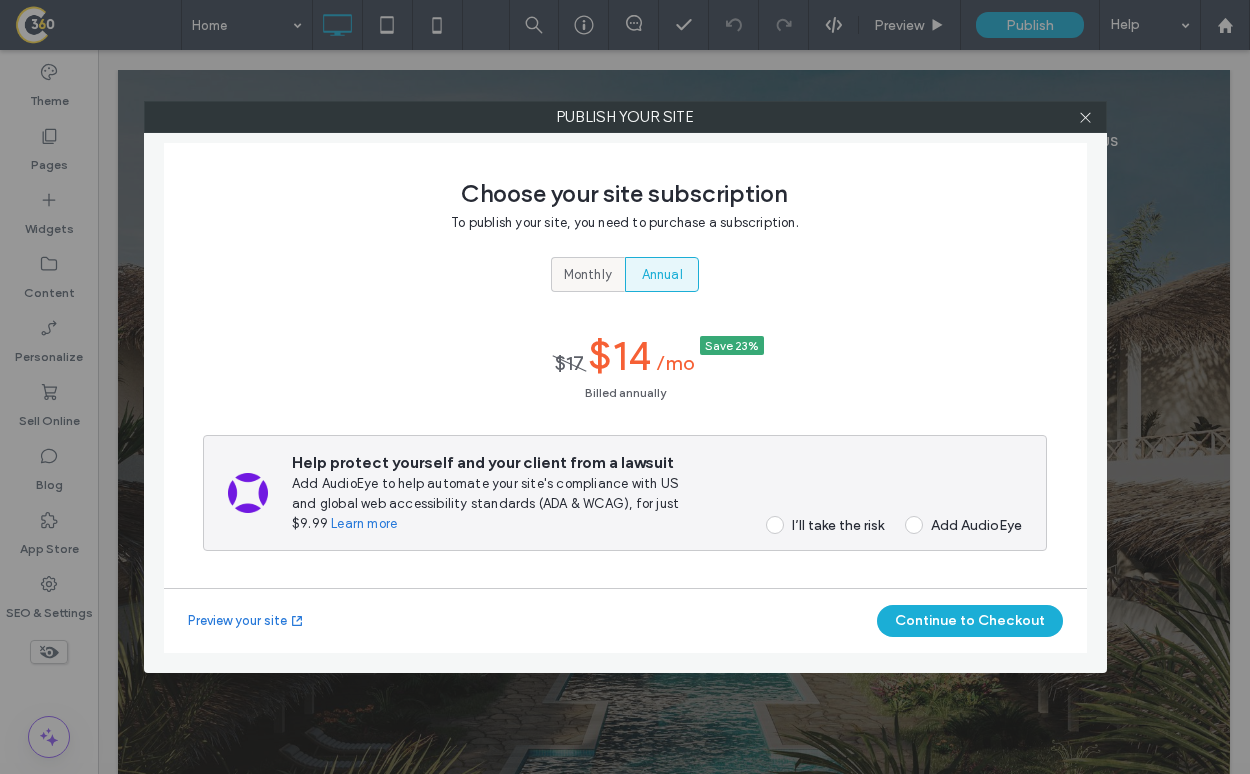 click on "Monthly" at bounding box center [588, 275] 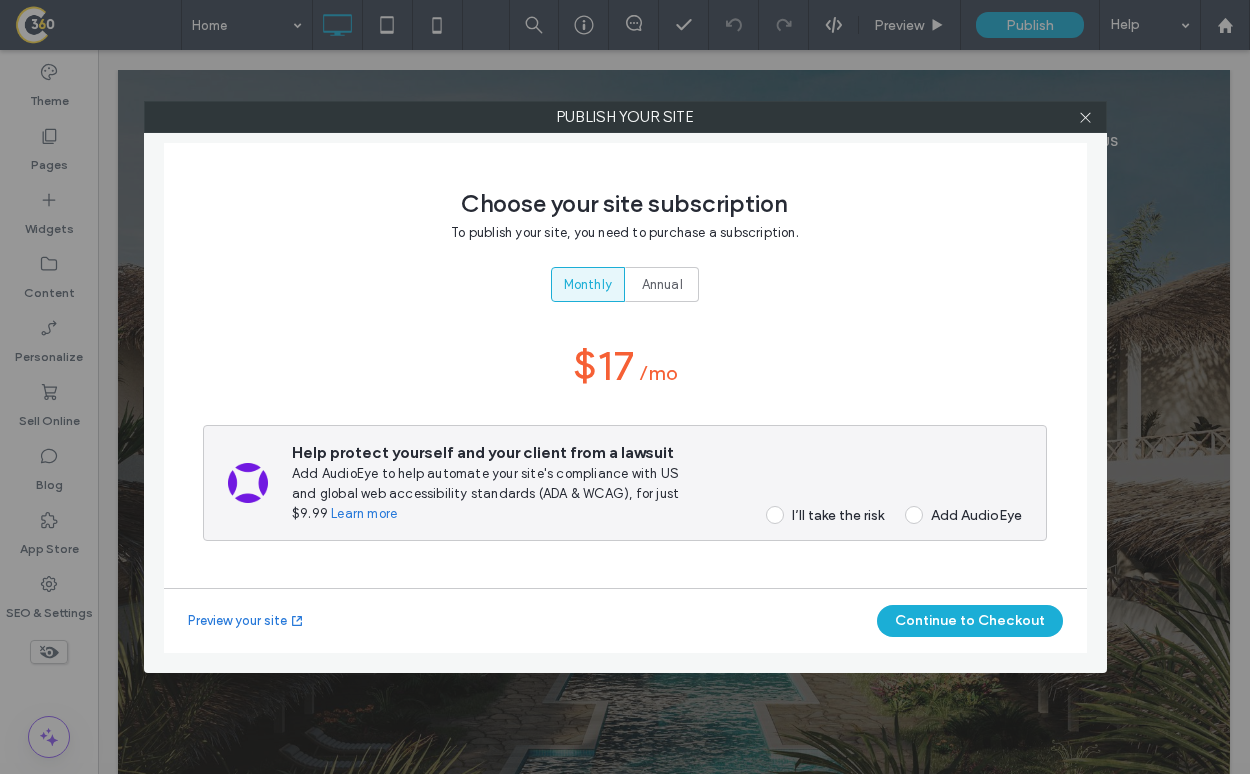 click on "I’ll take the risk" at bounding box center [838, 515] 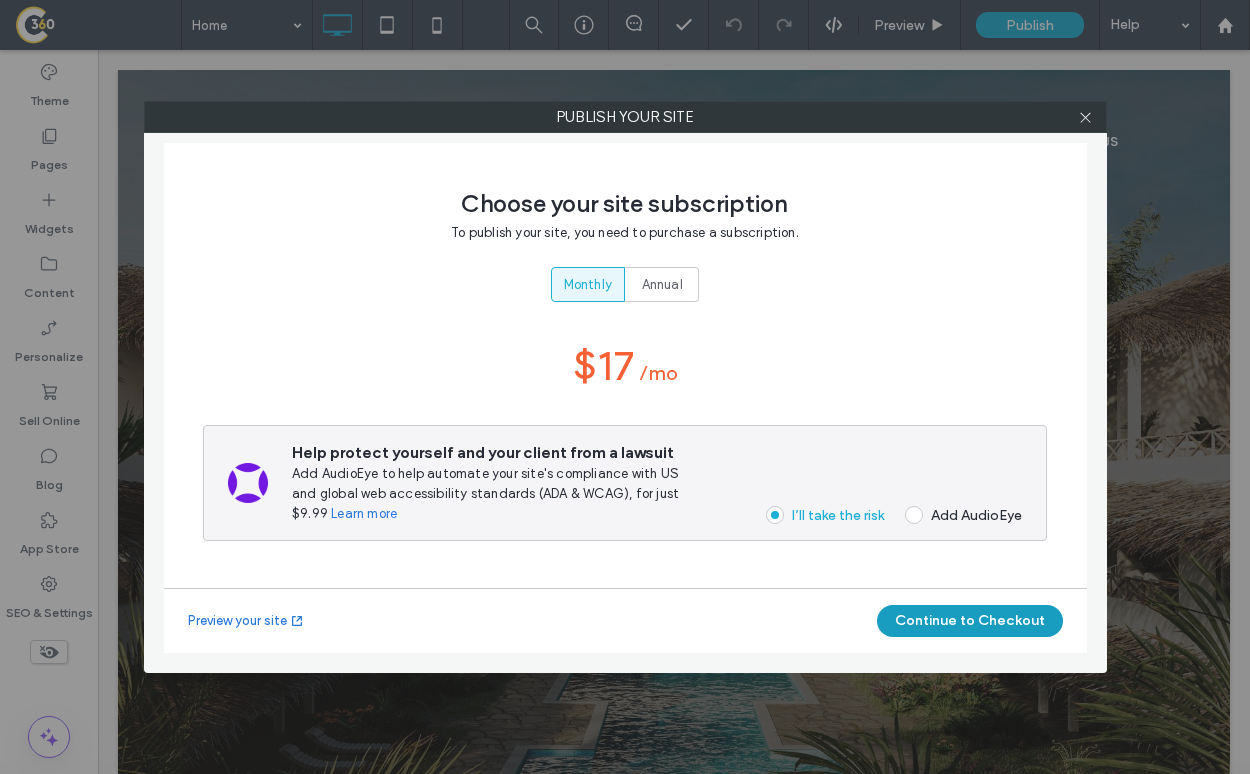 click on "Continue to Checkout" at bounding box center [970, 621] 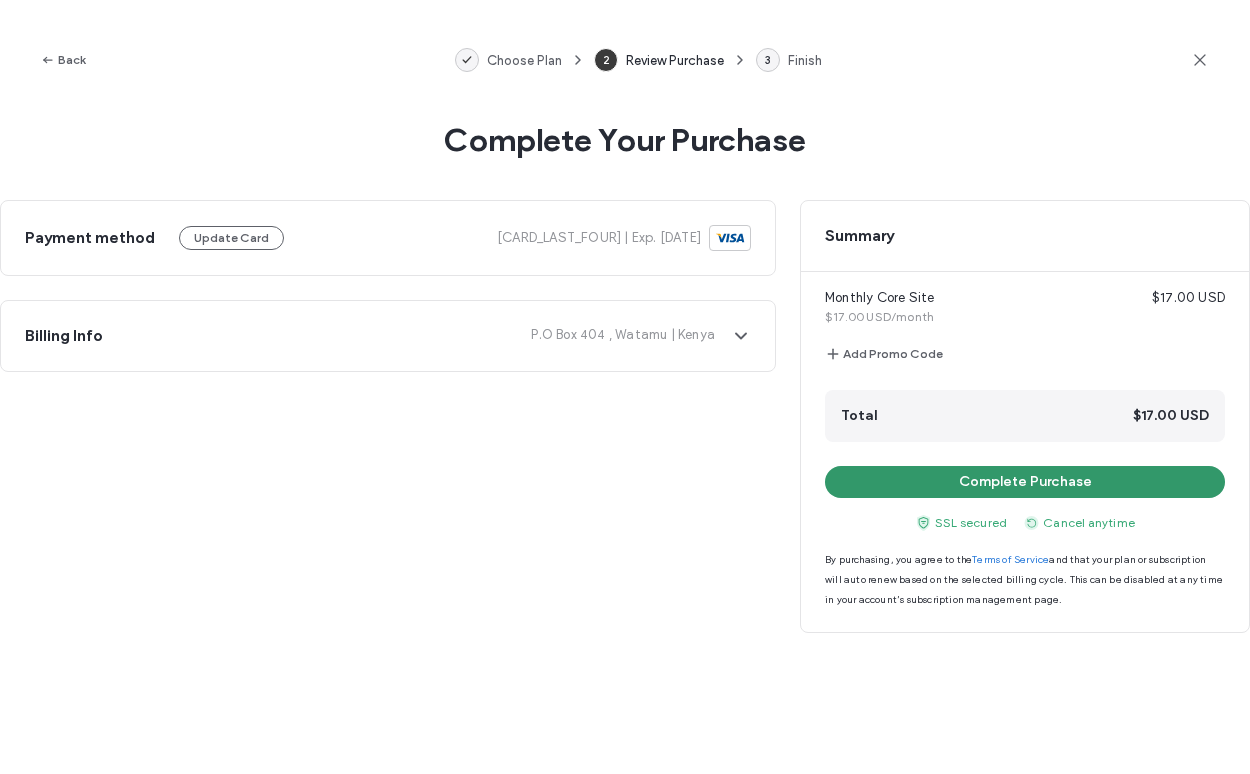 click on "Complete Purchase" at bounding box center (1025, 482) 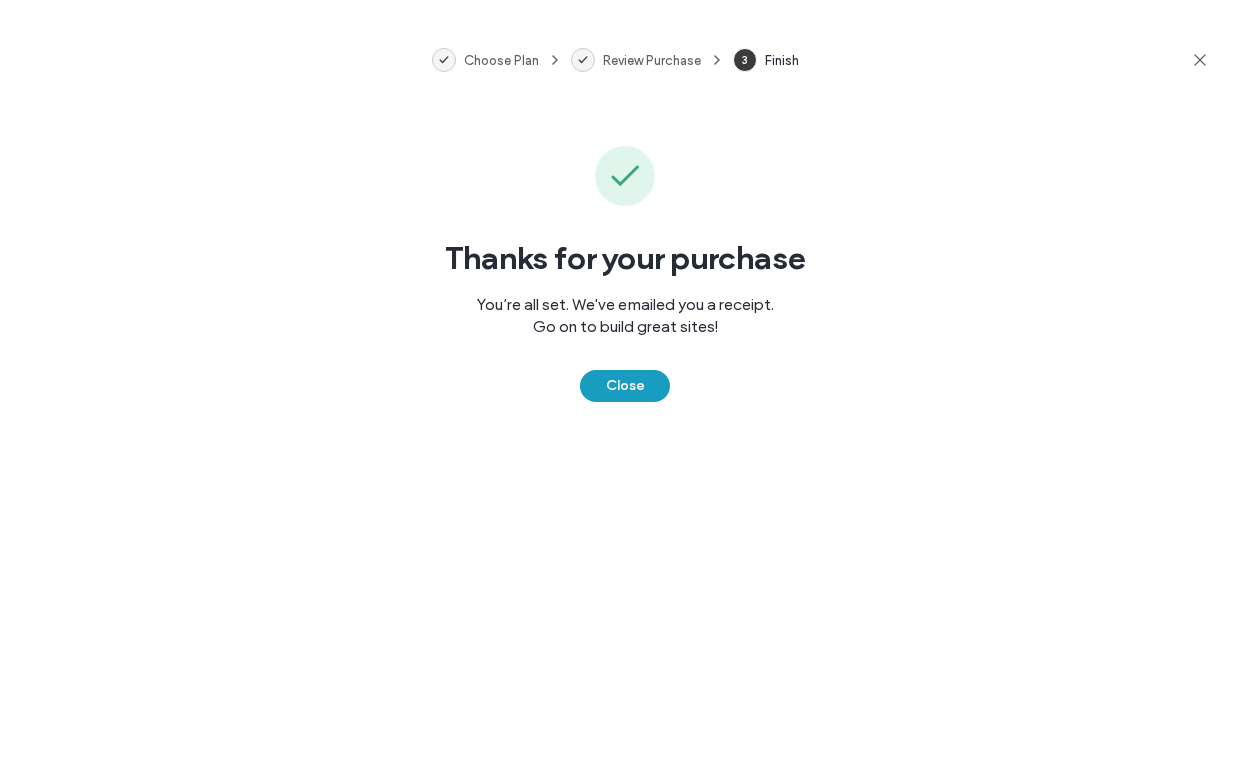 click on "Close" at bounding box center (625, 386) 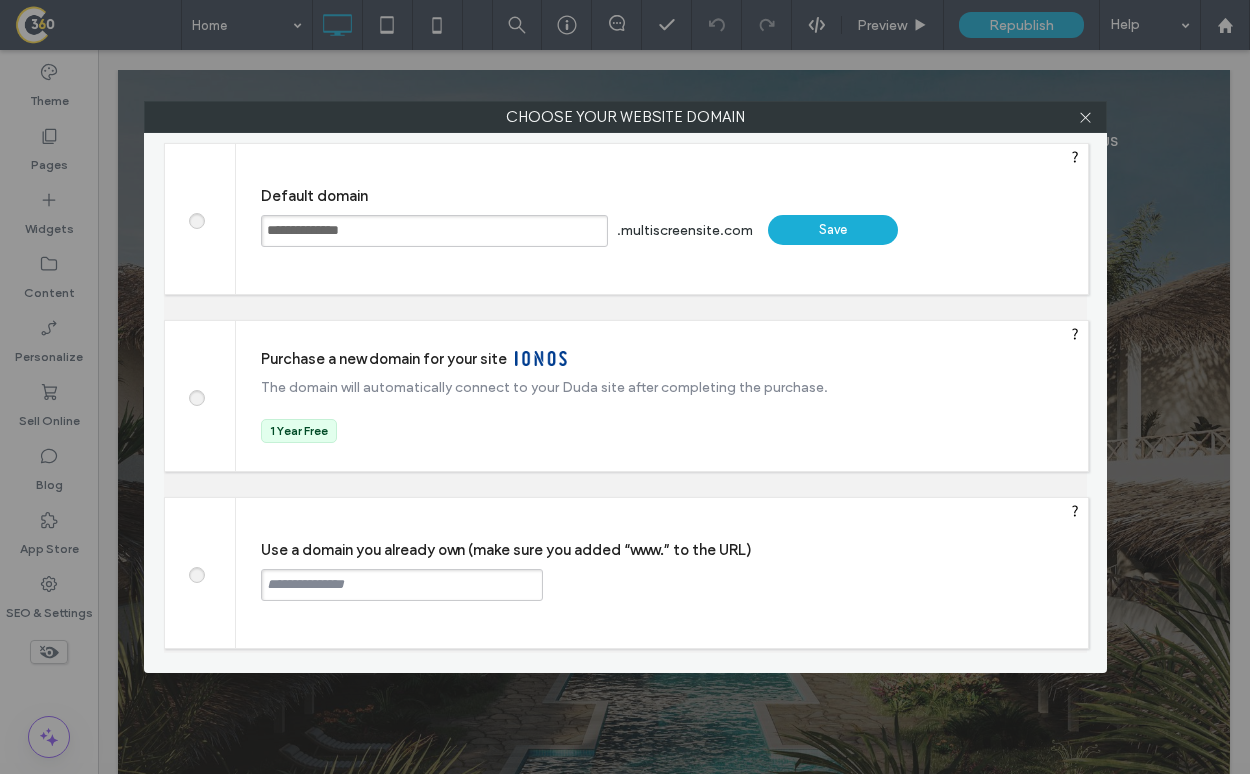 click at bounding box center [402, 585] 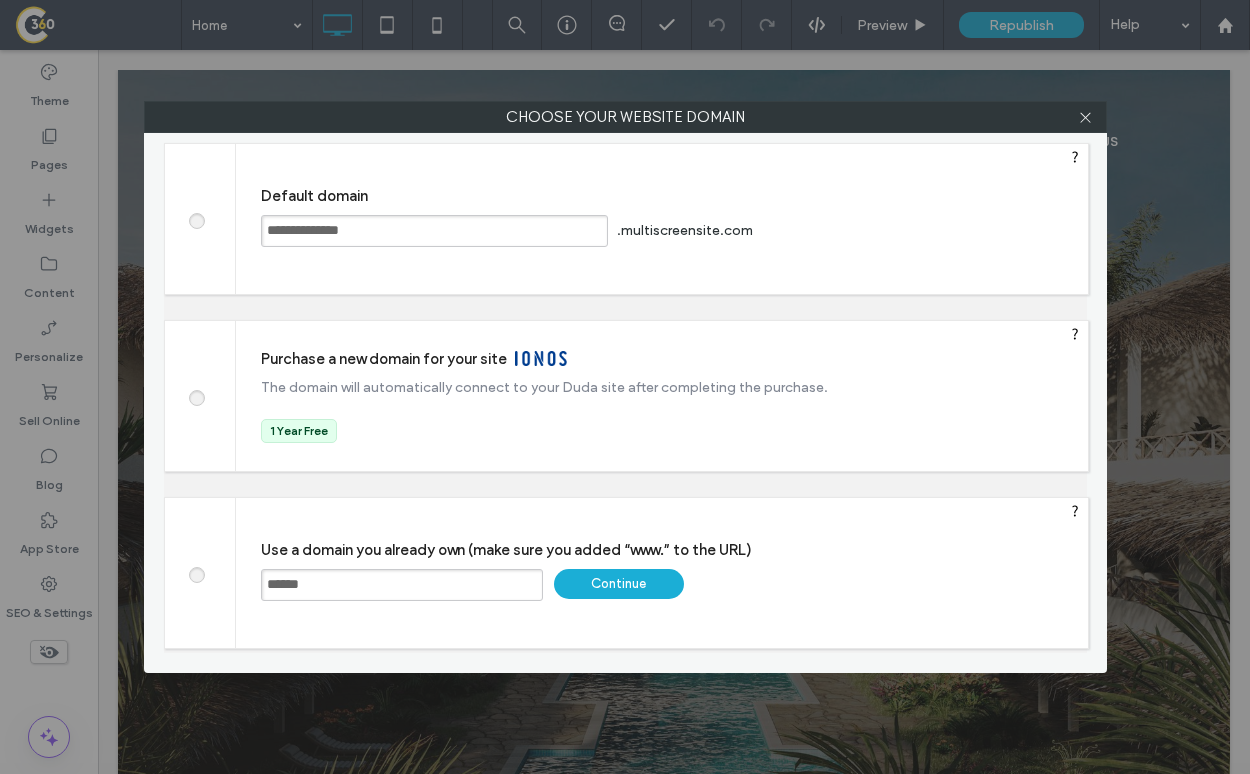 type on "**********" 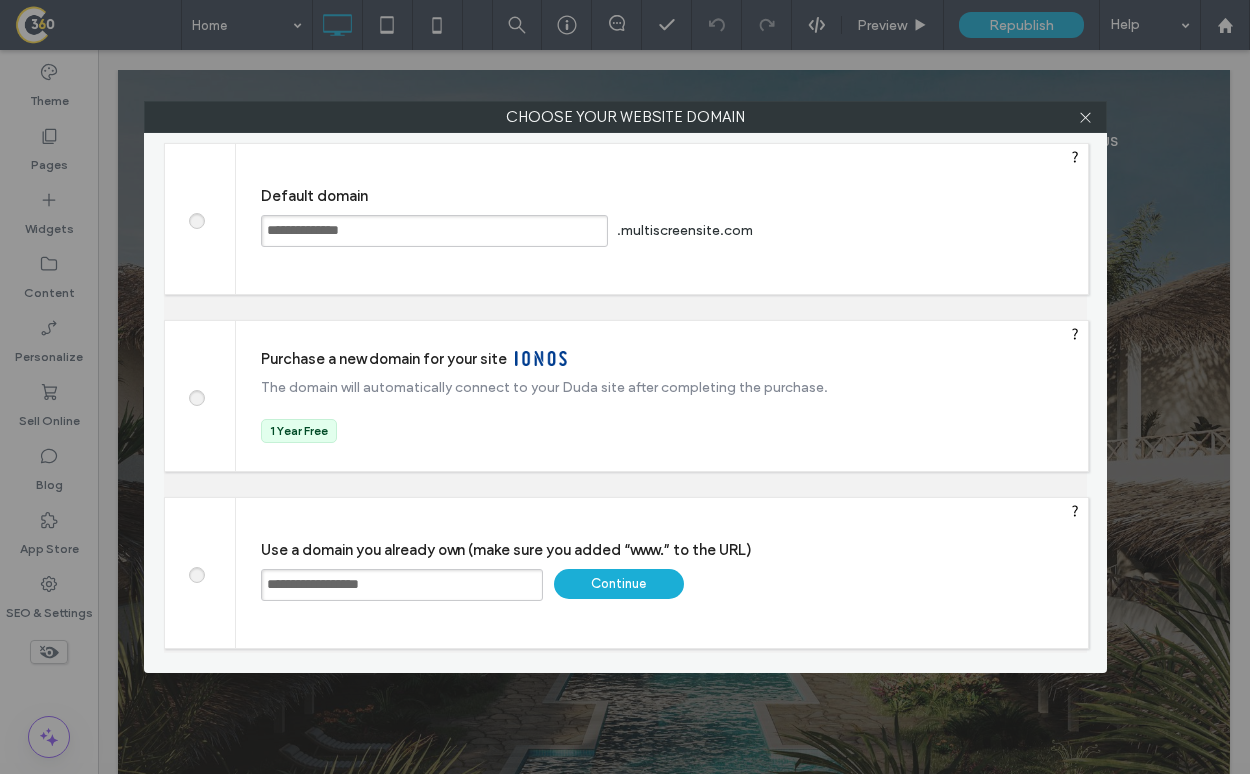 click on "Continue" at bounding box center (619, 584) 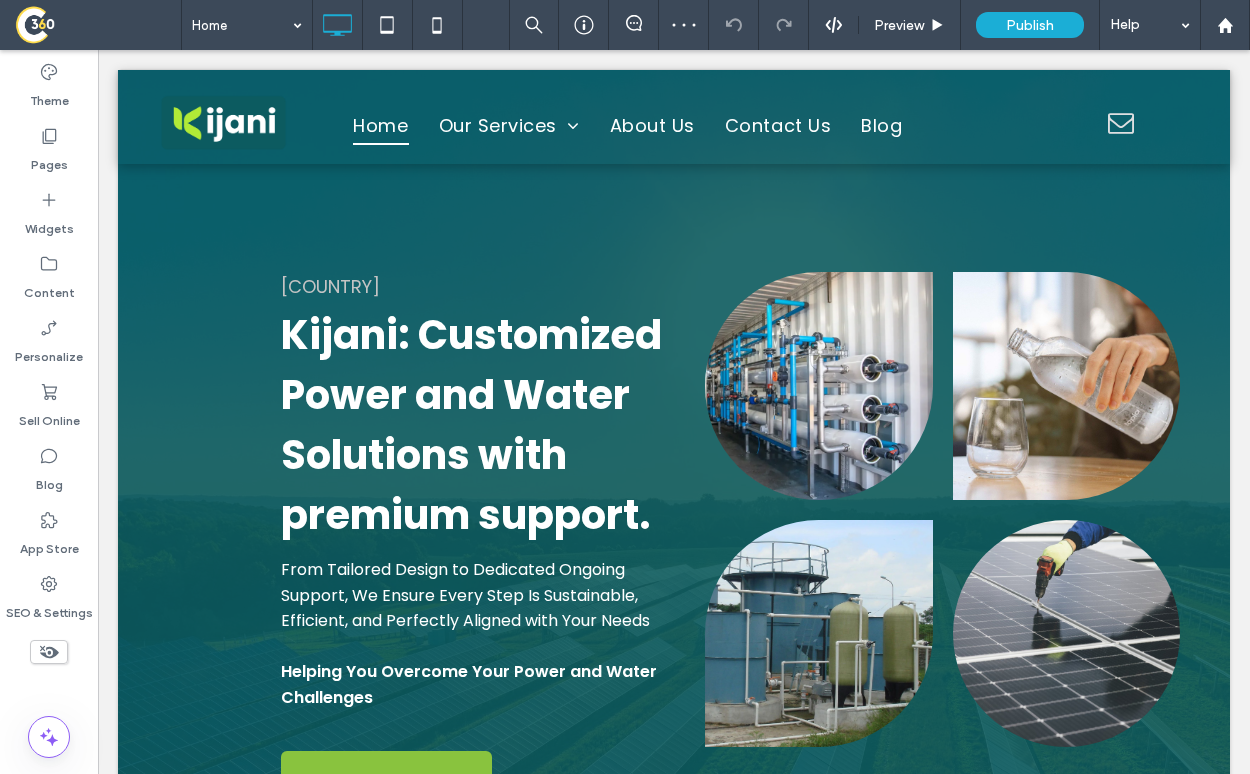 scroll, scrollTop: 0, scrollLeft: 0, axis: both 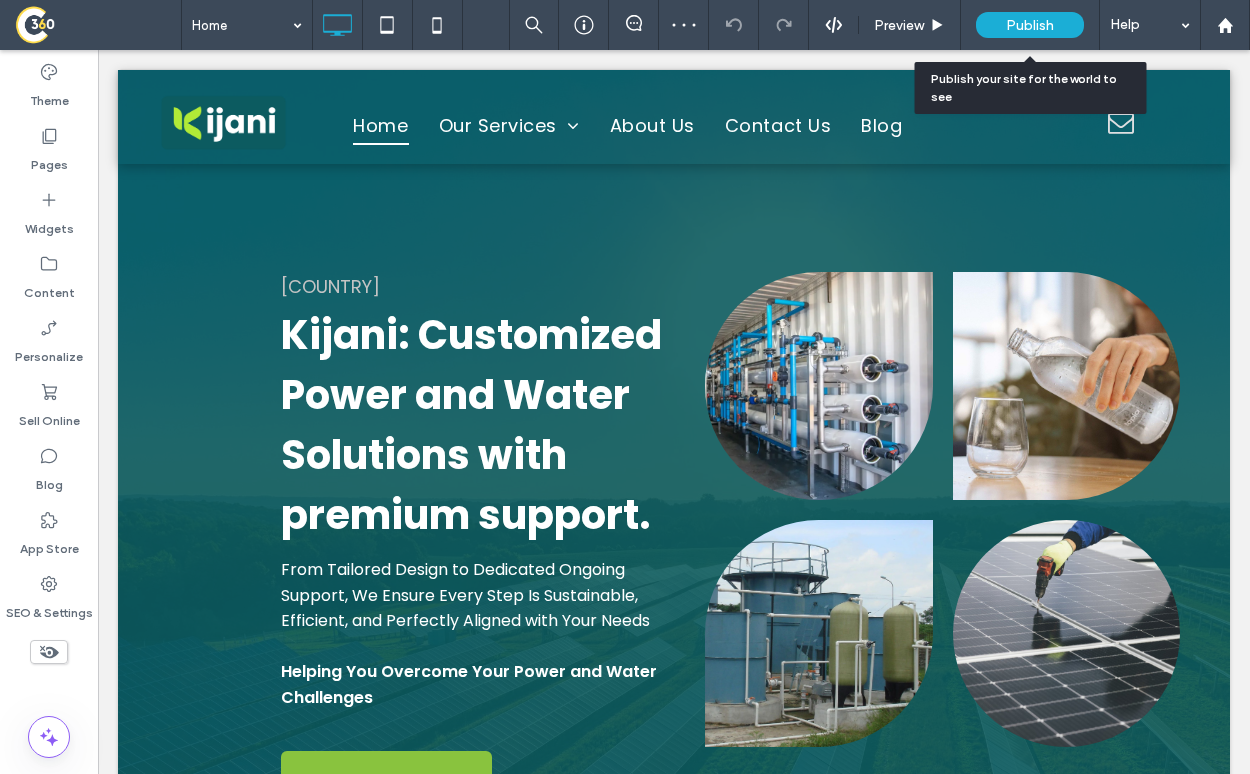 click on "Publish" at bounding box center (1030, 25) 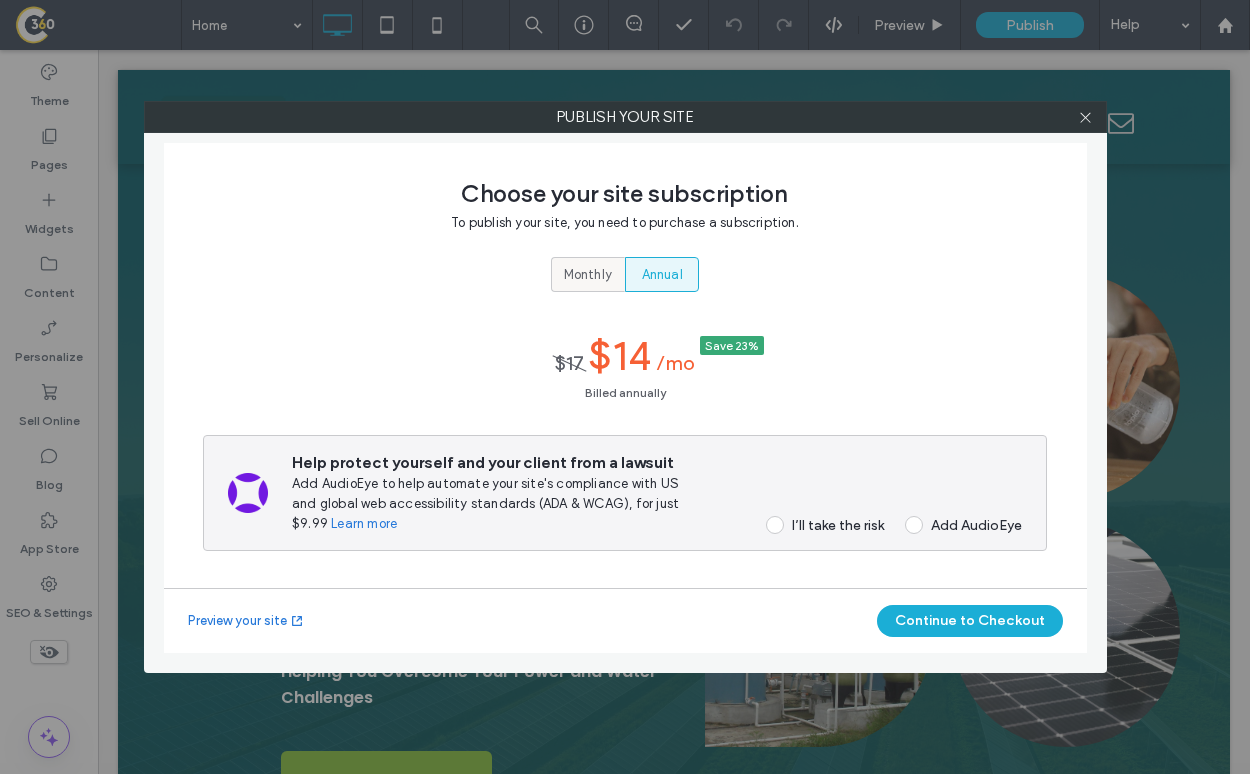 click on "Monthly" at bounding box center [588, 274] 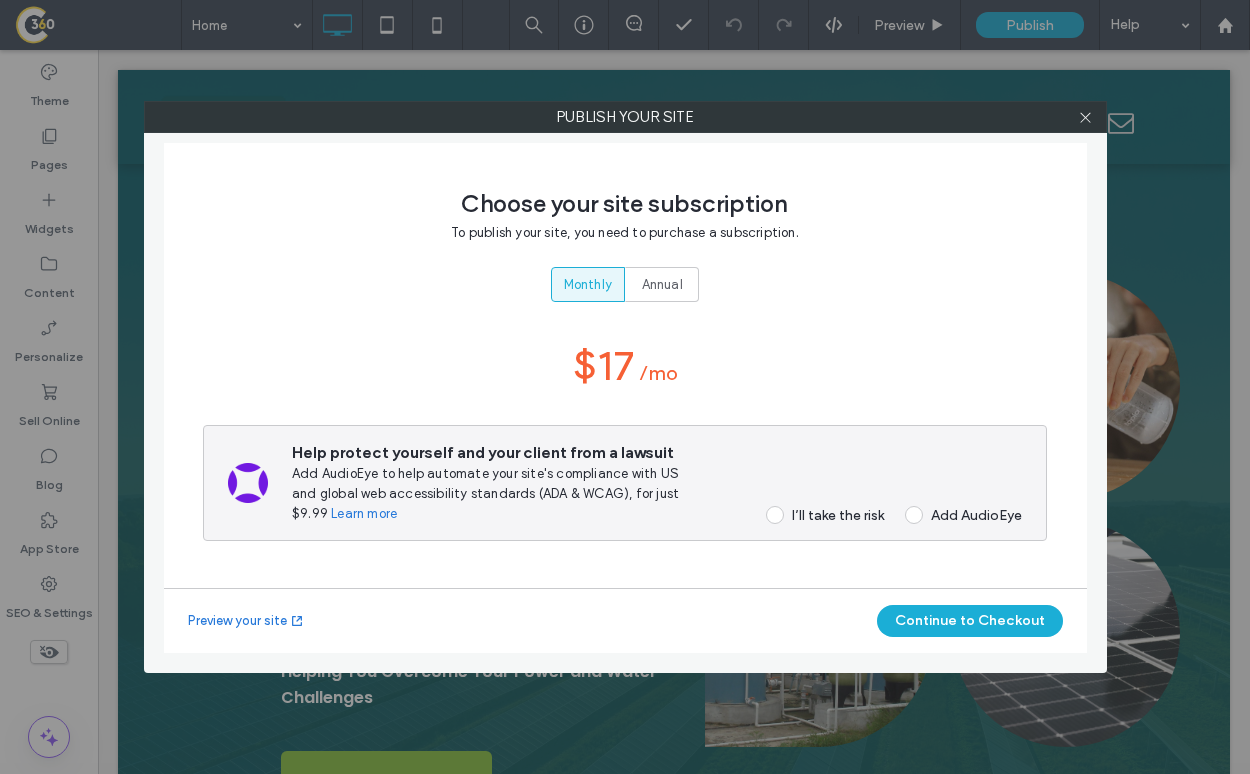 click on "I’ll take the risk" at bounding box center [838, 515] 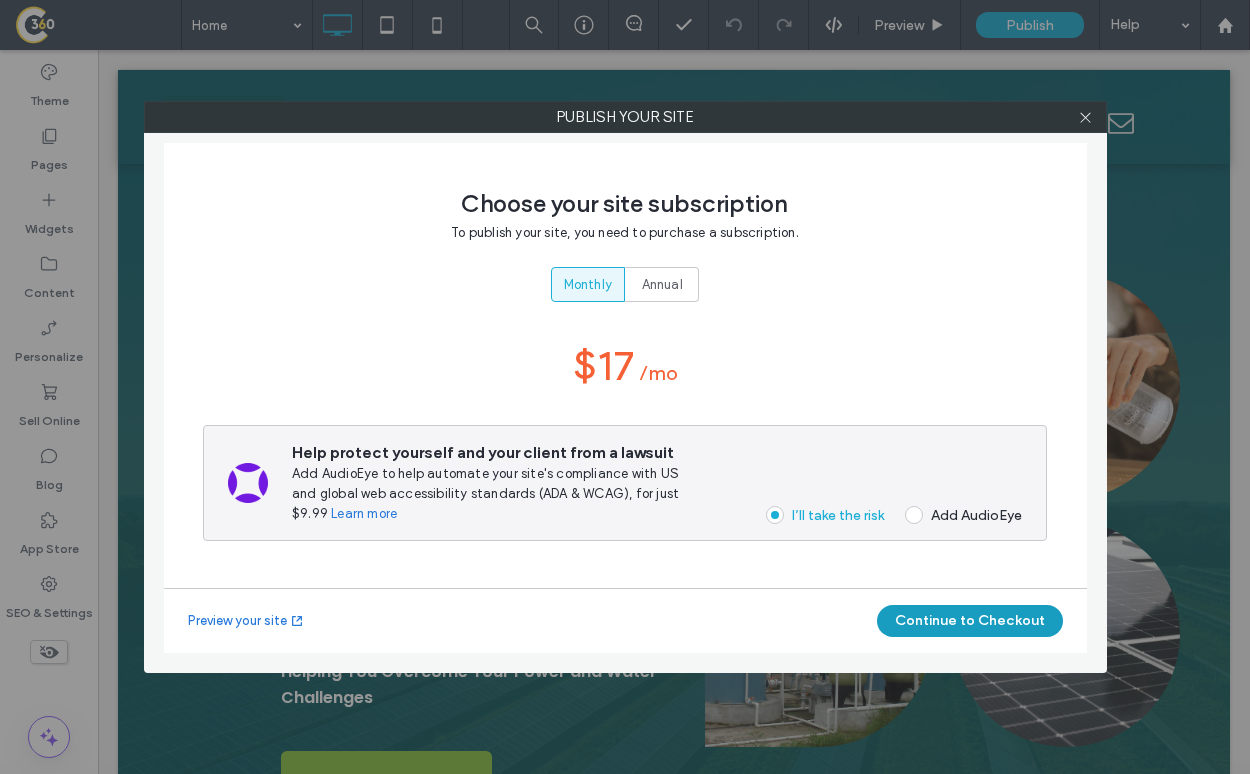 click on "Continue to Checkout" at bounding box center [970, 621] 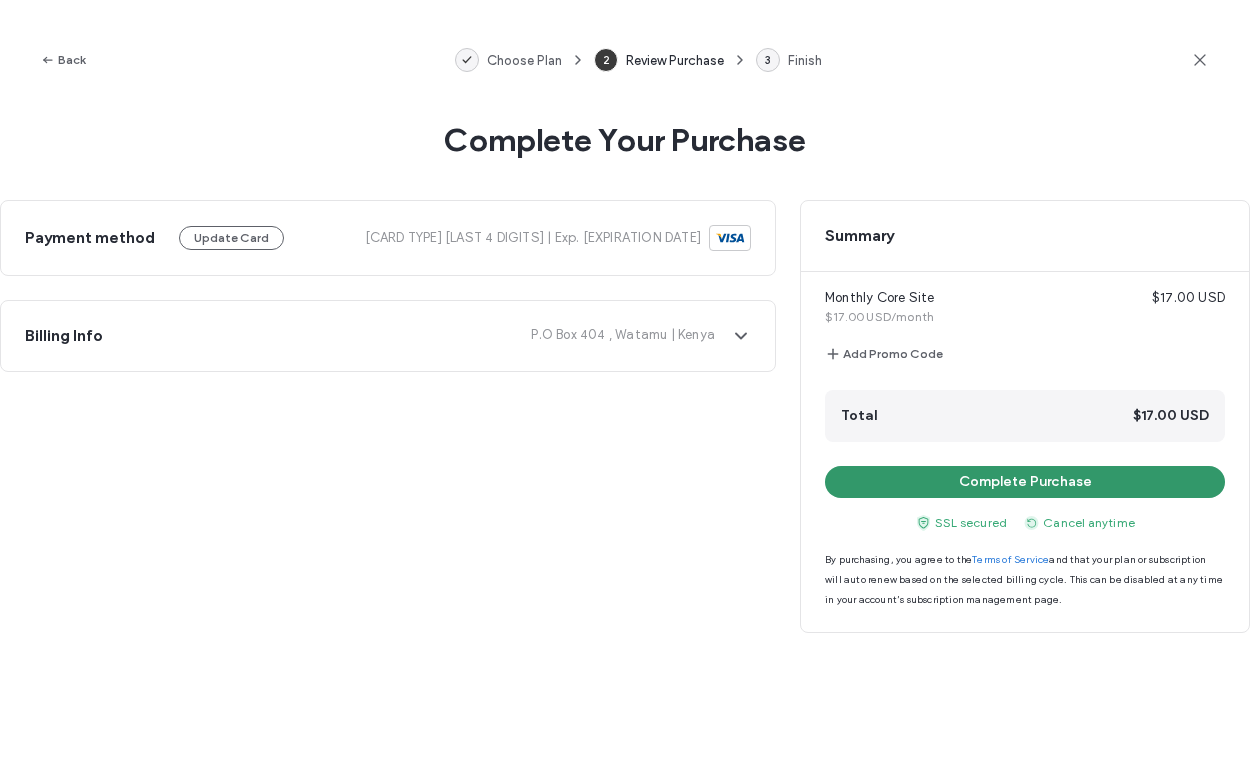 click on "Complete Purchase" at bounding box center (1025, 482) 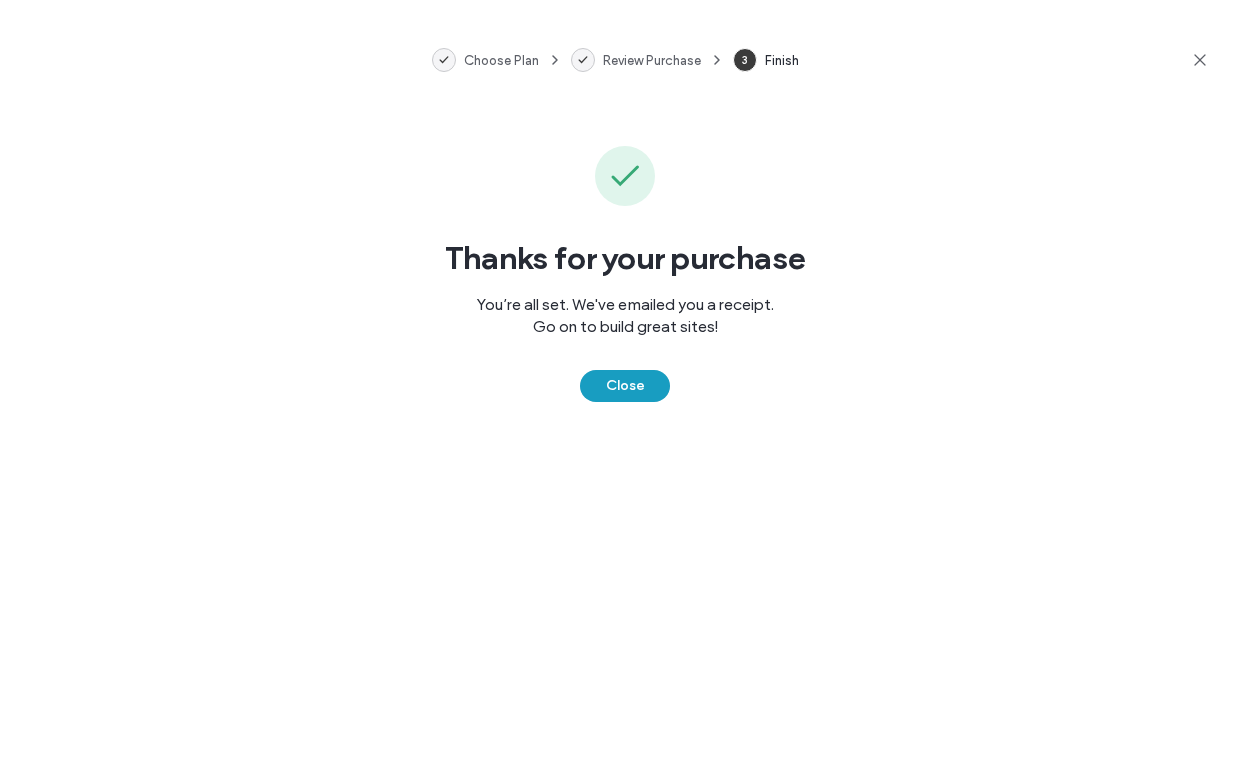 click on "Close" at bounding box center [625, 386] 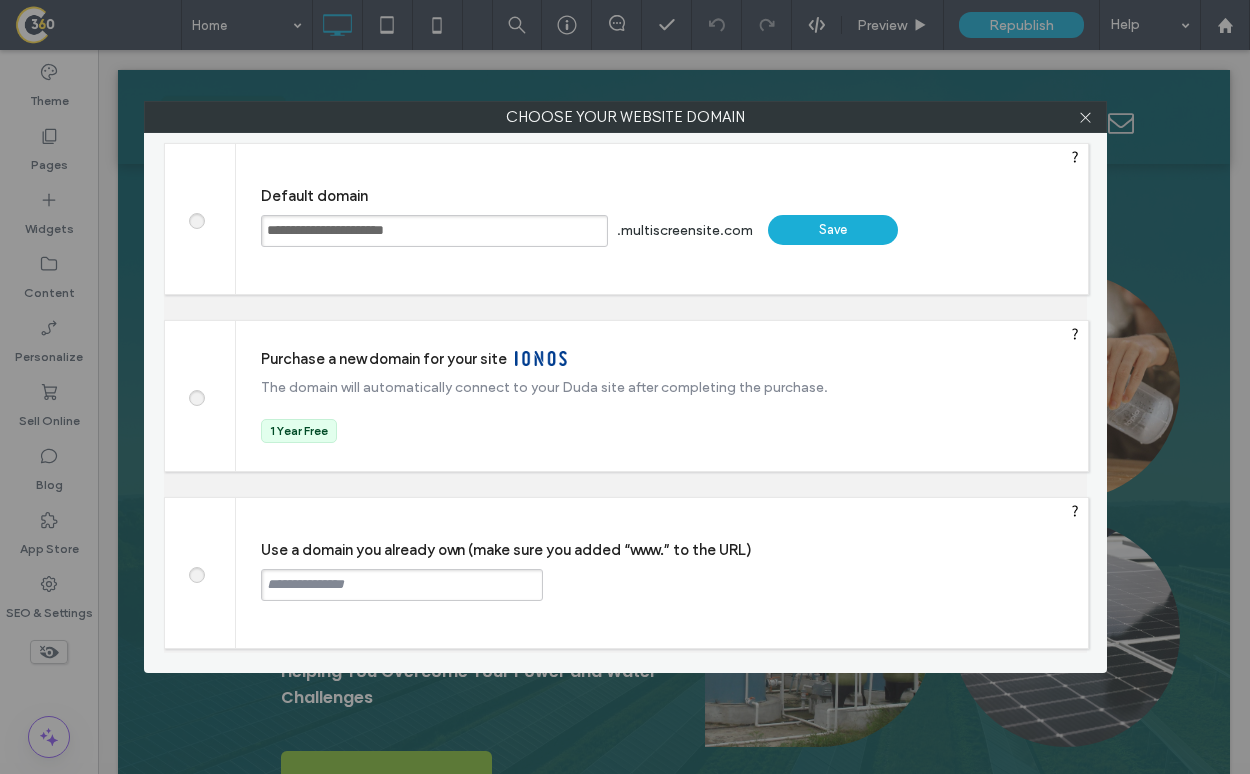 click at bounding box center (402, 585) 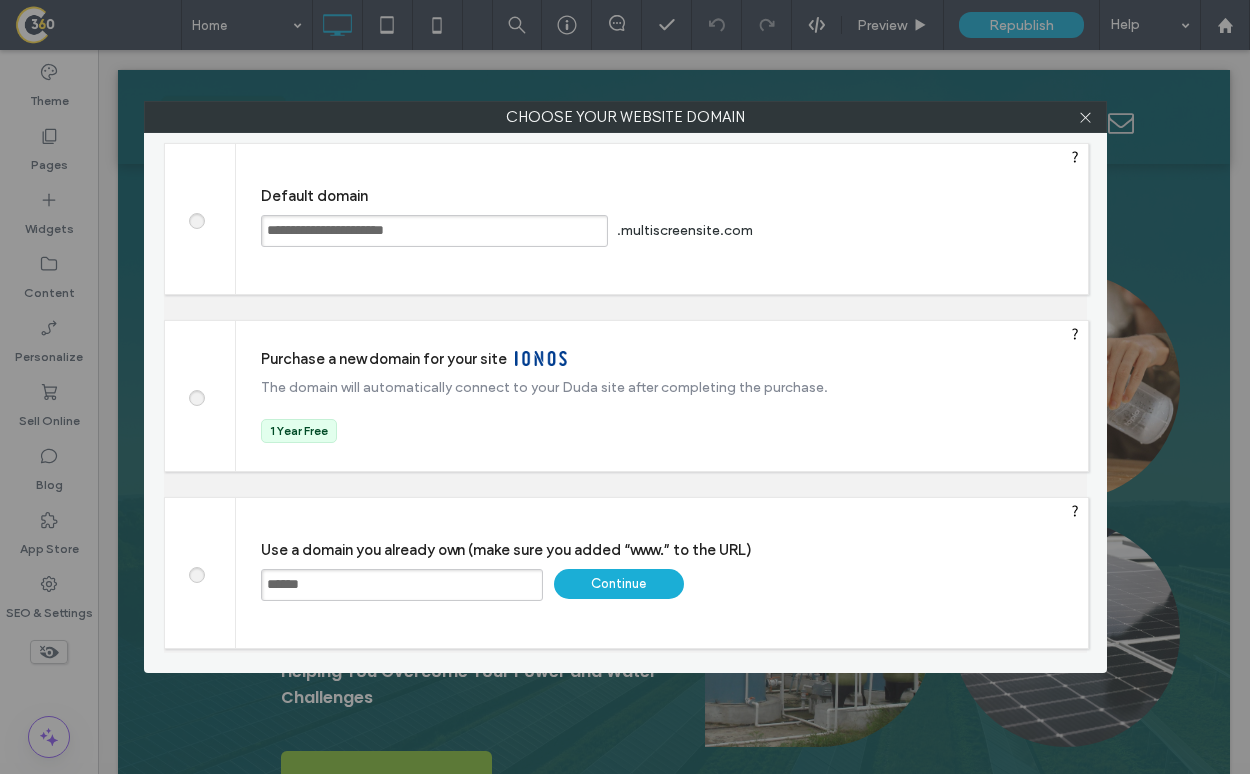 type on "**********" 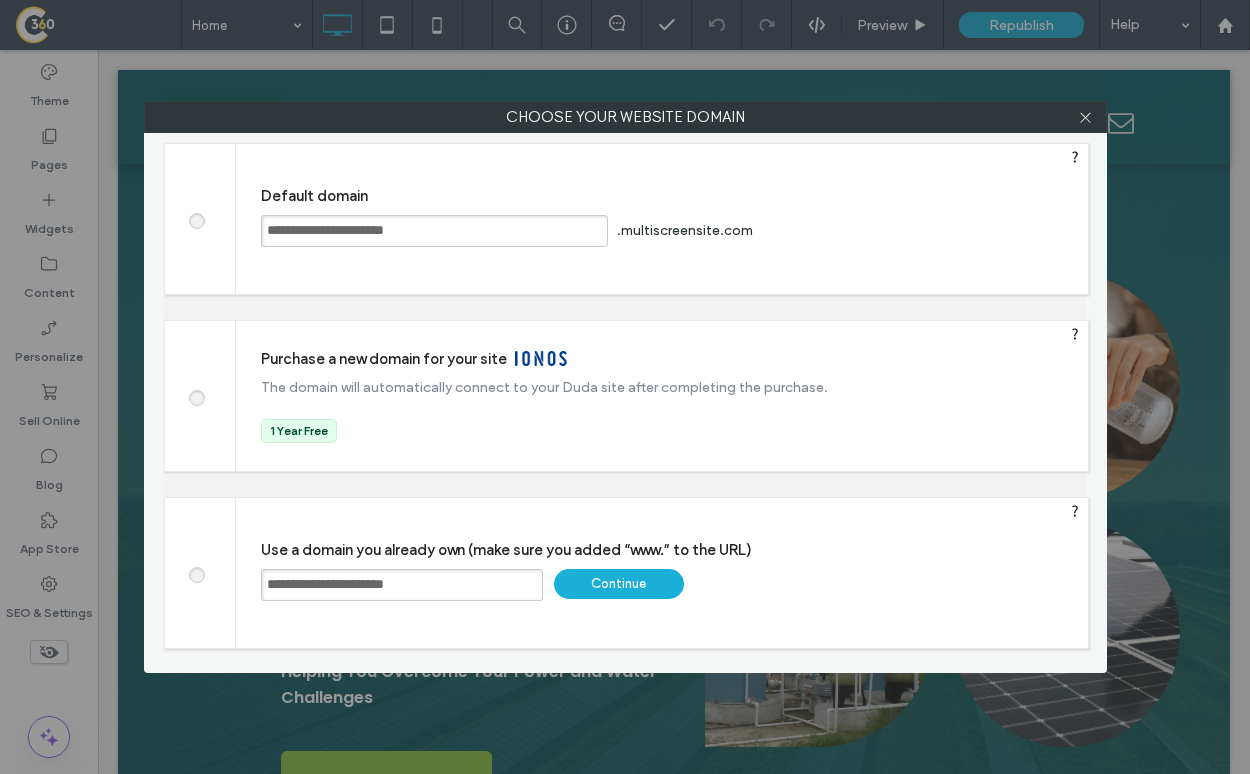 click on "Continue" at bounding box center (619, 584) 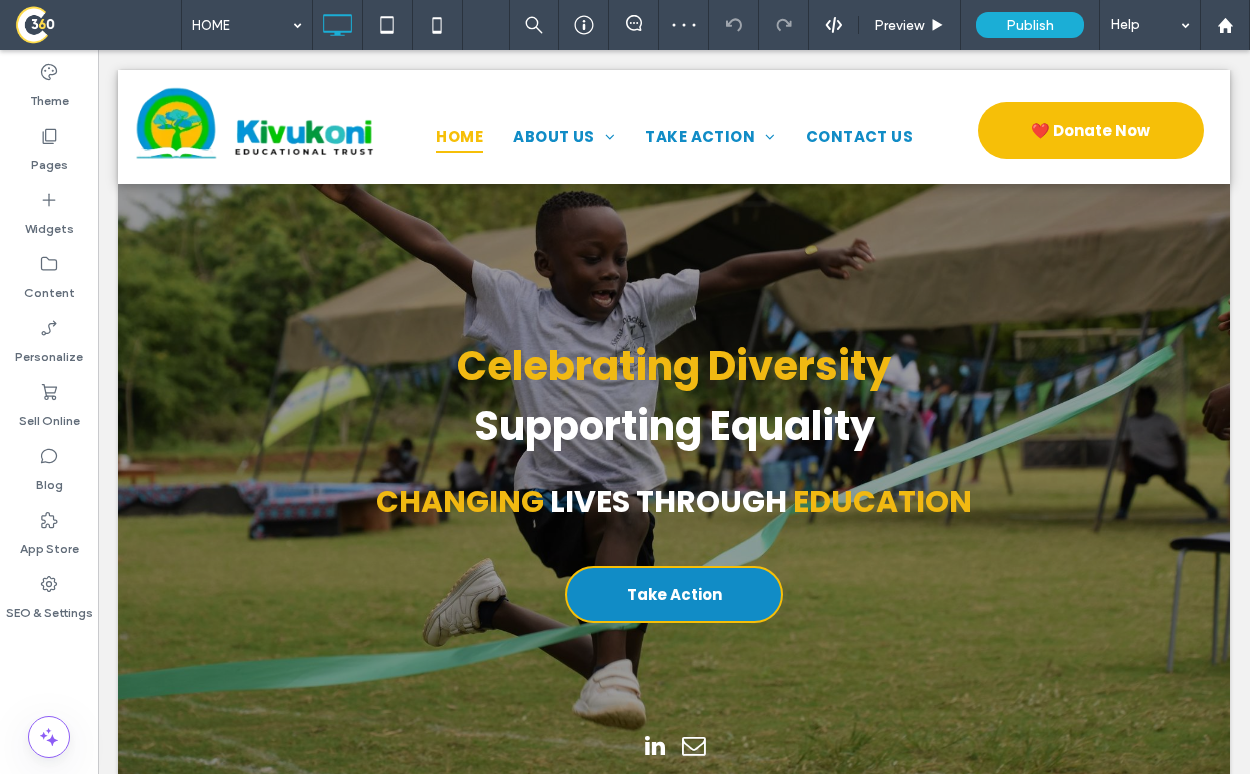 scroll, scrollTop: 0, scrollLeft: 0, axis: both 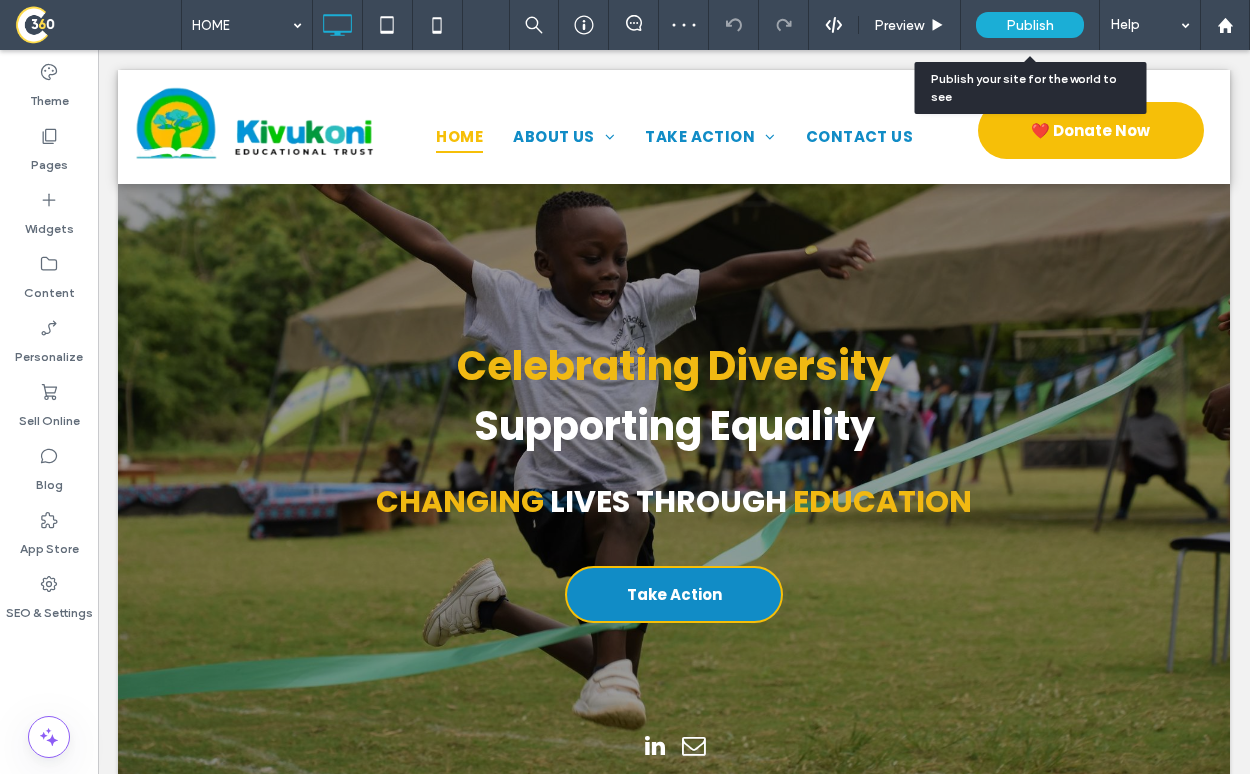 click on "Publish" at bounding box center [1030, 25] 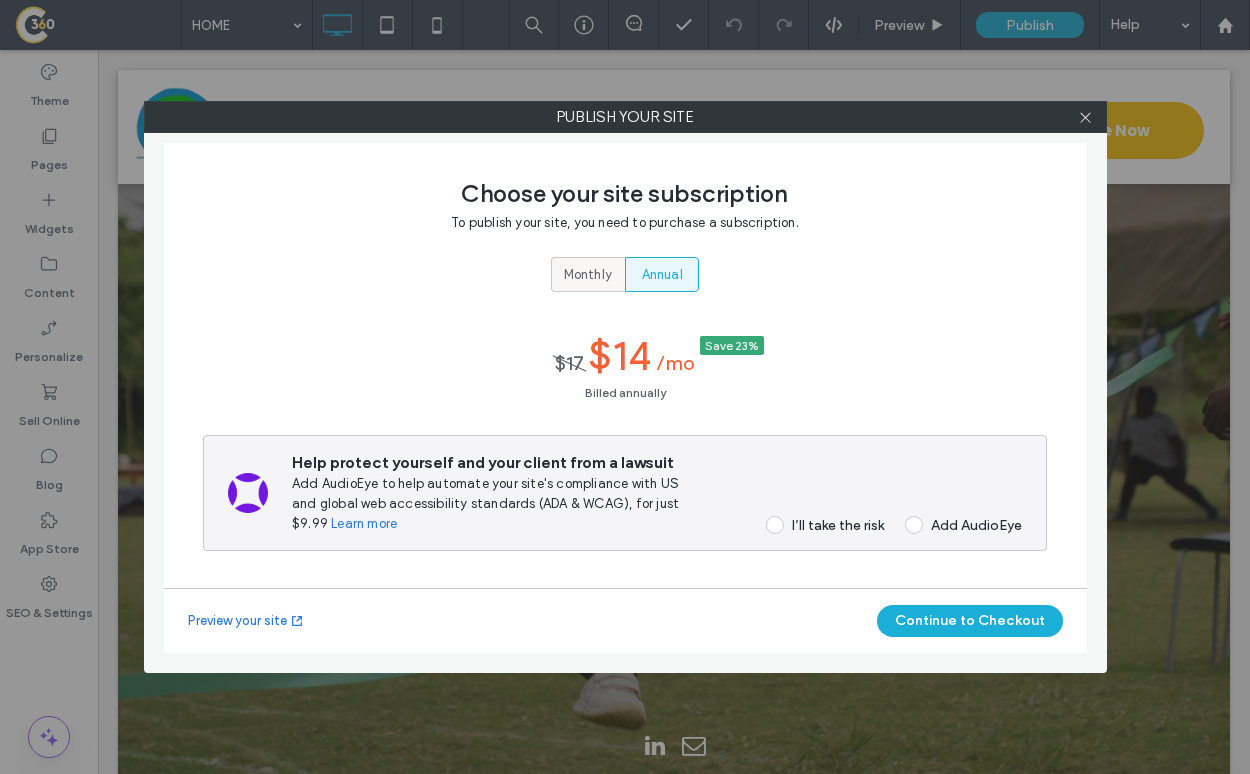 click on "Monthly" at bounding box center [588, 275] 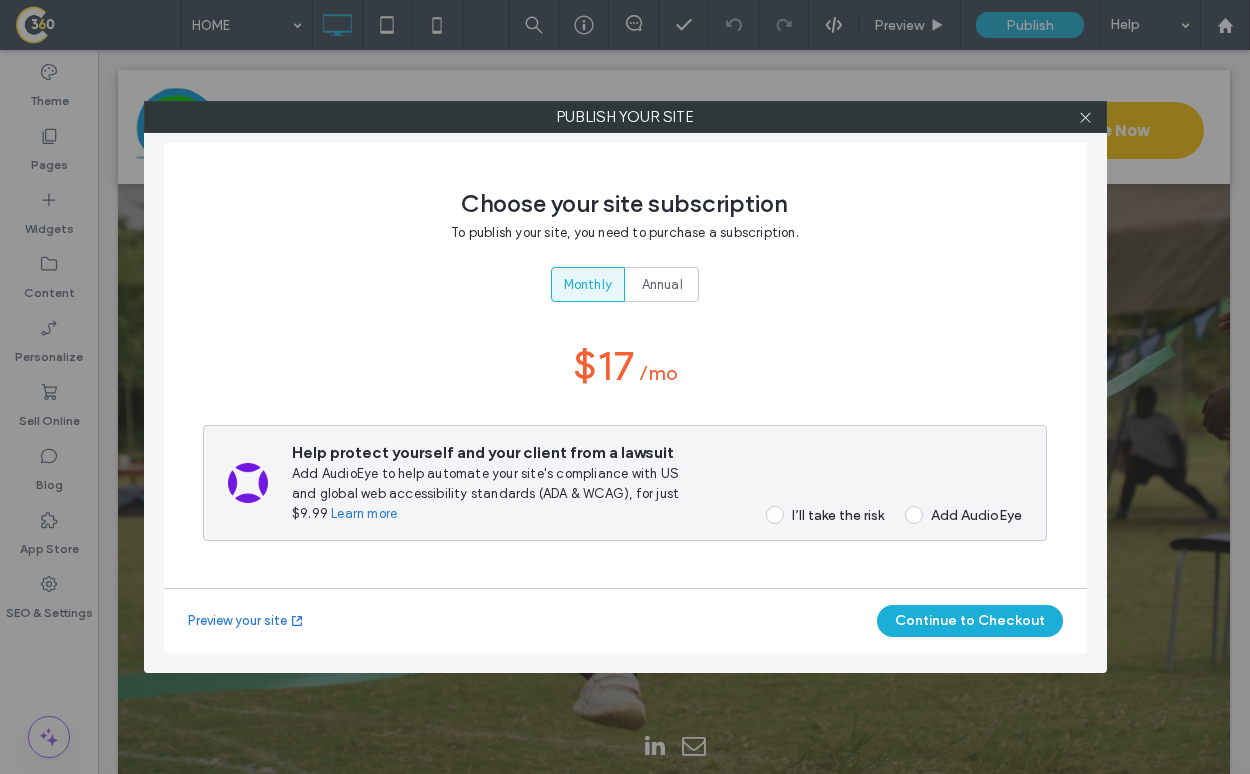 click on "I’ll take the risk" at bounding box center (838, 515) 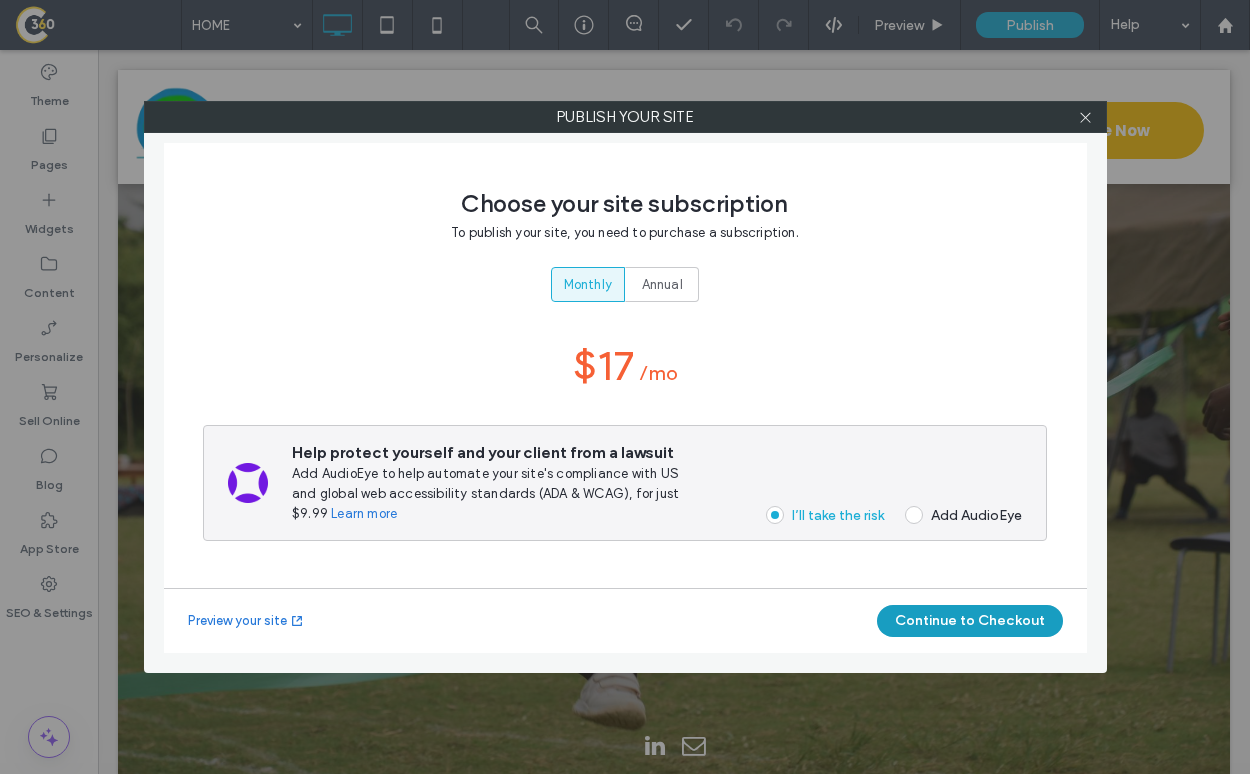 click on "Continue to Checkout" at bounding box center (970, 621) 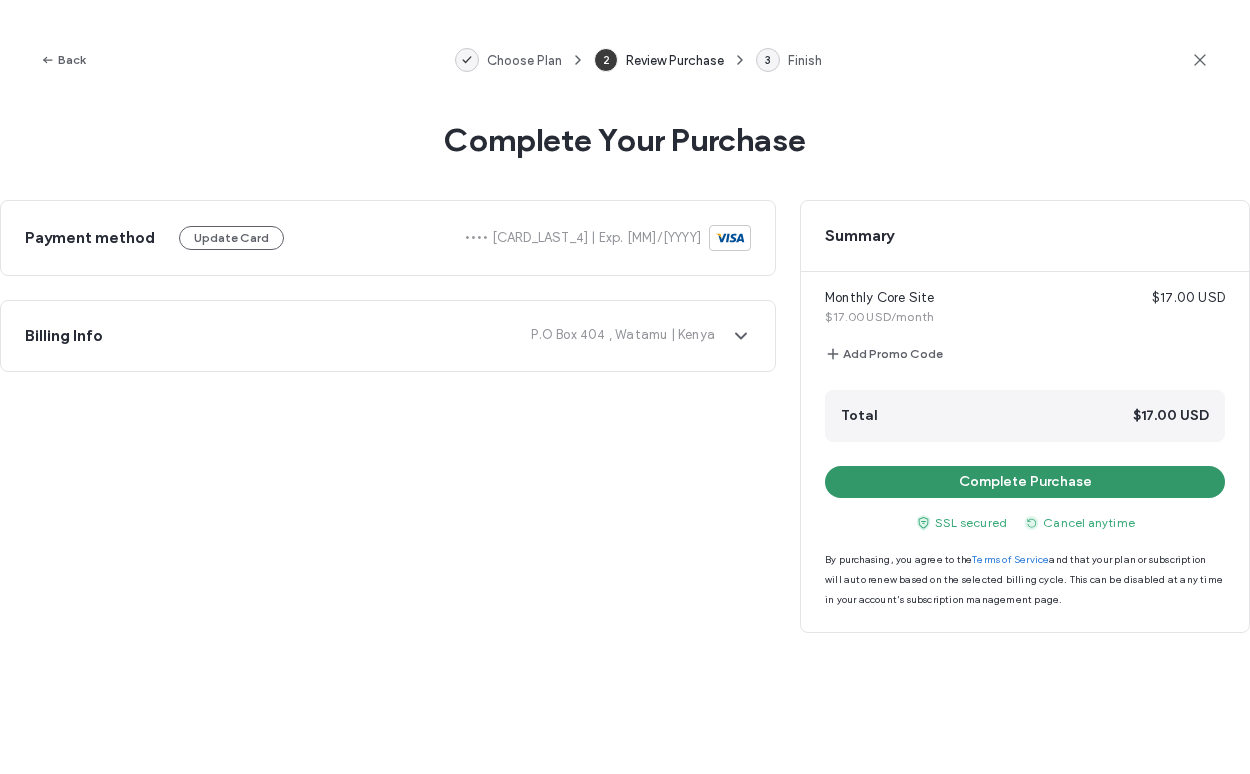 click on "Complete Purchase" at bounding box center (1025, 482) 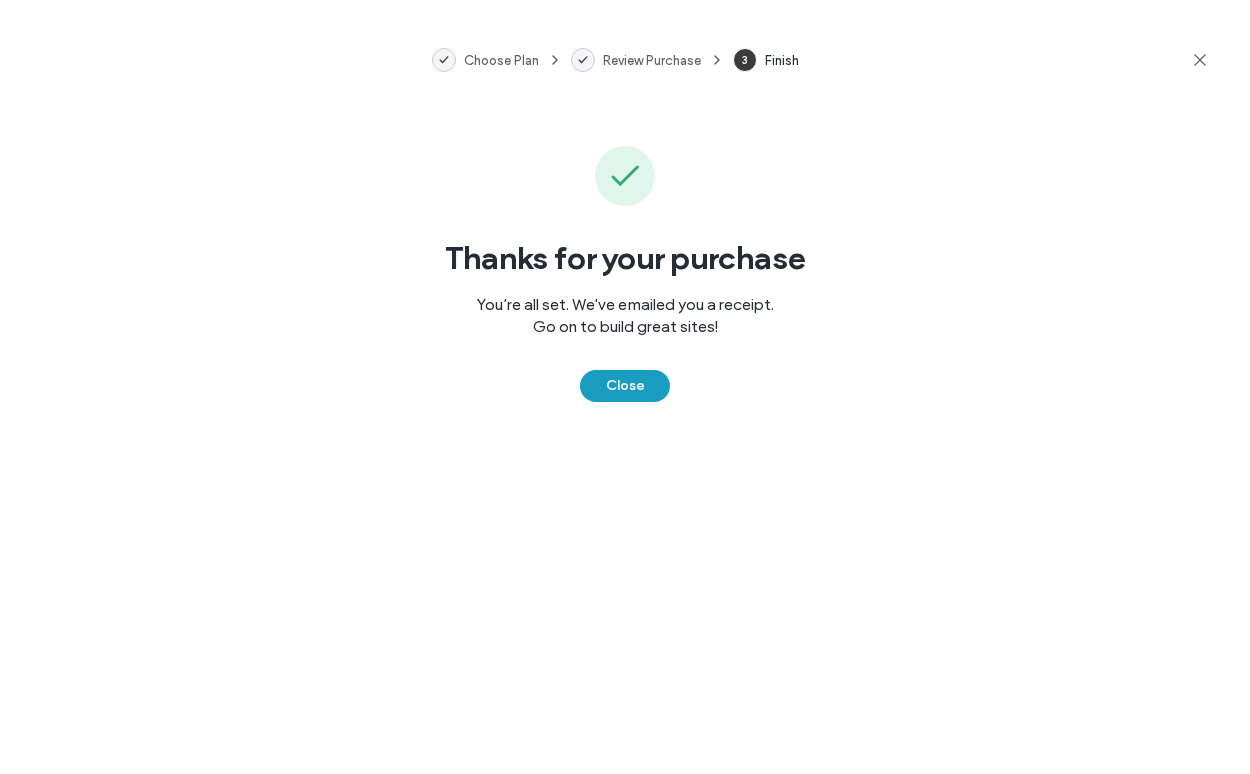 click on "Close" at bounding box center [625, 386] 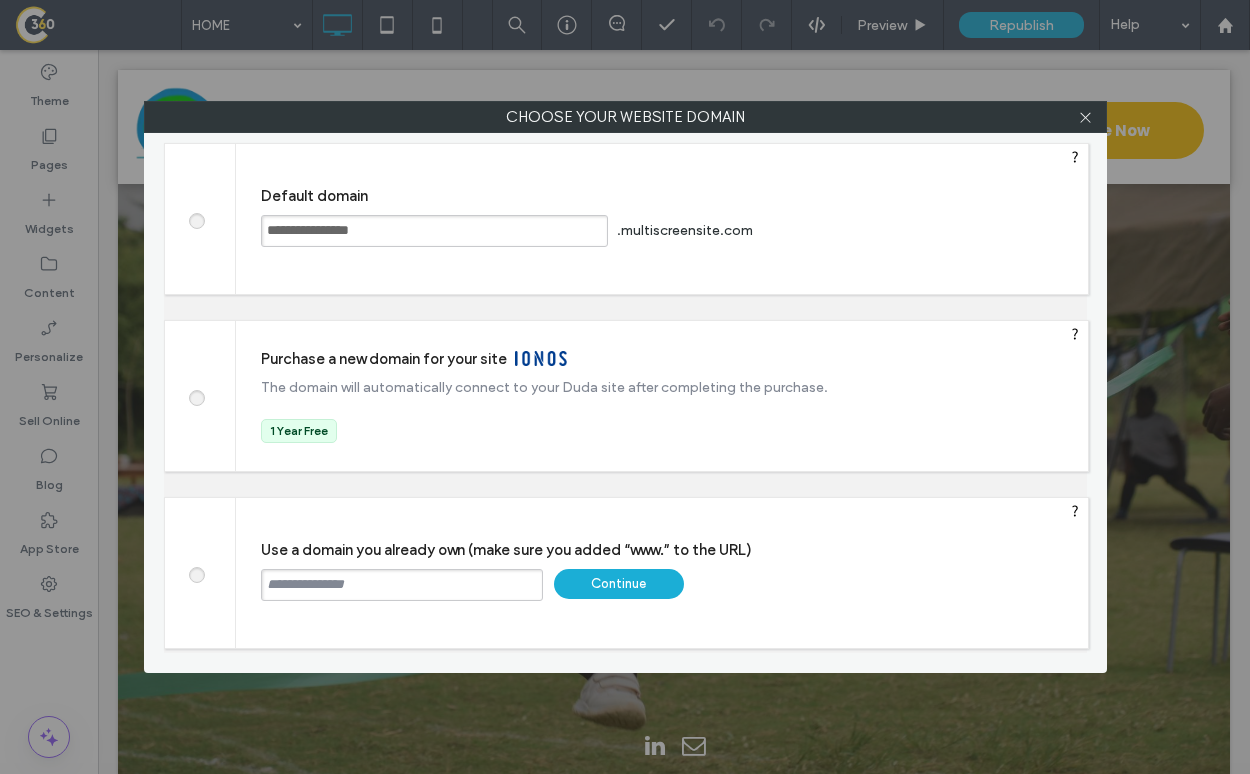 click at bounding box center [402, 585] 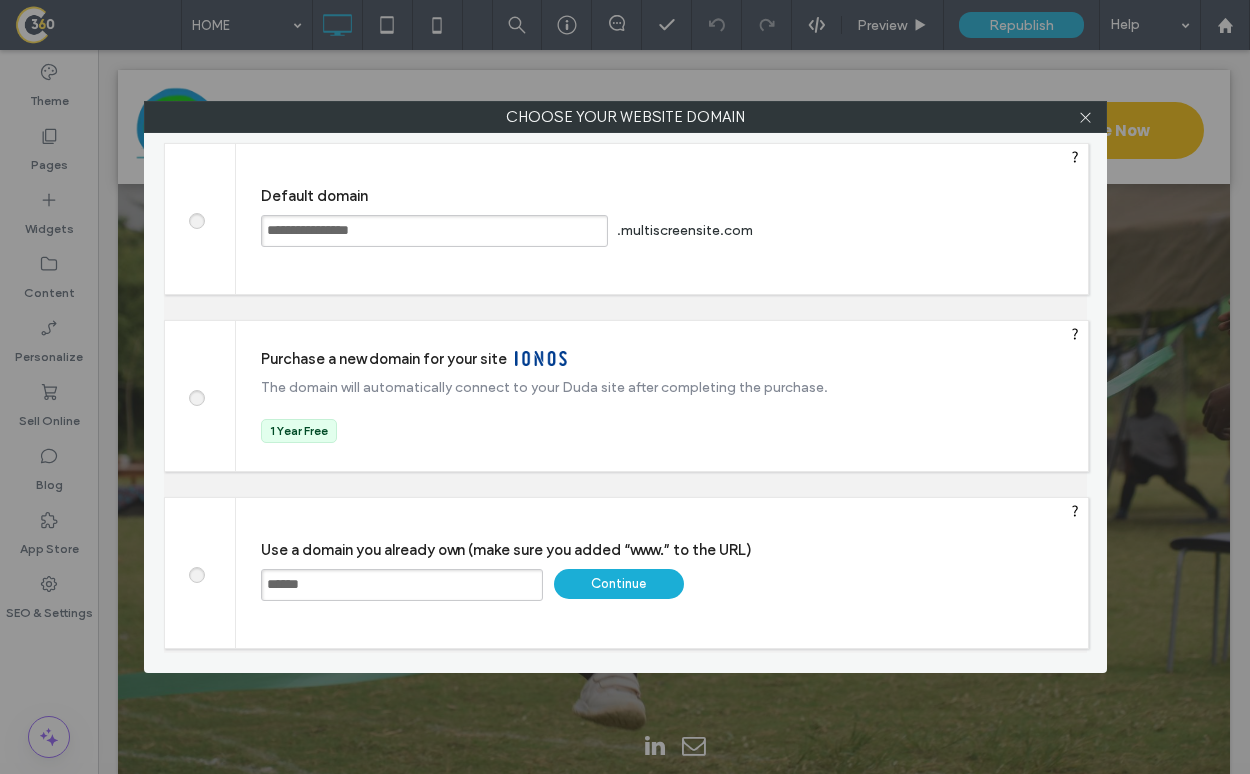 type on "**********" 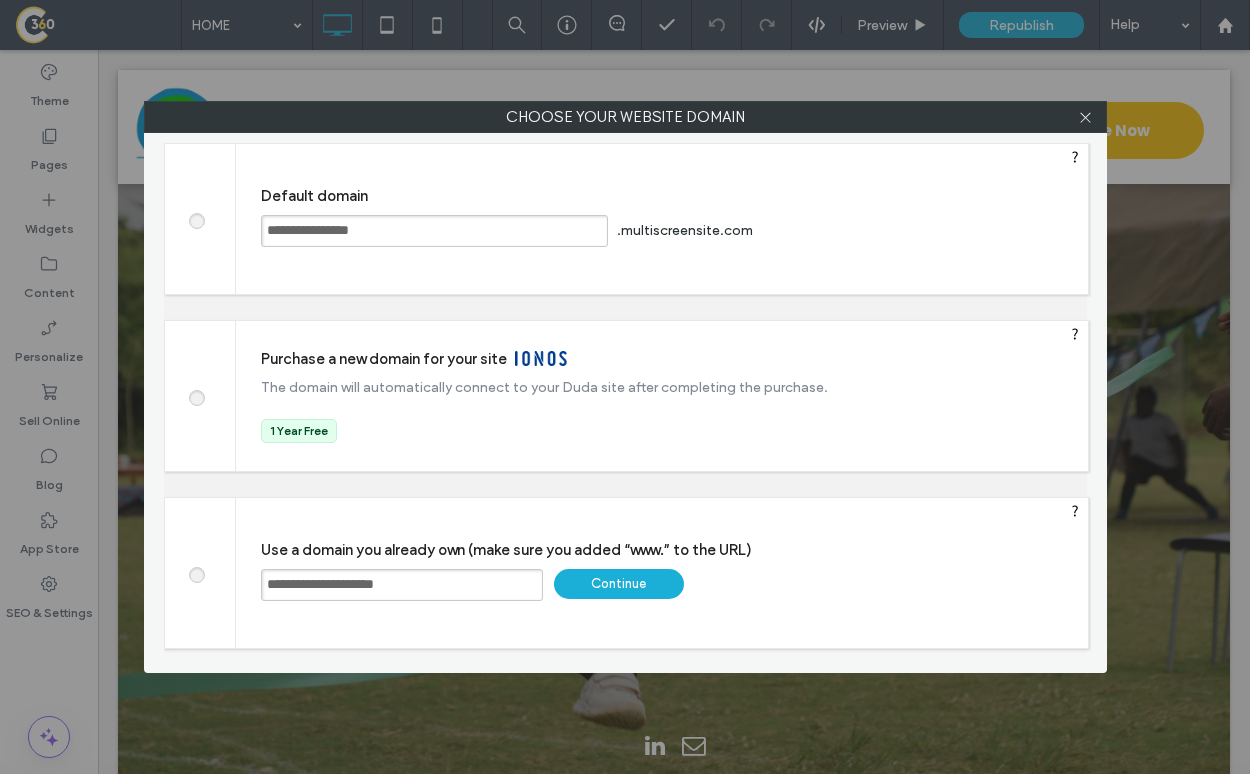 click on "Continue" at bounding box center (619, 584) 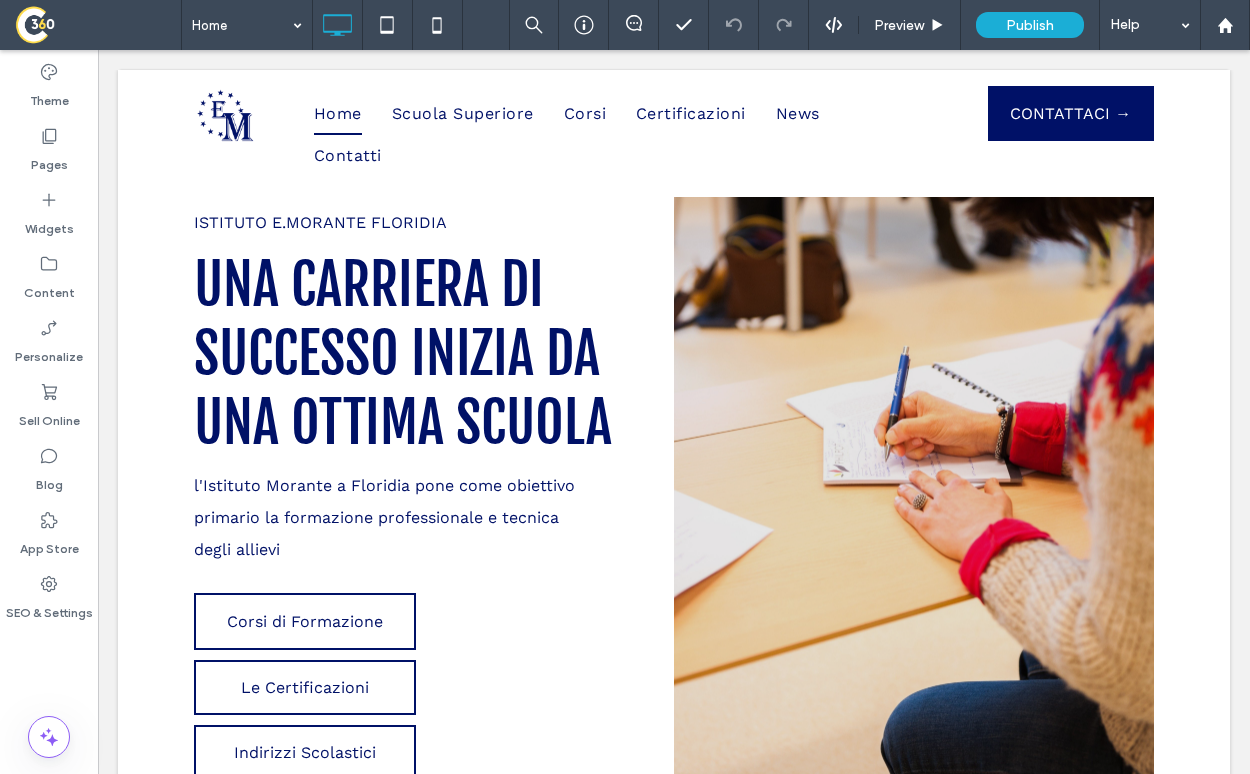scroll, scrollTop: 0, scrollLeft: 0, axis: both 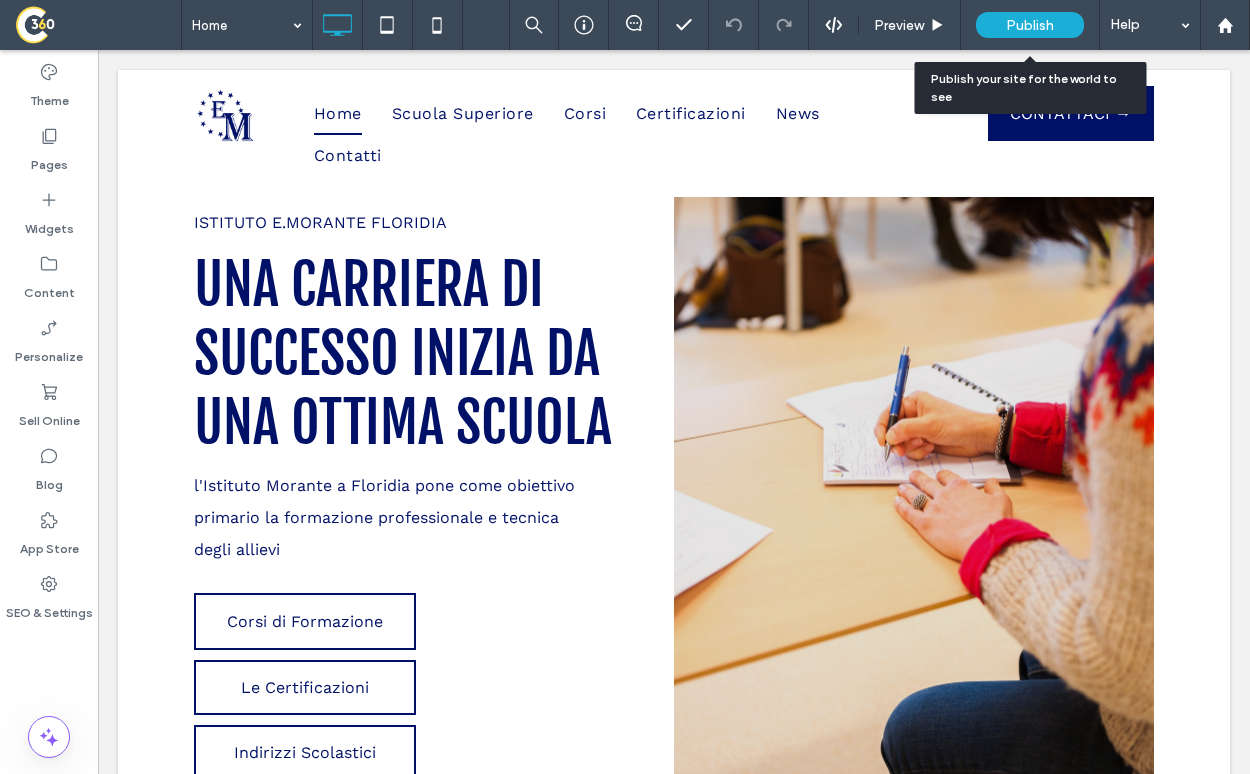 click on "Publish" at bounding box center [1030, 25] 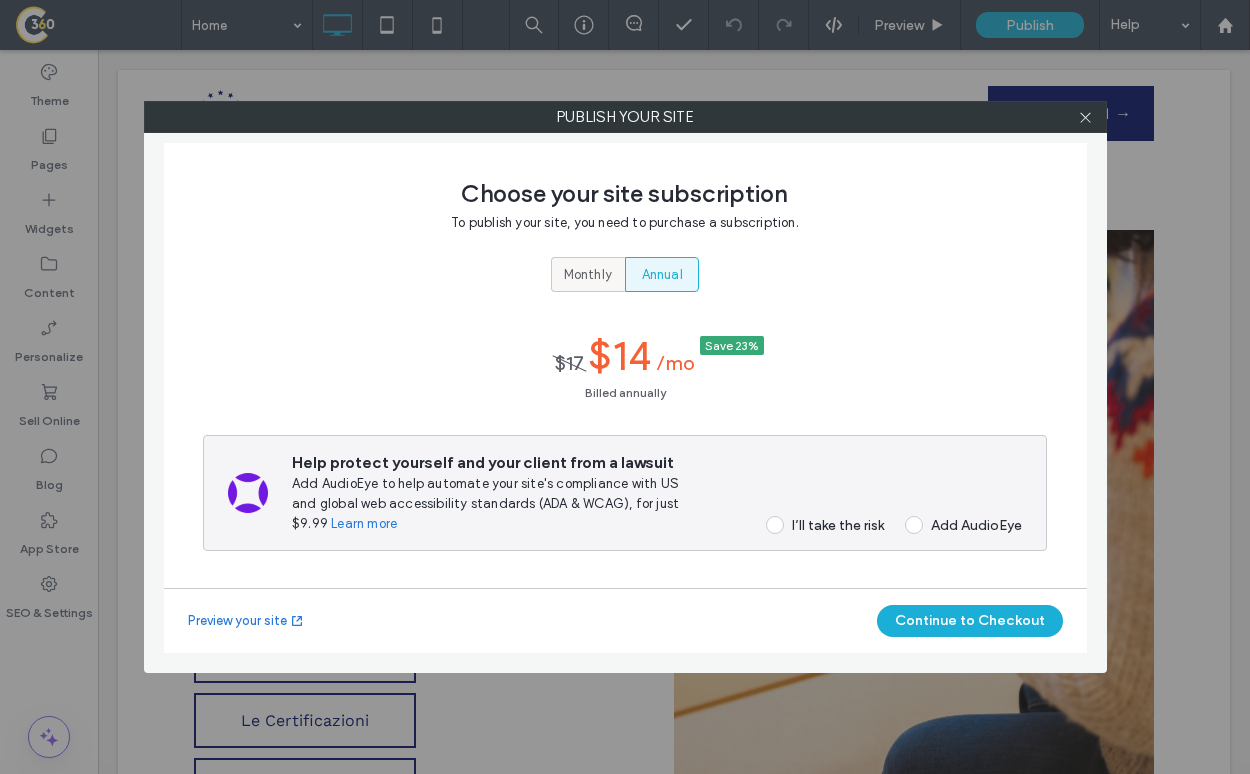 click on "Monthly" at bounding box center [588, 275] 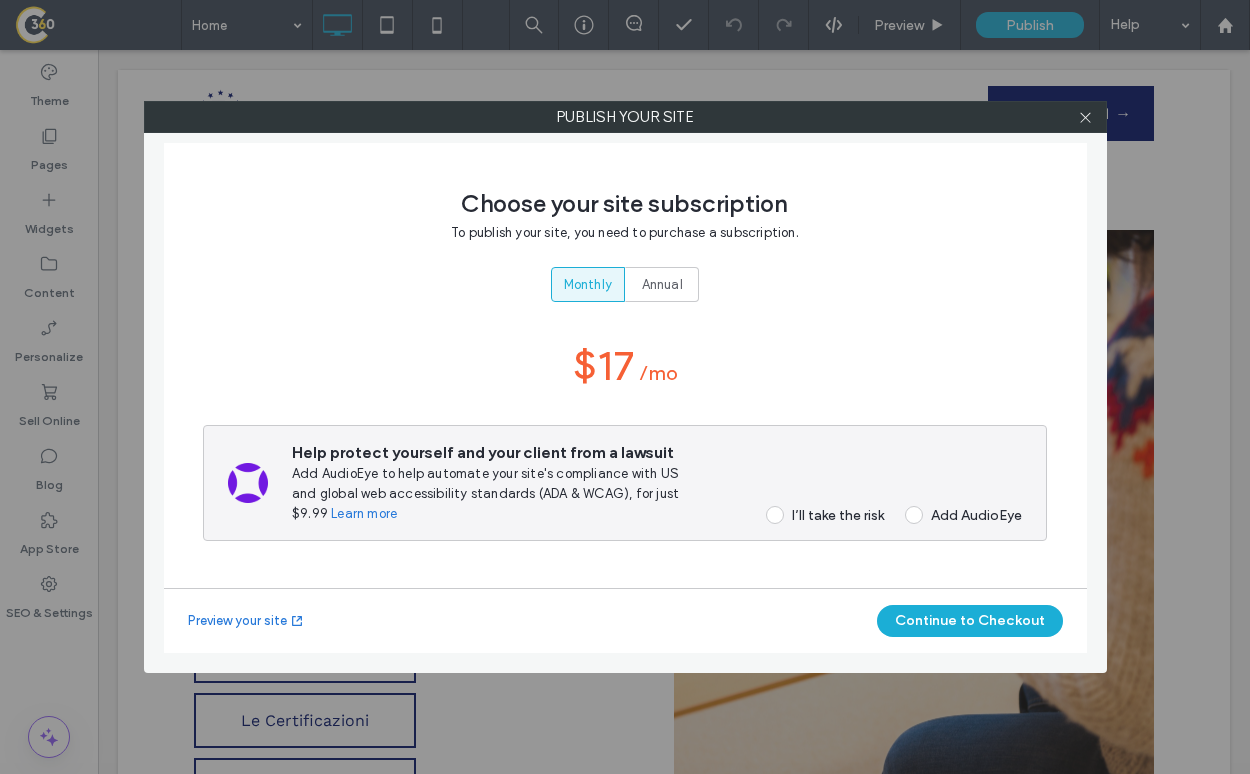 click on "I’ll take the risk" at bounding box center (838, 515) 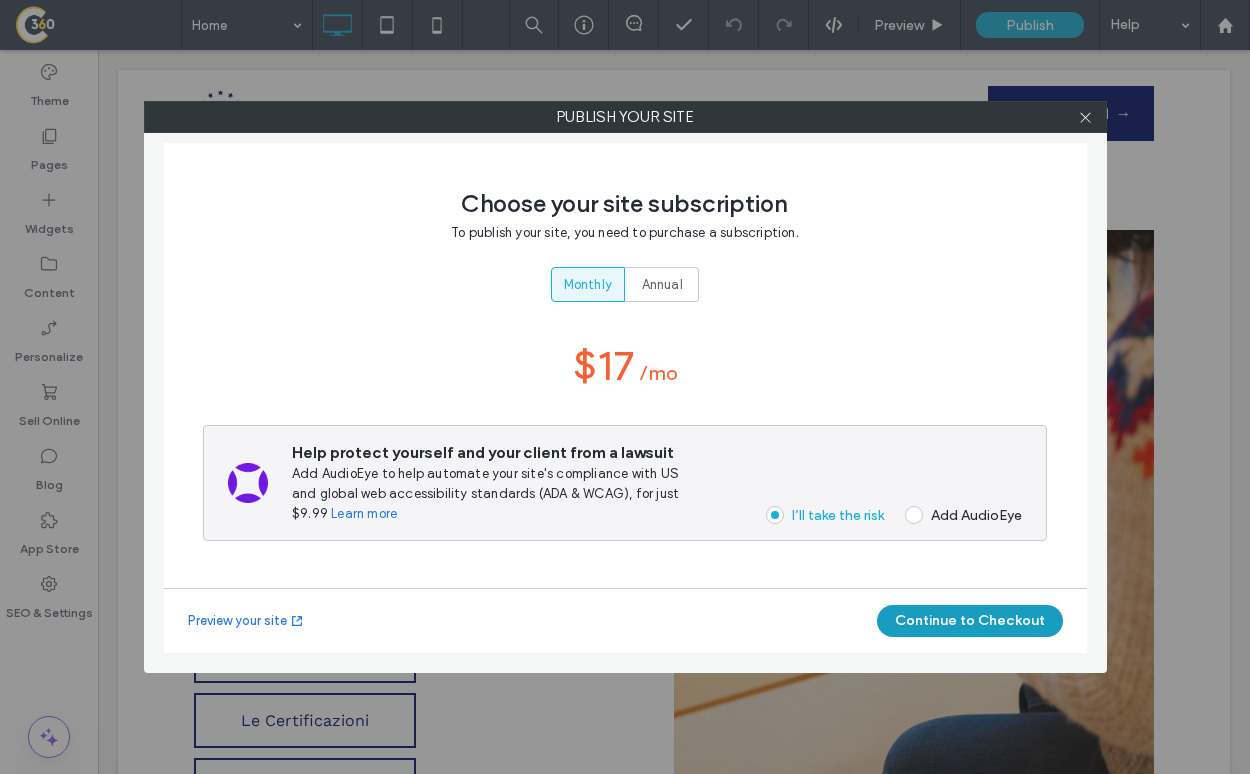 click on "Continue to Checkout" at bounding box center (970, 621) 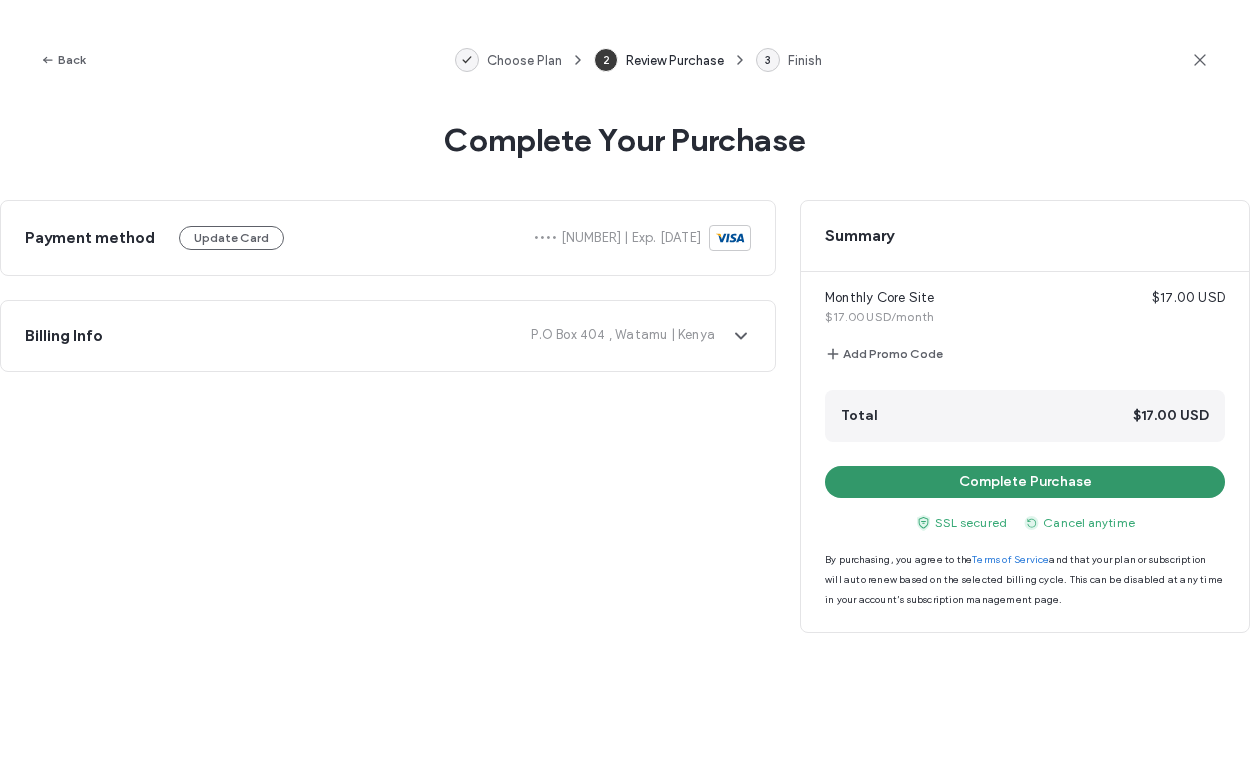 click on "Complete Purchase" at bounding box center [1025, 482] 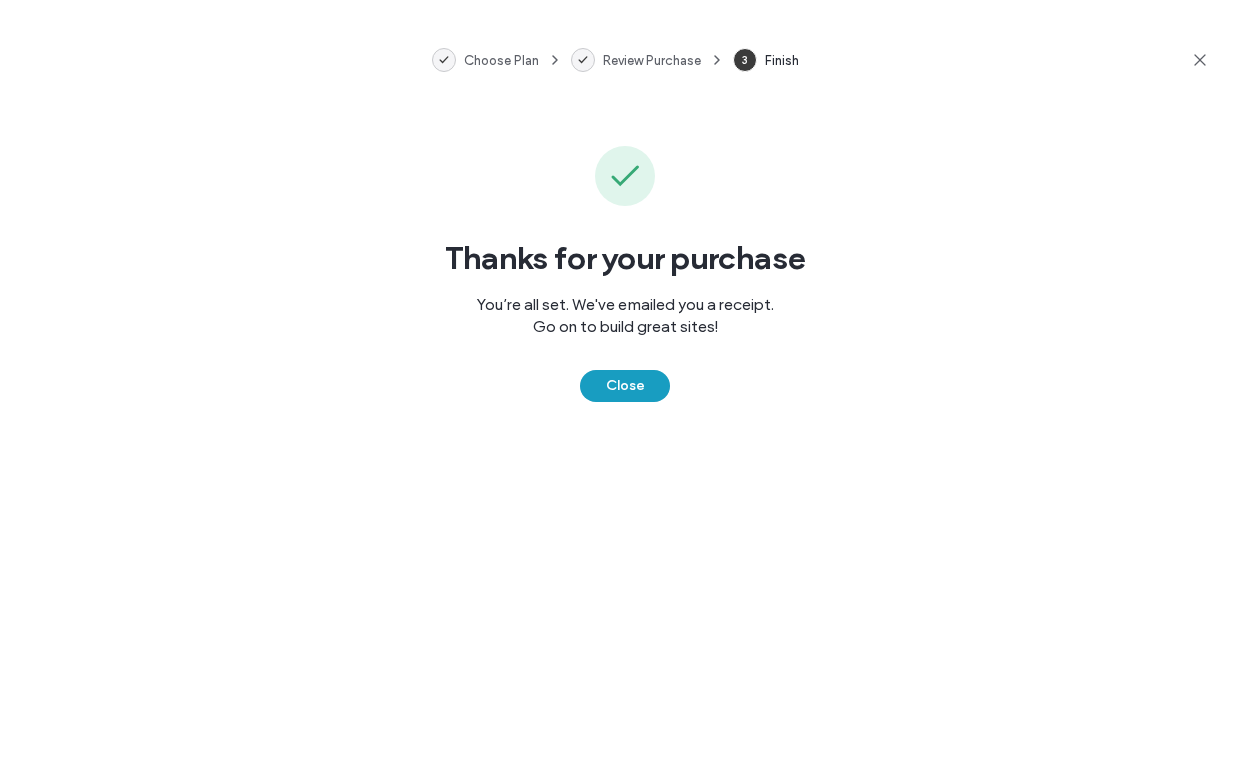 click on "Close" at bounding box center [625, 386] 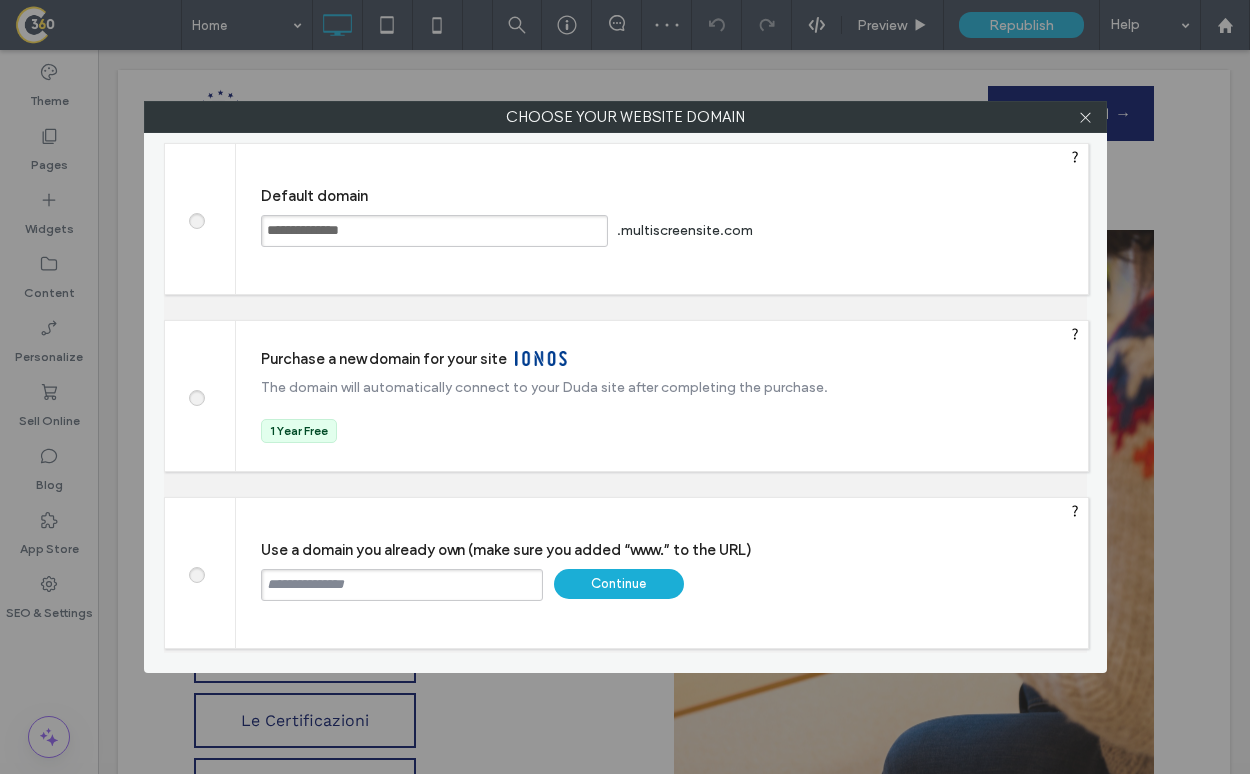 click at bounding box center [402, 585] 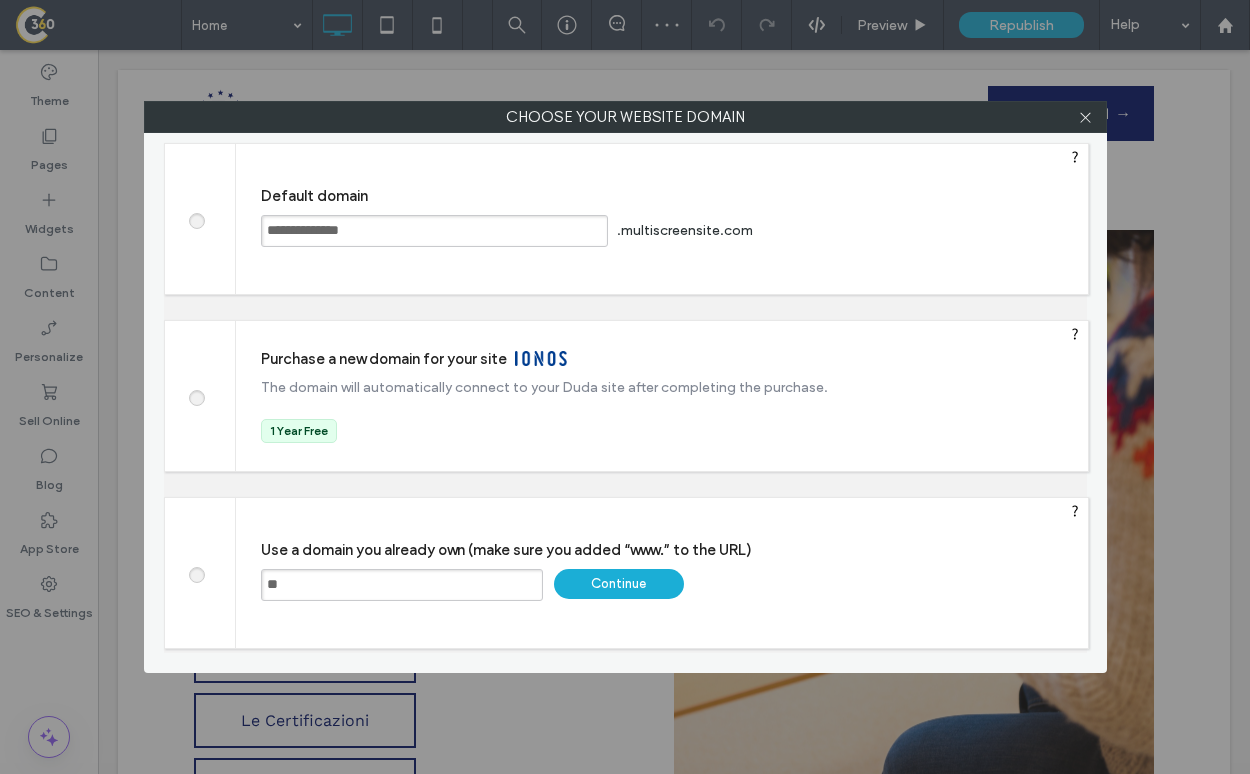 type on "*" 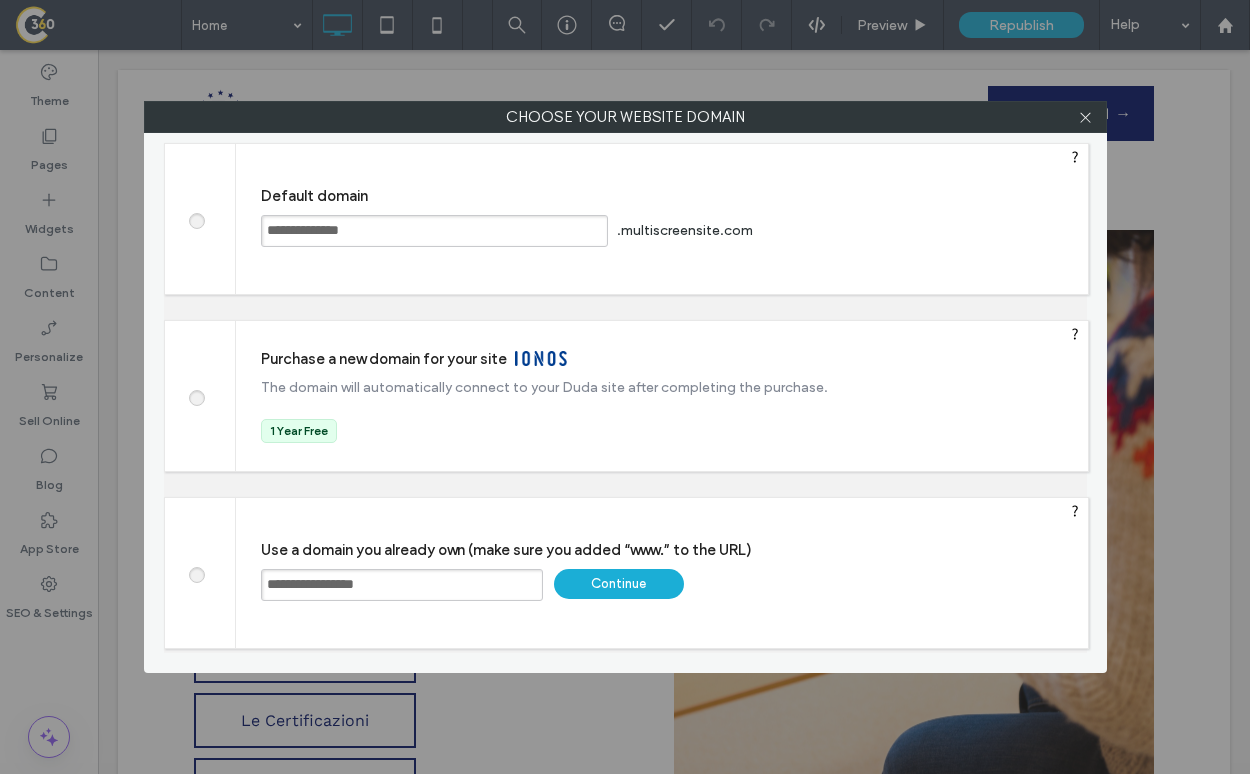 click on "**********" at bounding box center [402, 585] 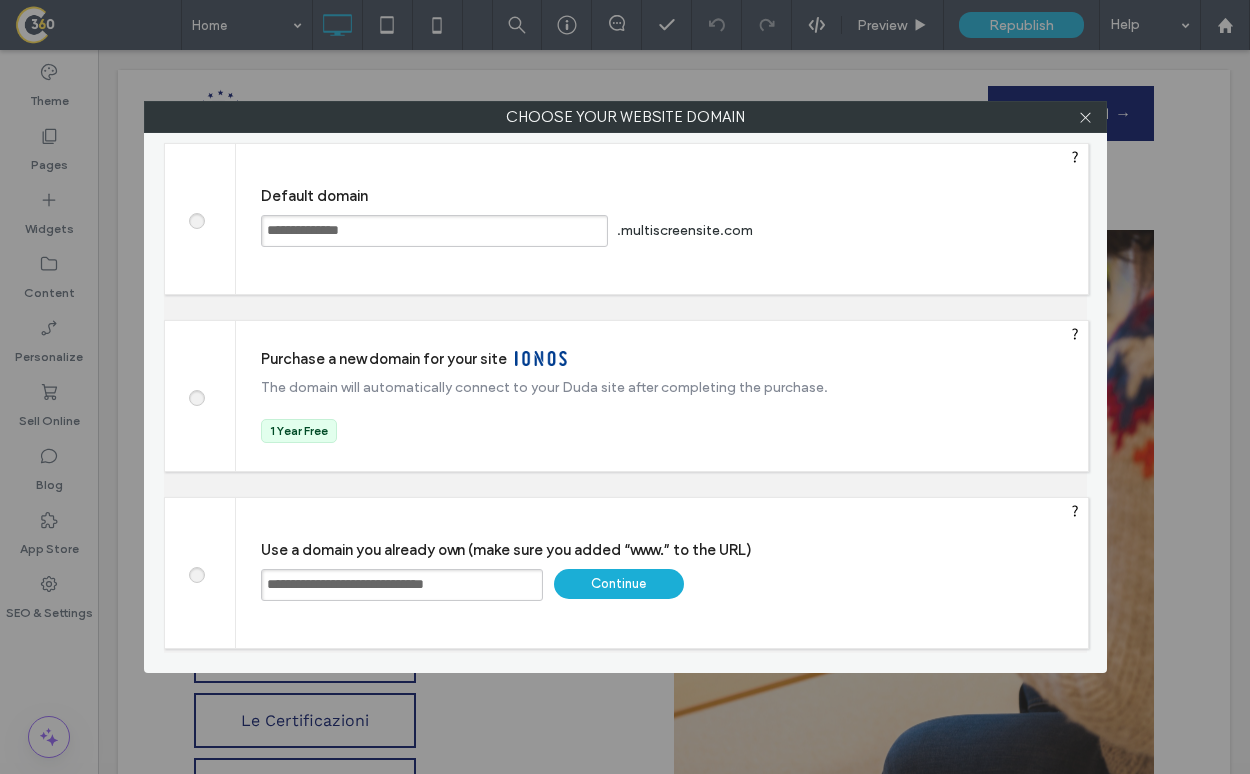 drag, startPoint x: 316, startPoint y: 588, endPoint x: 245, endPoint y: 587, distance: 71.00704 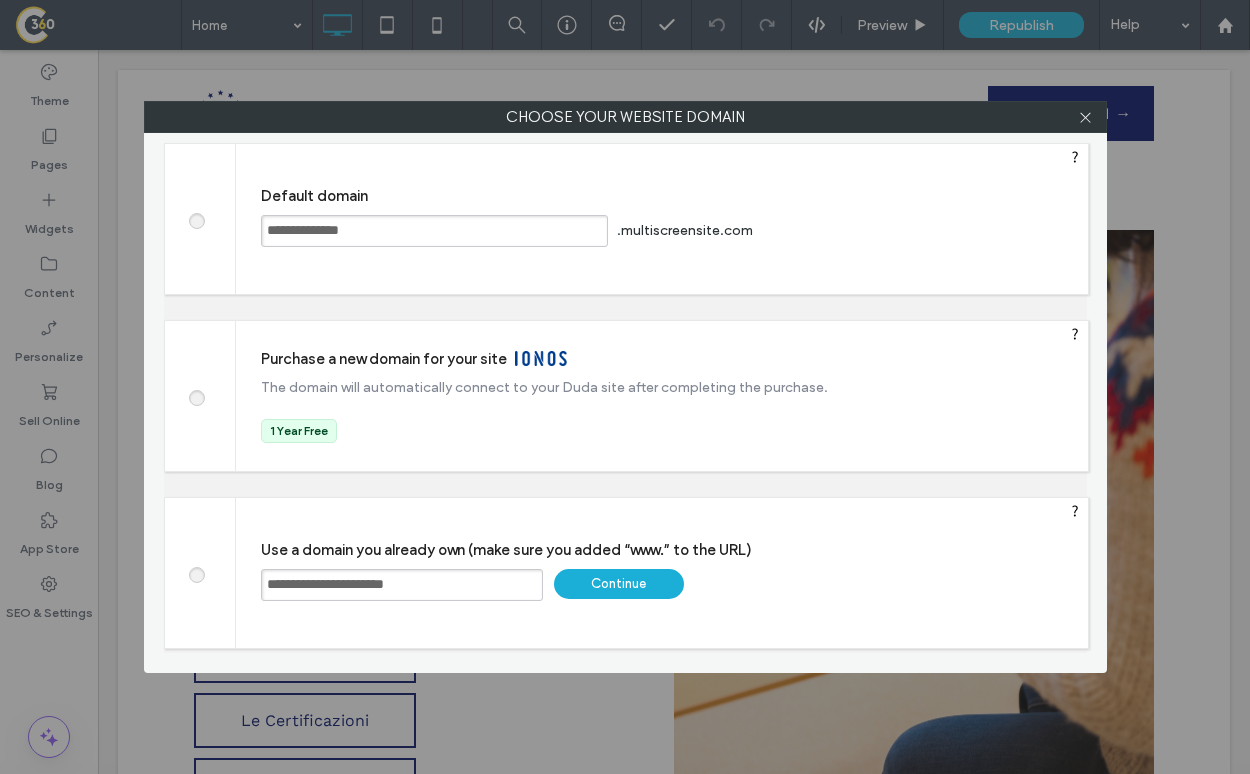 click on "**********" at bounding box center [402, 585] 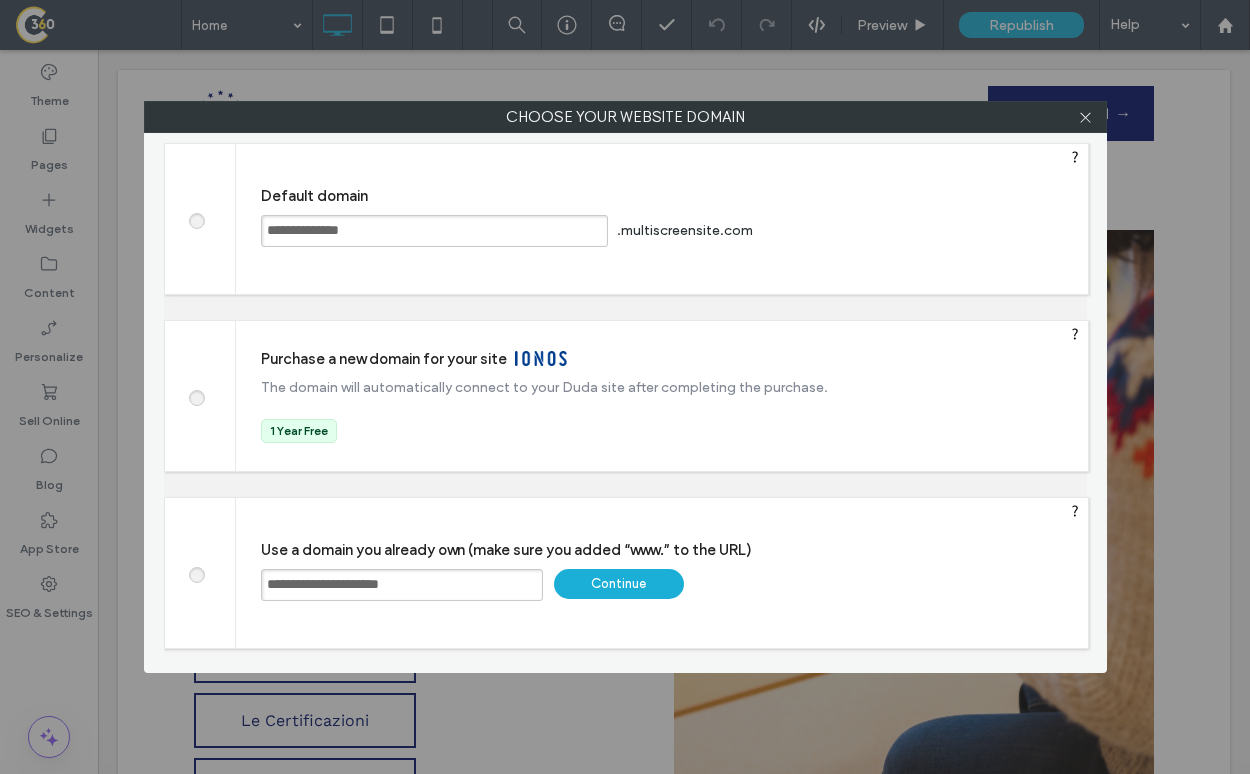 type on "**********" 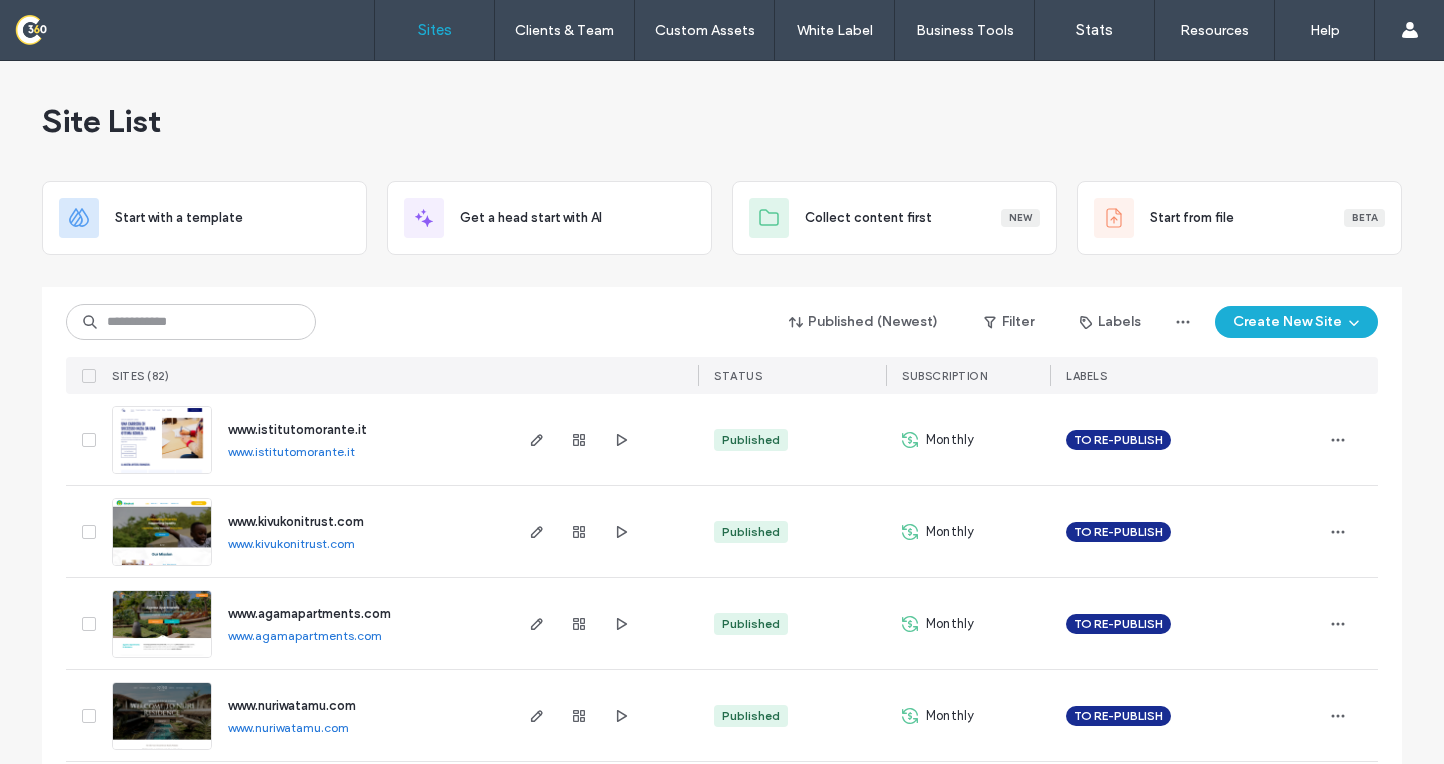 scroll, scrollTop: 0, scrollLeft: 0, axis: both 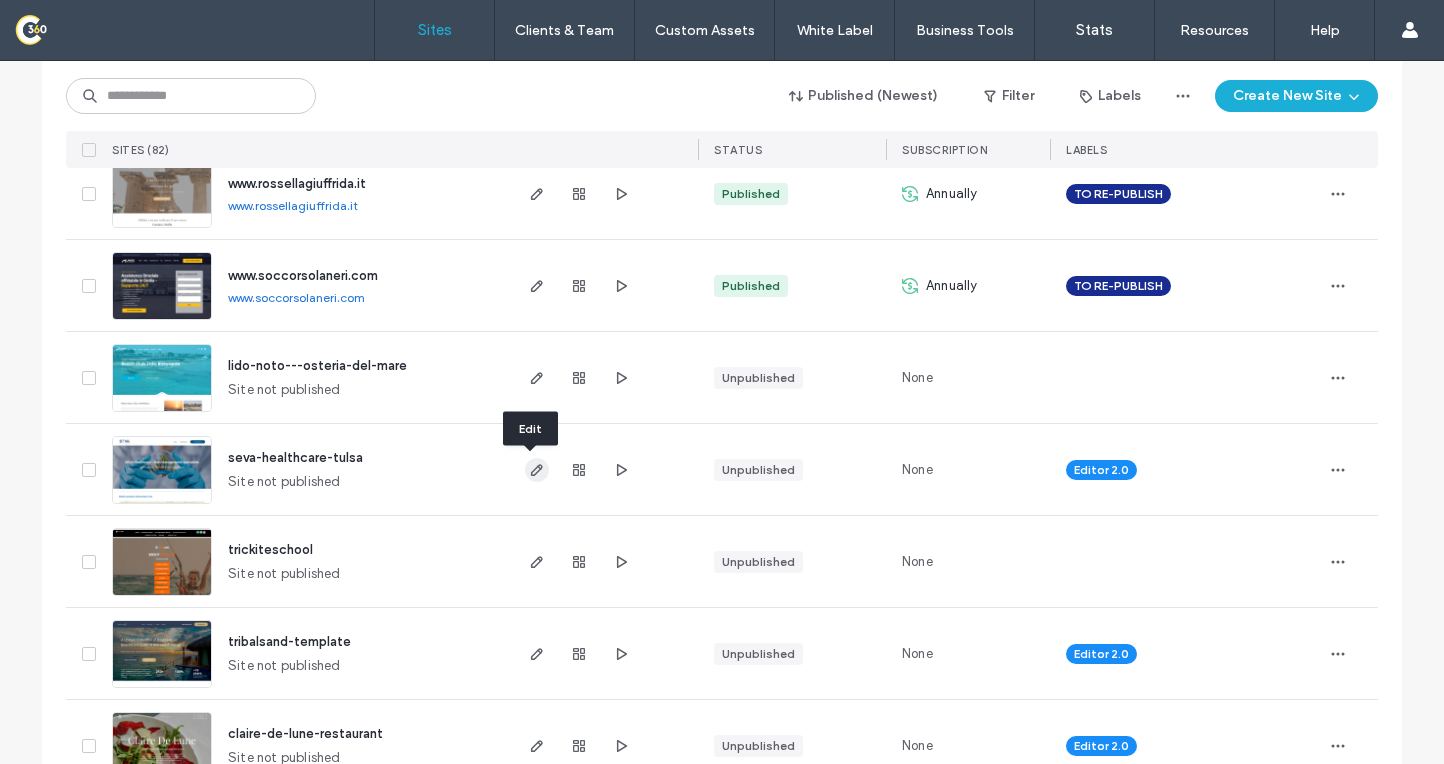 click 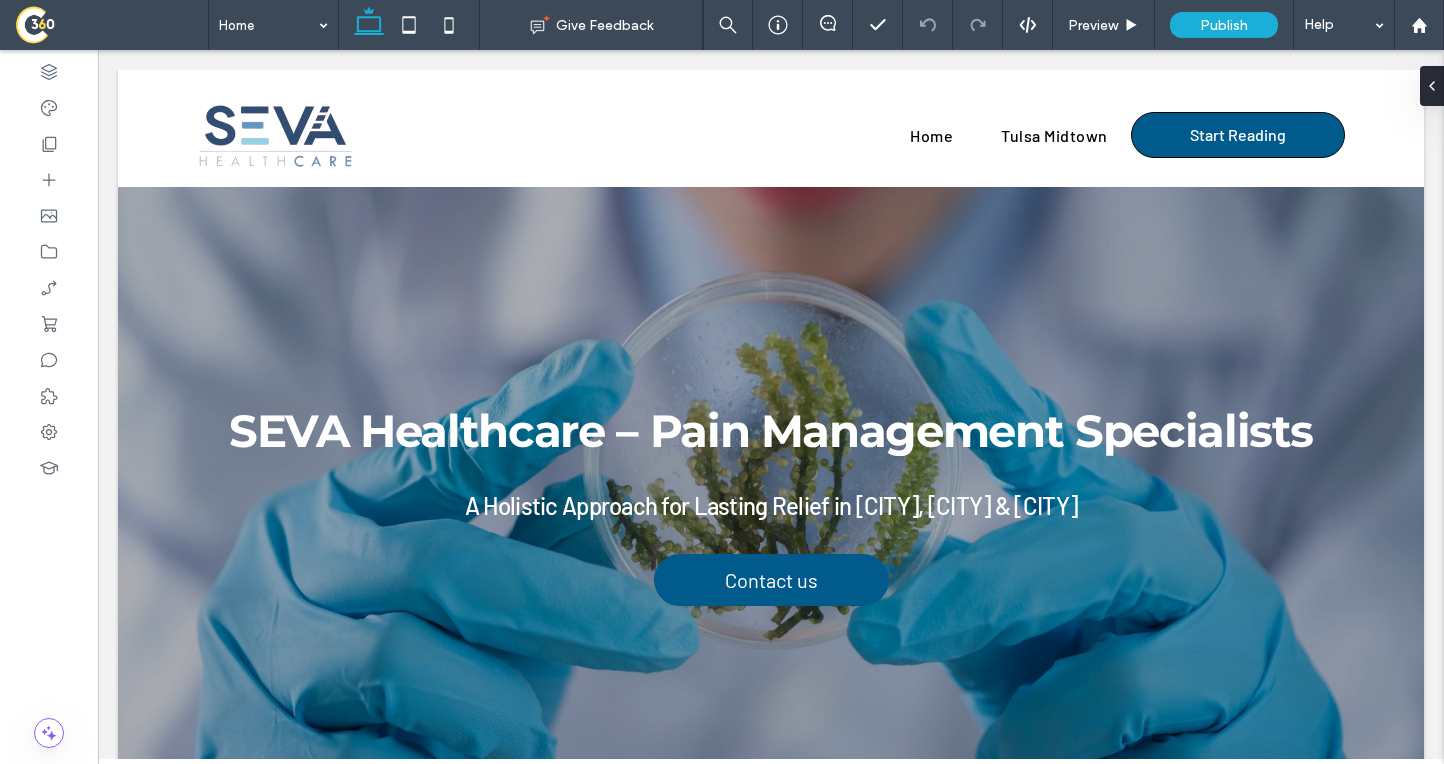scroll, scrollTop: 1189, scrollLeft: 0, axis: vertical 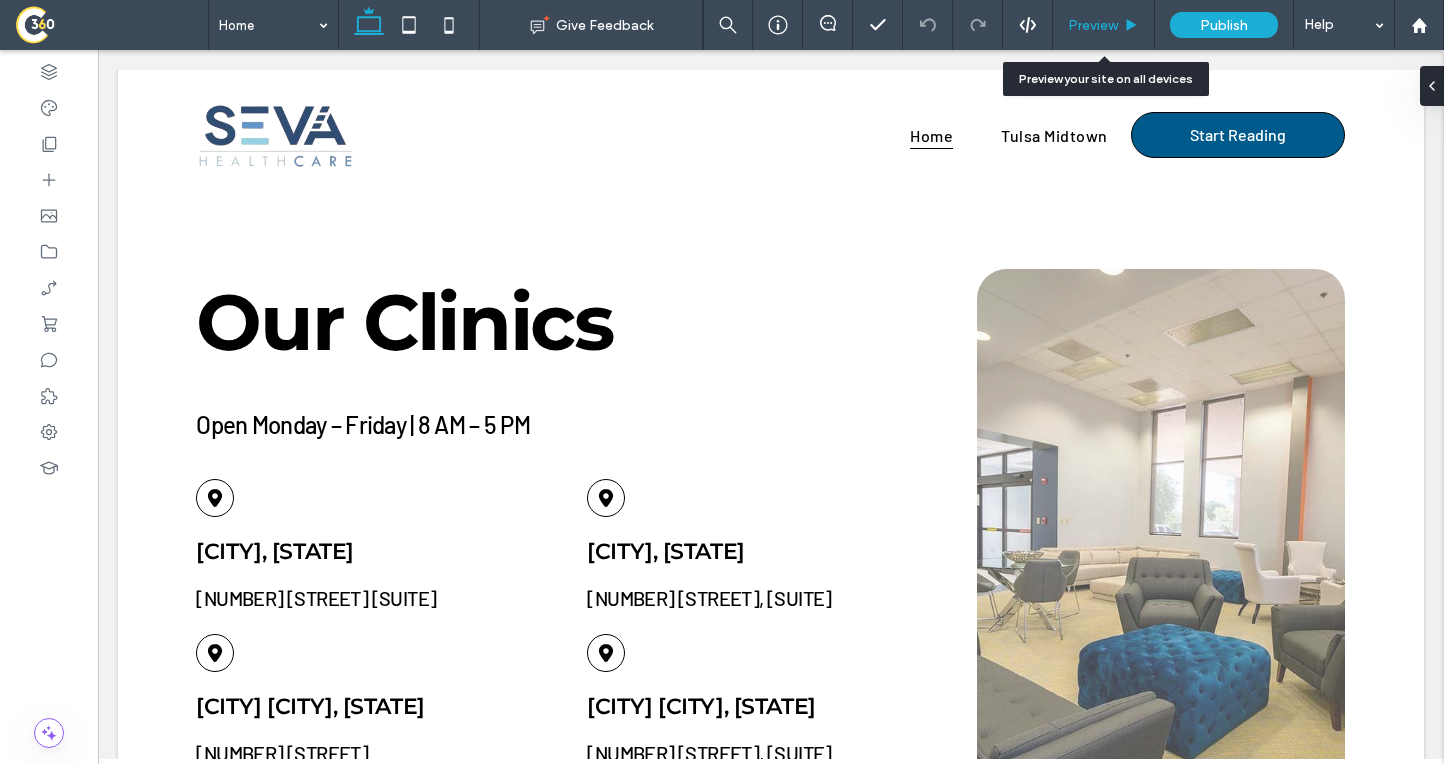 click on "Preview" at bounding box center [1103, 25] 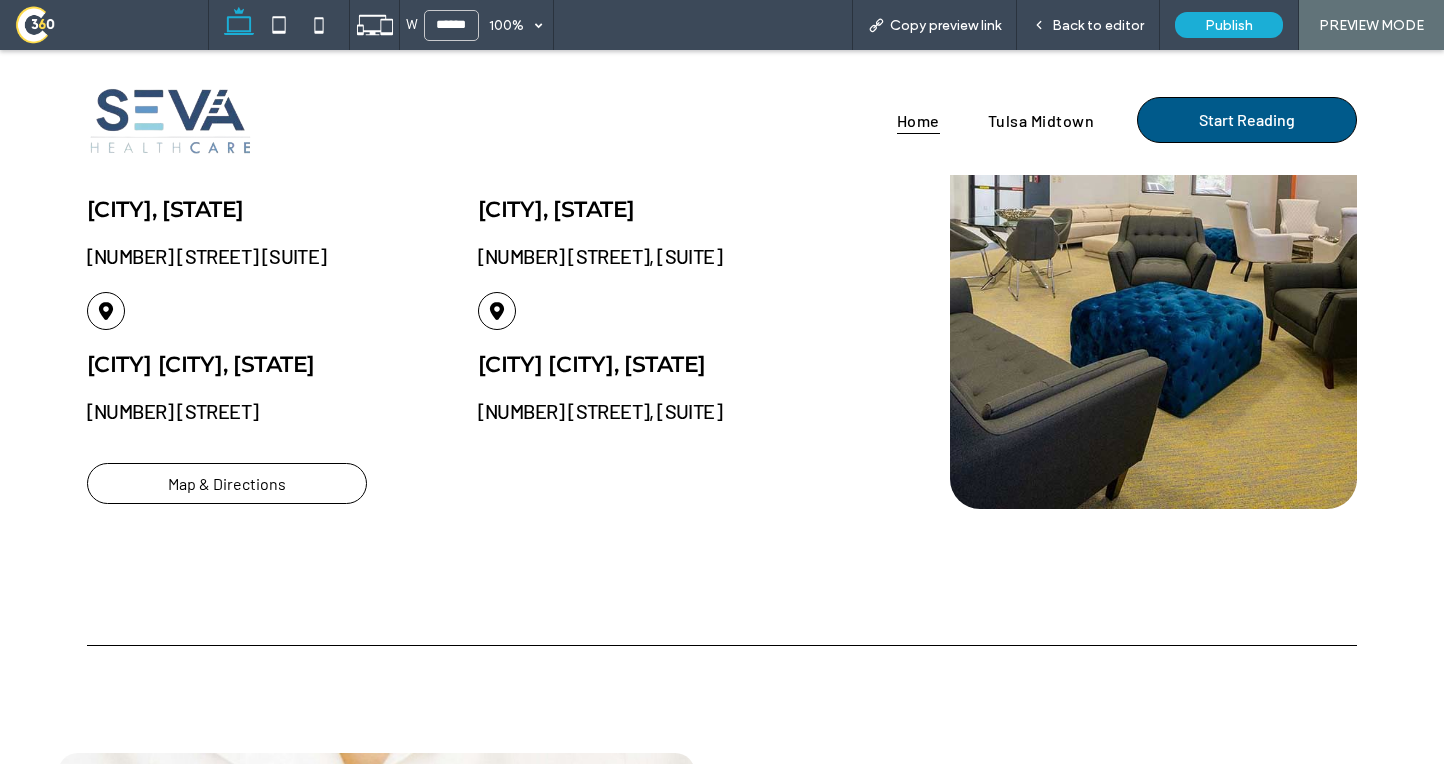 click on "Map & Directions" at bounding box center [227, 483] 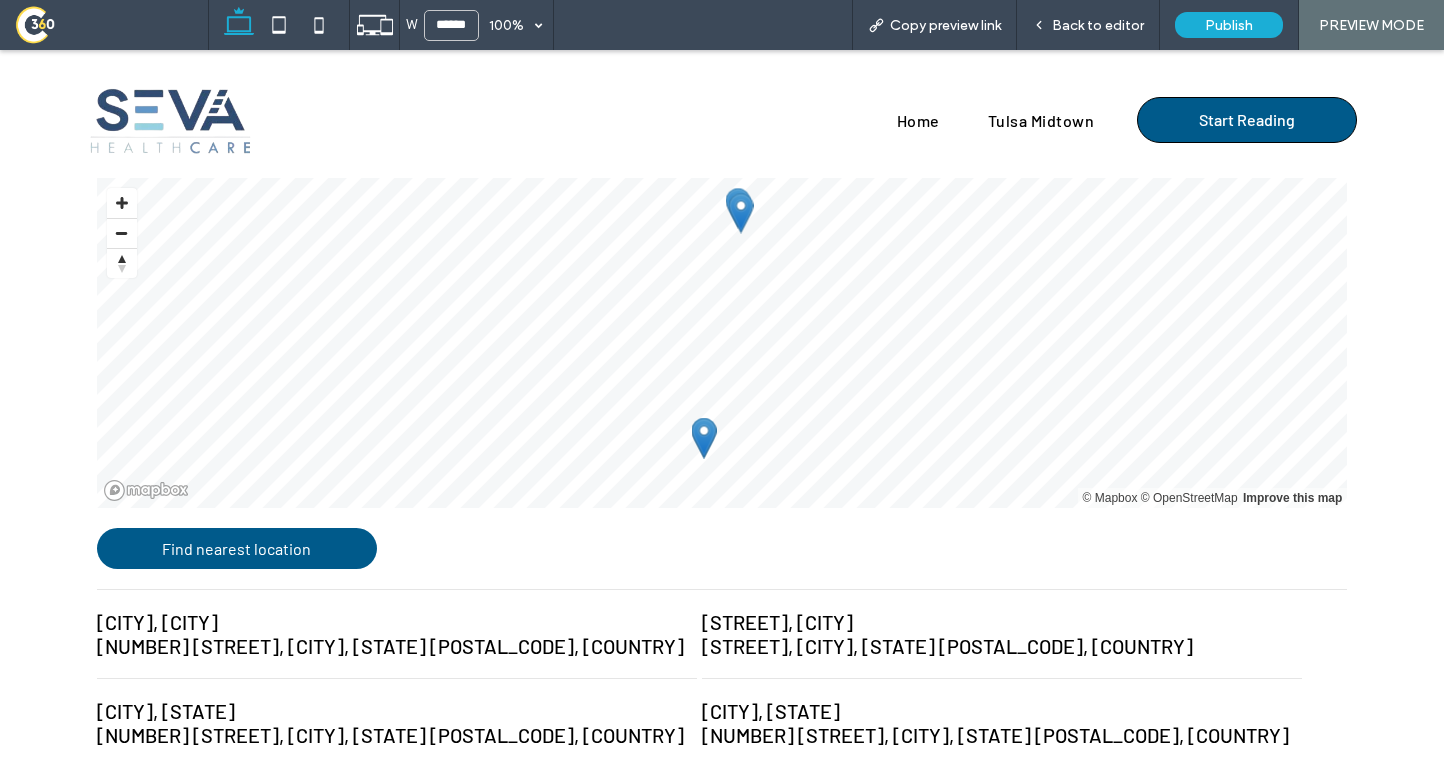 scroll, scrollTop: 841, scrollLeft: 0, axis: vertical 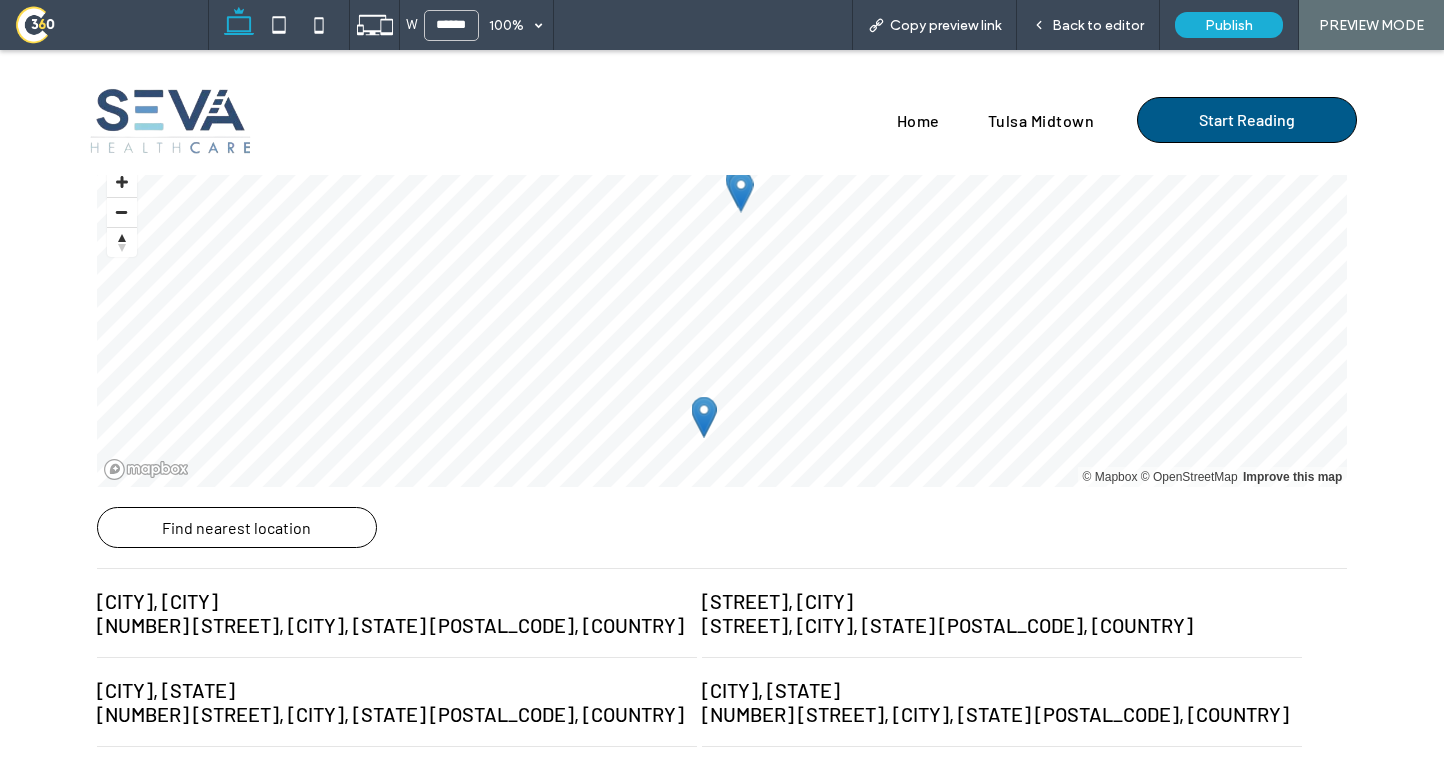 click on "Find nearest location" at bounding box center (236, 527) 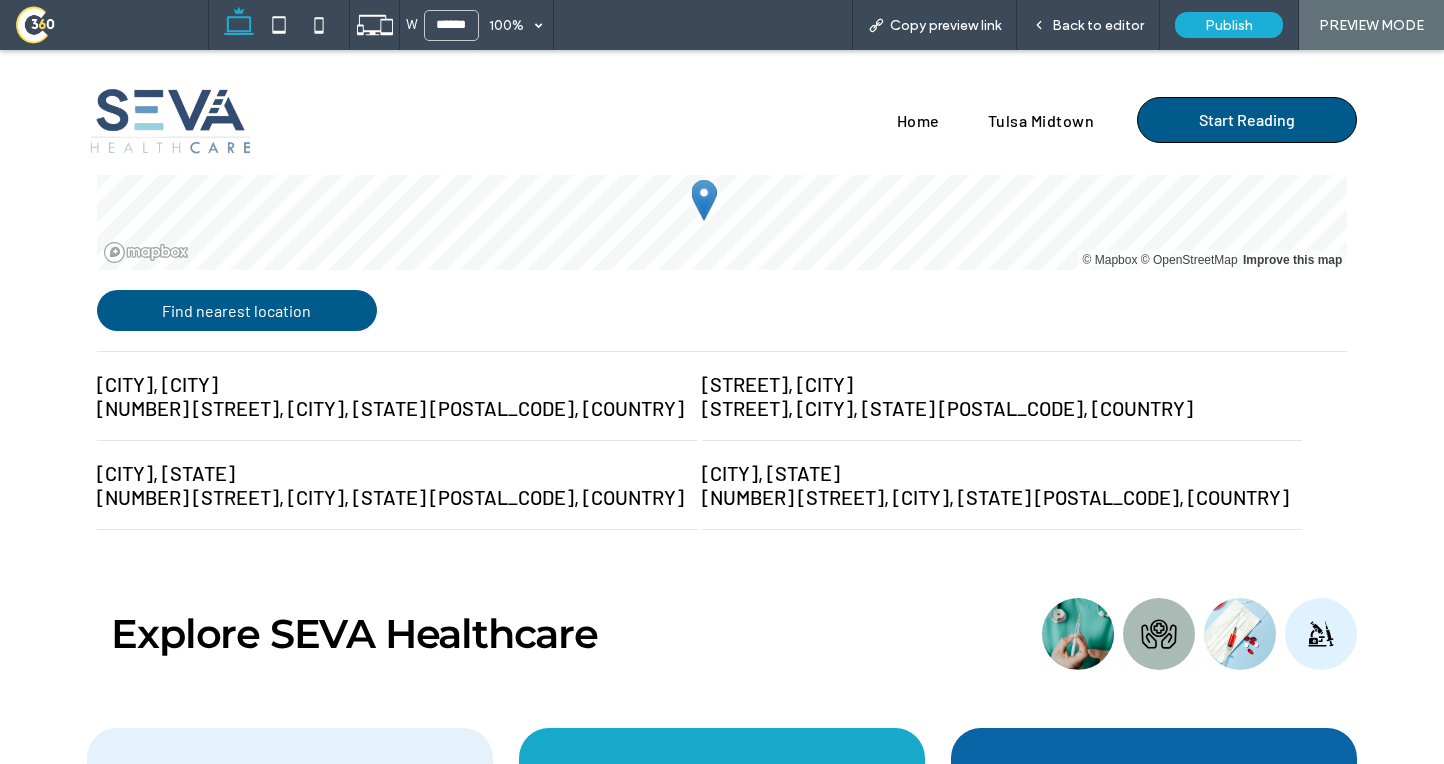 click on "[CITY], [CITY]
[NUMBER] [STREET], [CITY], [STATE] [POSTAL_CODE], [COUNTRY]" at bounding box center [397, 396] 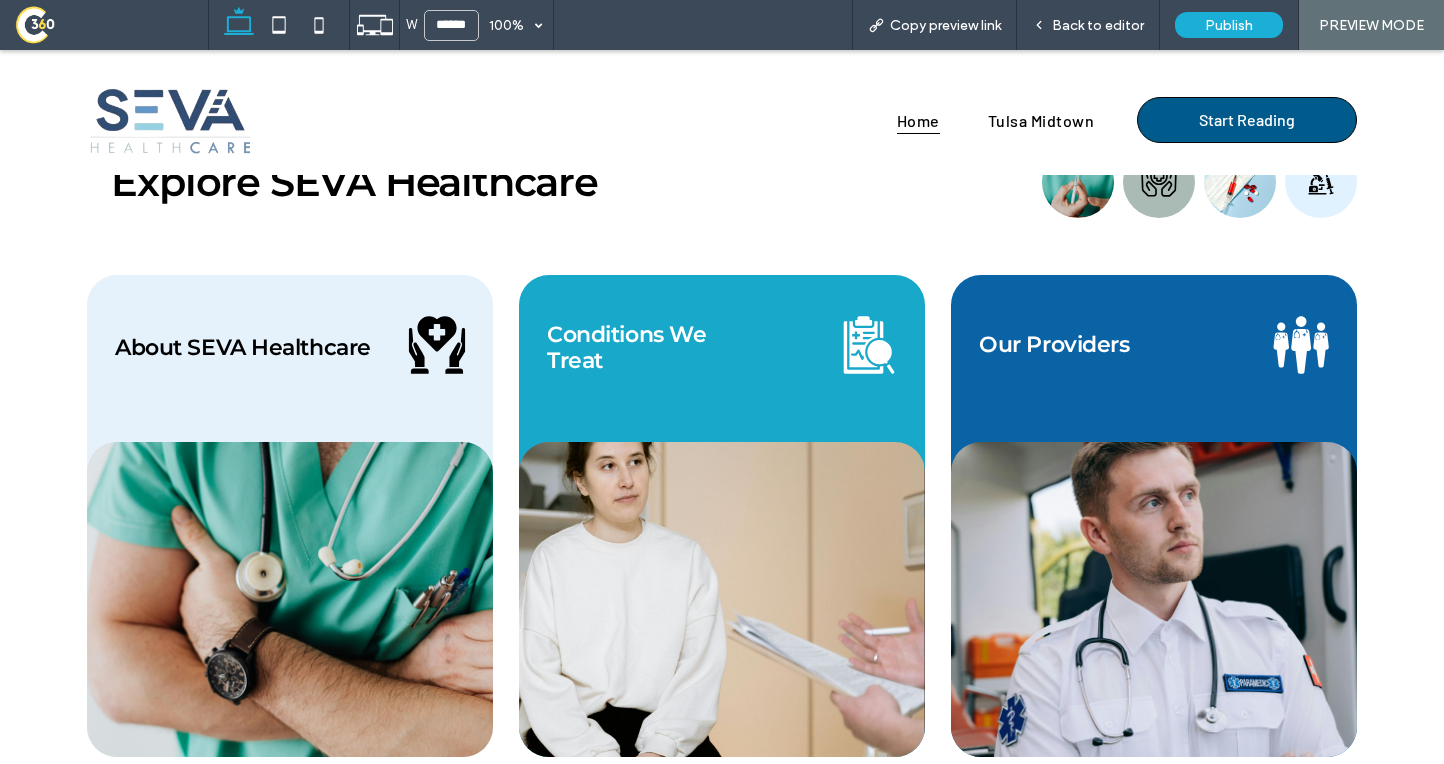 scroll, scrollTop: 1532, scrollLeft: 0, axis: vertical 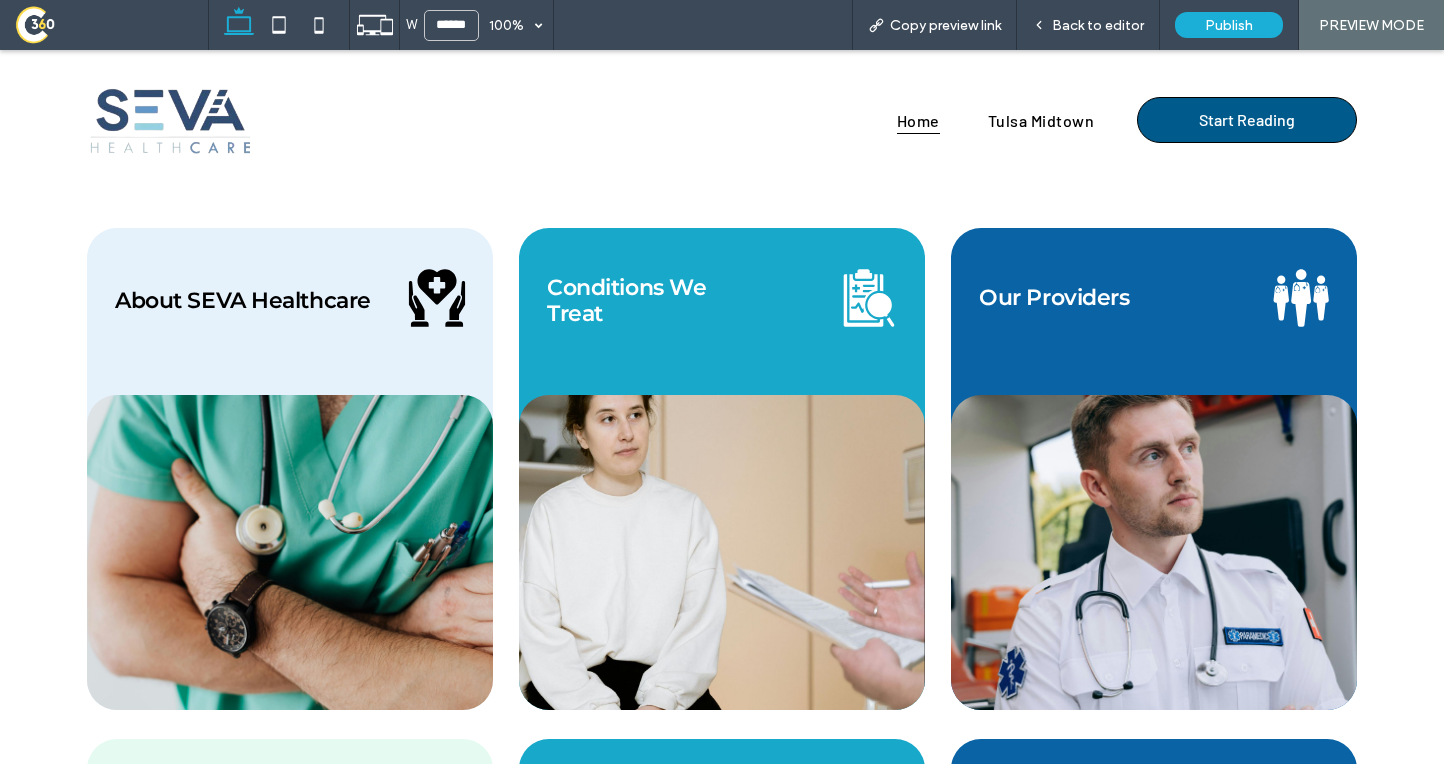 click at bounding box center (722, 552) 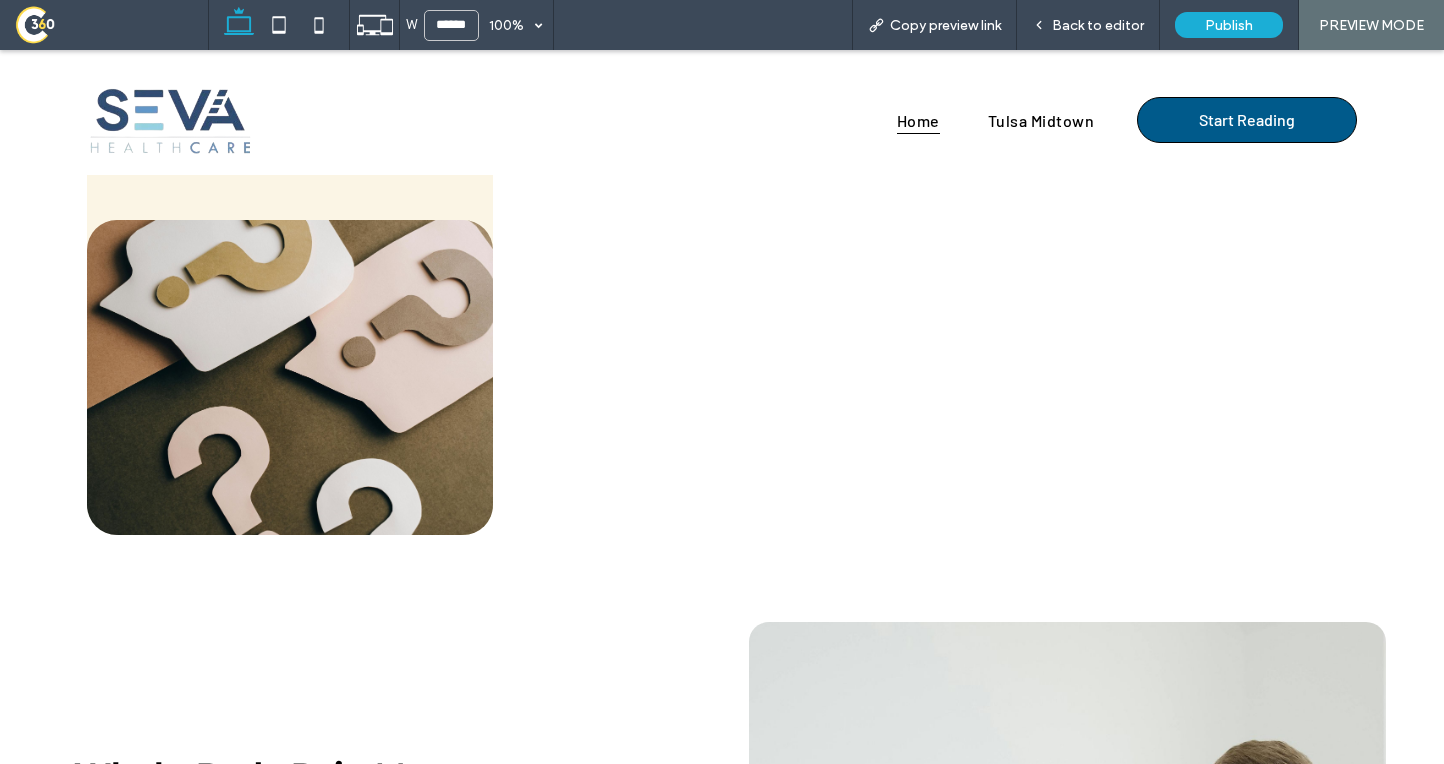 scroll, scrollTop: 2759, scrollLeft: 0, axis: vertical 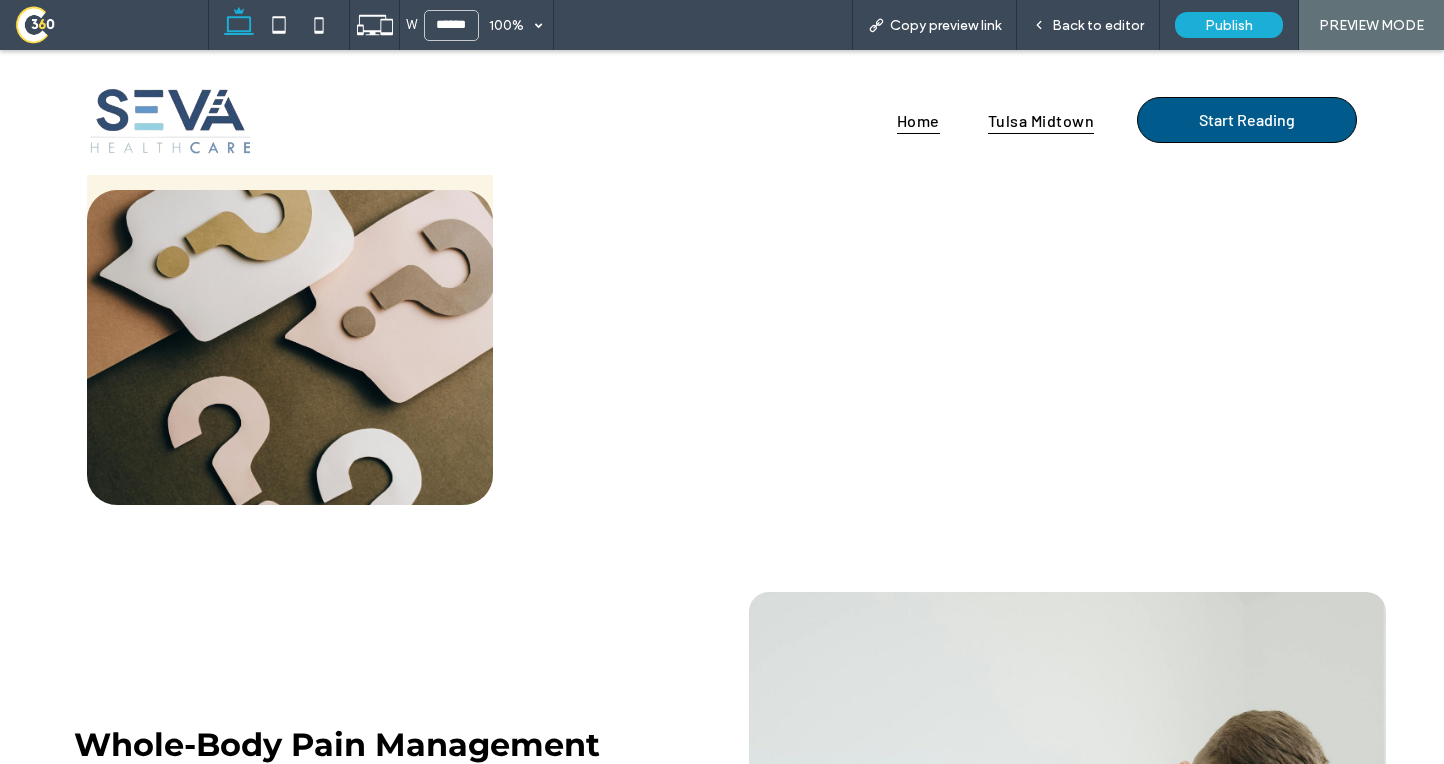 click on "Tulsa Midtown" at bounding box center [1041, 119] 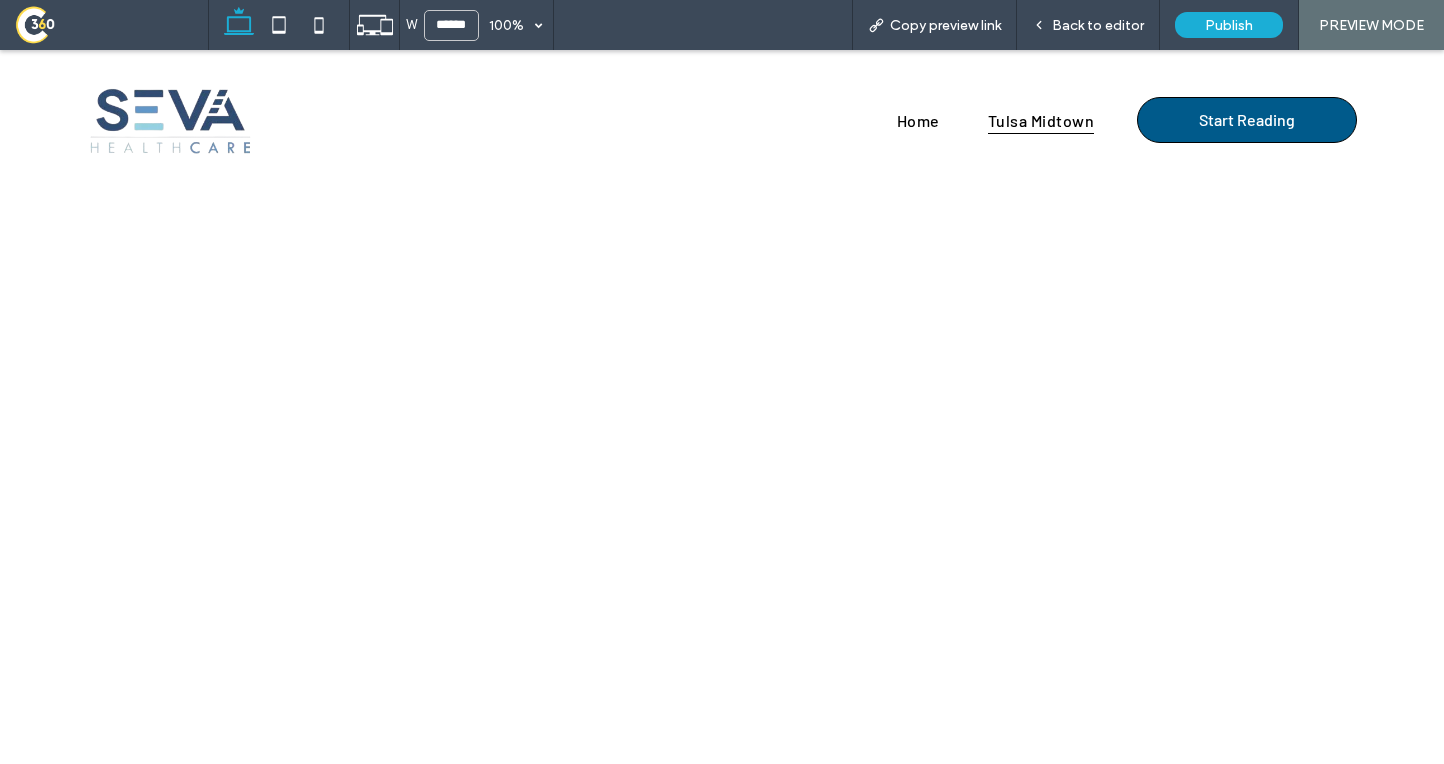 scroll, scrollTop: 0, scrollLeft: 0, axis: both 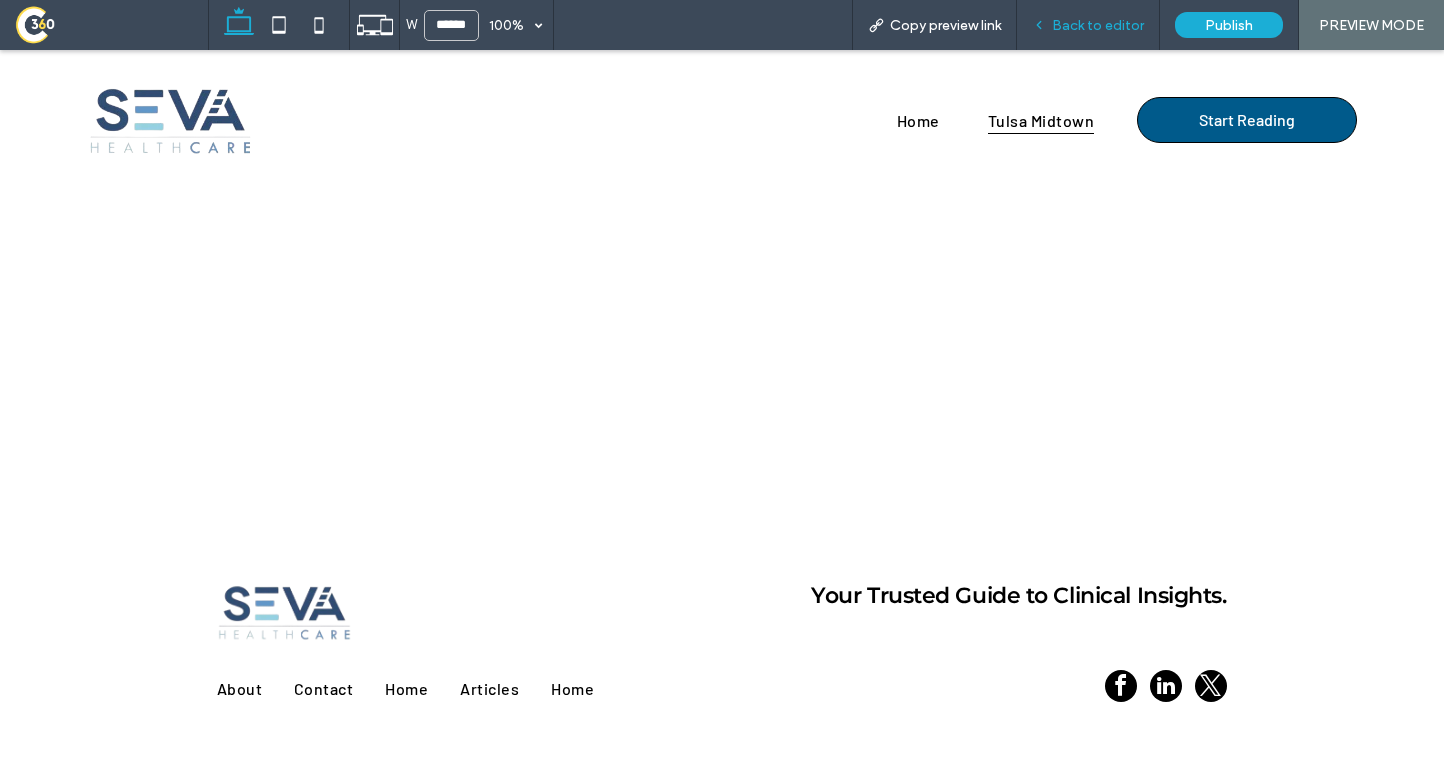 click on "Back to editor" at bounding box center [1098, 25] 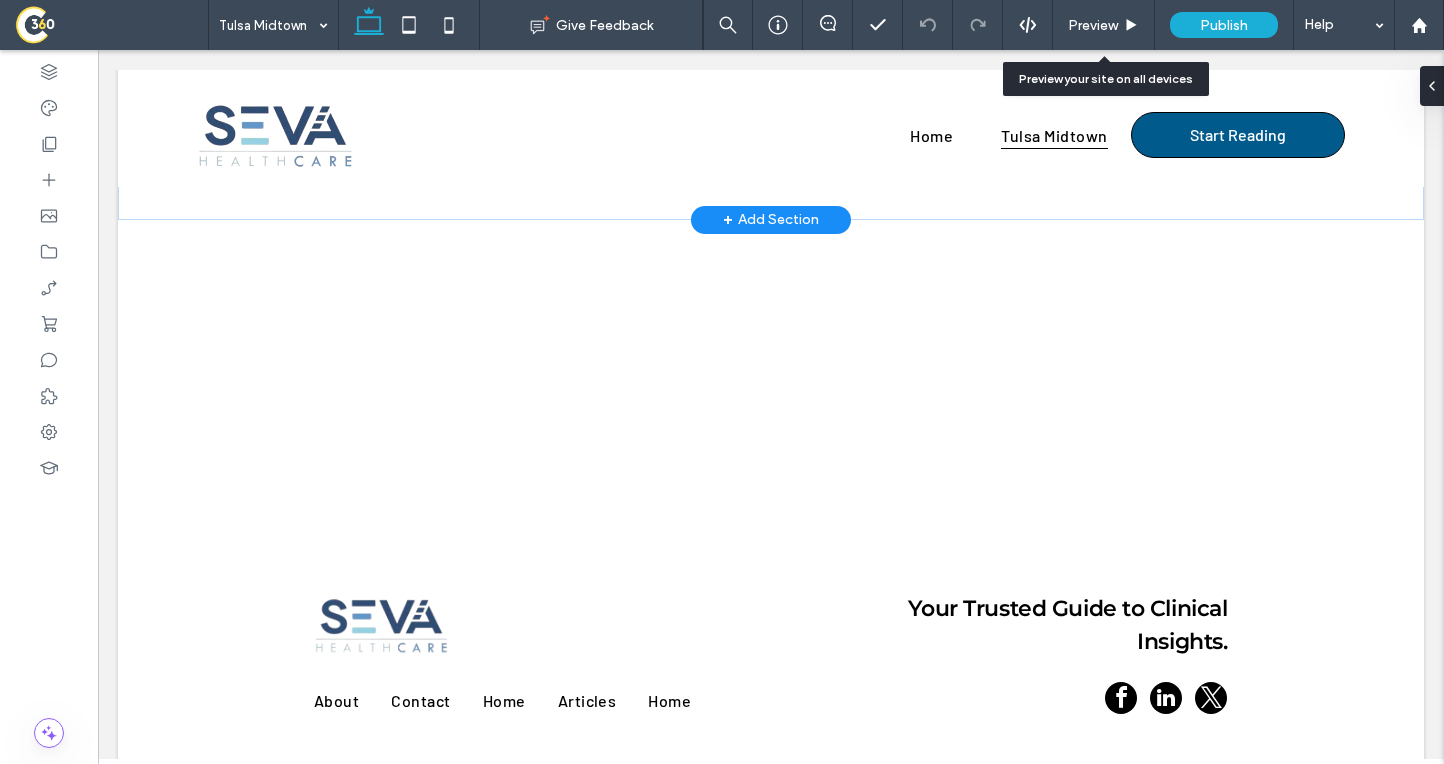 scroll, scrollTop: 286, scrollLeft: 0, axis: vertical 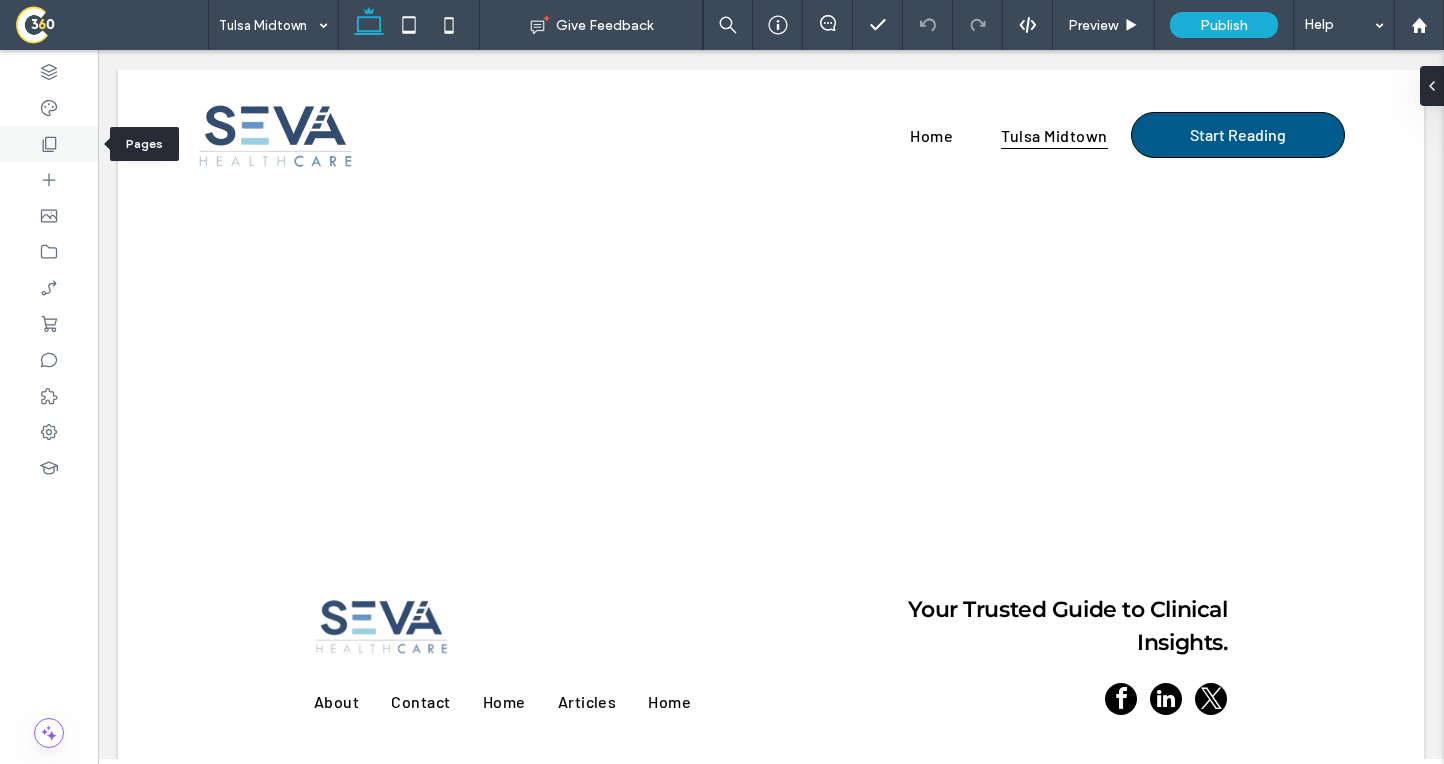 click 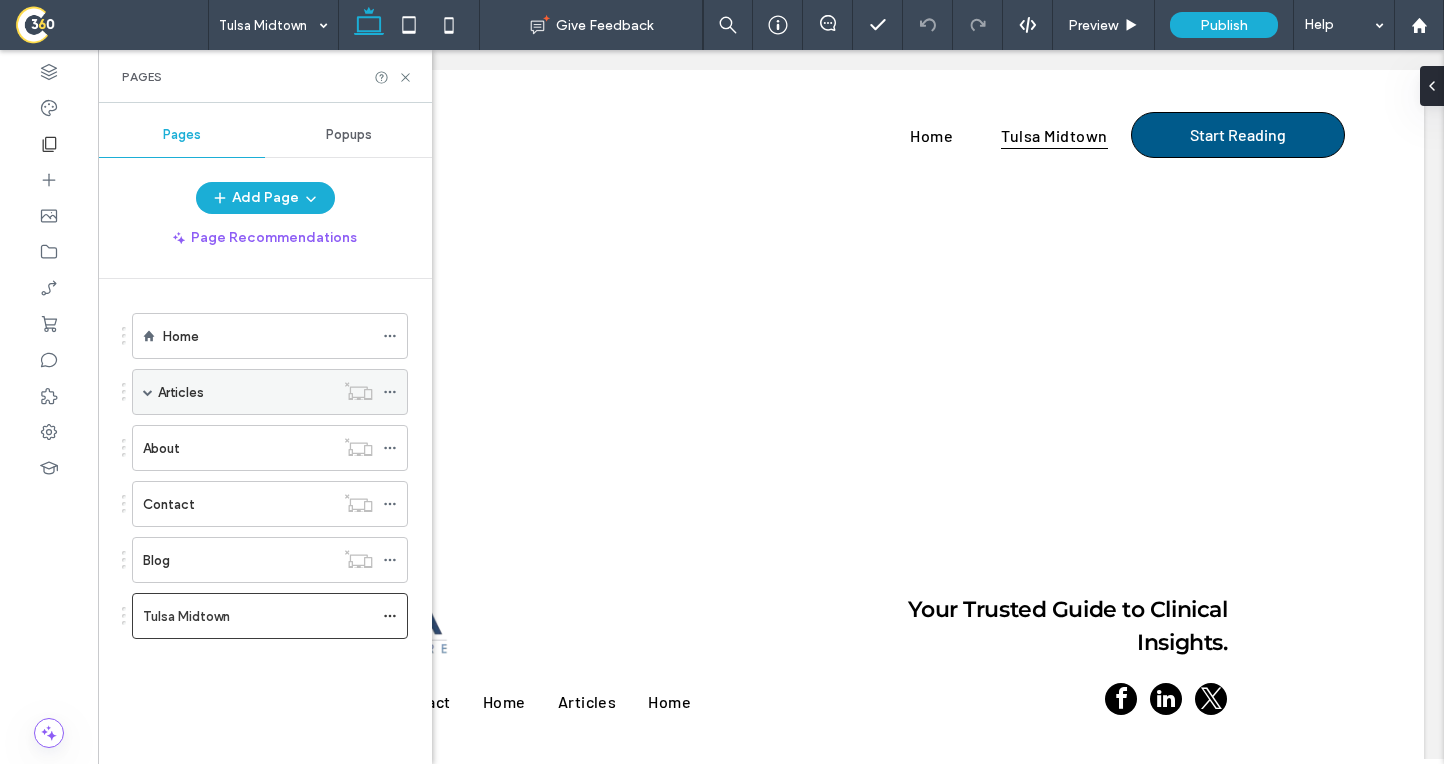 click on "Articles" at bounding box center (270, 392) 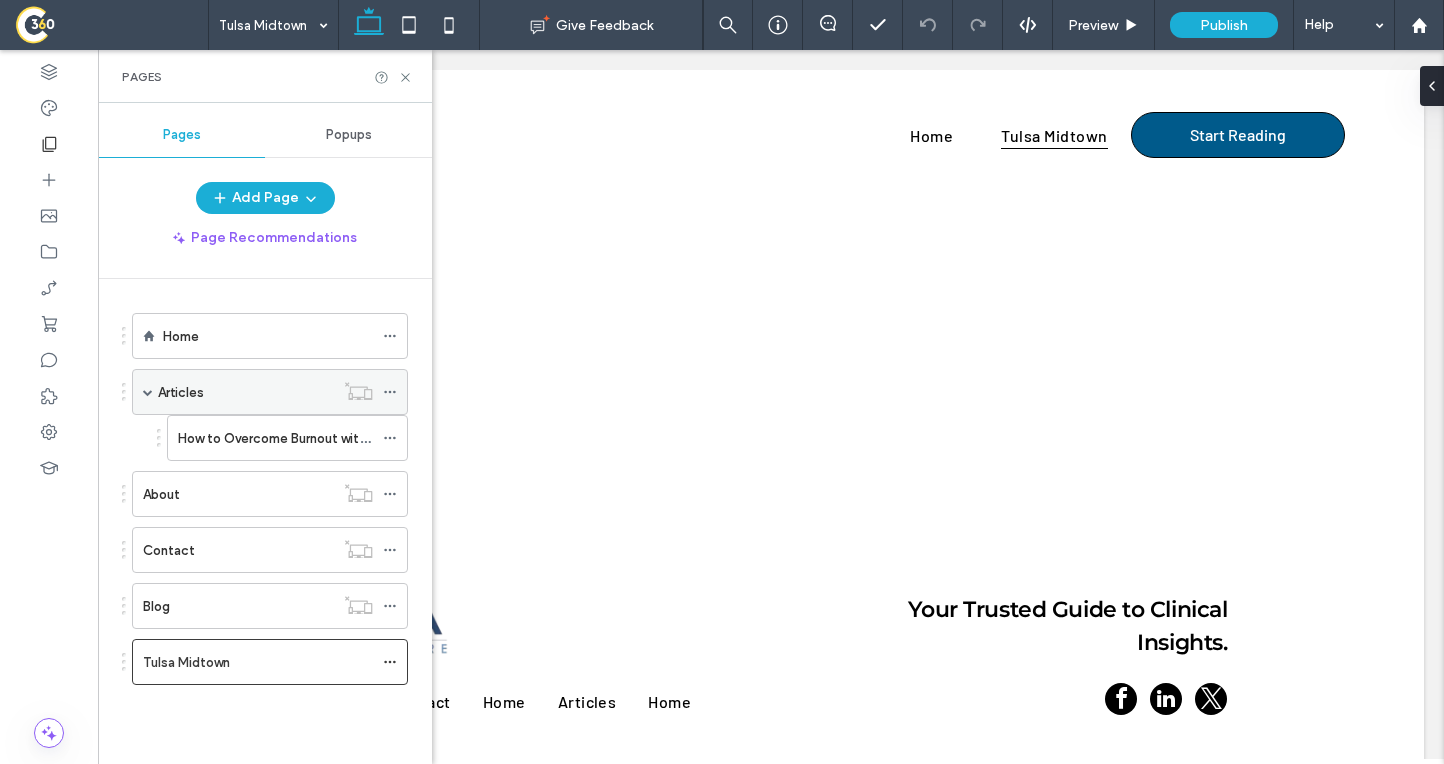 click at bounding box center [148, 392] 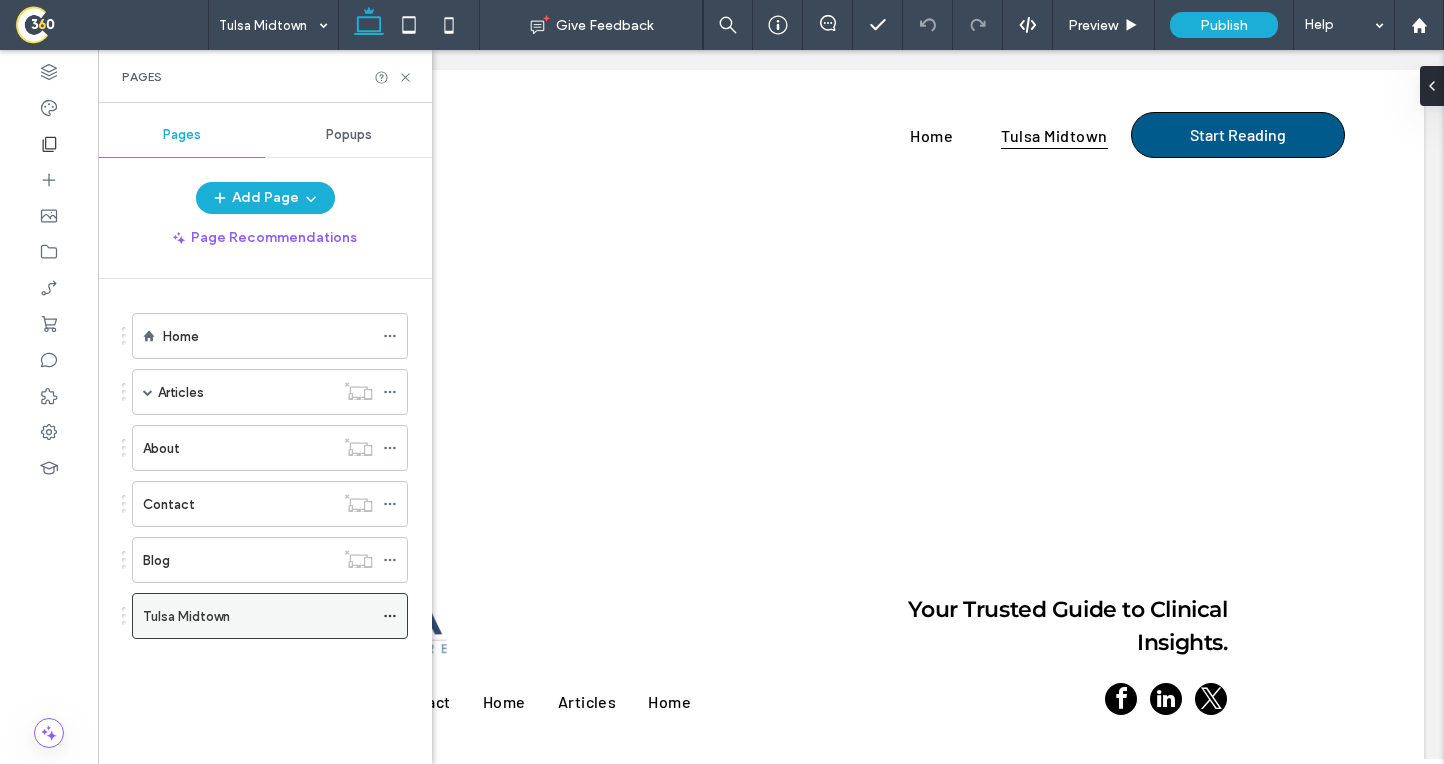 click on "Tulsa Midtown" at bounding box center [186, 616] 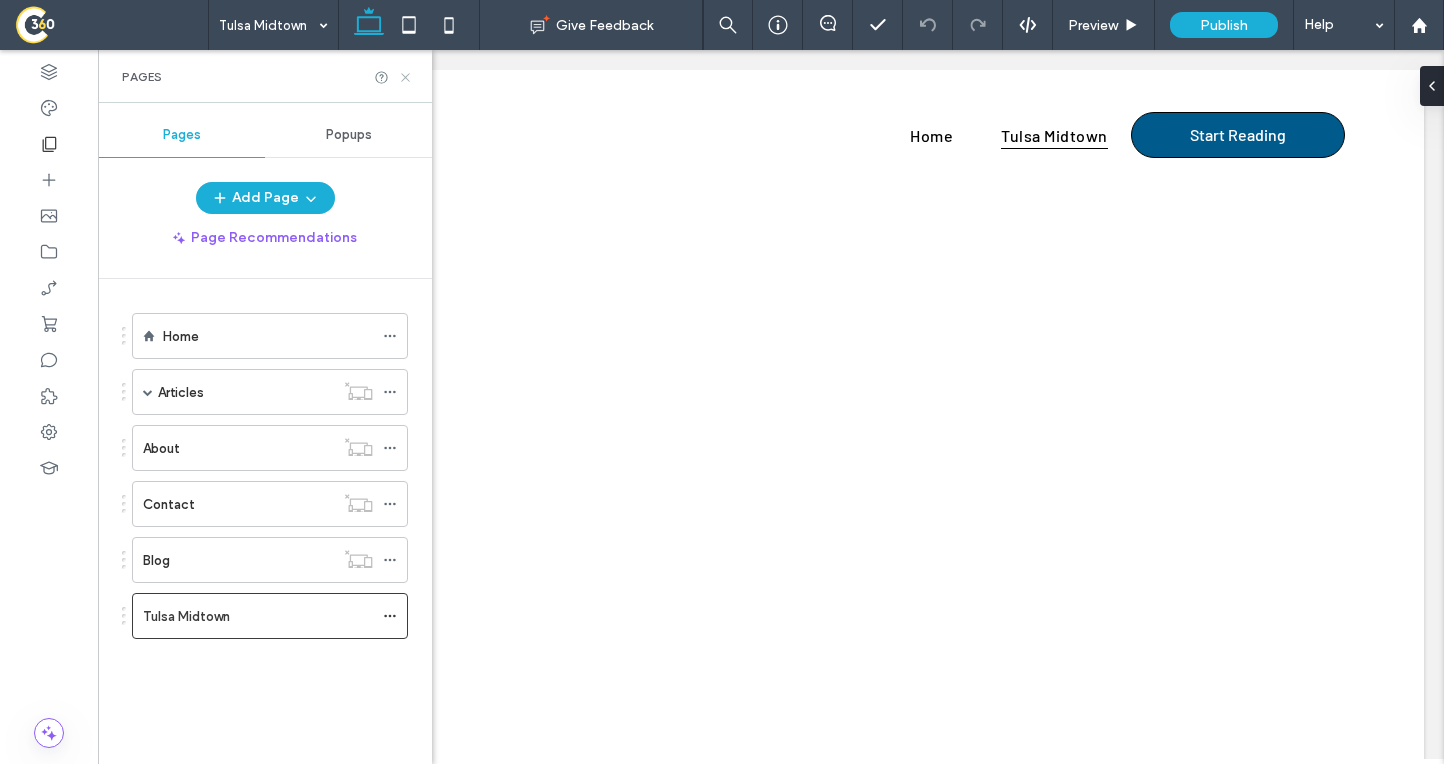 scroll, scrollTop: 0, scrollLeft: 0, axis: both 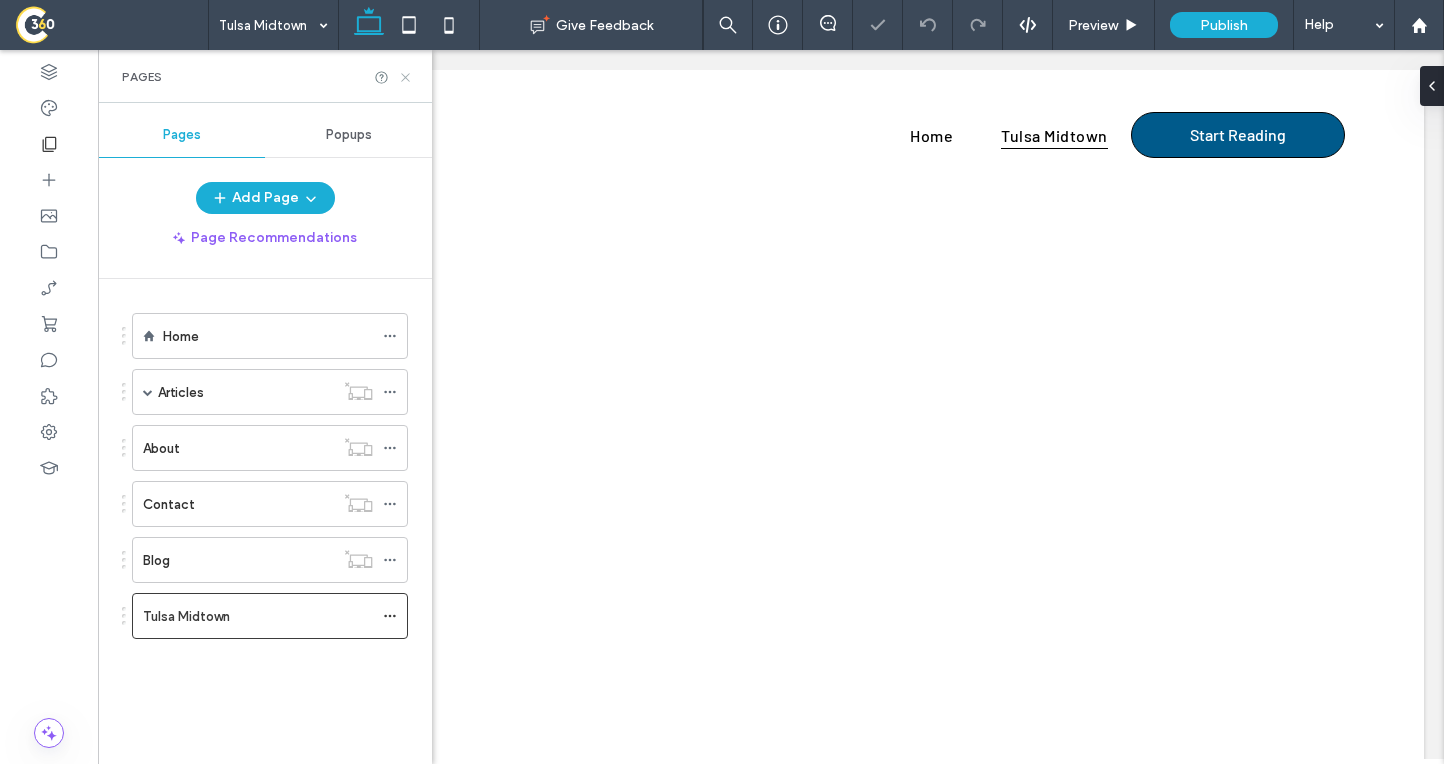 click 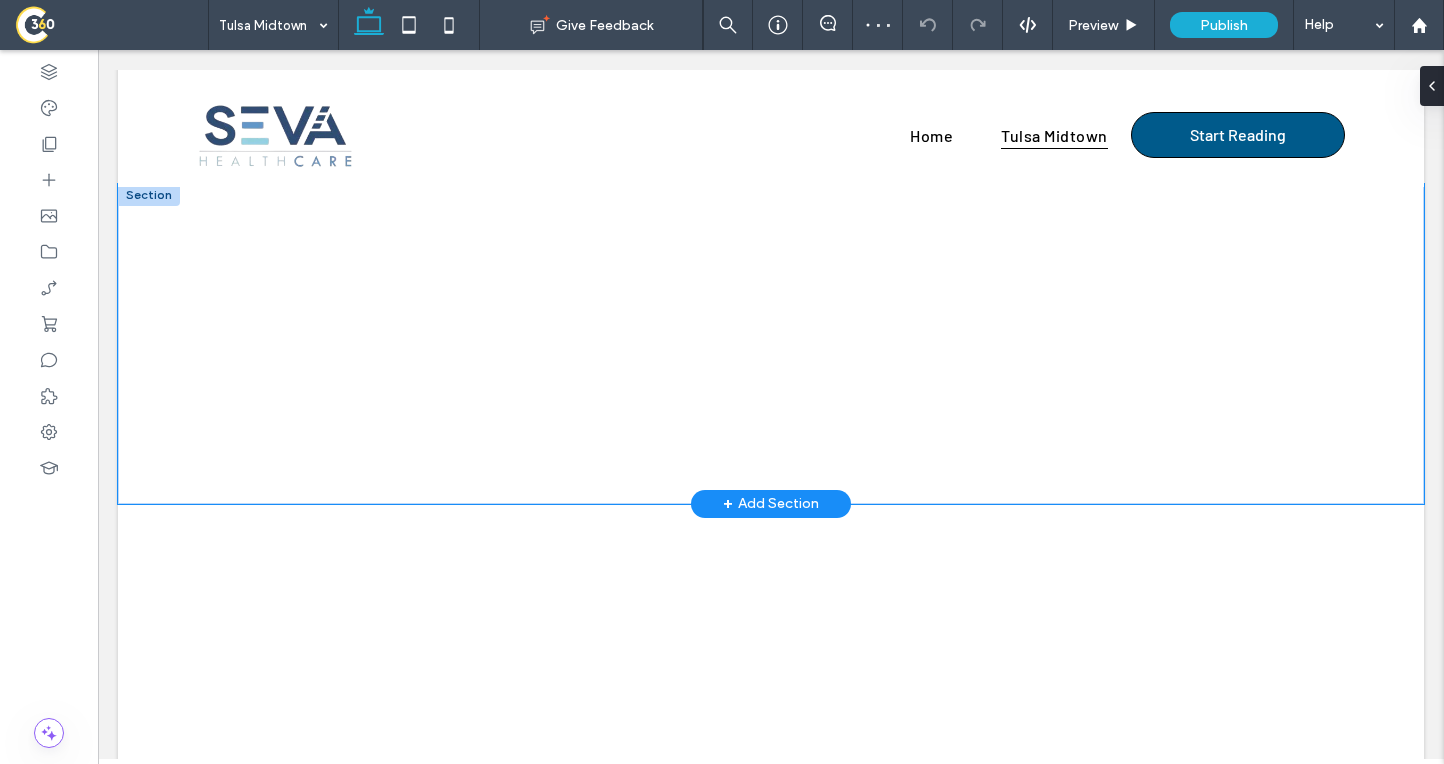 scroll, scrollTop: 304, scrollLeft: 0, axis: vertical 